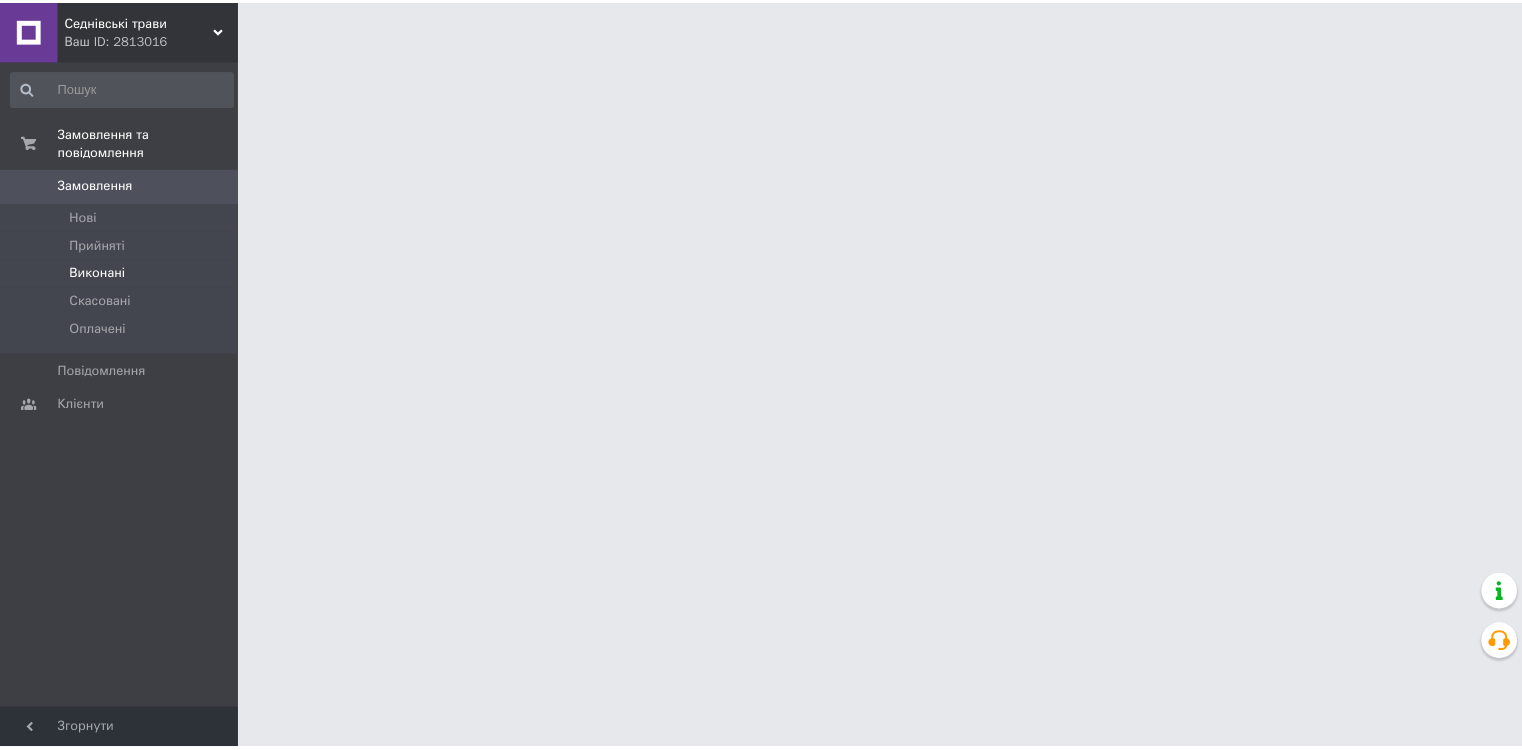 scroll, scrollTop: 0, scrollLeft: 0, axis: both 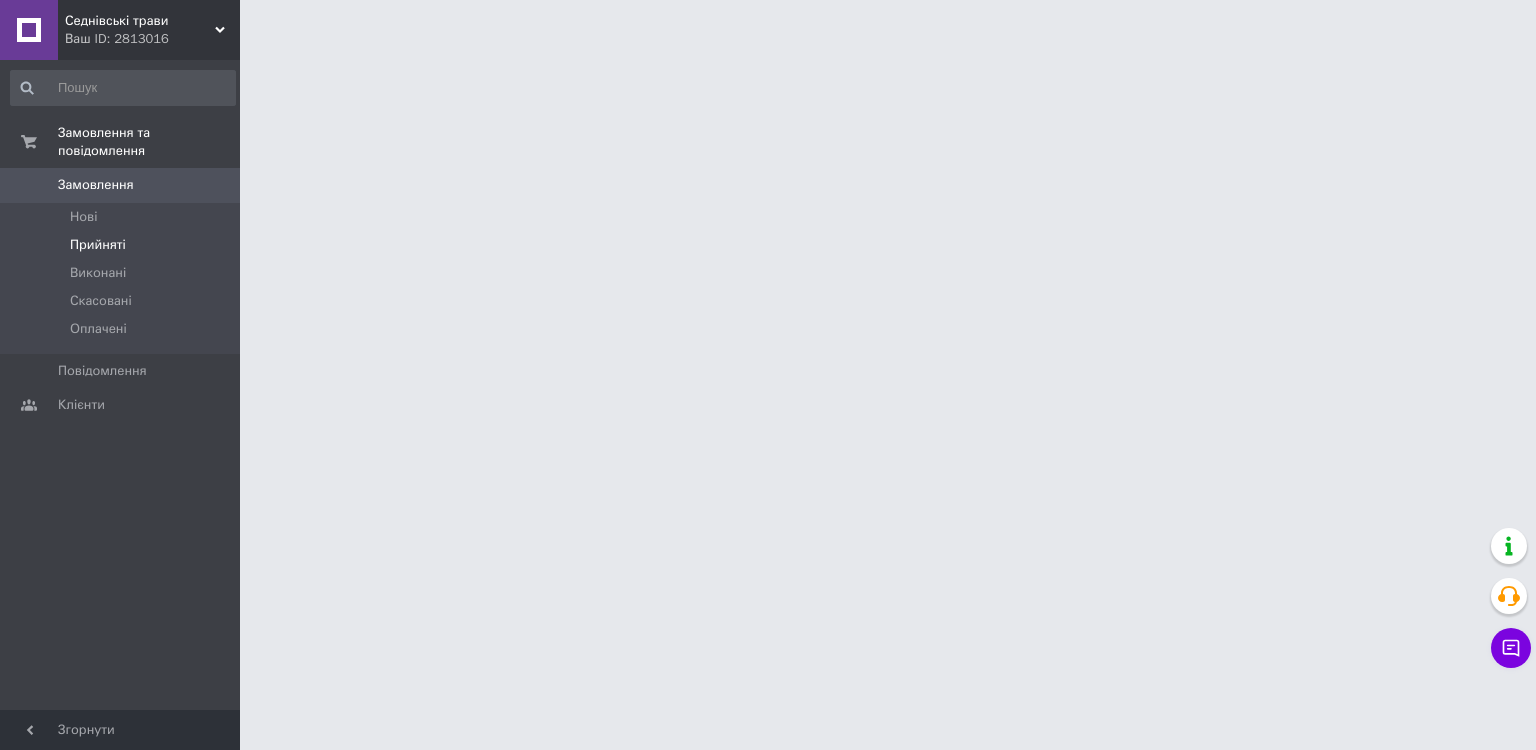 click on "Прийняті" at bounding box center [98, 245] 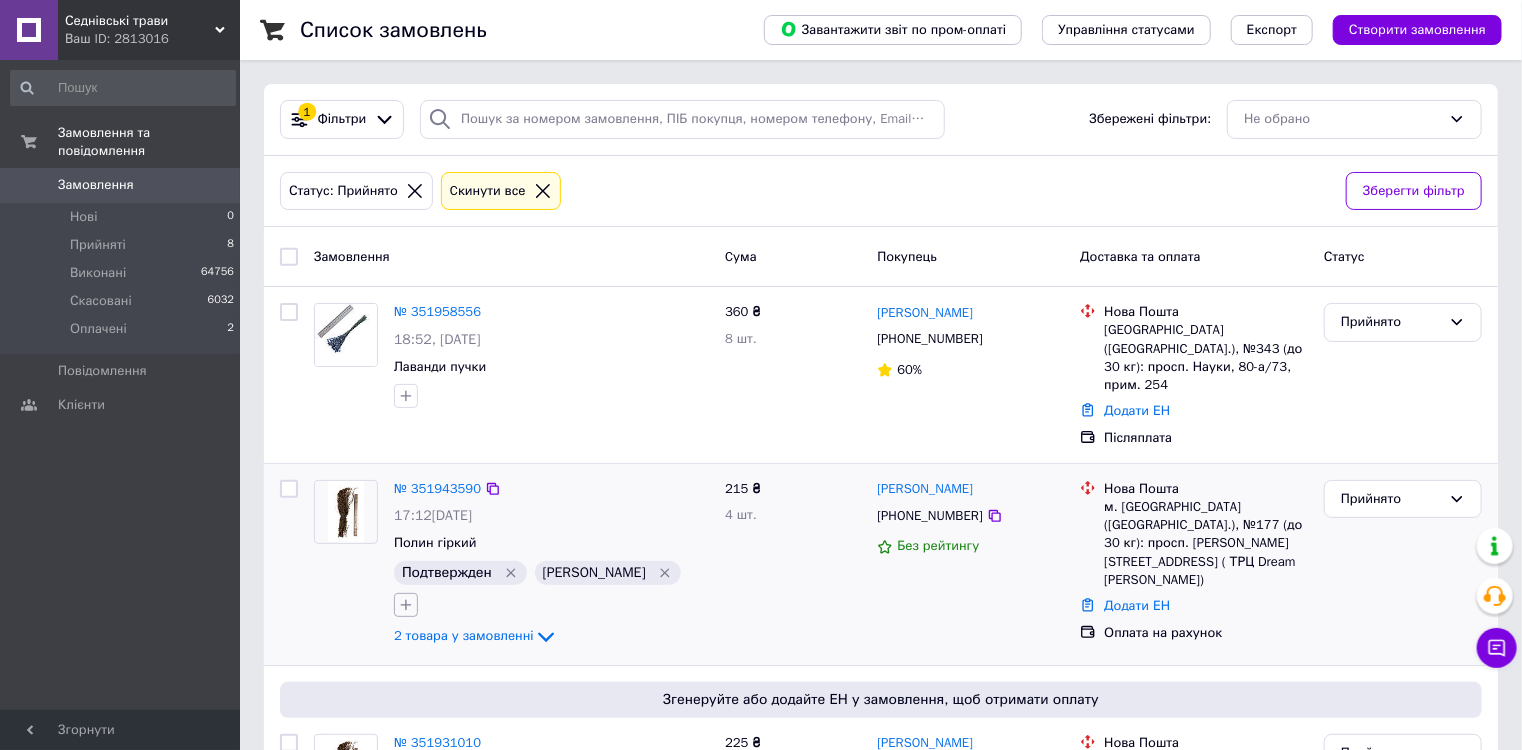 click 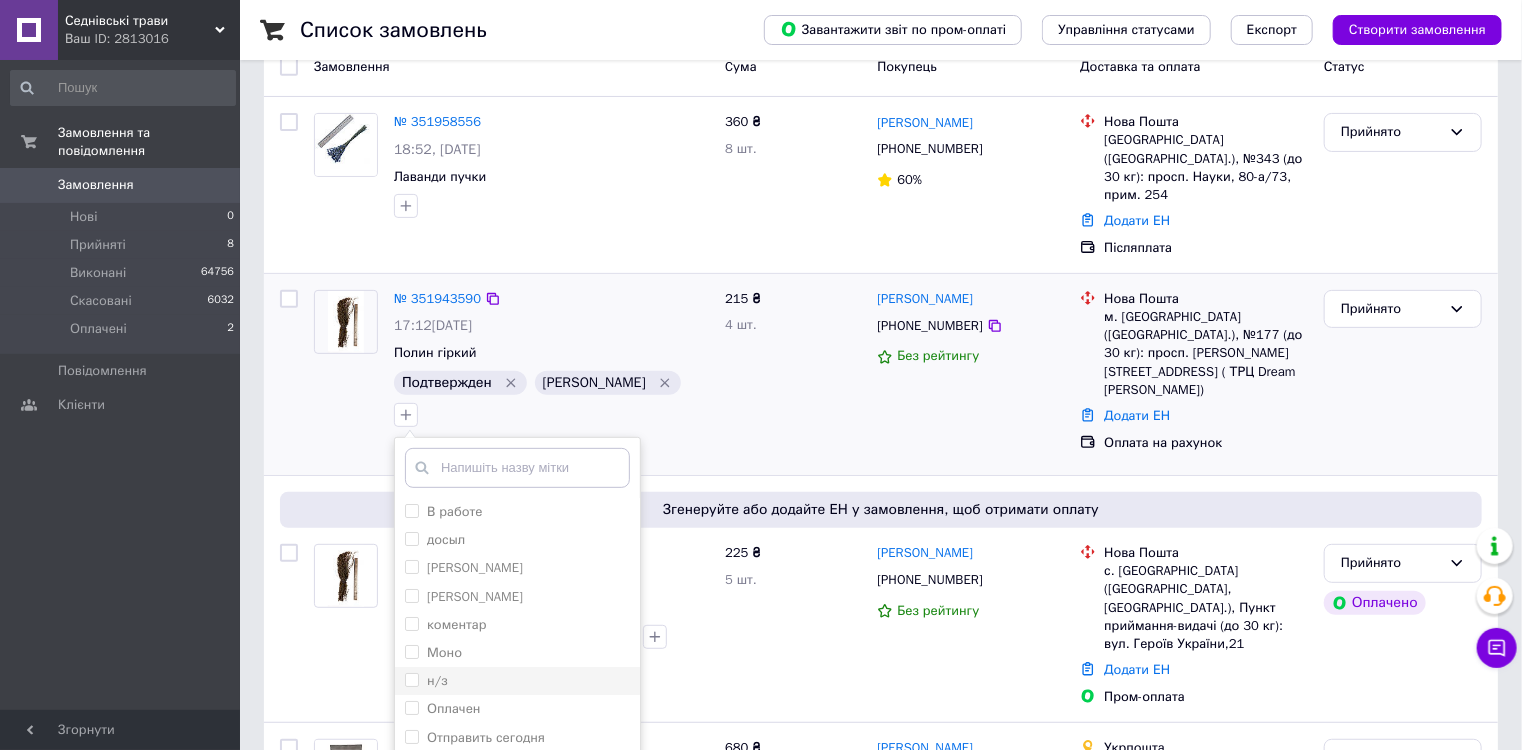 scroll, scrollTop: 240, scrollLeft: 0, axis: vertical 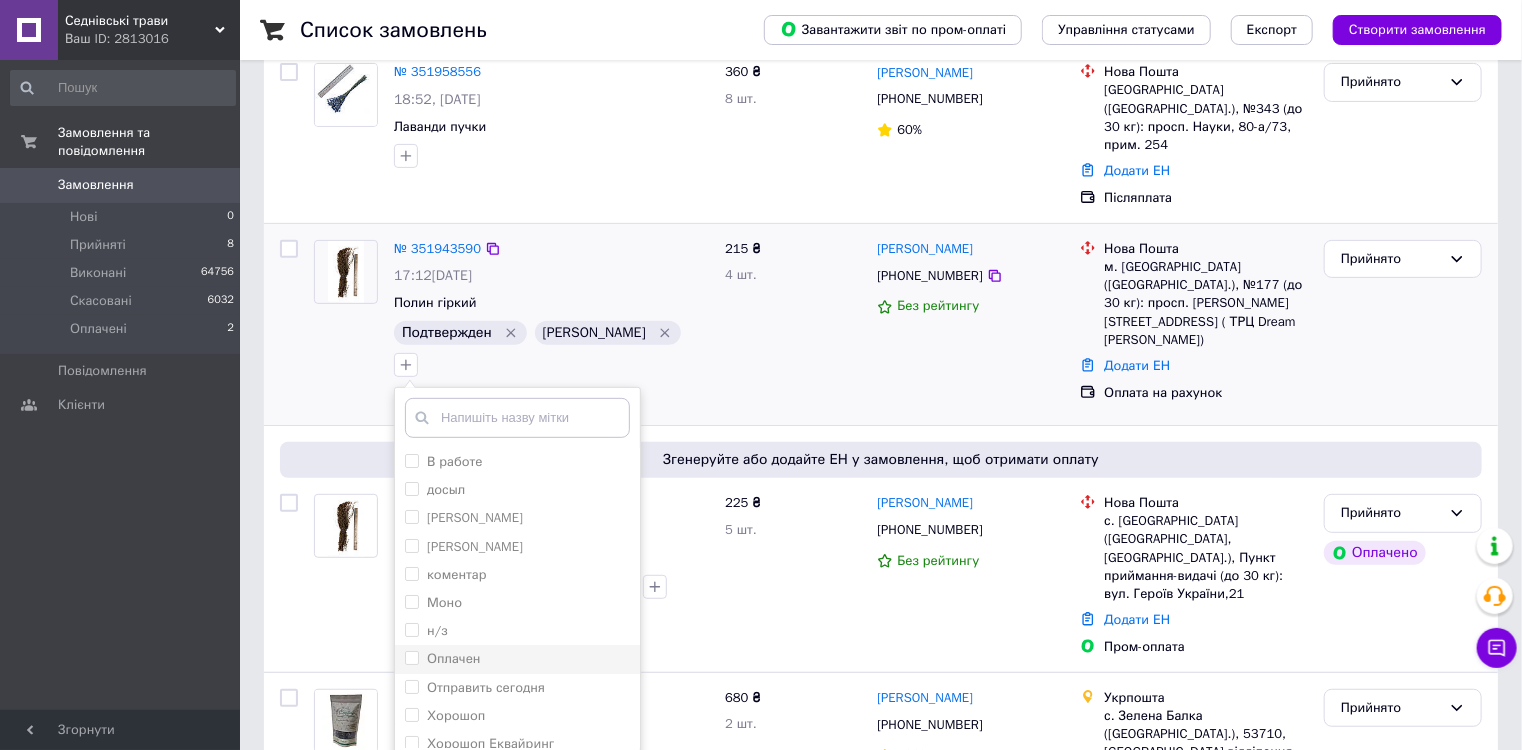 click on "Оплачен" at bounding box center [411, 657] 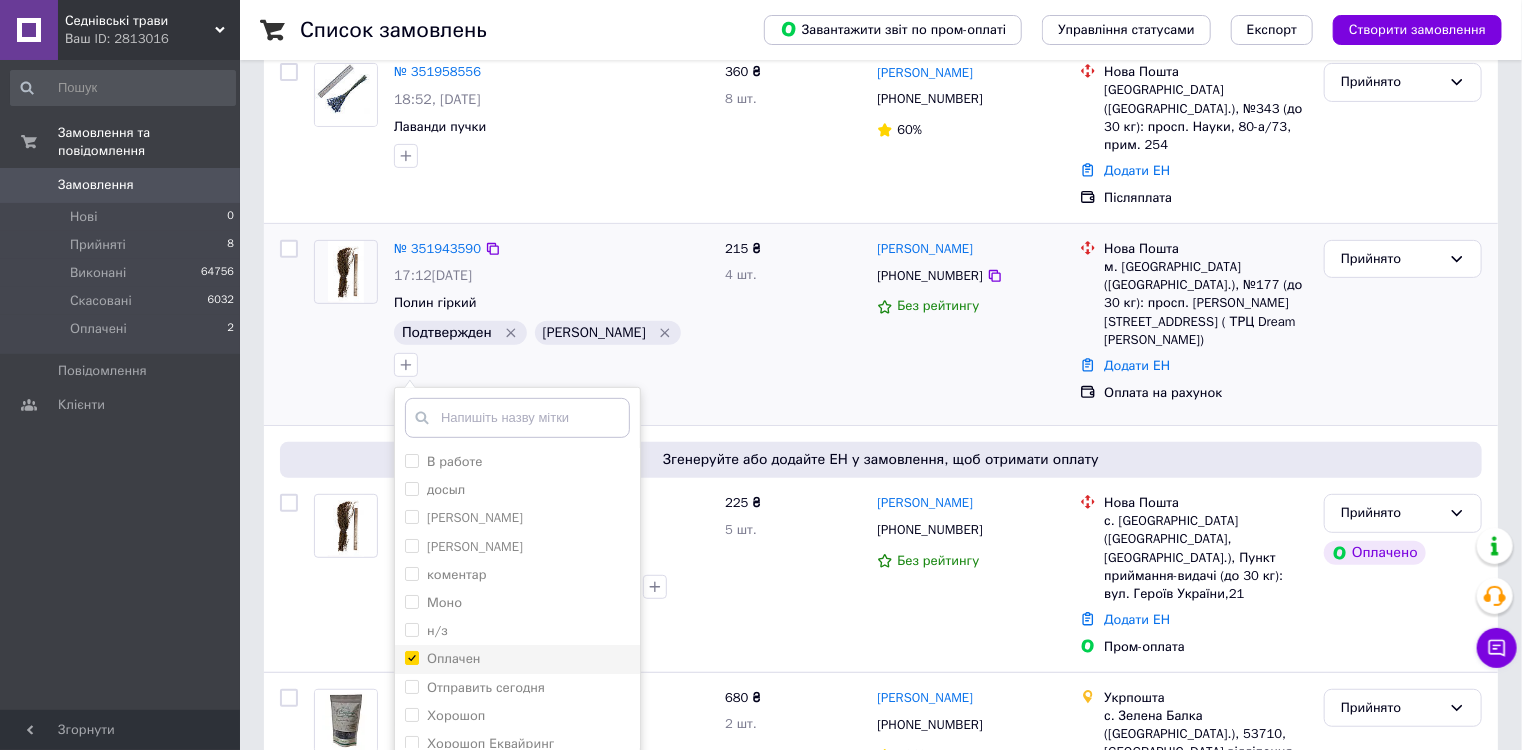 checkbox on "true" 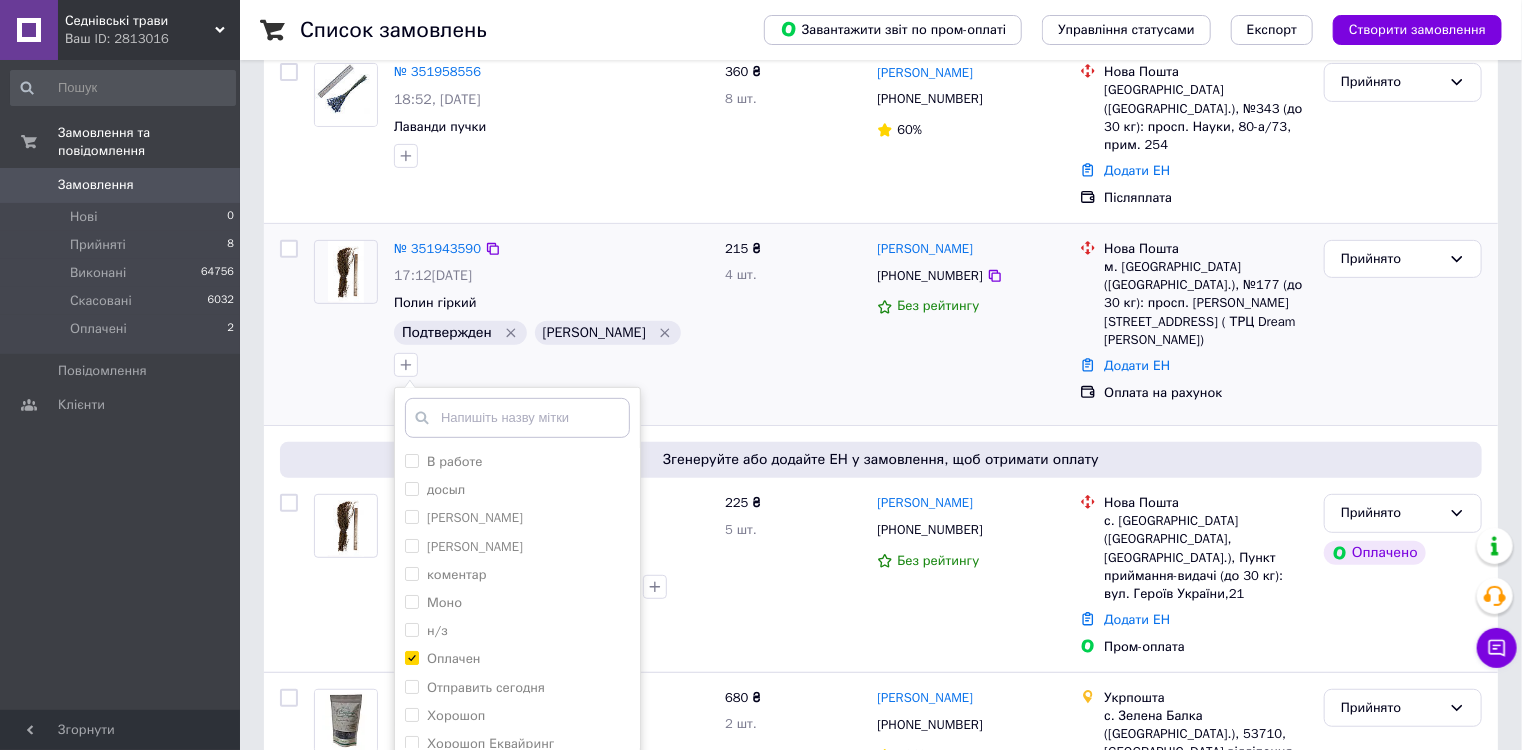 click on "Додати мітку" at bounding box center (517, 784) 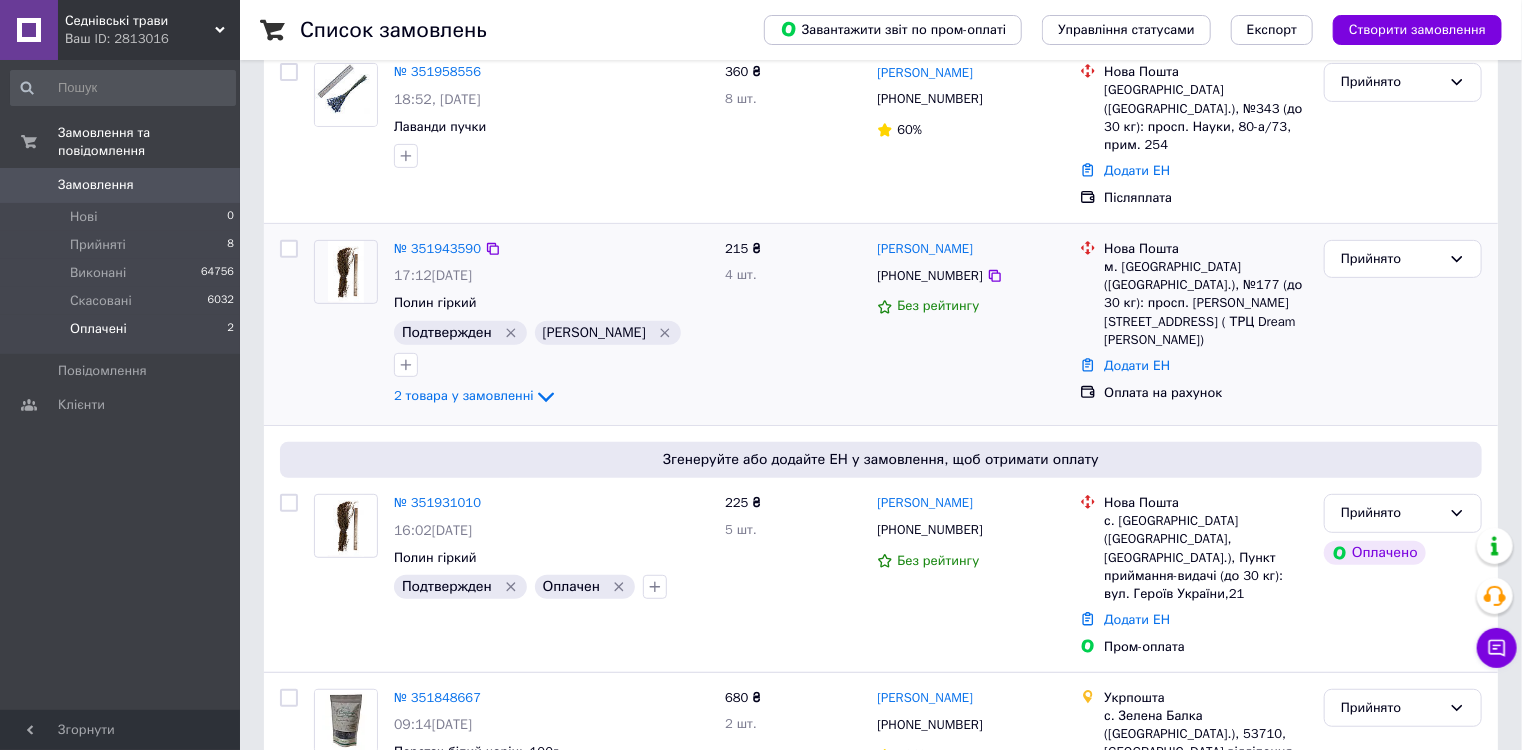 click on "Оплачені" at bounding box center [98, 329] 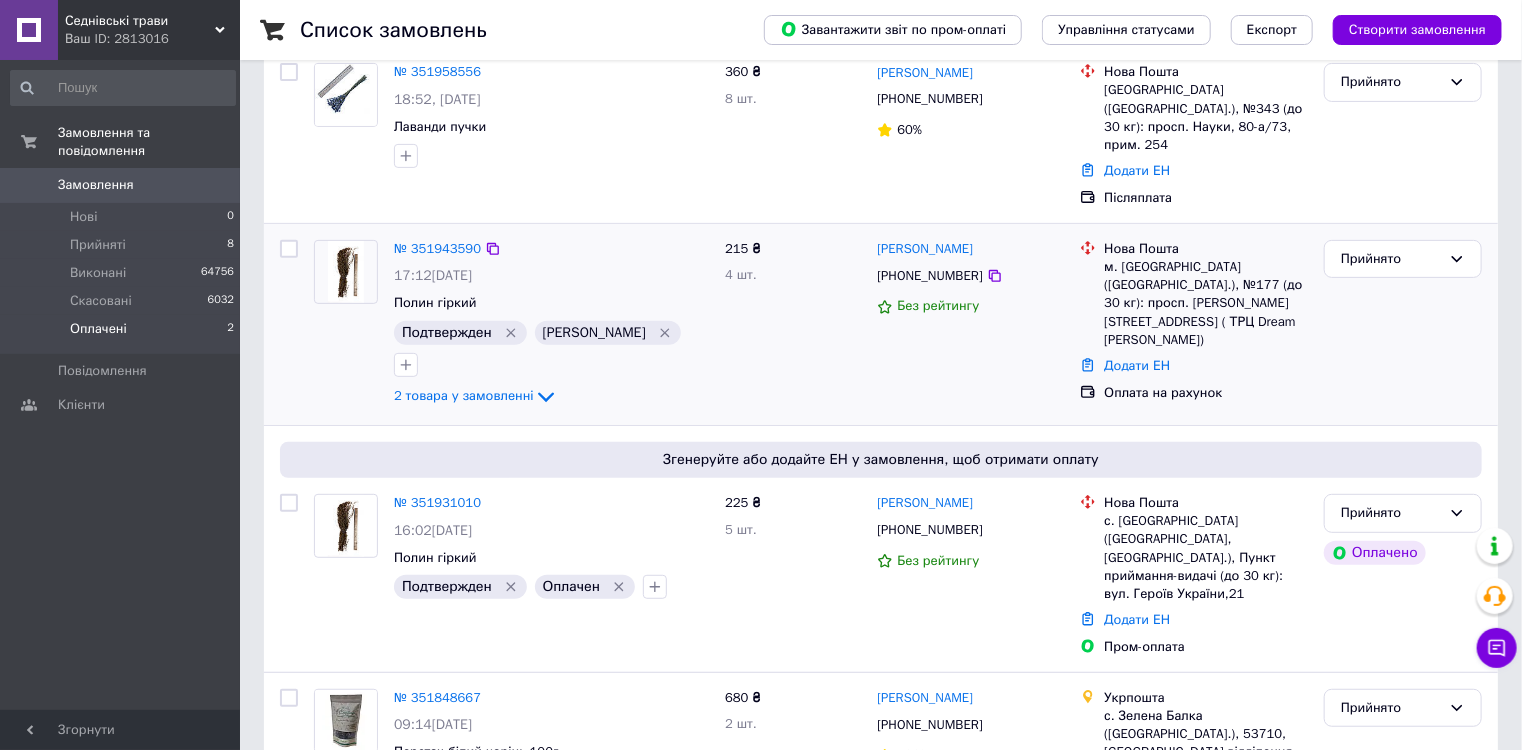 click on "Оплачені 2" at bounding box center (123, 334) 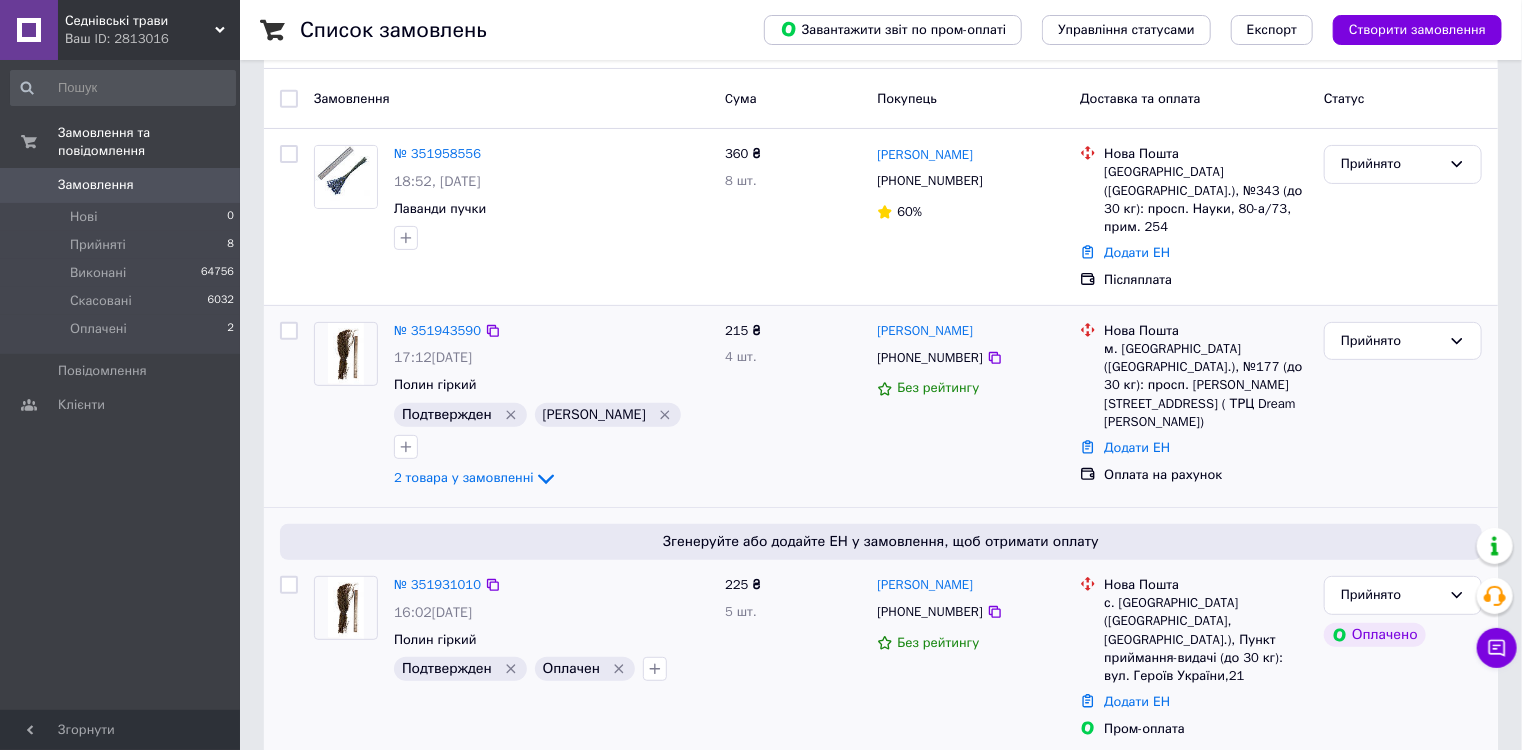 scroll, scrollTop: 0, scrollLeft: 0, axis: both 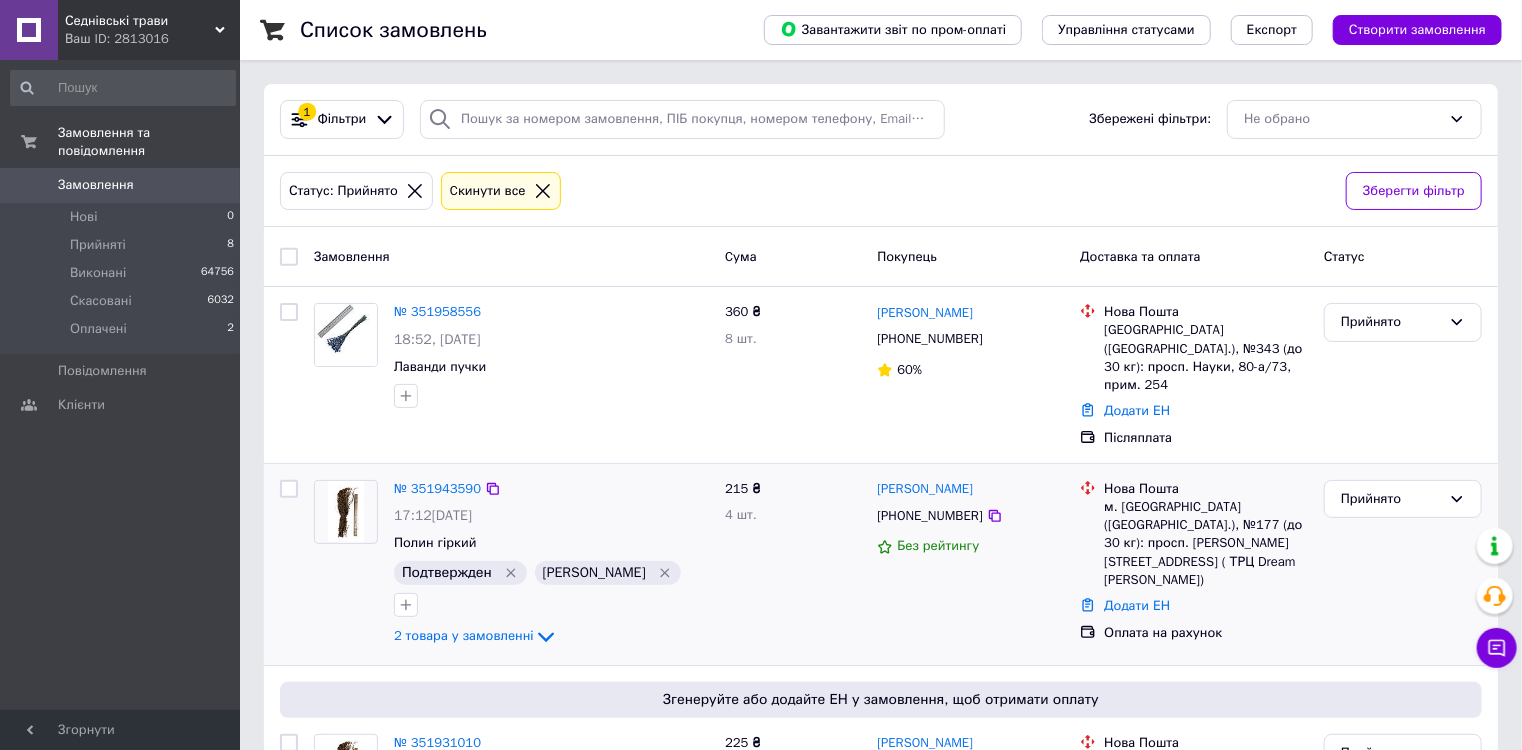 click on "Замовлення" at bounding box center [96, 185] 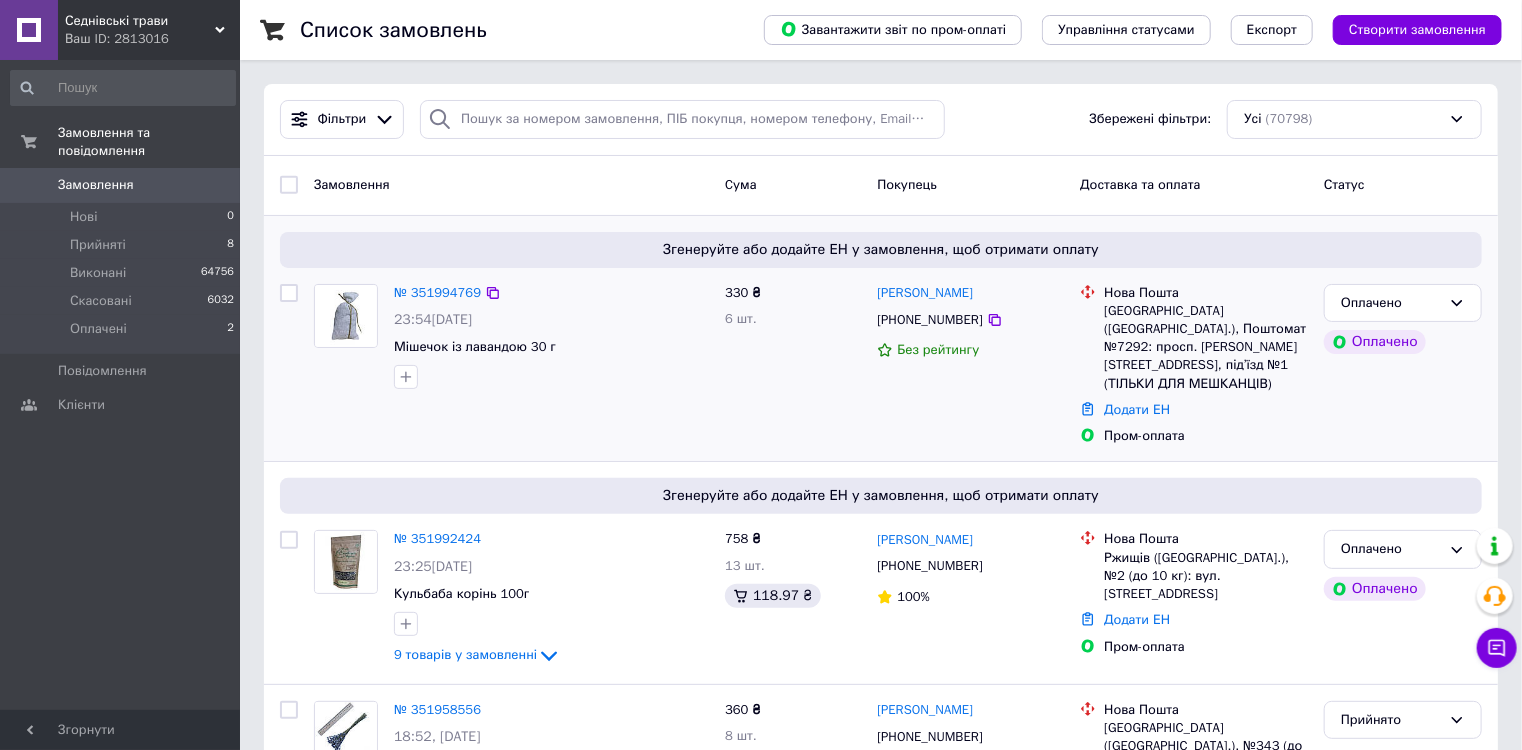 click on "Оплачено" at bounding box center [1403, 303] 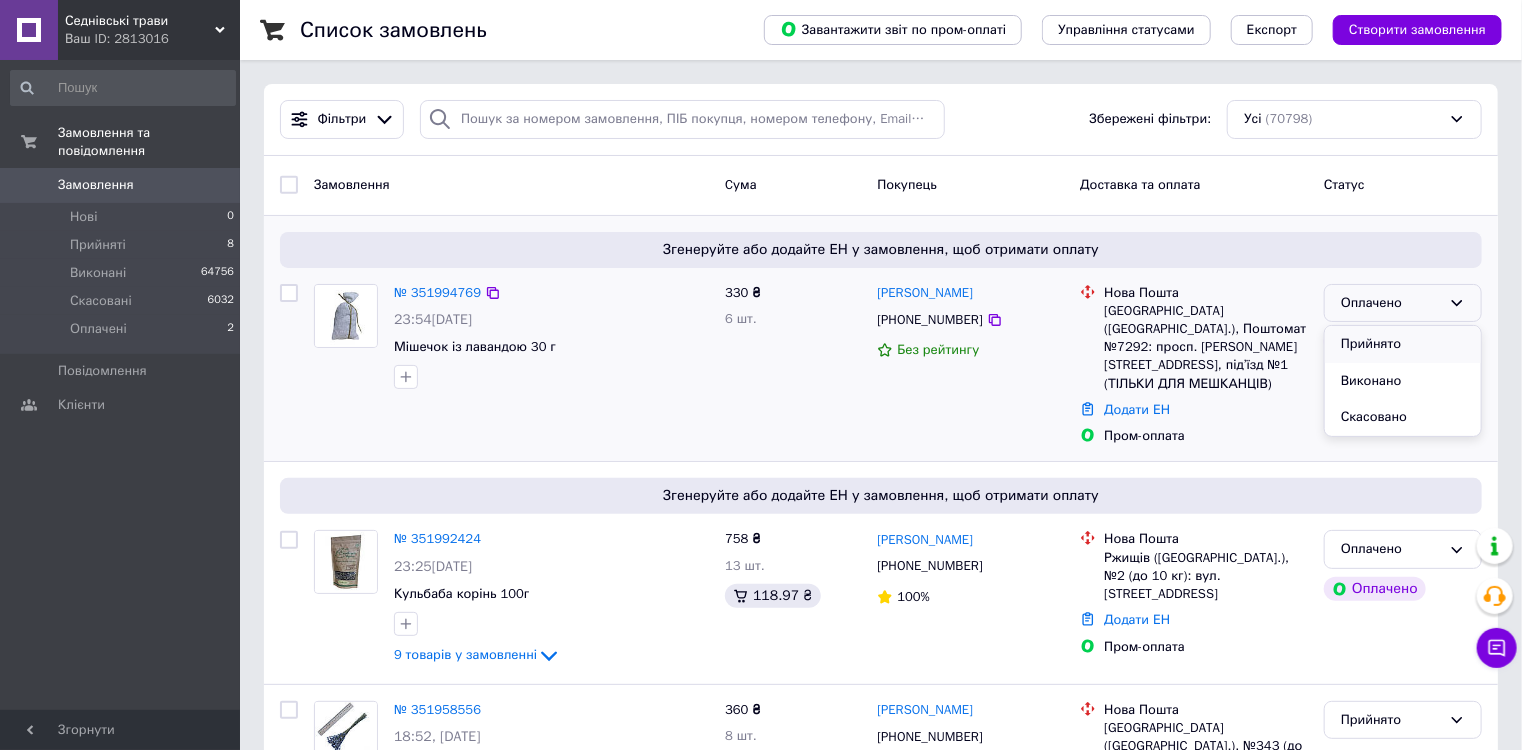 click on "Прийнято" at bounding box center (1403, 344) 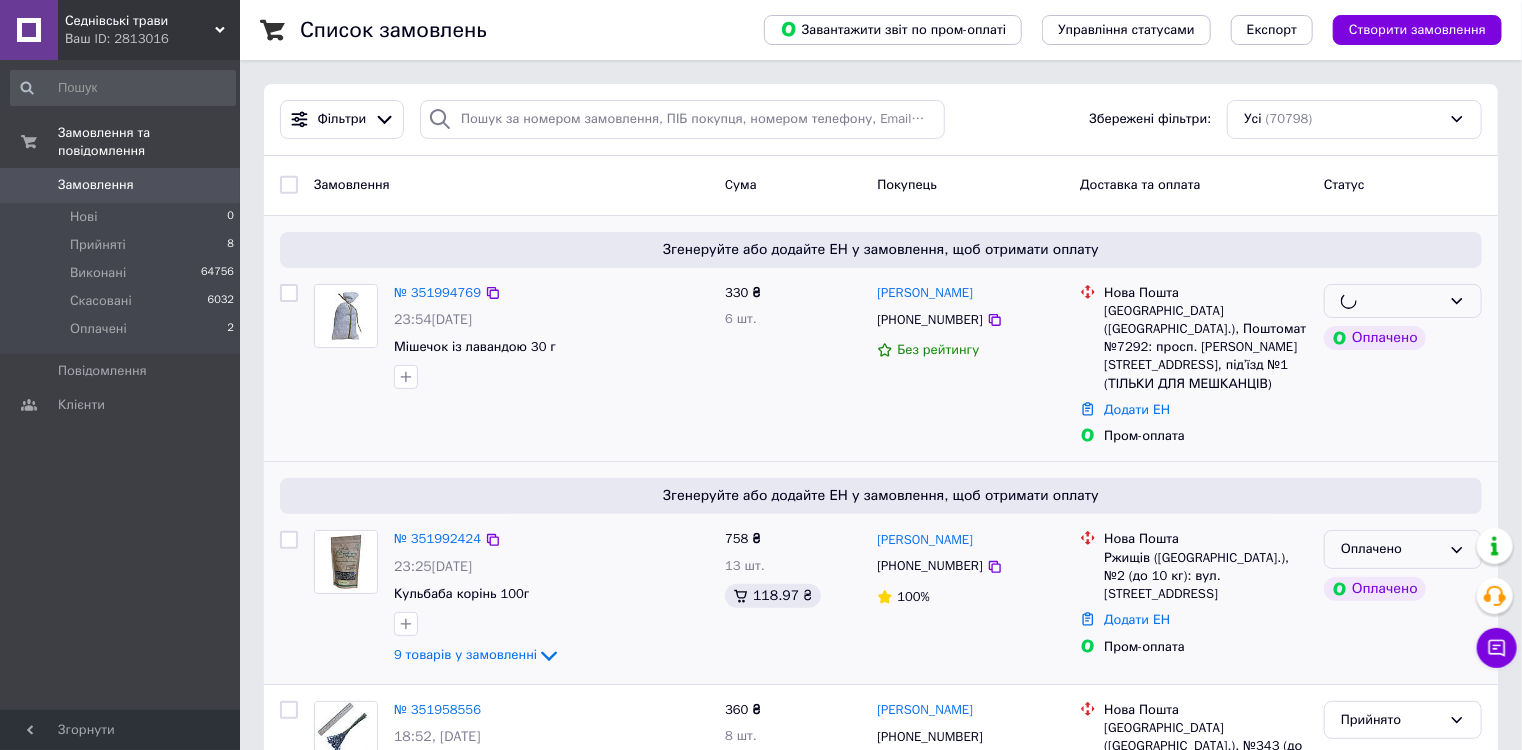 click on "Замовлення Cума Покупець Доставка та оплата Статус Згенеруйте або додайте ЕН у замовлення, щоб отримати оплату № 351994769 23:54, 09.07.2025 Мішечок із лавандою 30 г 330 ₴ 6 шт. Діана Нандріш +380992827726 Без рейтингу Нова Пошта Київ (Київська обл.), Поштомат №7292: просп. Лобановського, 6г, під’їзд №1 (ТІЛЬКИ ДЛЯ МЕШКАНЦІВ) Додати ЕН Пром-оплата Оплачено Згенеруйте або додайте ЕН у замовлення, щоб отримати оплату № 351992424 23:25, 09.07.2025 Кульбаба корінь 100г 9 товарів у замовленні 758 ₴ 13 шт. 118.97 ₴ Богдан Попов +380636243781 100% Нова Пошта Ржищів (Київська обл.), №2 (до 10 кг): вул. Соборна, 47 Додати ЕН" at bounding box center (881, 10085) 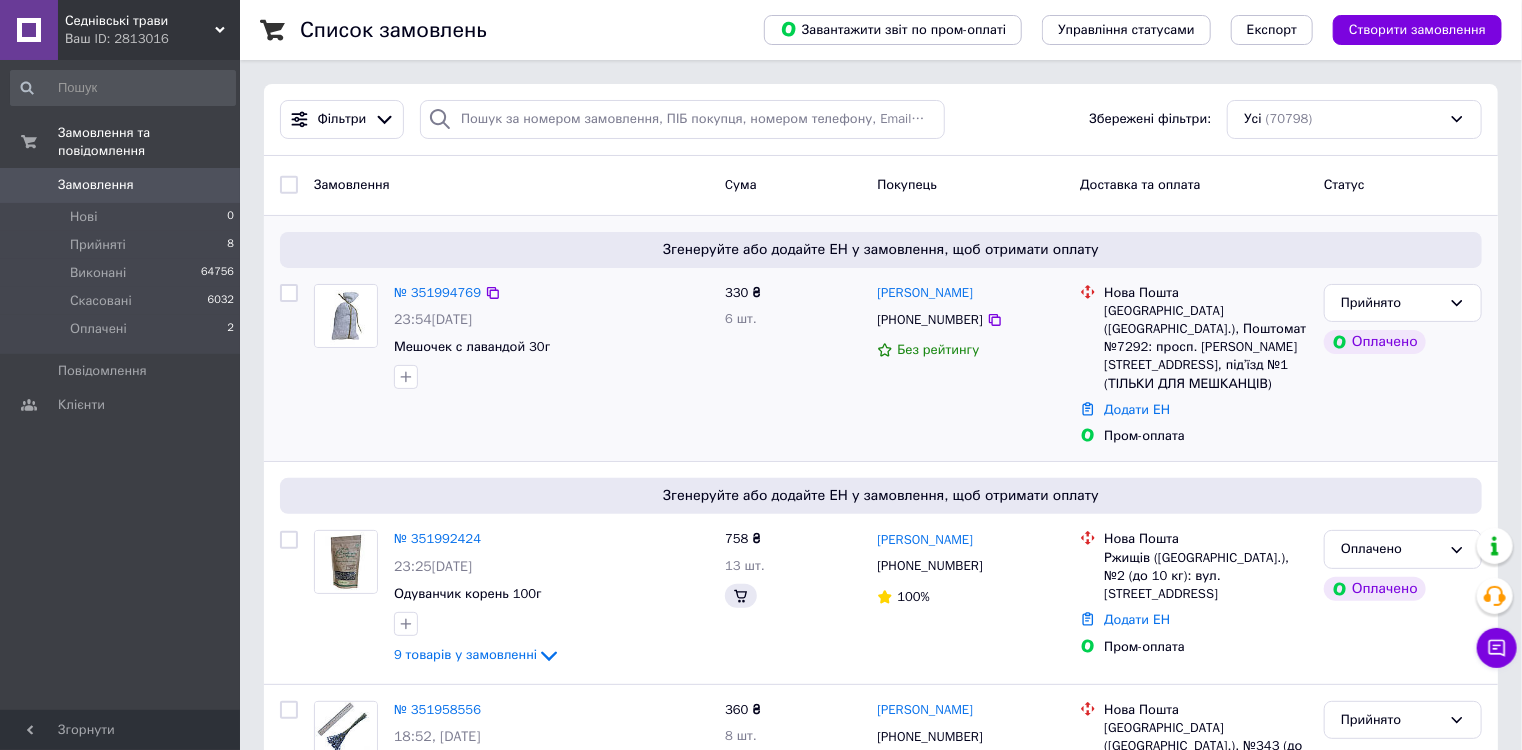 click on "Оплачено" at bounding box center (1403, 549) 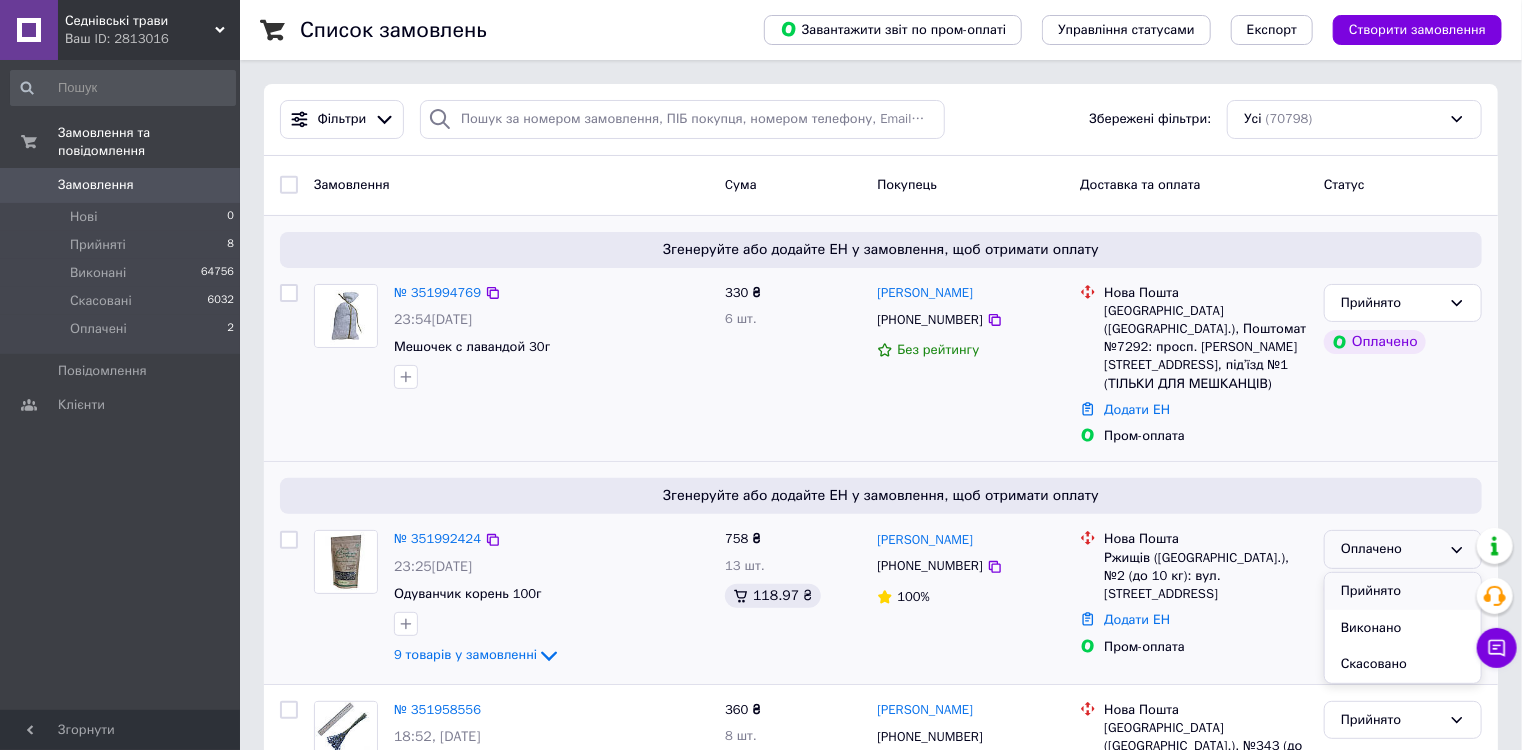 click on "Прийнято" at bounding box center [1403, 591] 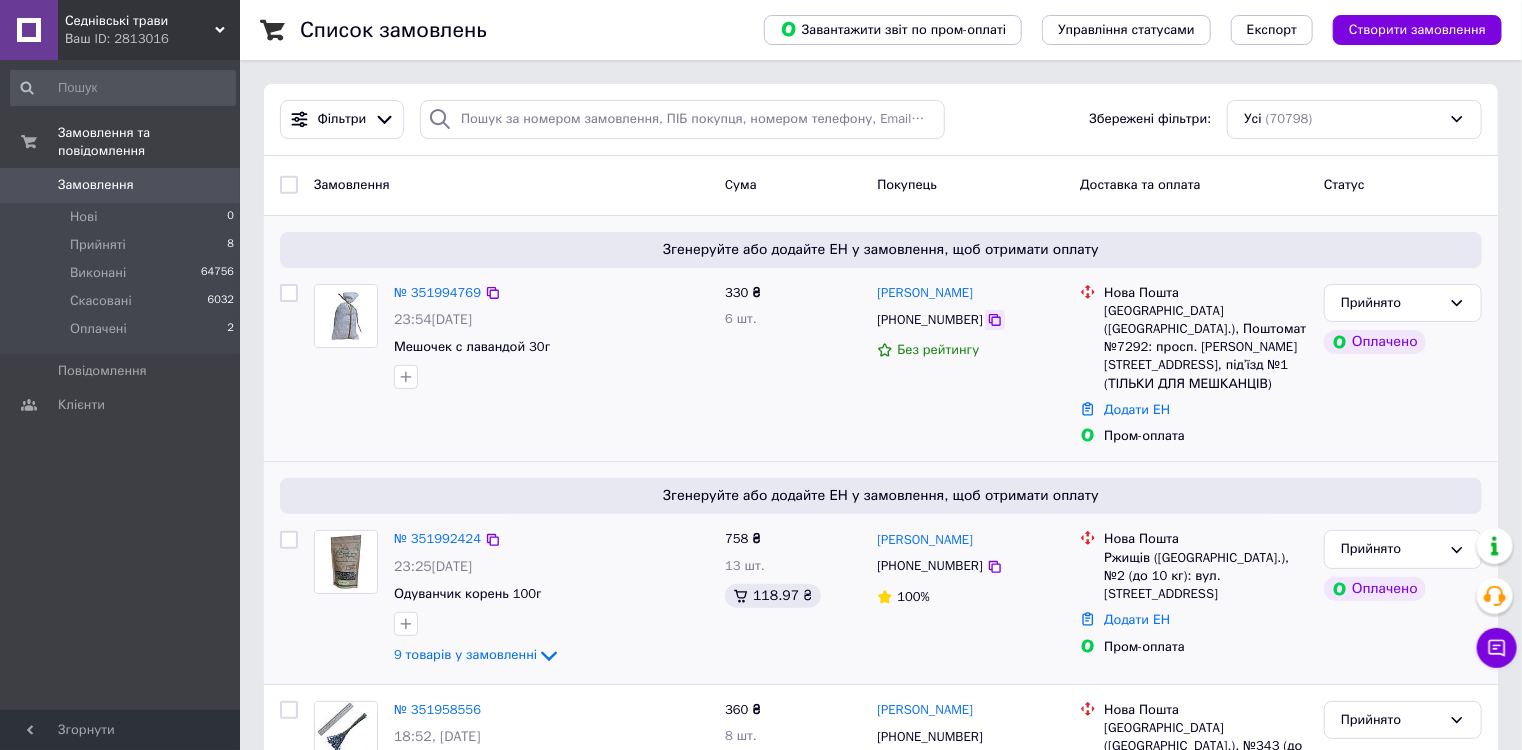 click 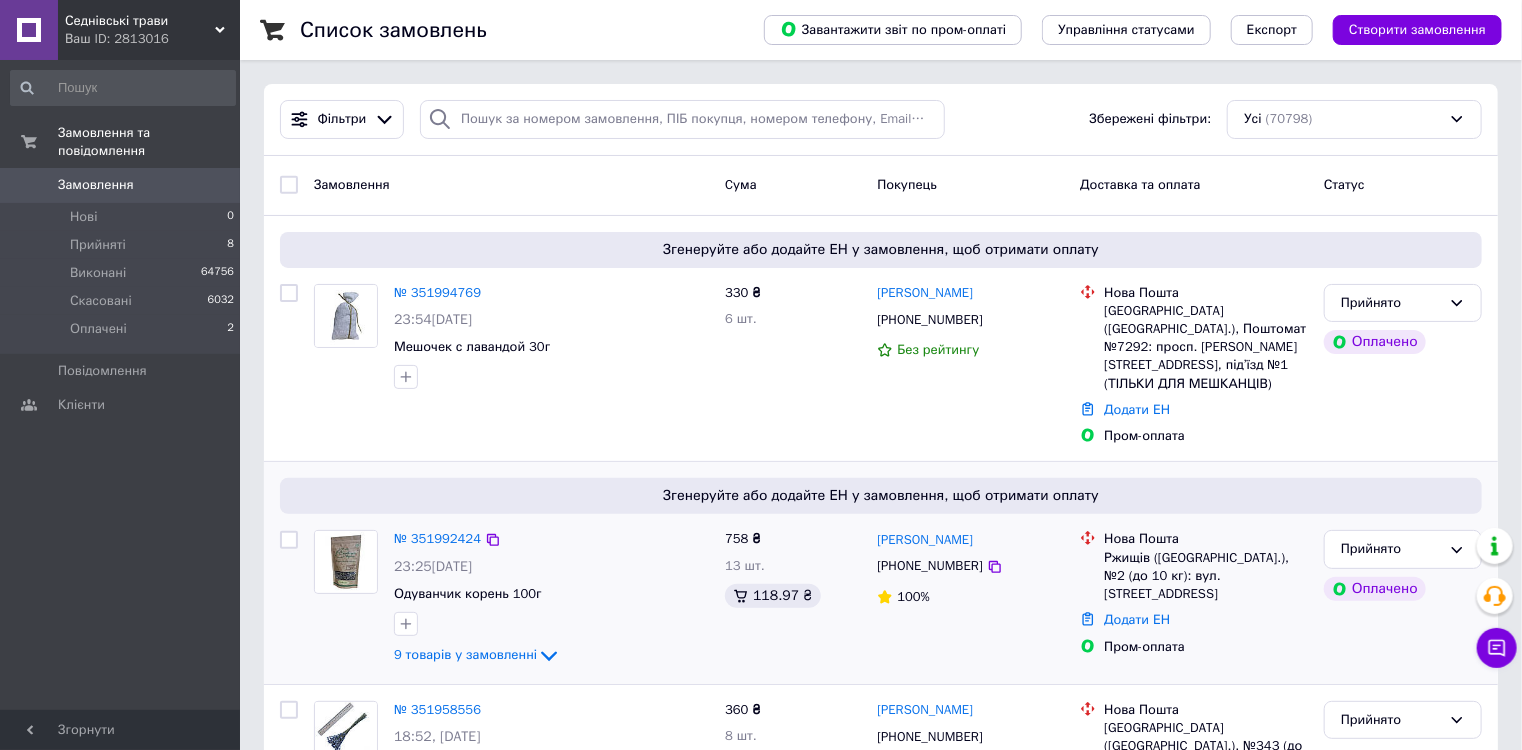 click on "Список замовлень   Завантажити звіт по пром-оплаті Управління статусами Експорт Створити замовлення Фільтри Збережені фільтри: Усі (70798) Замовлення Cума Покупець Доставка та оплата Статус Згенеруйте або додайте ЕН у замовлення, щоб отримати оплату № 351994769 23:54, 09.07.2025 Мешочек с лавандой 30г 330 ₴ 6 шт. Діана Нандріш +380992827726 Без рейтингу Нова Пошта Київ (Київська обл.), Поштомат №7292: просп. Лобановського, 6г, під’їзд №1 (ТІЛЬКИ ДЛЯ МЕШКАНЦІВ) Додати ЕН Пром-оплата Прийнято Оплачено Згенеруйте або додайте ЕН у замовлення, щоб отримати оплату № 351992424 23:25, 09.07.2025 758 ₴ 1" at bounding box center [881, 10050] 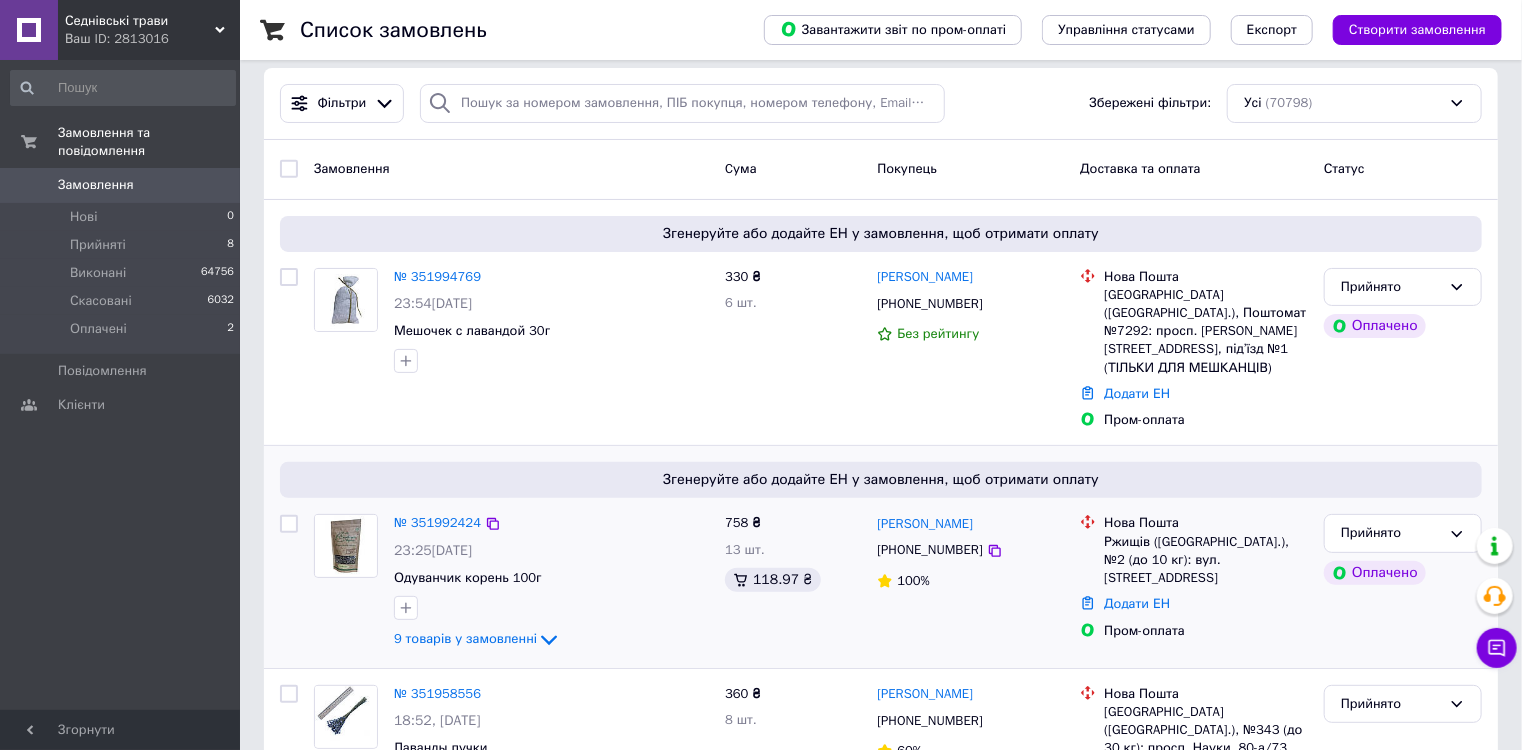 scroll, scrollTop: 0, scrollLeft: 0, axis: both 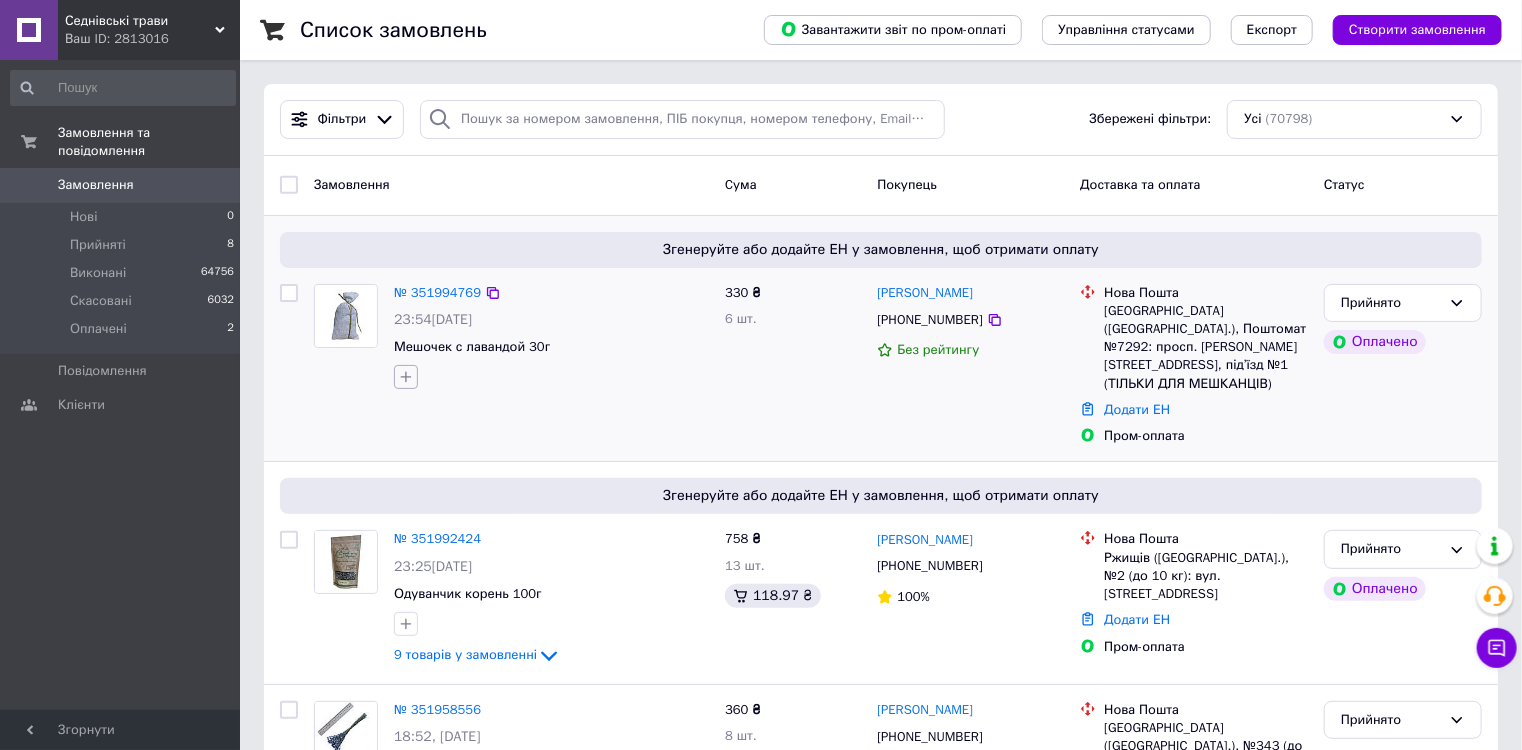 click 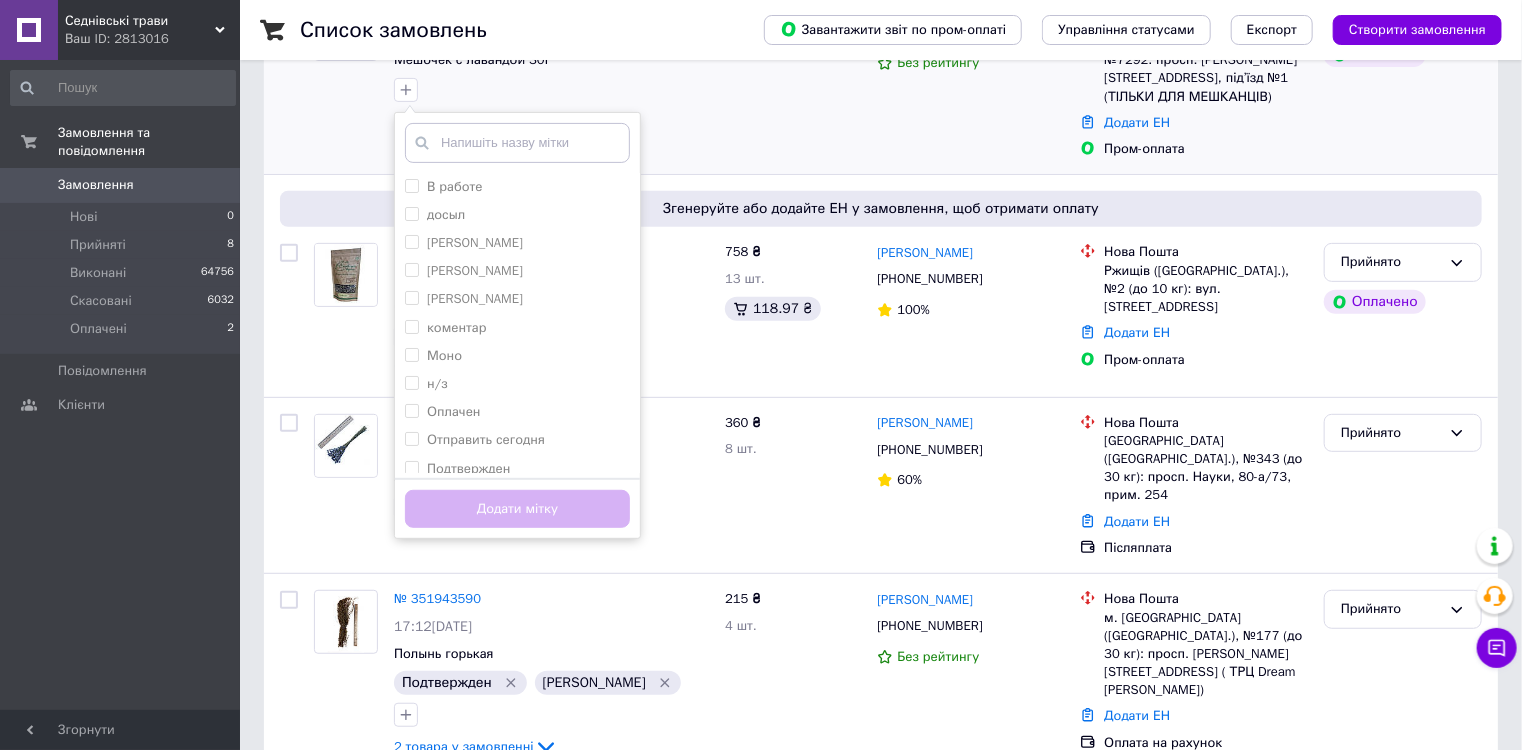 scroll, scrollTop: 320, scrollLeft: 0, axis: vertical 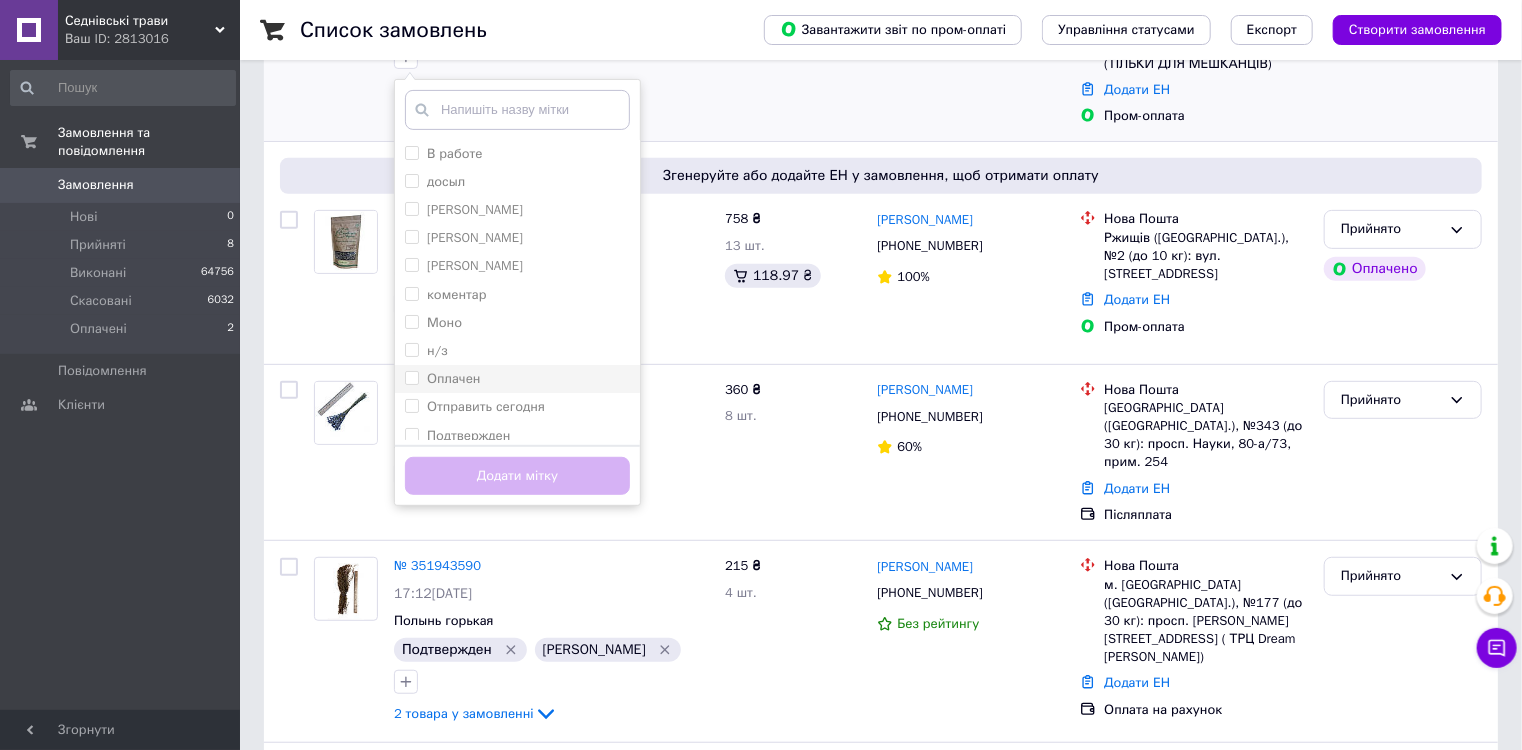 click on "Оплачен" at bounding box center [411, 377] 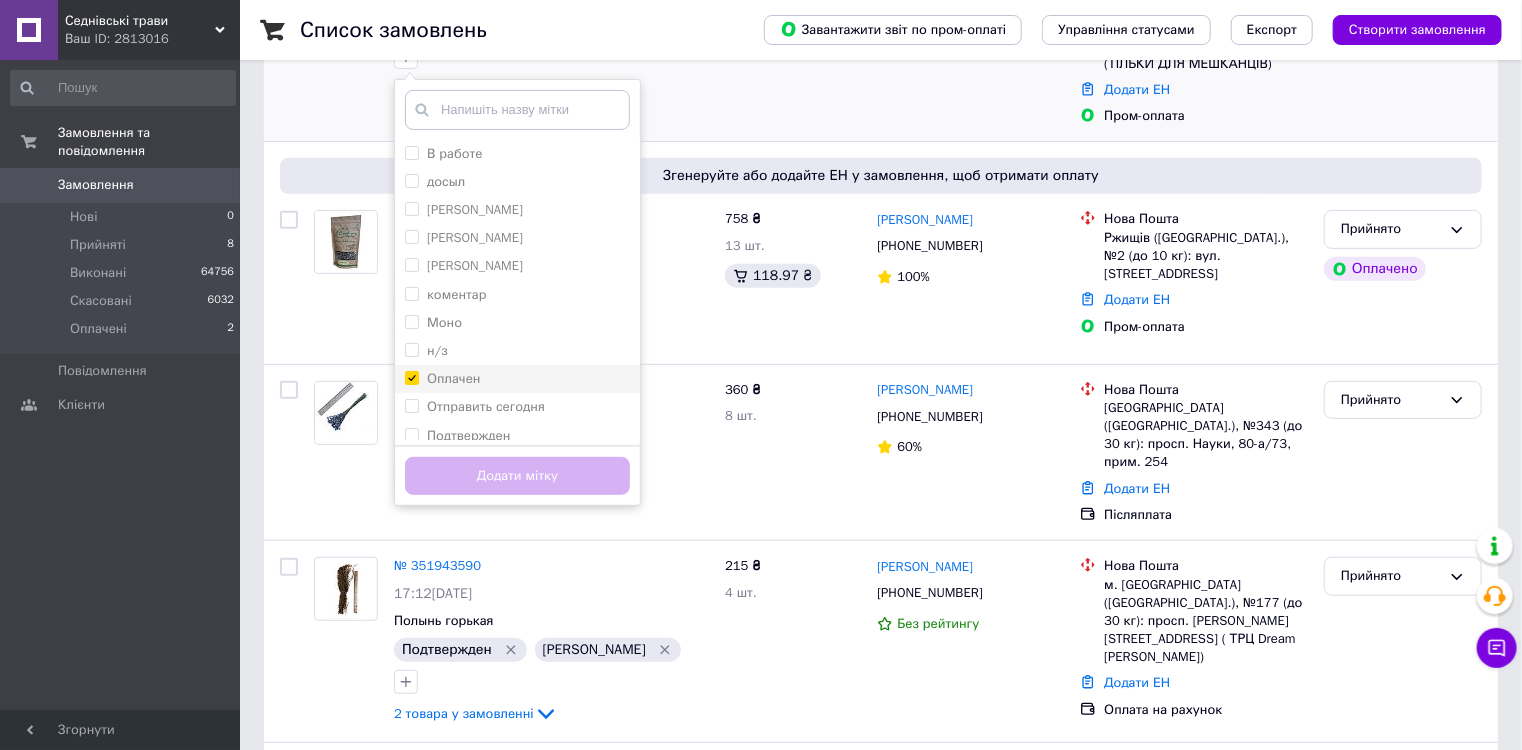 checkbox on "true" 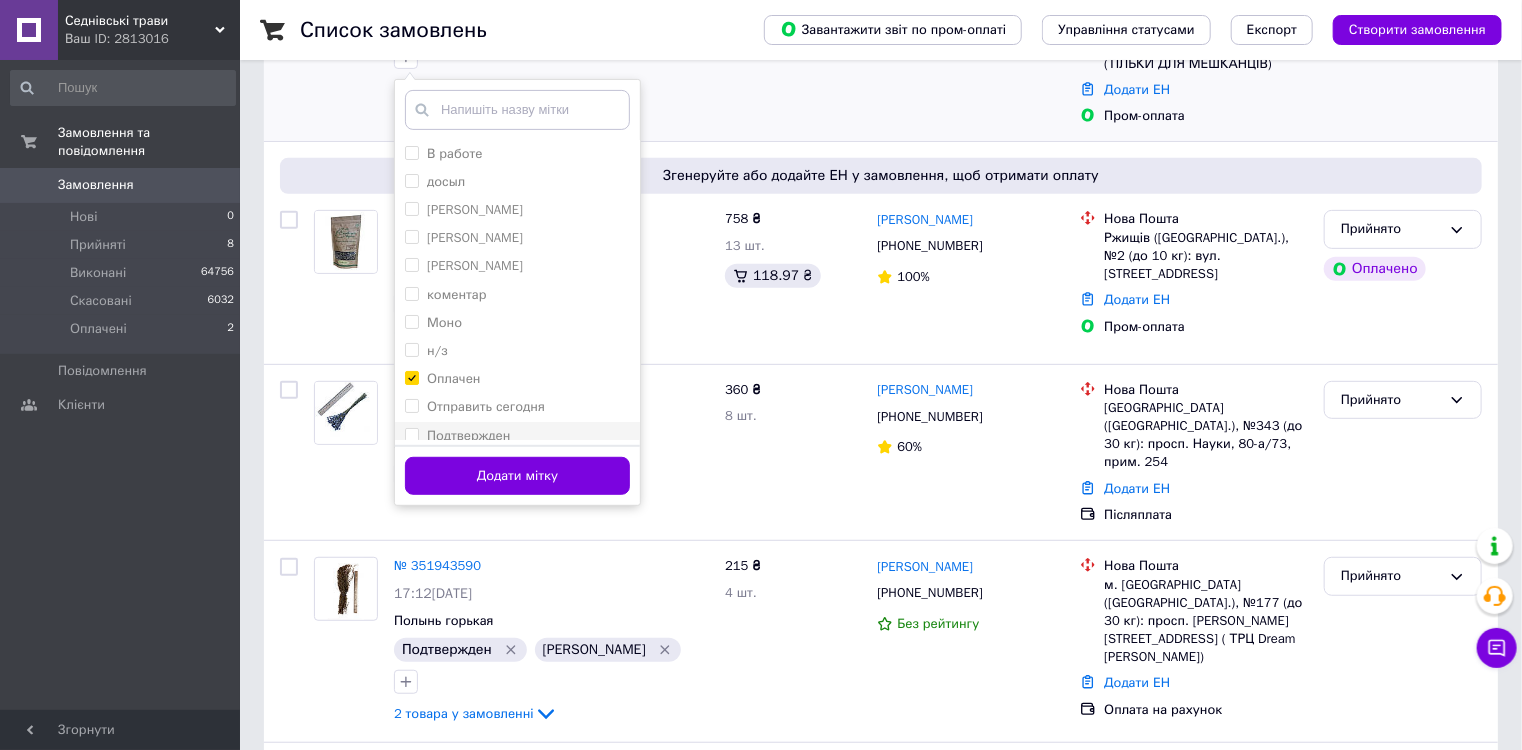 click on "Подтвержден" at bounding box center (411, 434) 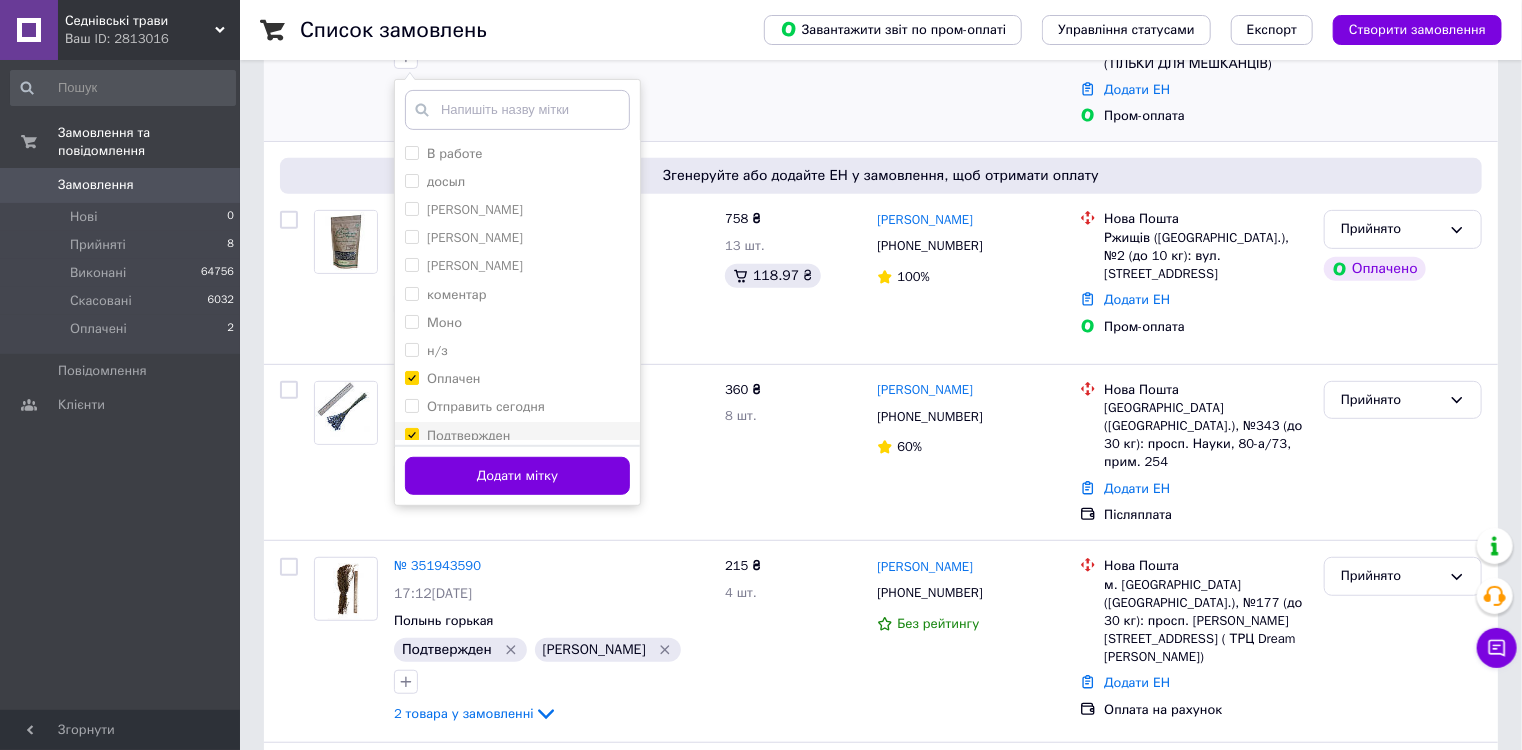 checkbox on "true" 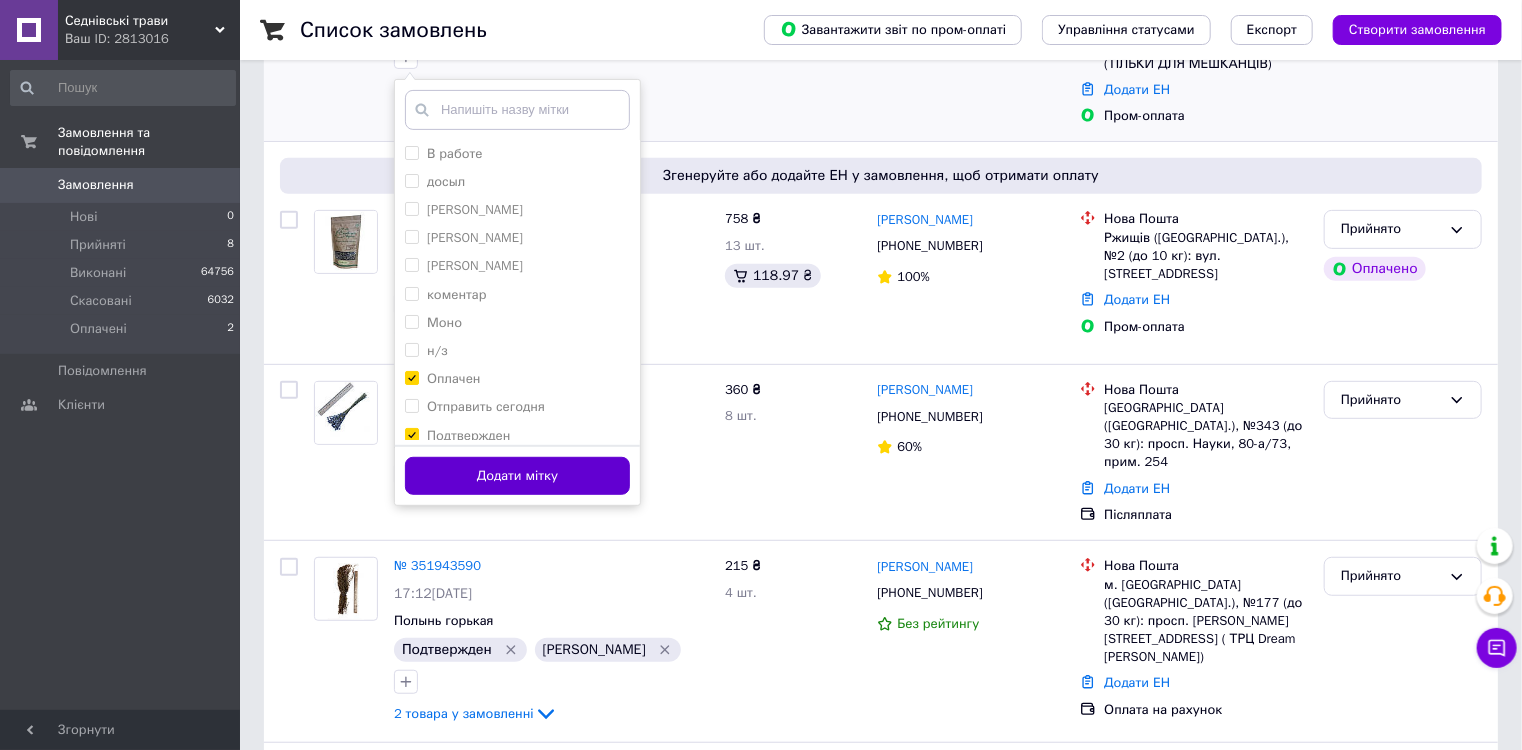 click on "Додати мітку" at bounding box center (517, 476) 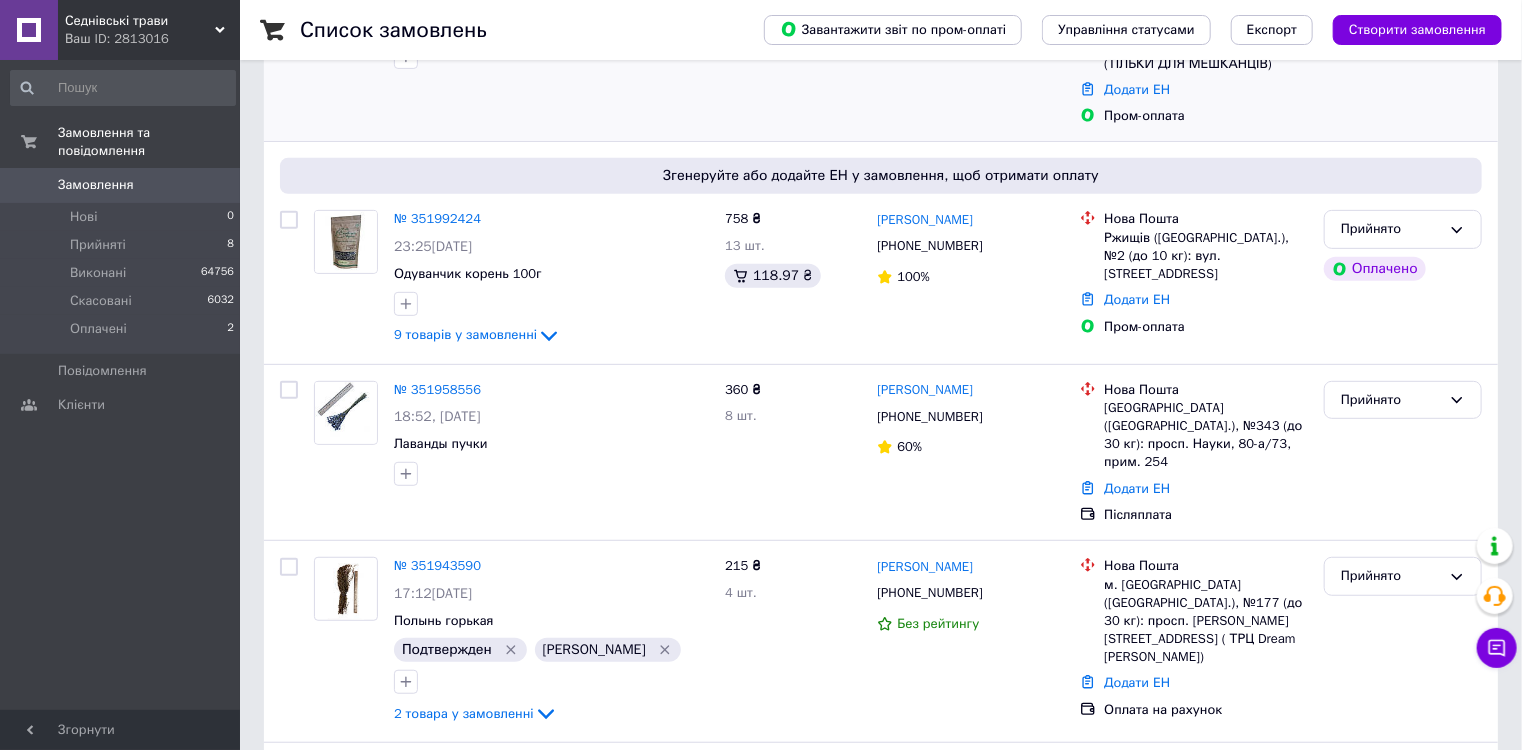 click on "9 товарів у замовленні" 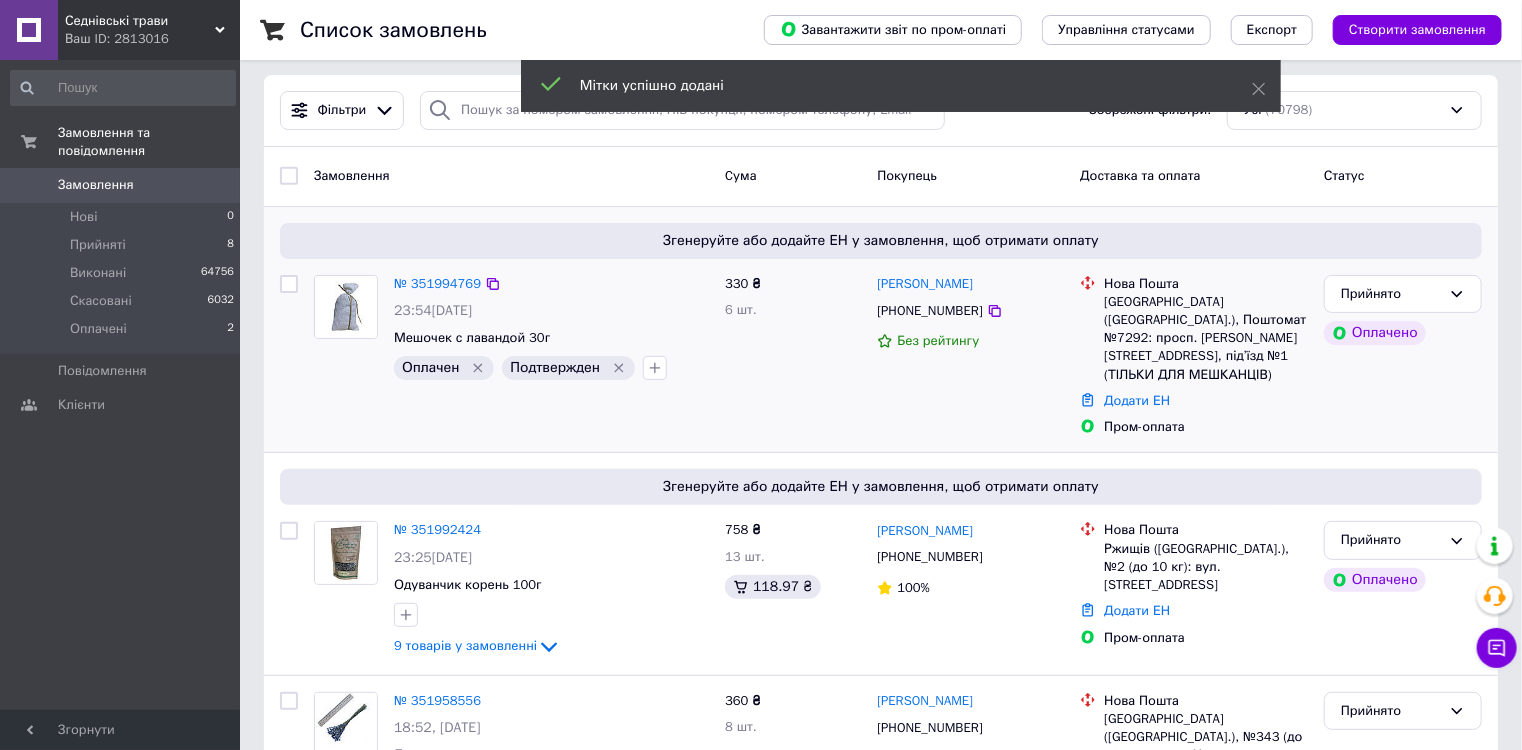scroll, scrollTop: 0, scrollLeft: 0, axis: both 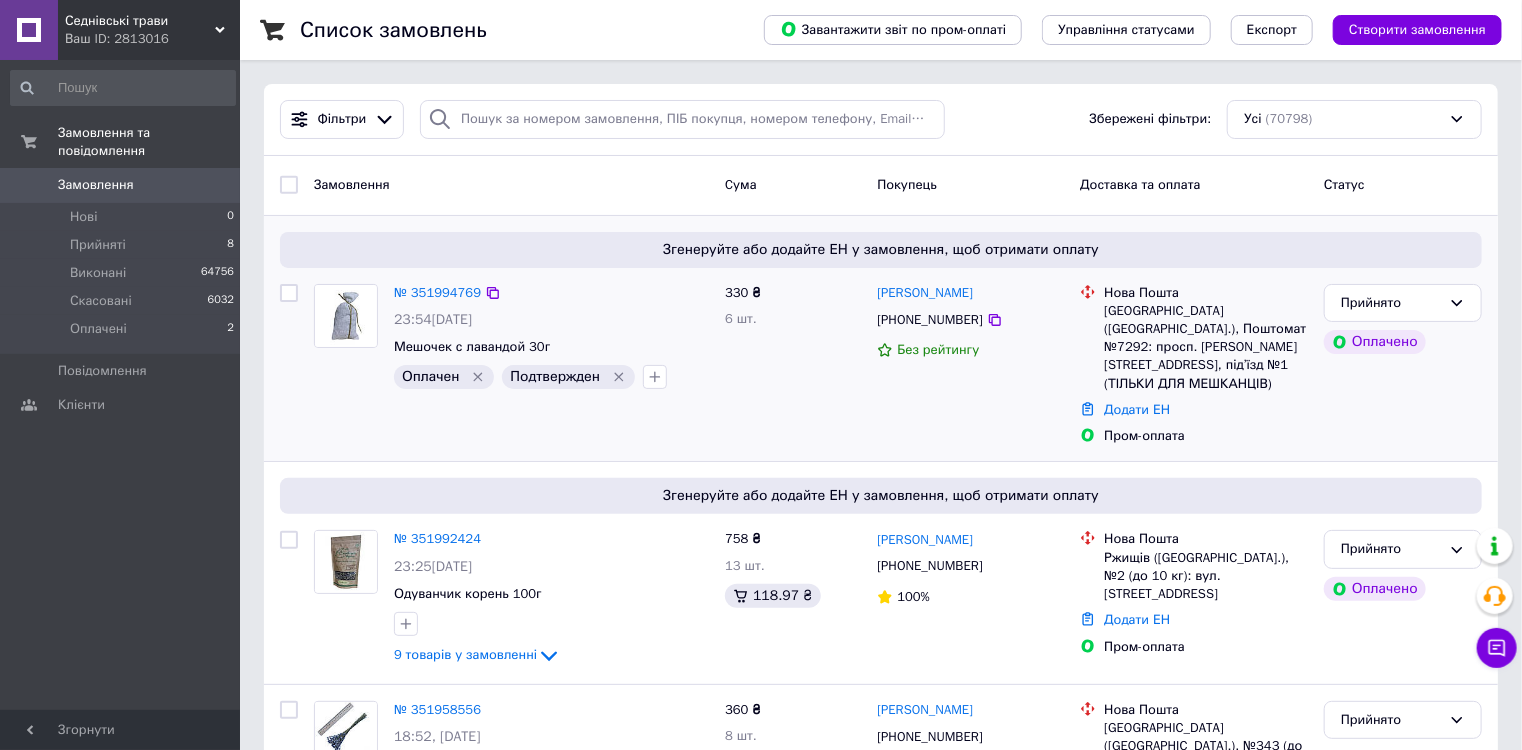 click on "330 ₴ 6 шт." at bounding box center (793, 365) 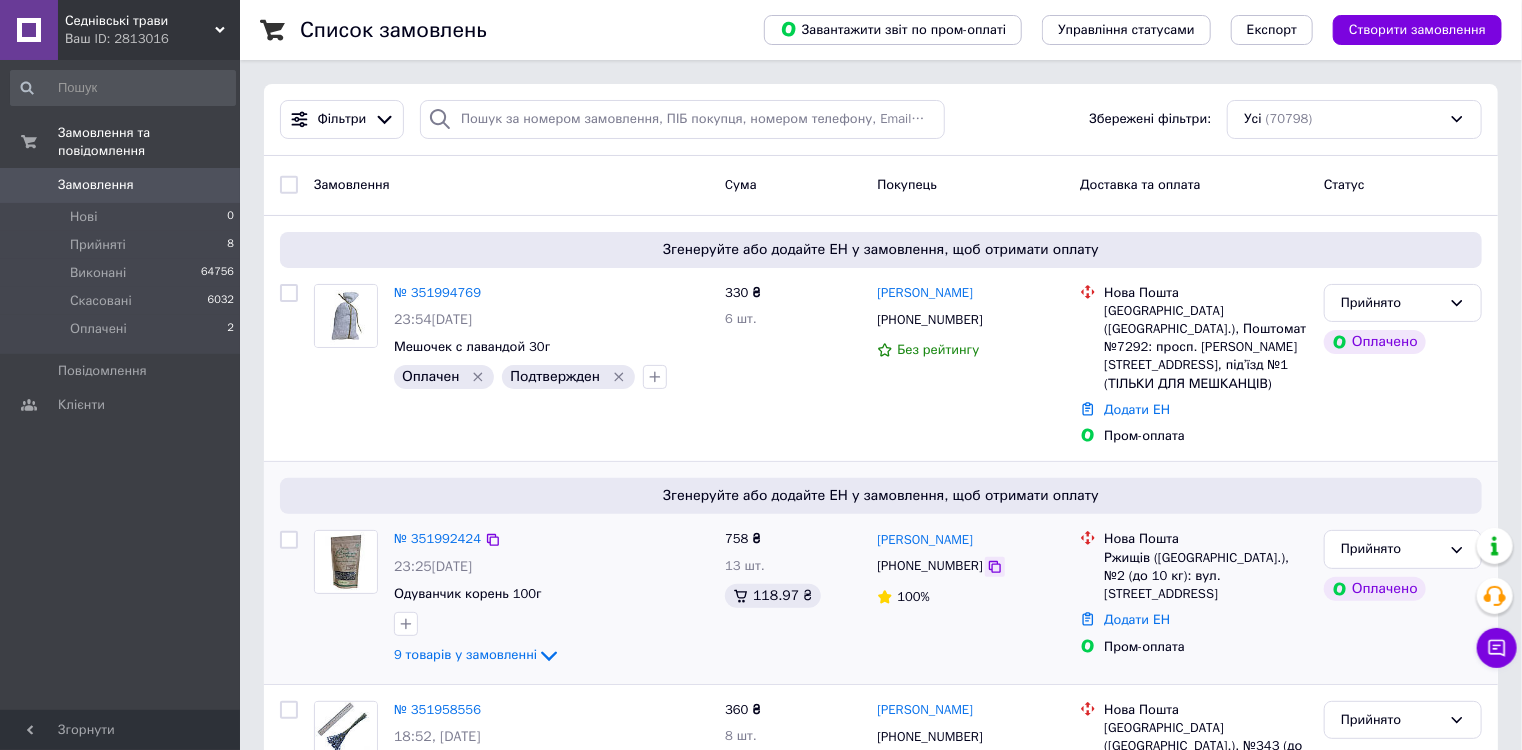 click 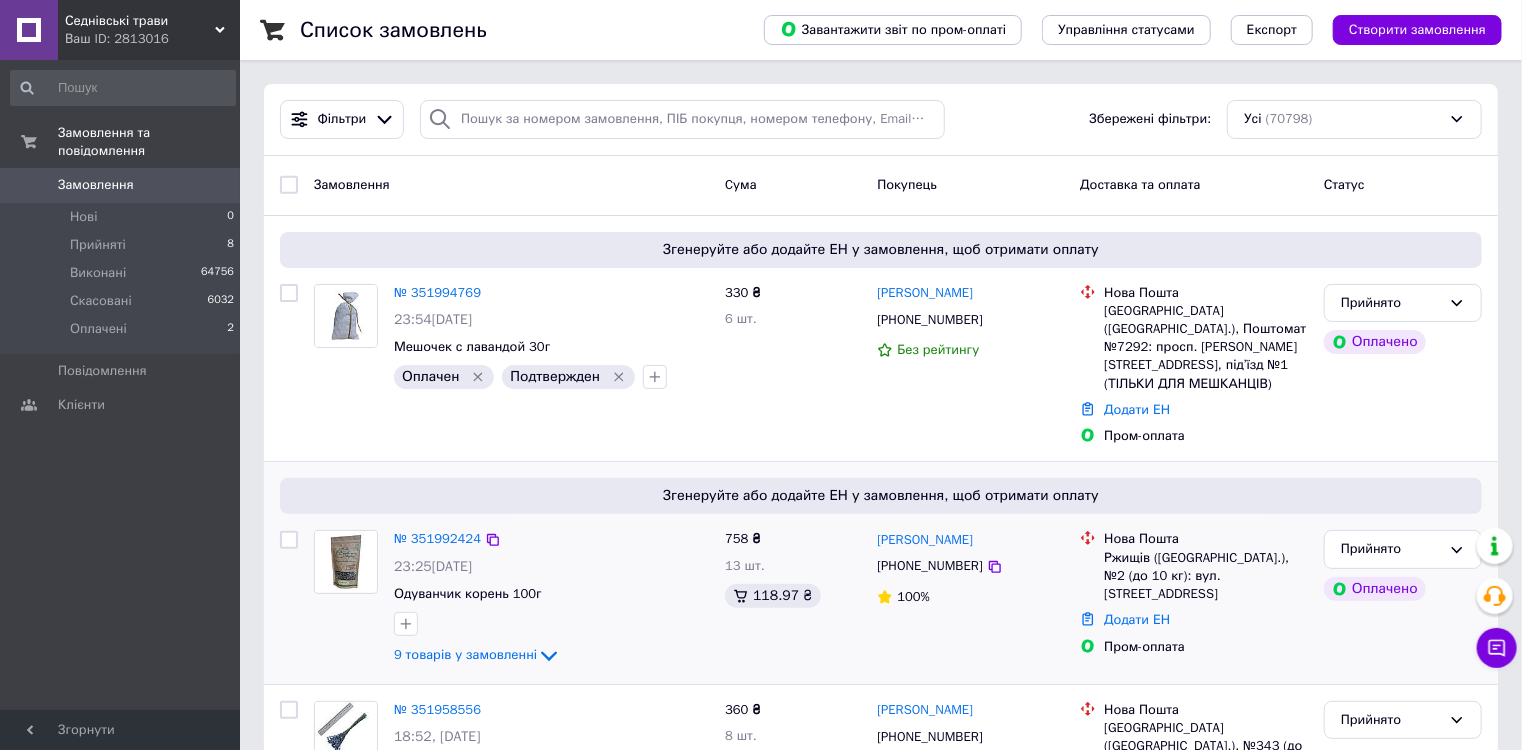 click on "Богдан Попов +380636243781 100%" at bounding box center (970, 598) 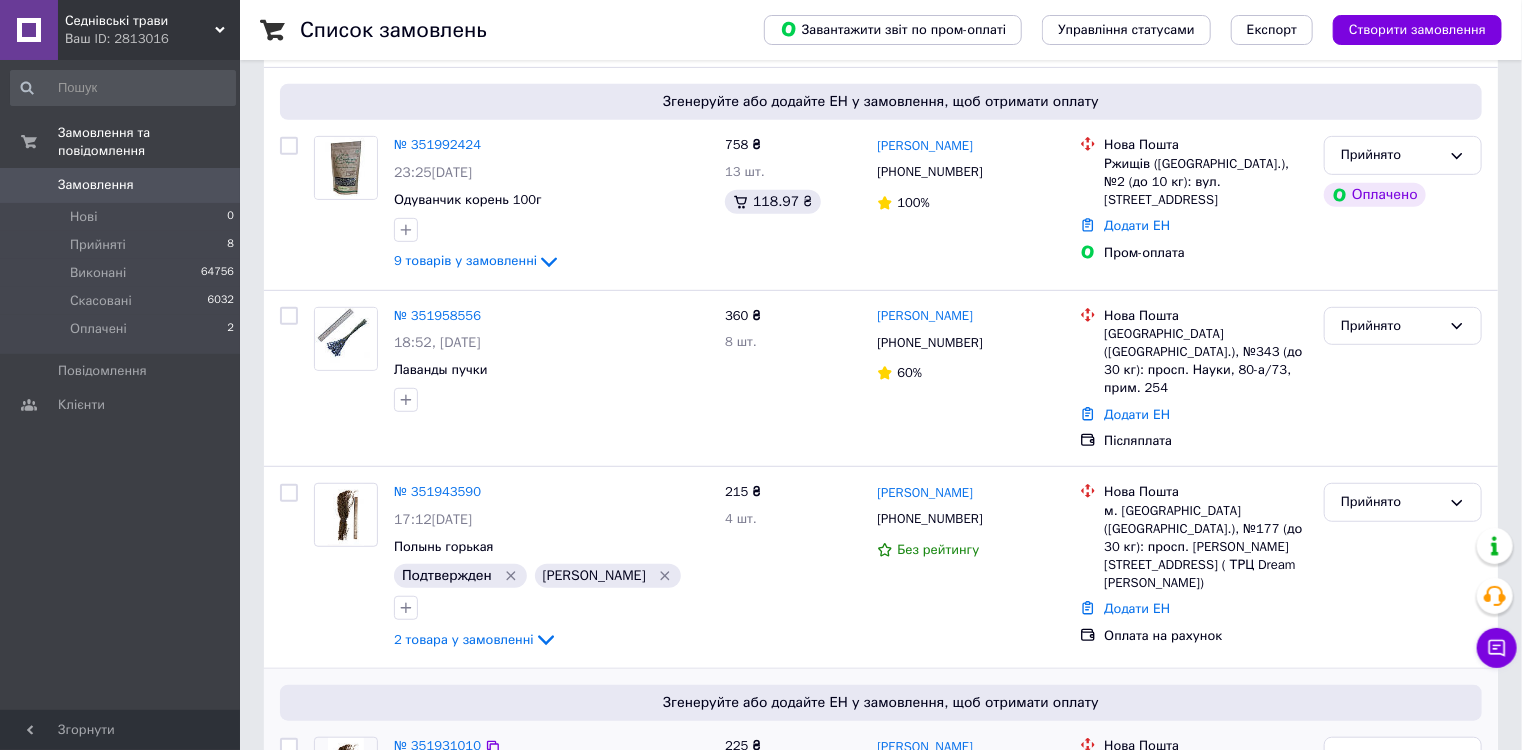 scroll, scrollTop: 400, scrollLeft: 0, axis: vertical 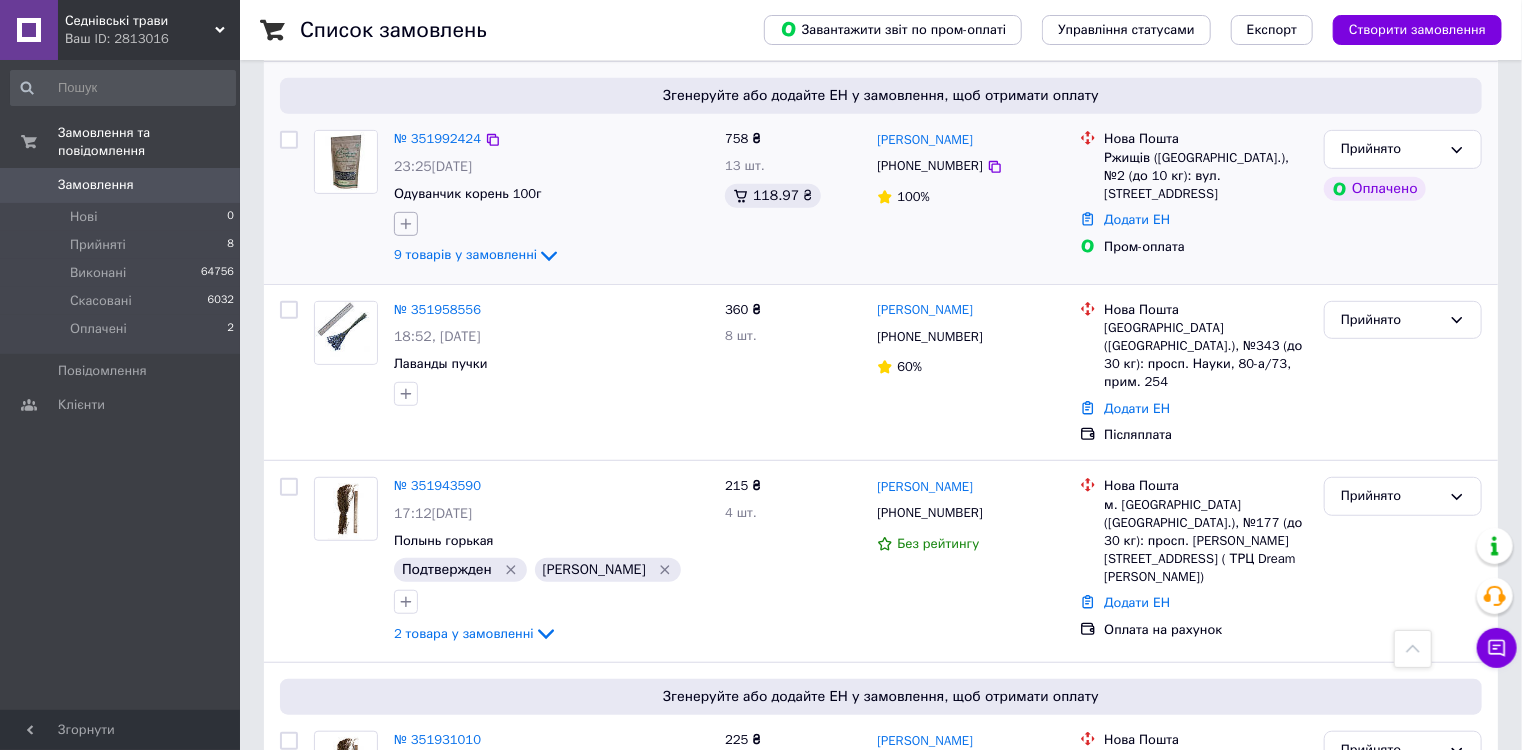 click 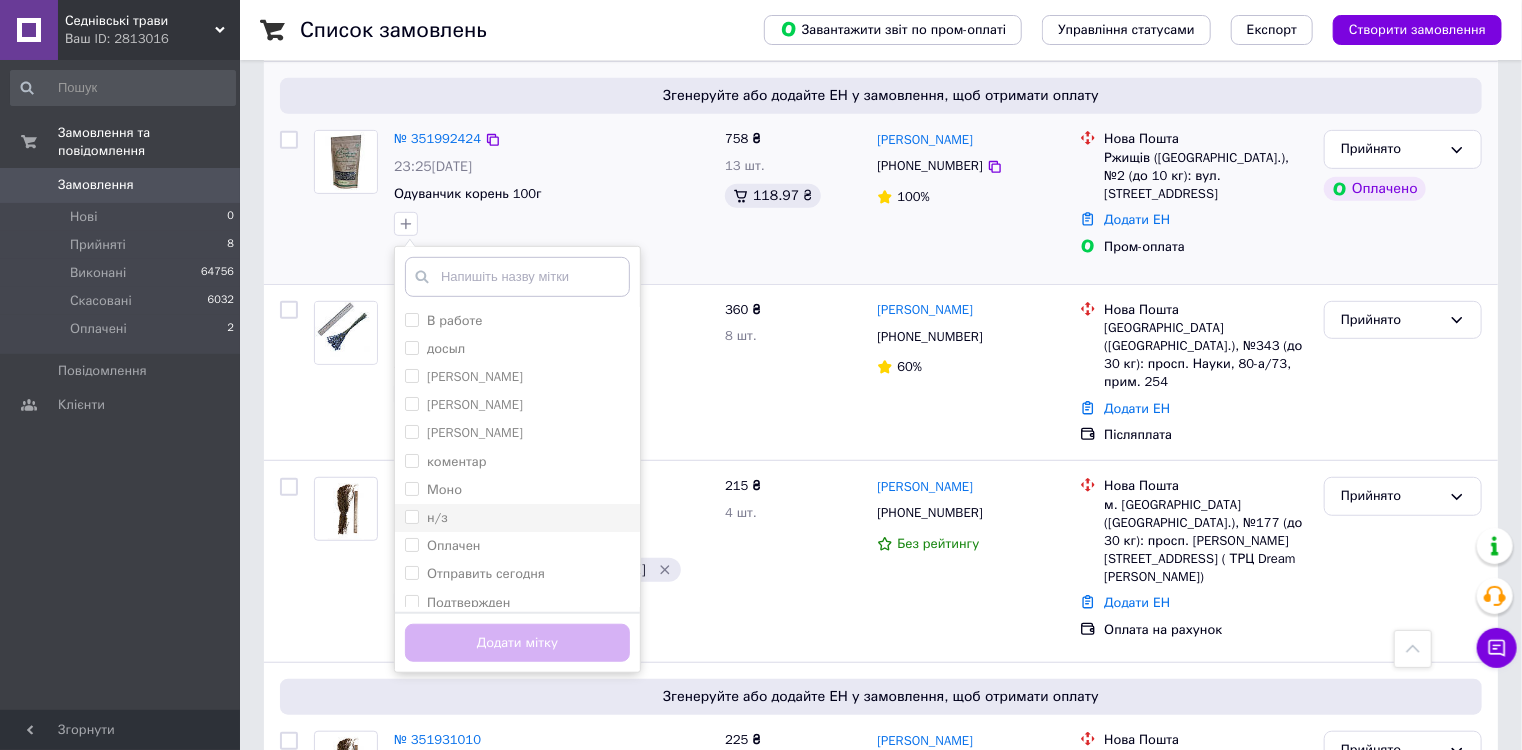 click on "н/з" at bounding box center [411, 516] 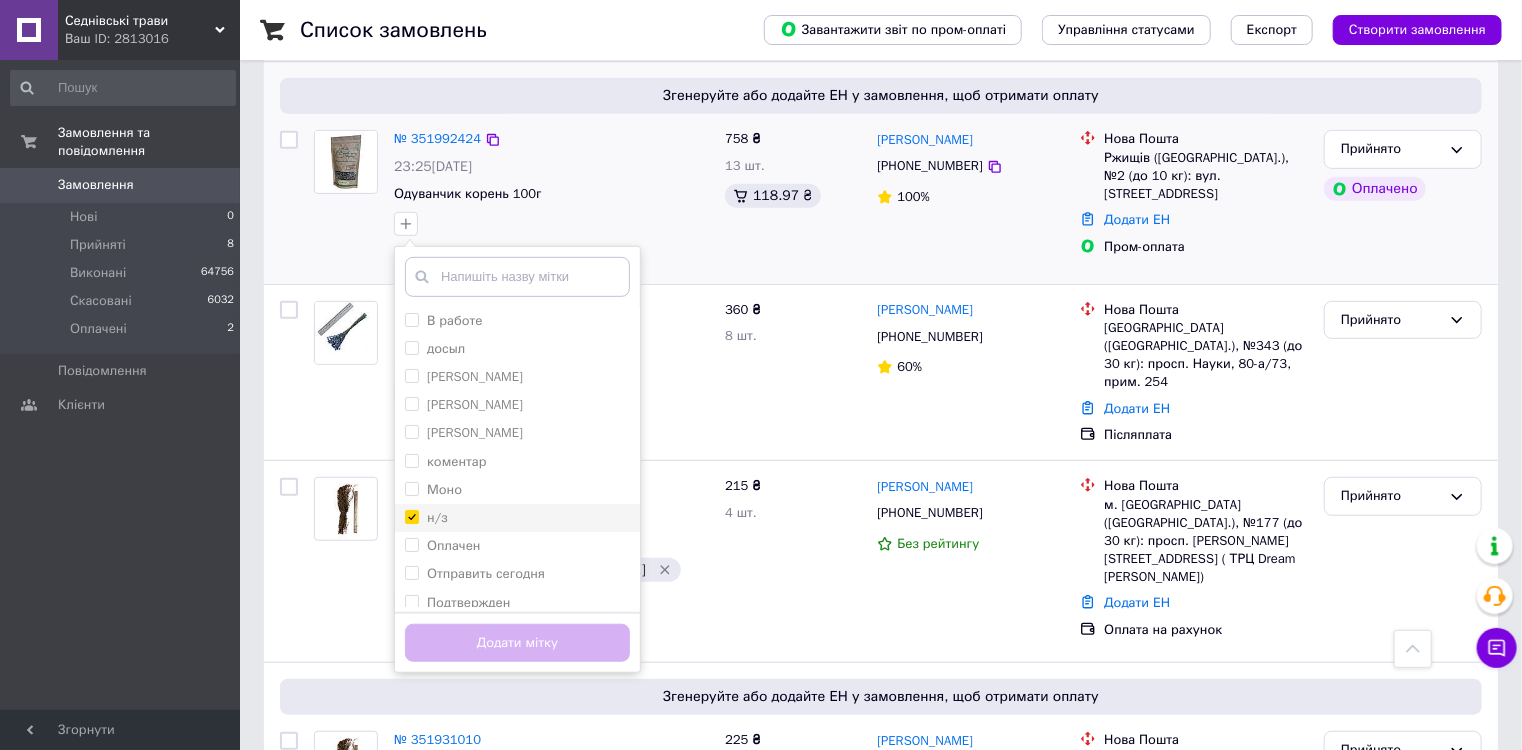 checkbox on "true" 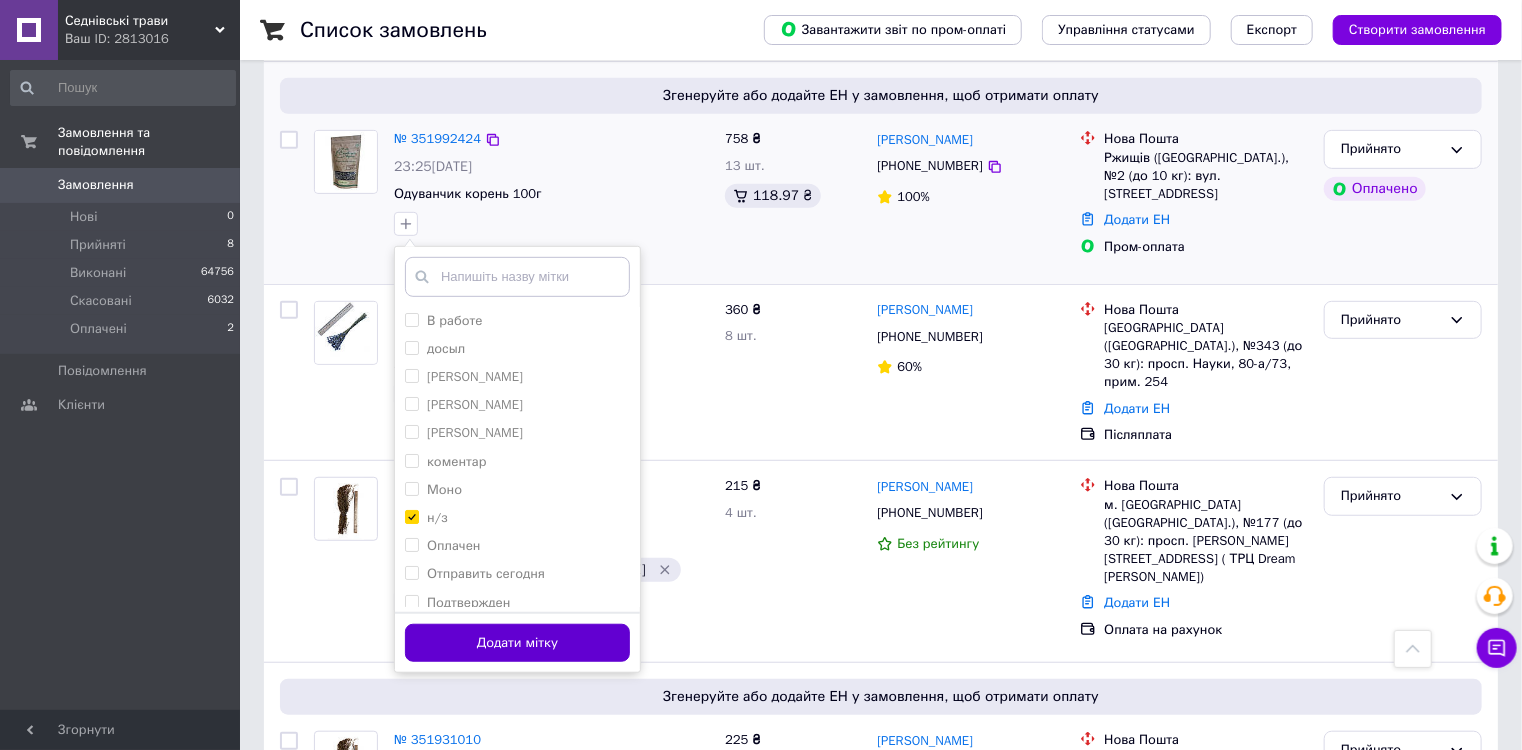 click on "Додати мітку" at bounding box center [517, 643] 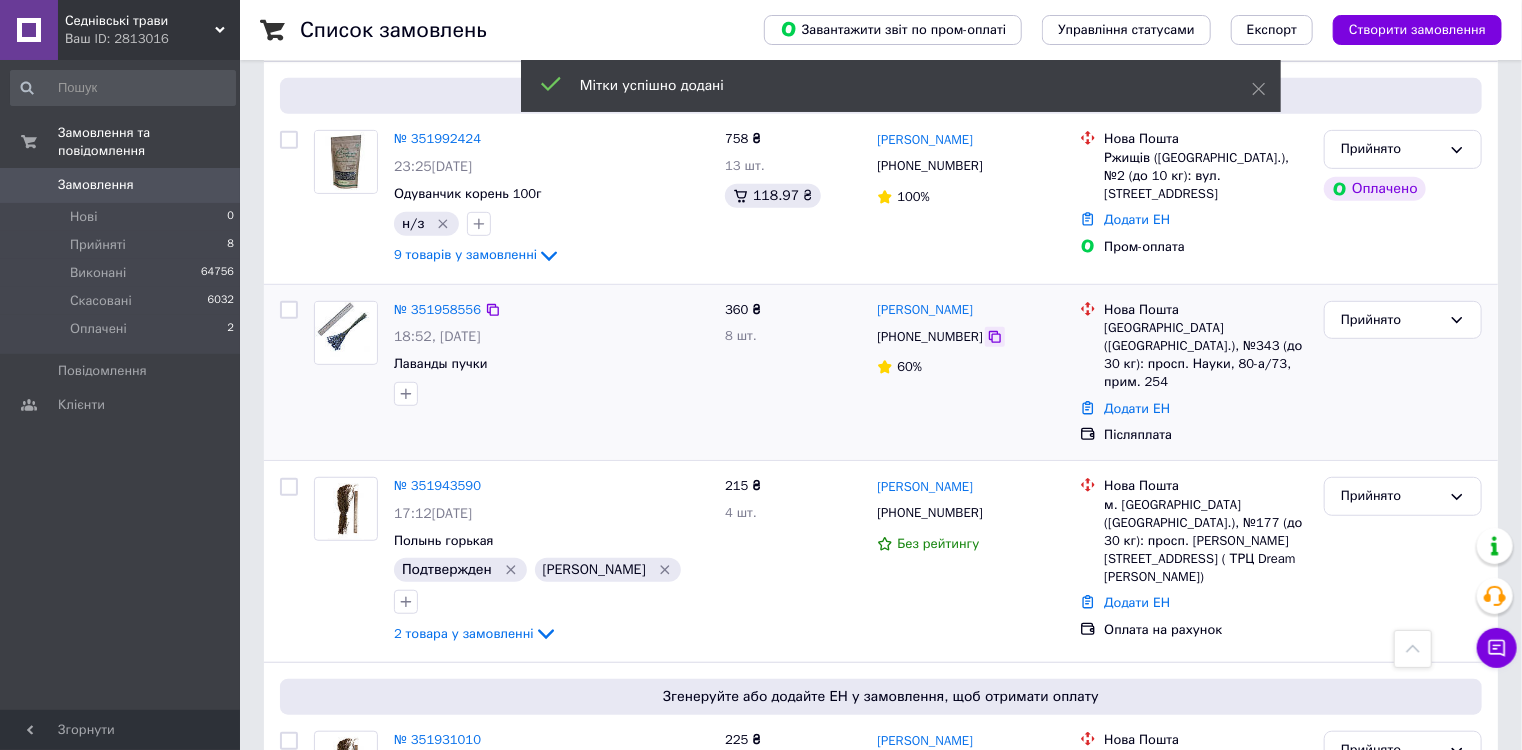 click 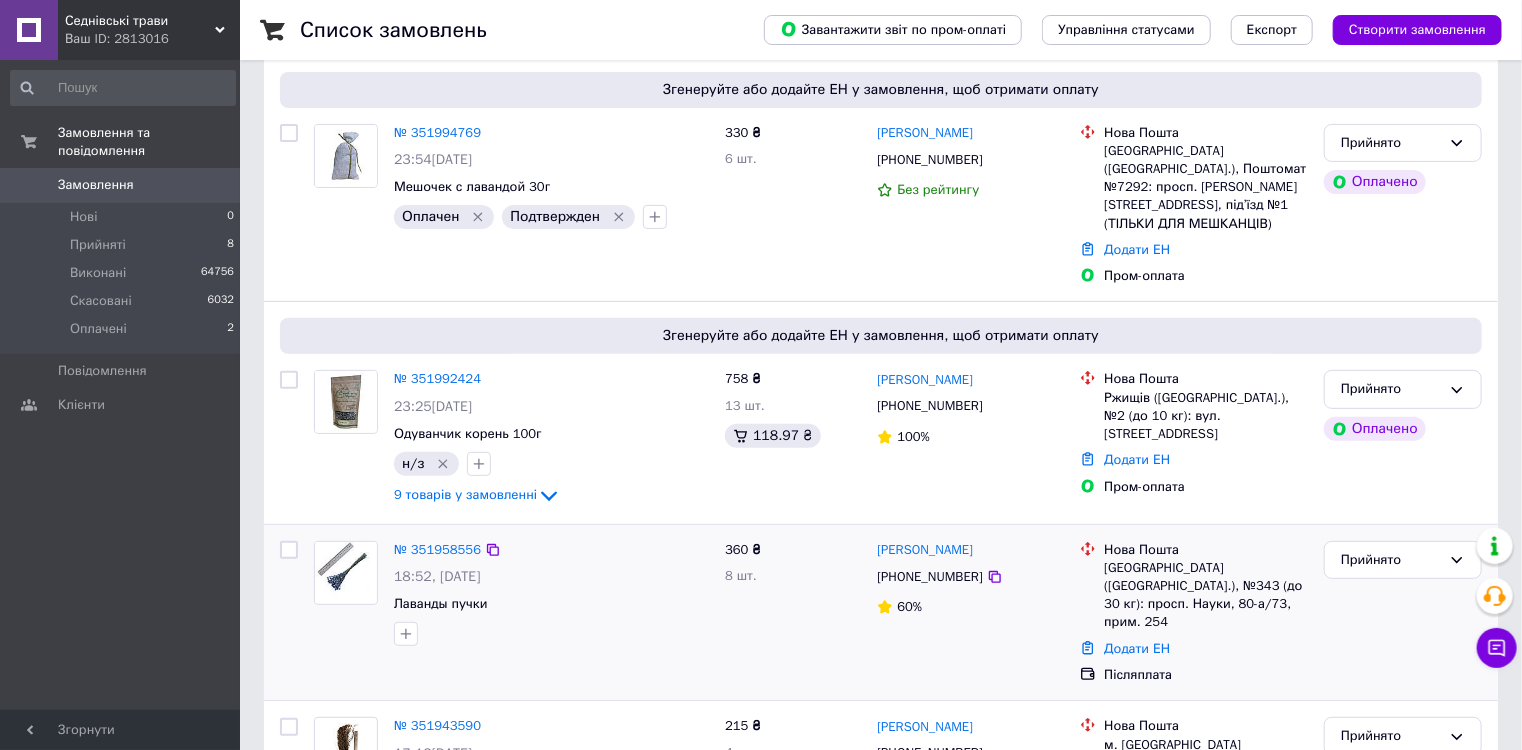 scroll, scrollTop: 80, scrollLeft: 0, axis: vertical 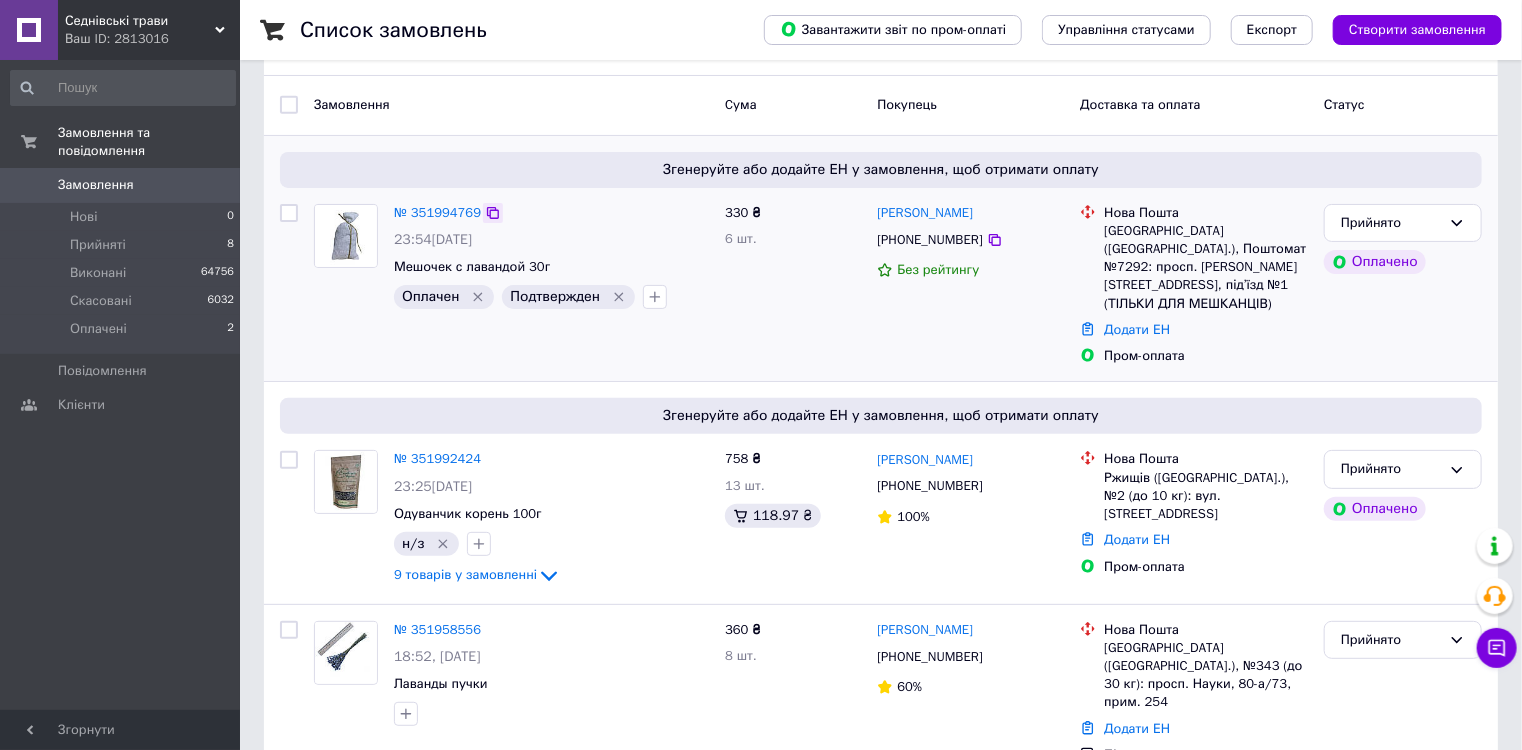 click 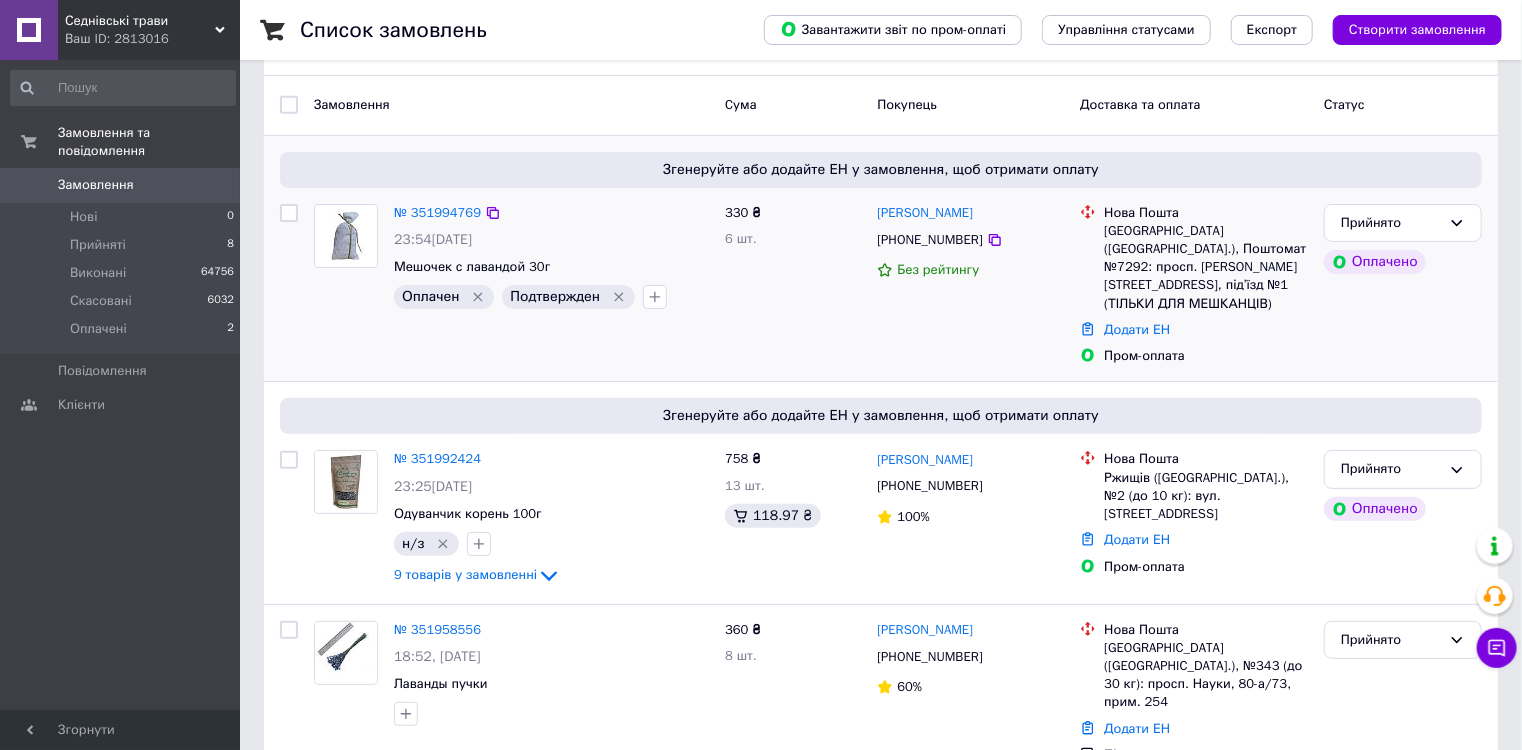 click on "6 шт." at bounding box center [793, 239] 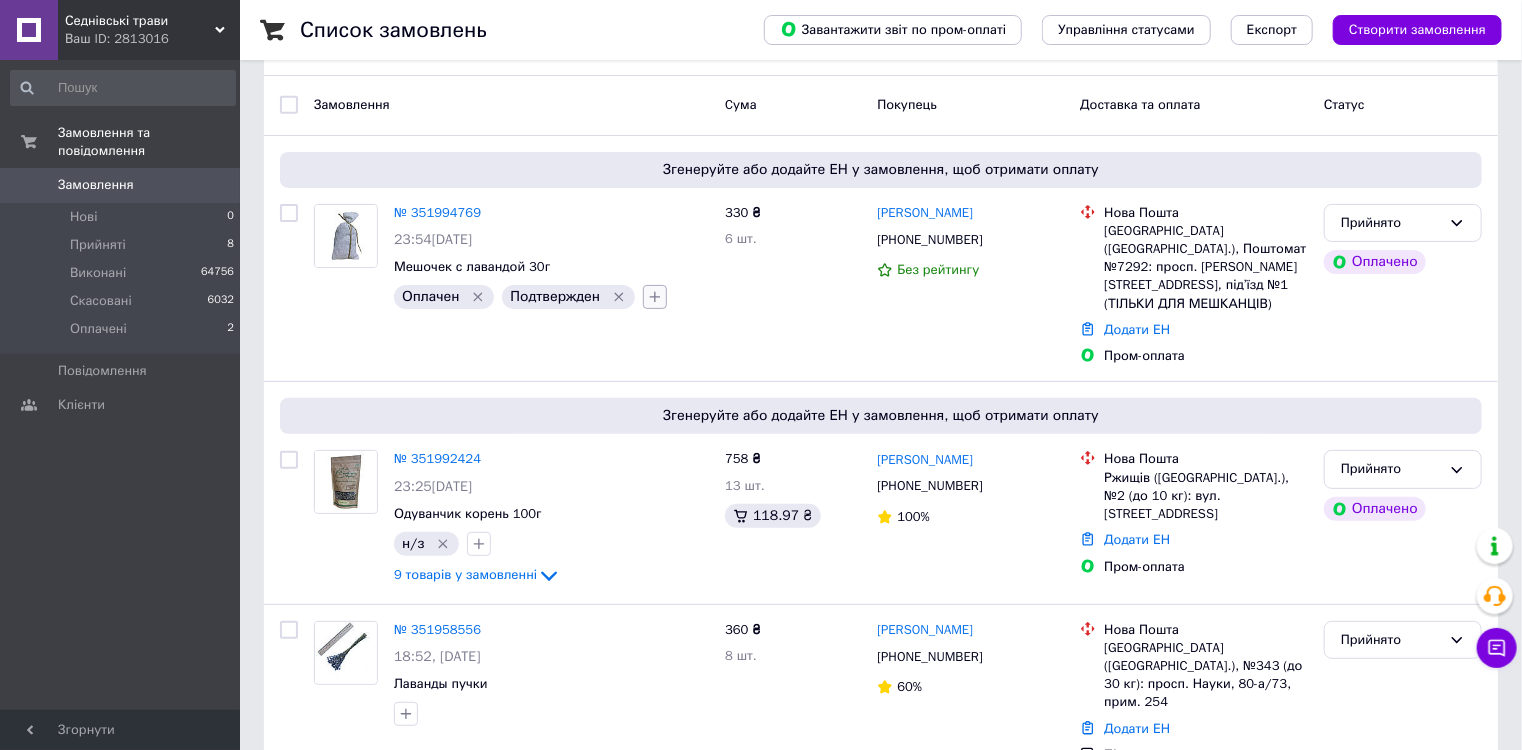 click 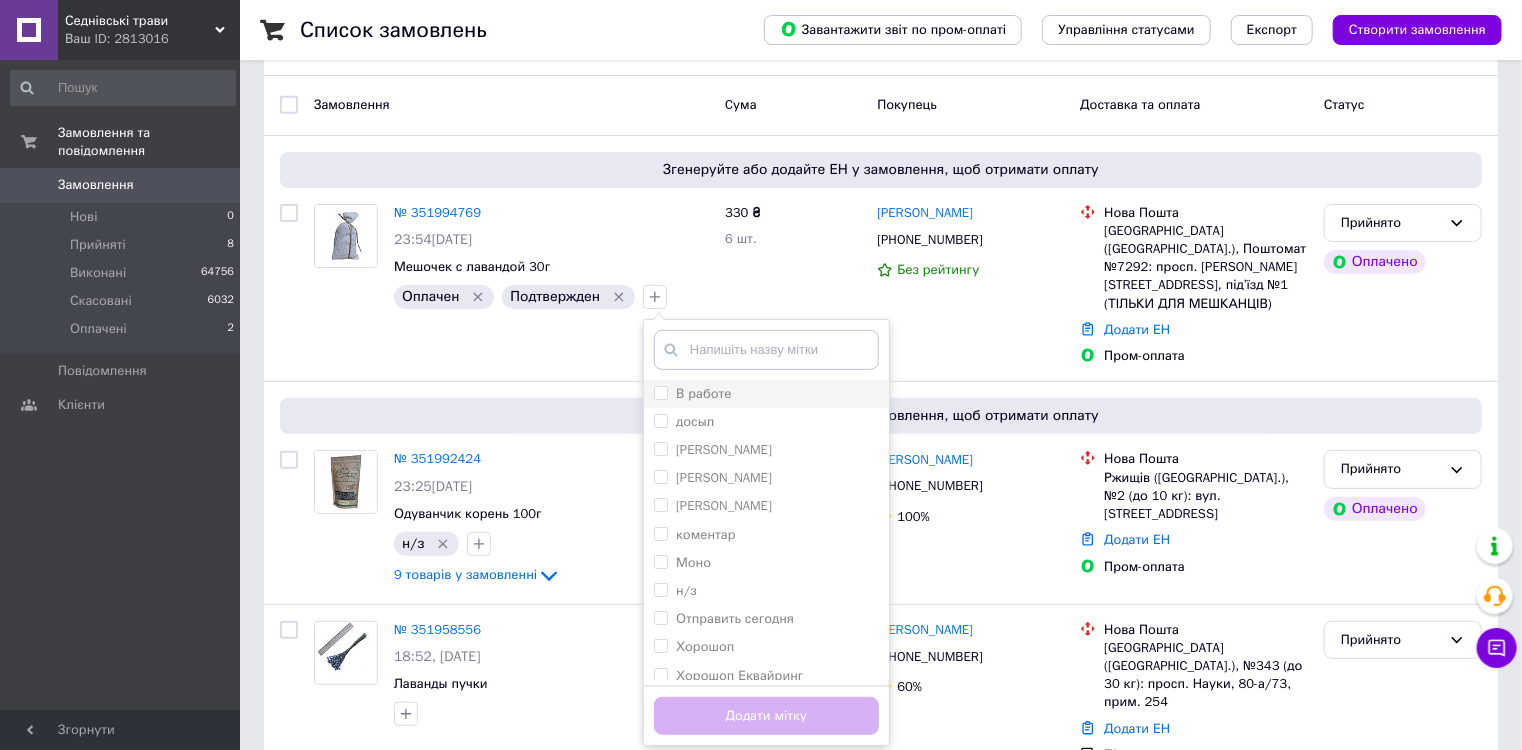 click on "В работе" at bounding box center [660, 392] 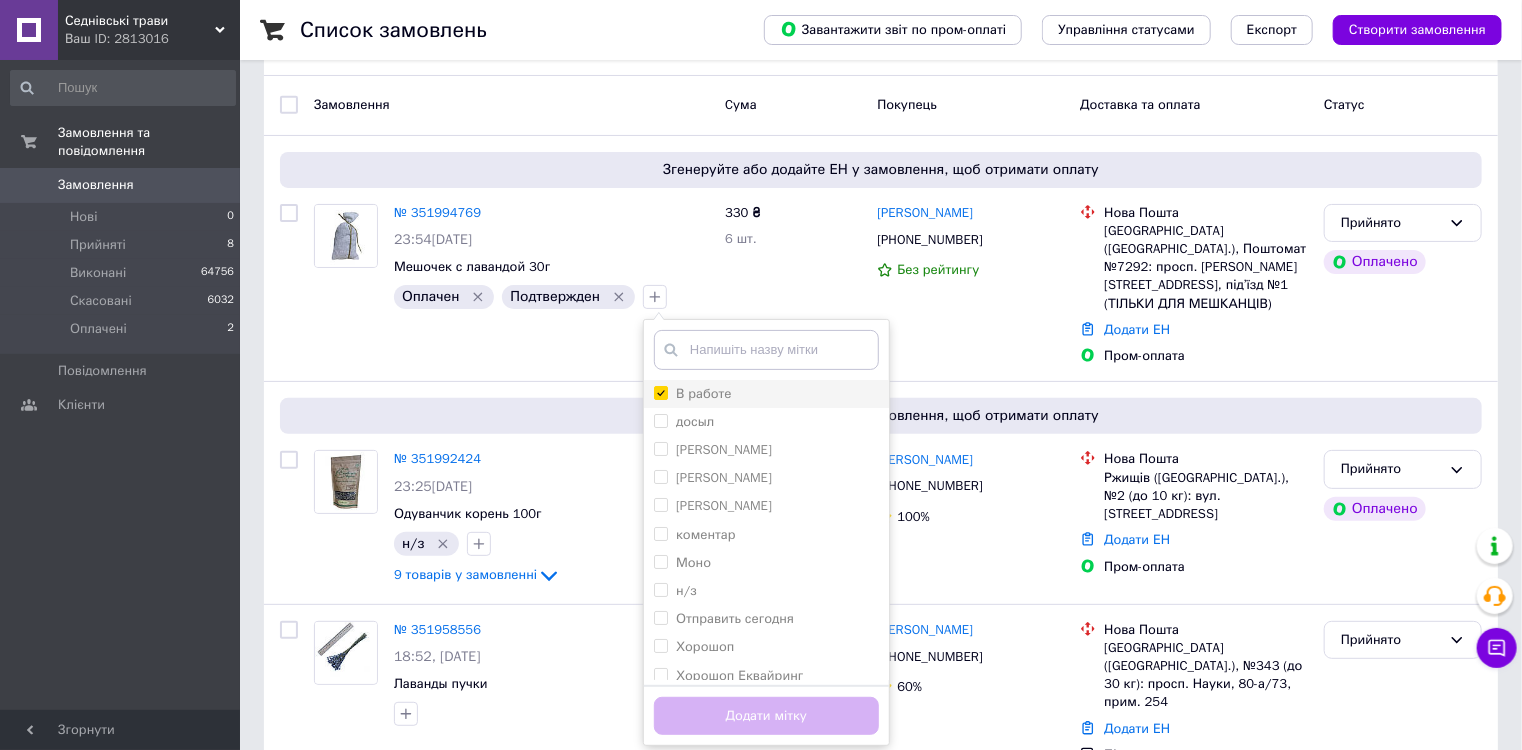 checkbox on "true" 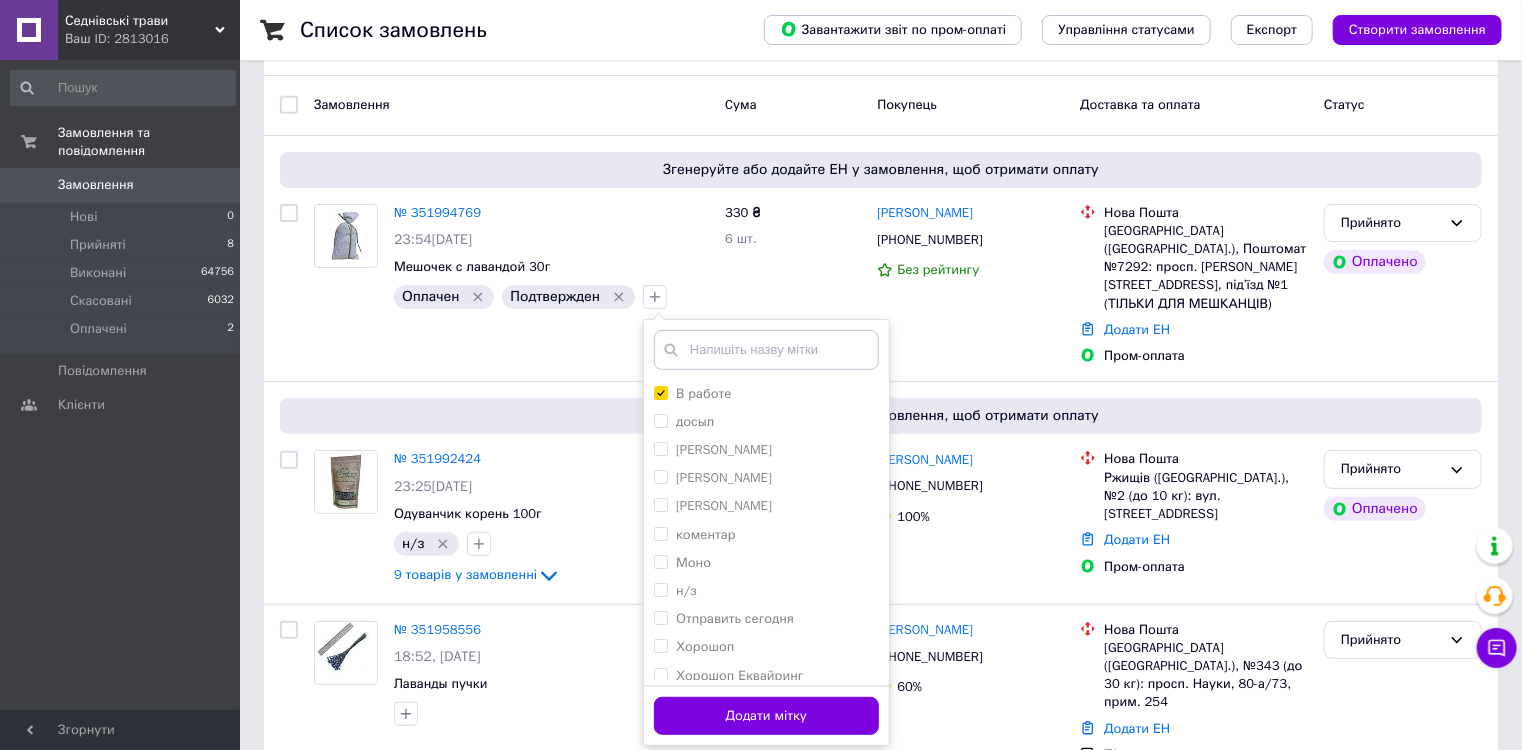 click on "Додати мітку" at bounding box center [766, 715] 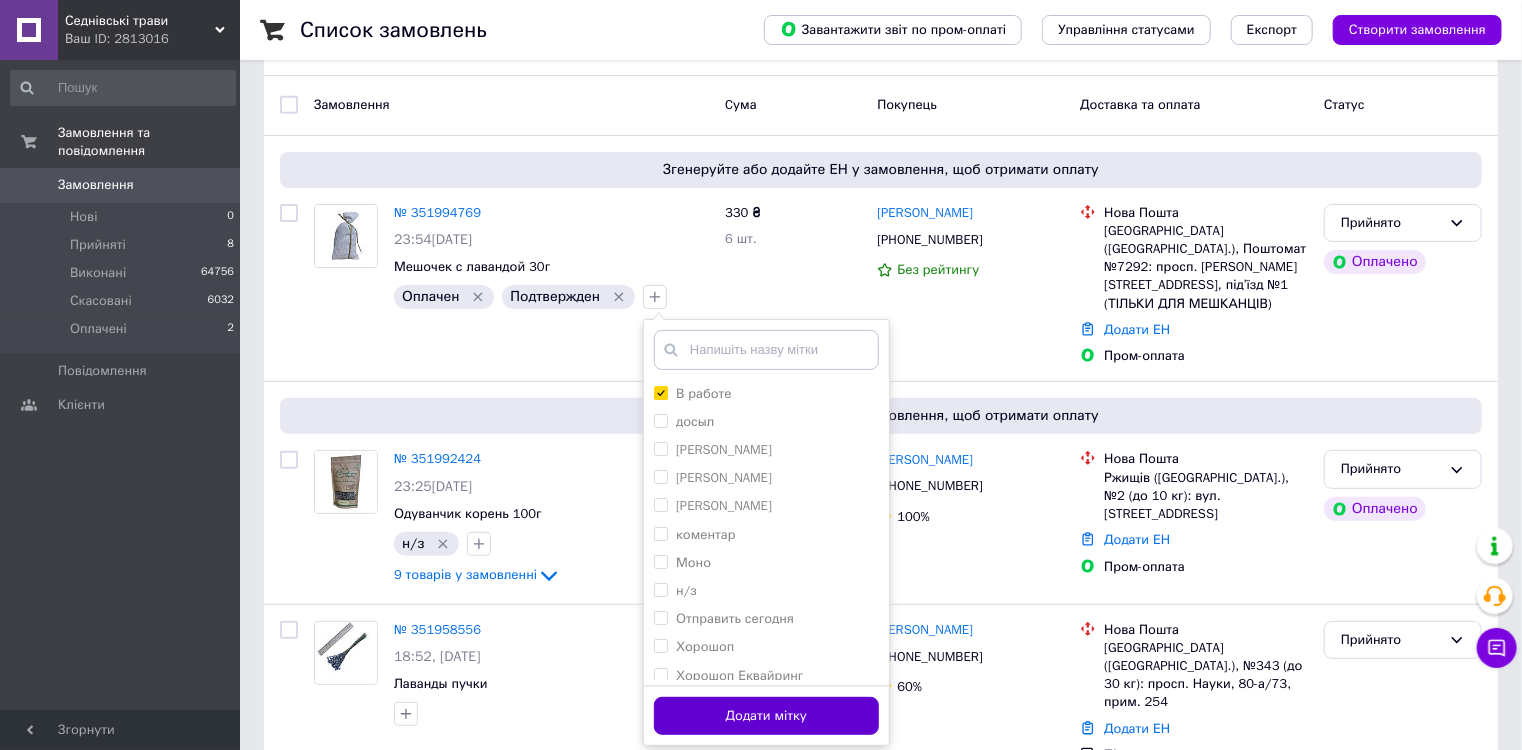 click on "Додати мітку" at bounding box center (766, 716) 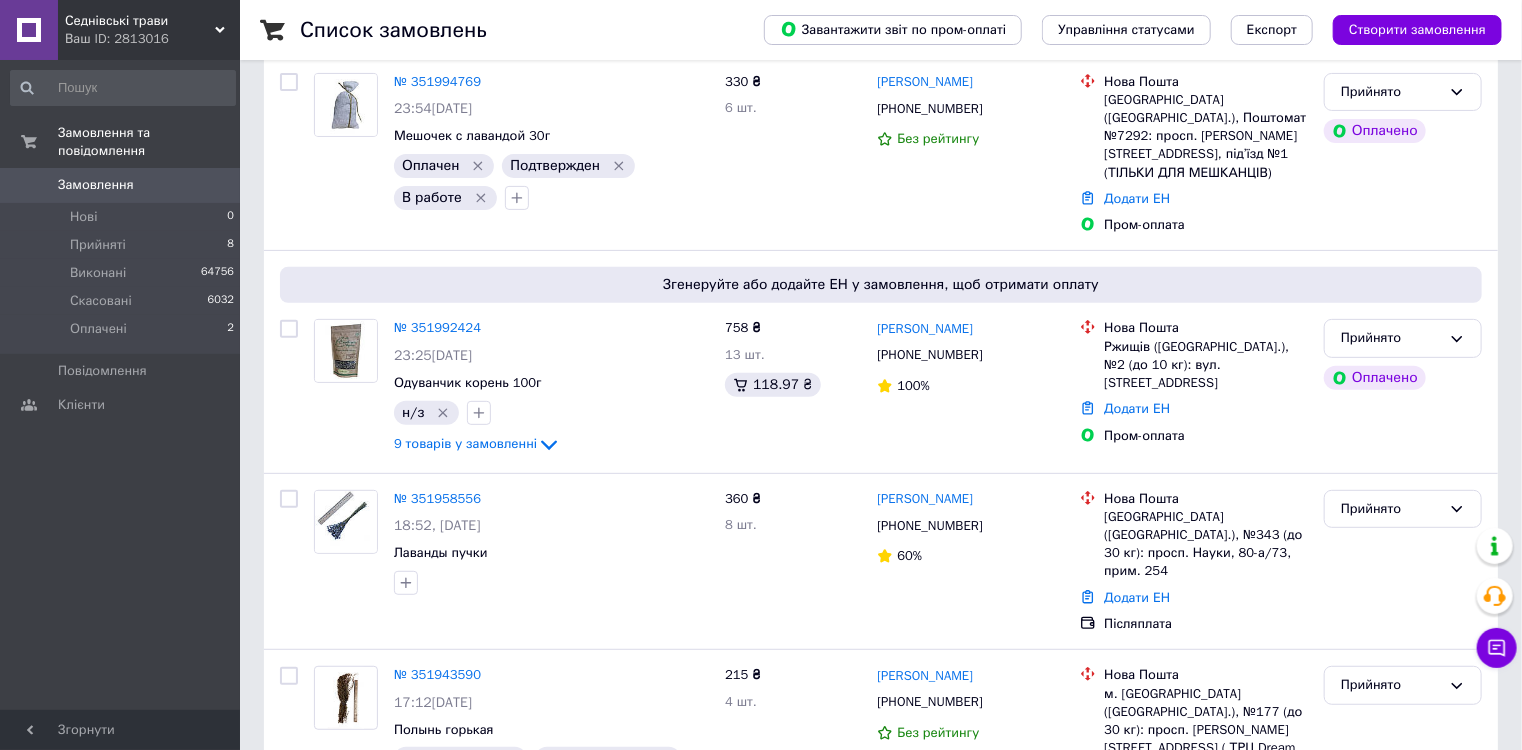 scroll, scrollTop: 240, scrollLeft: 0, axis: vertical 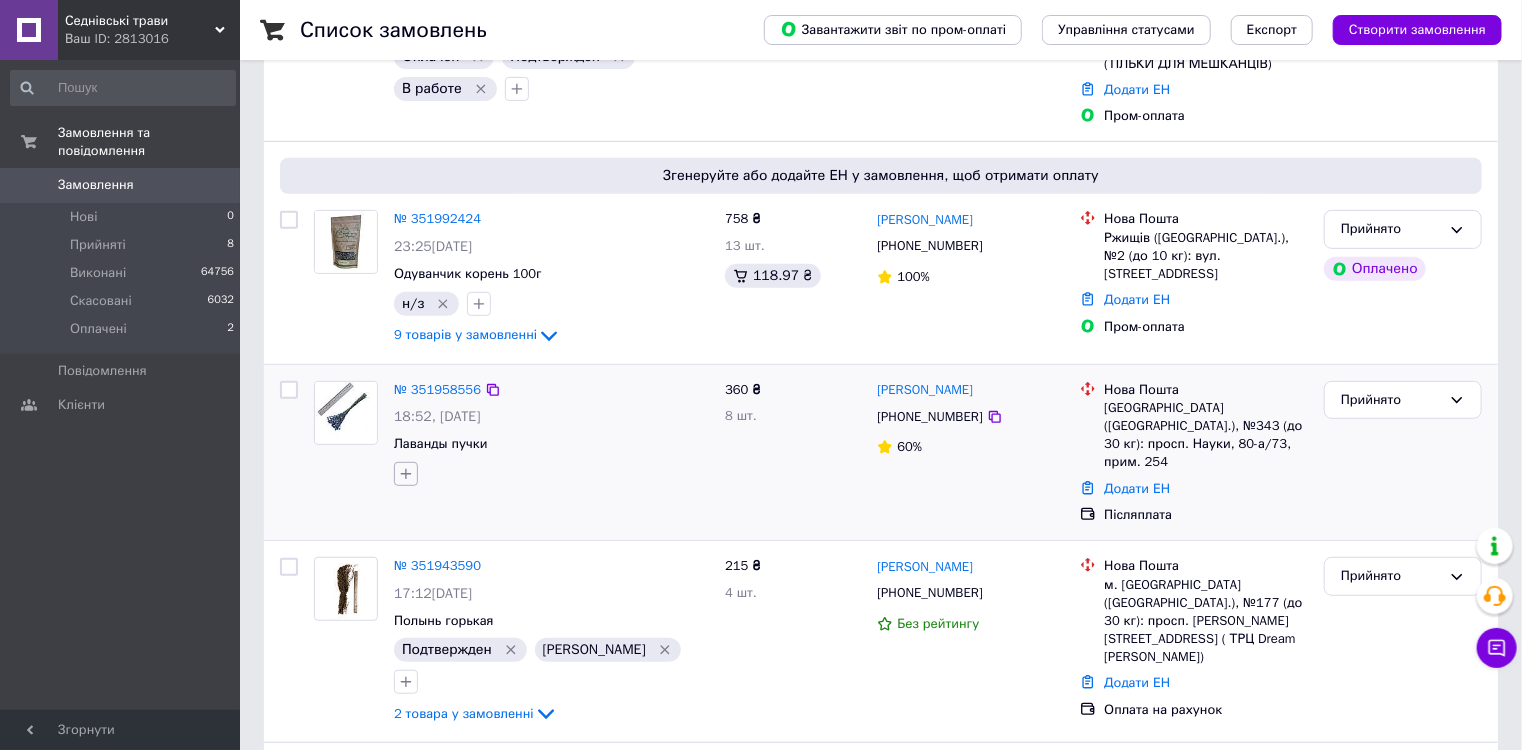 click 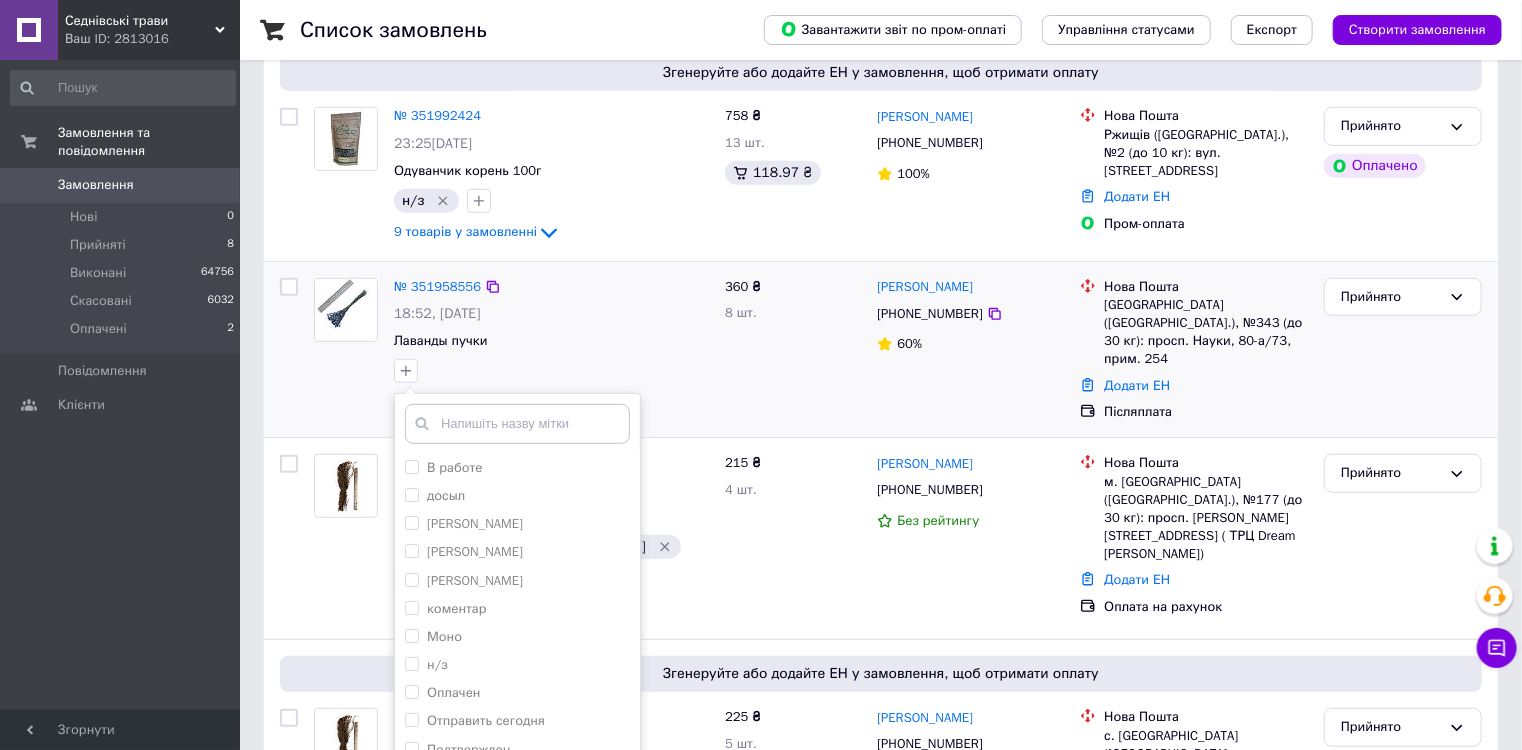 scroll, scrollTop: 720, scrollLeft: 0, axis: vertical 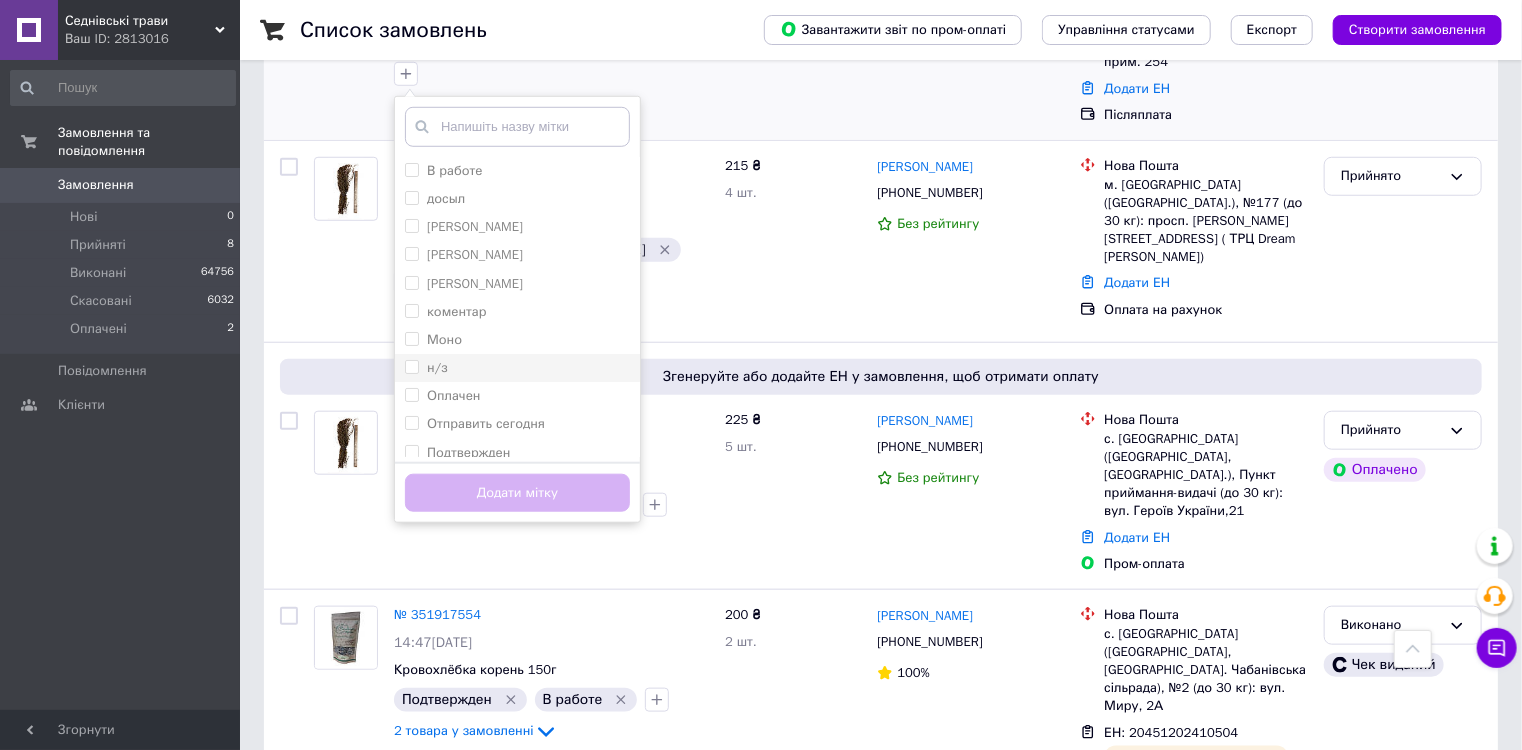 click on "н/з" at bounding box center [411, 366] 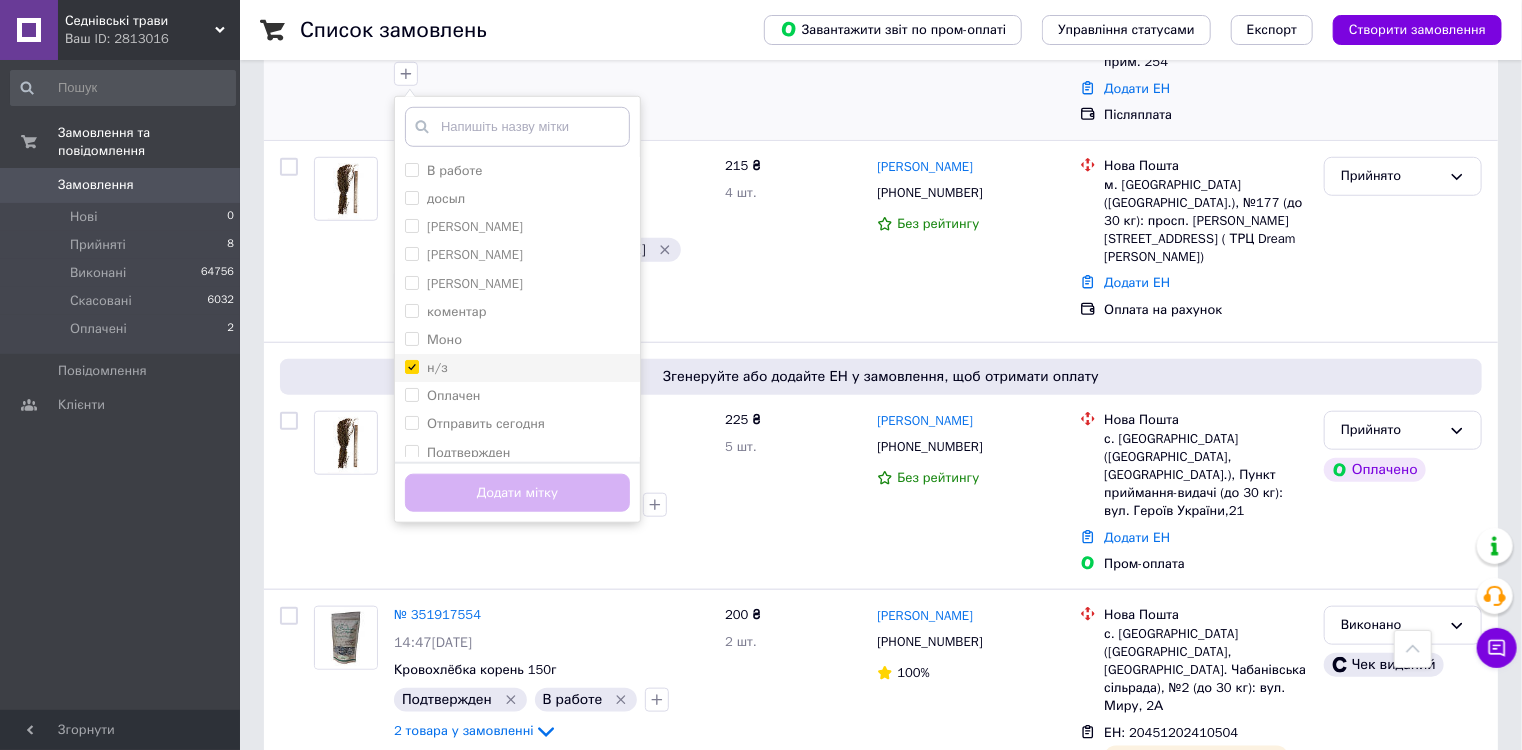 checkbox on "true" 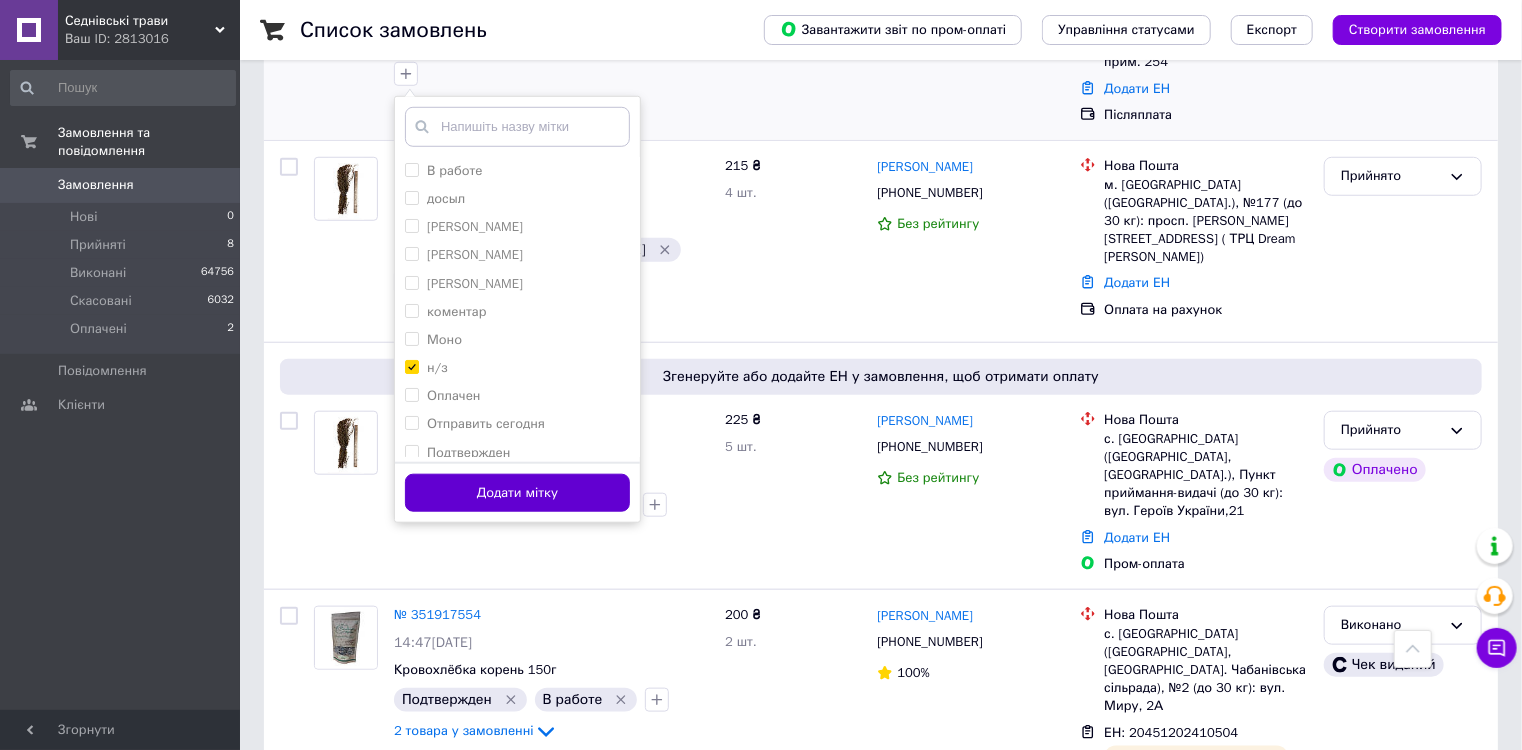 click on "Додати мітку" at bounding box center [517, 493] 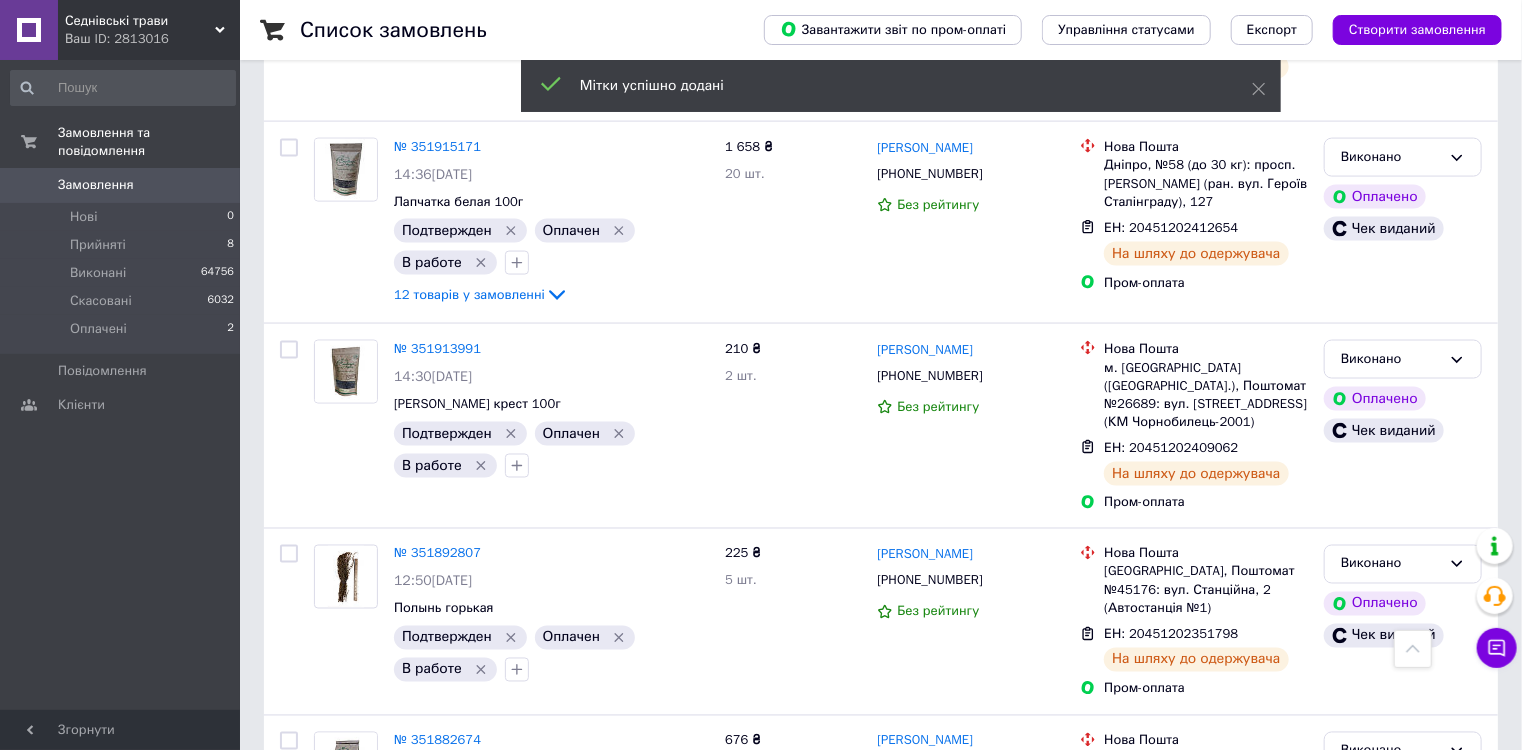 scroll, scrollTop: 1440, scrollLeft: 0, axis: vertical 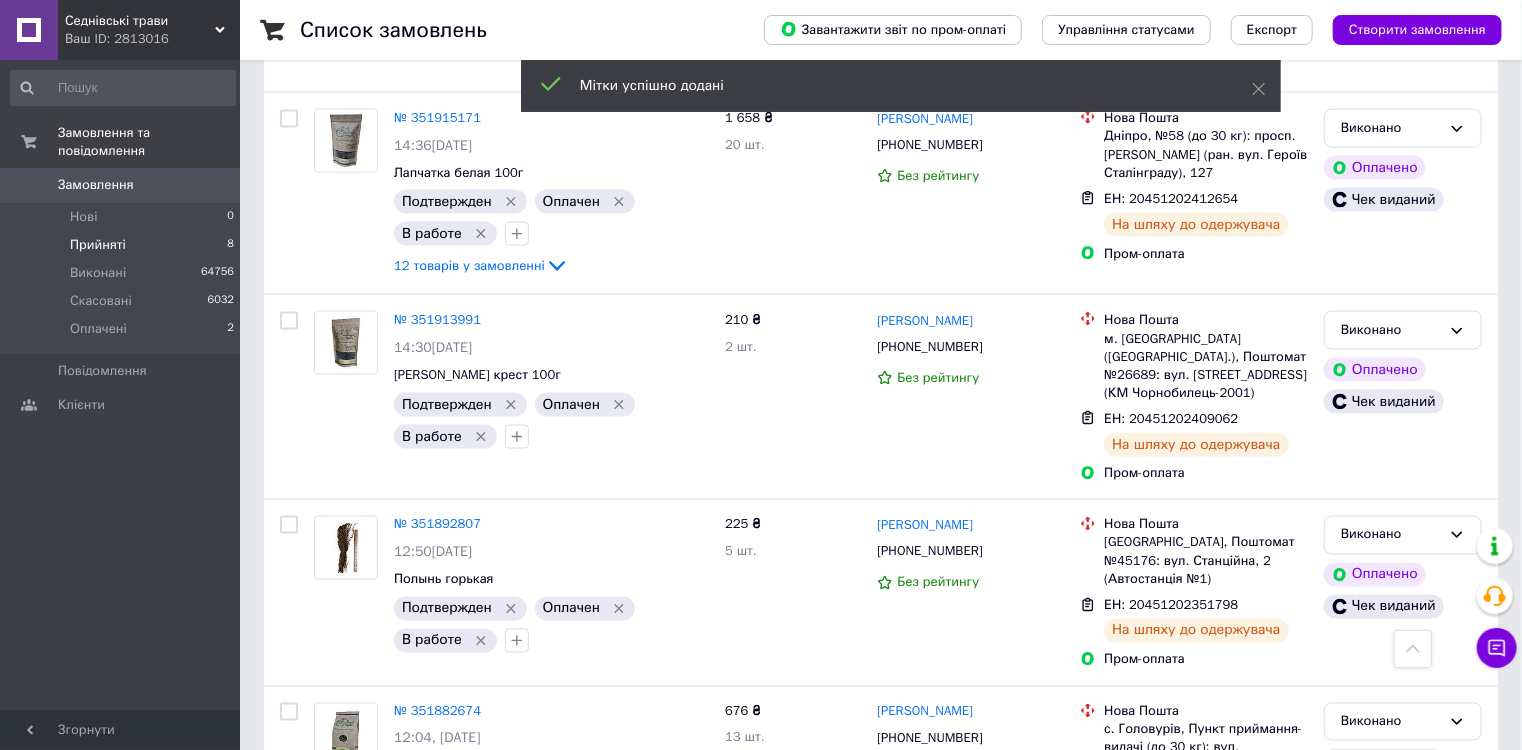 click on "Прийняті" at bounding box center [98, 245] 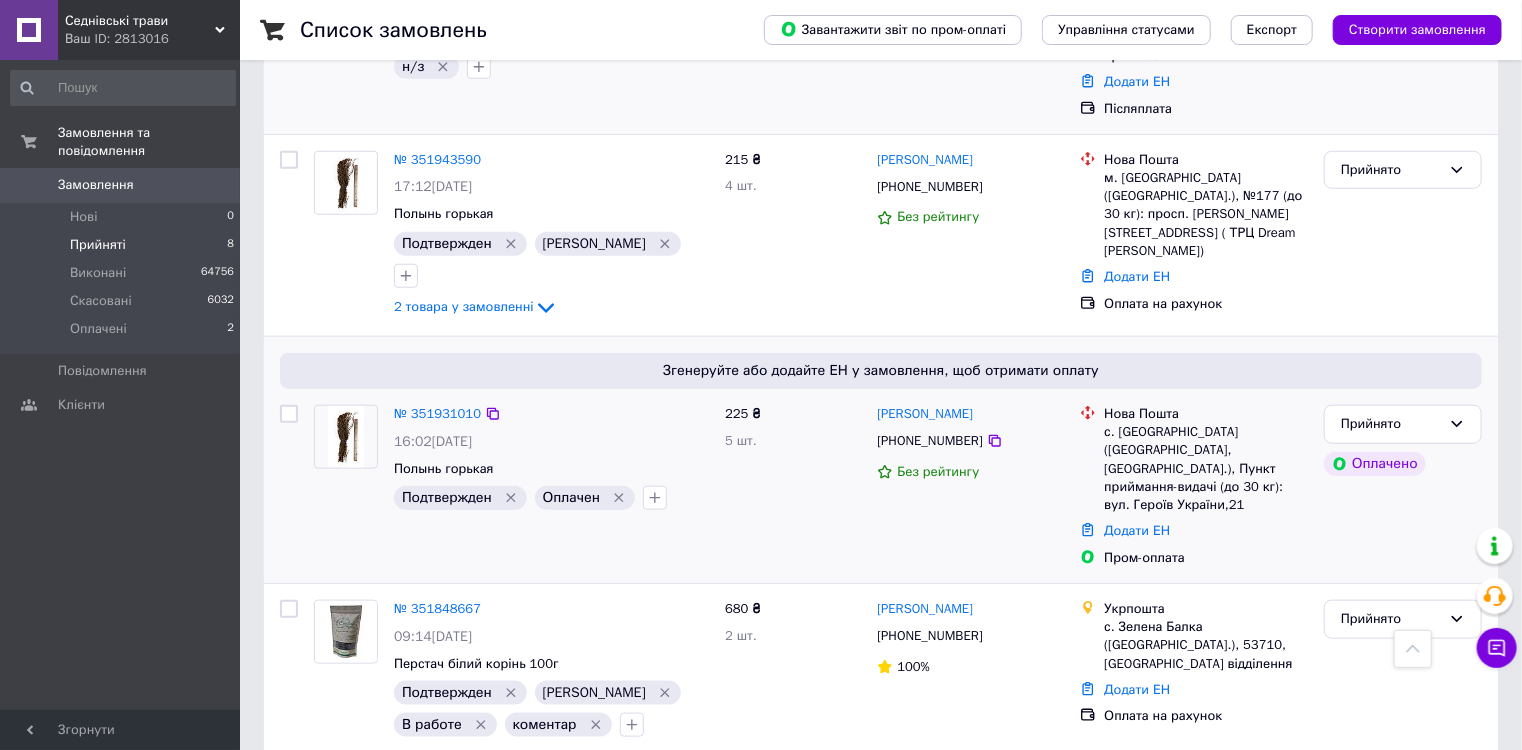 scroll, scrollTop: 800, scrollLeft: 0, axis: vertical 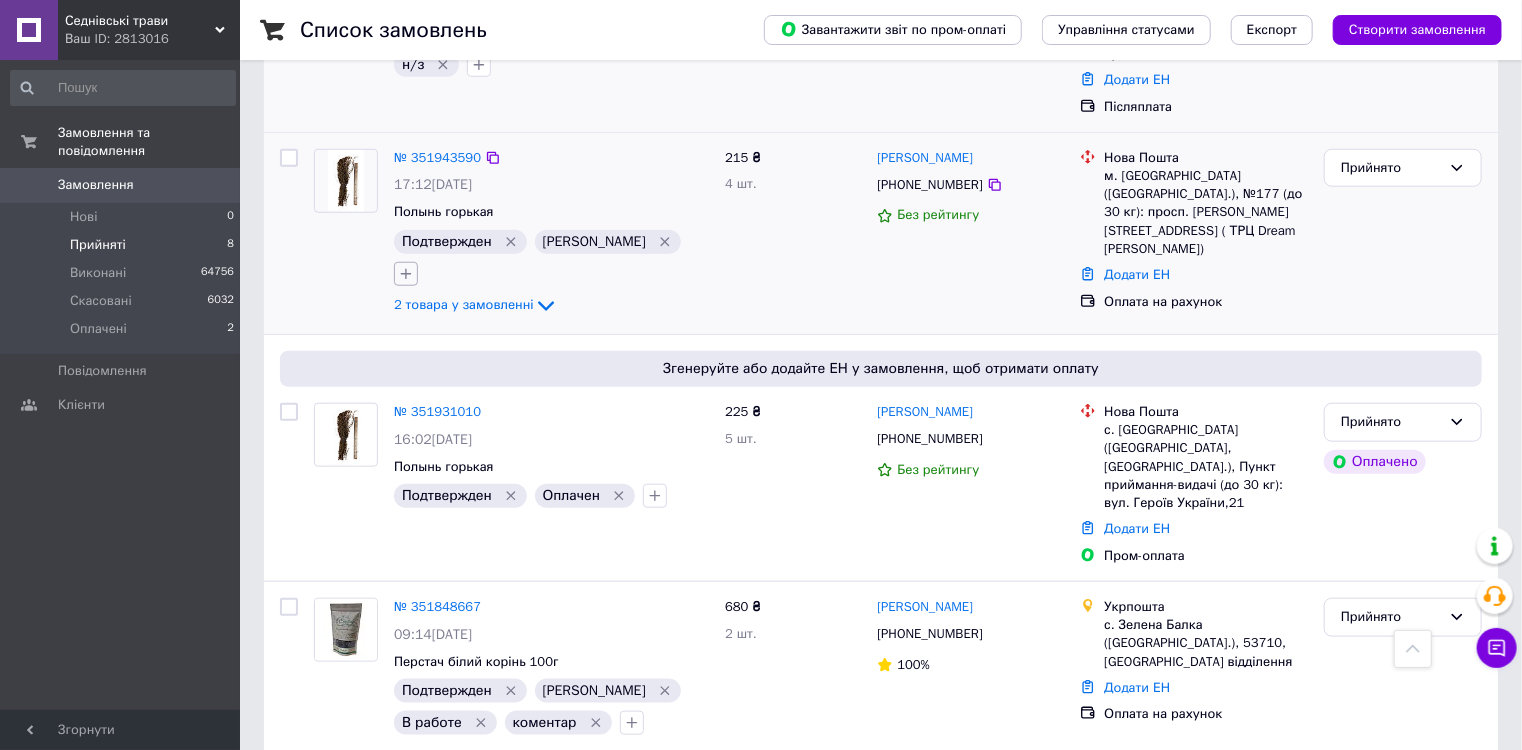 click 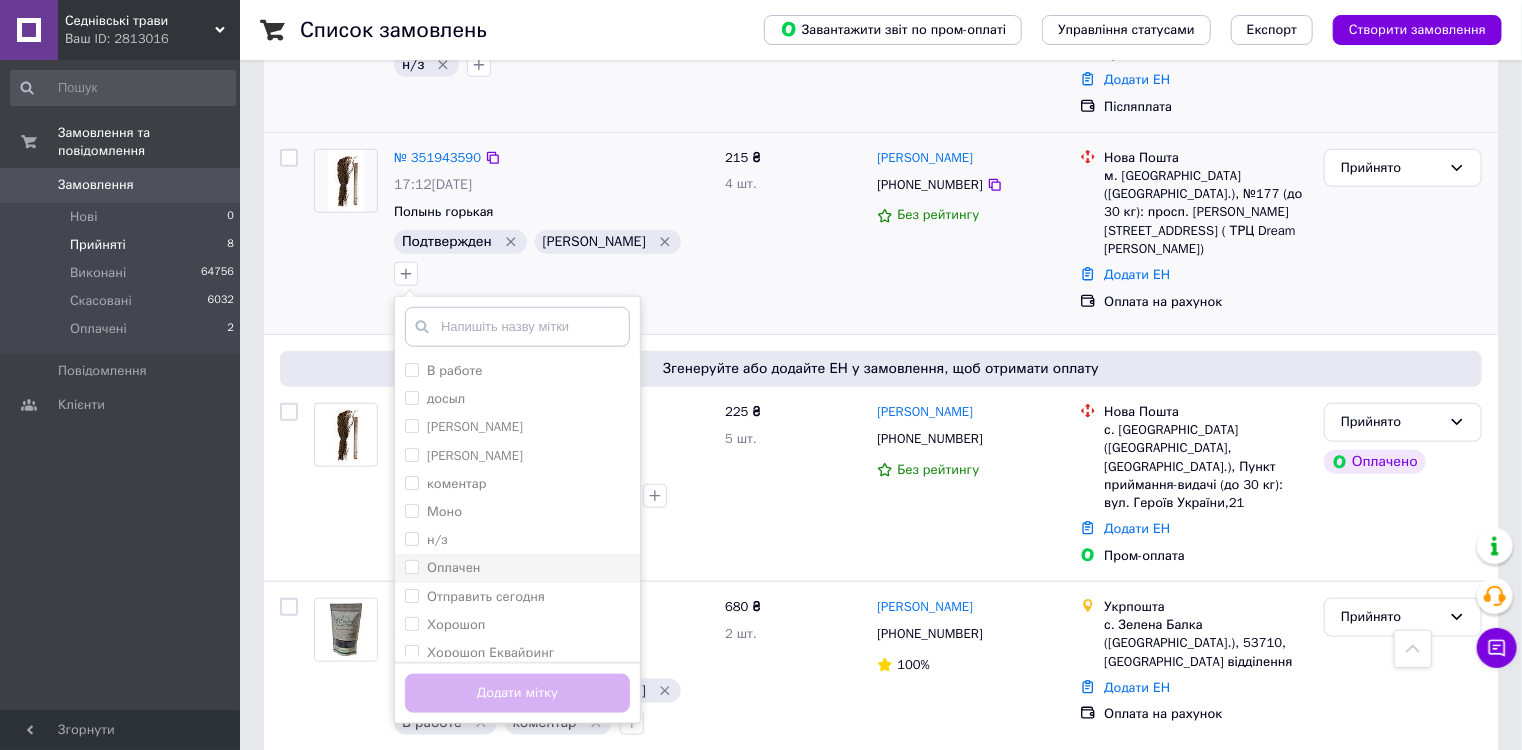 click on "Оплачен" at bounding box center (411, 566) 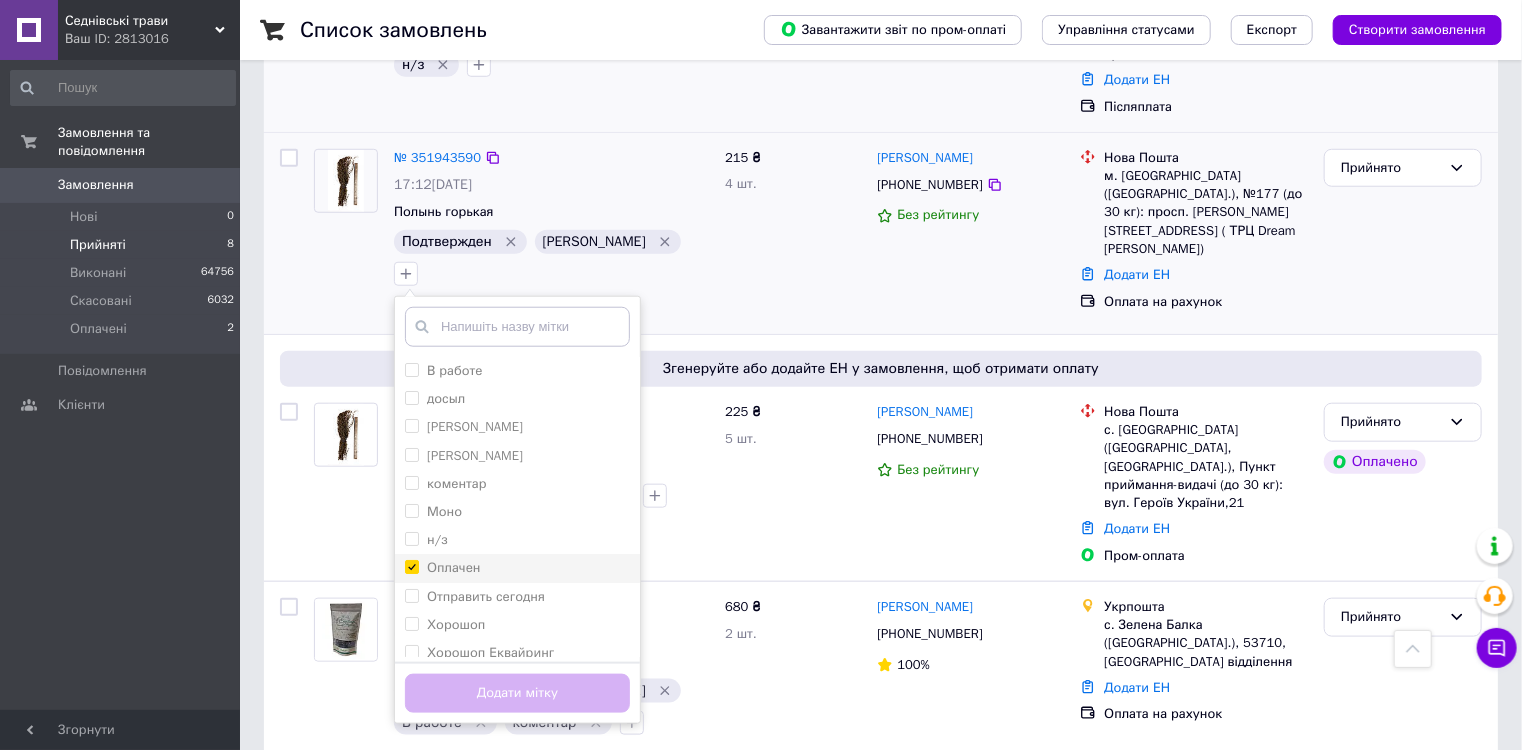 checkbox on "true" 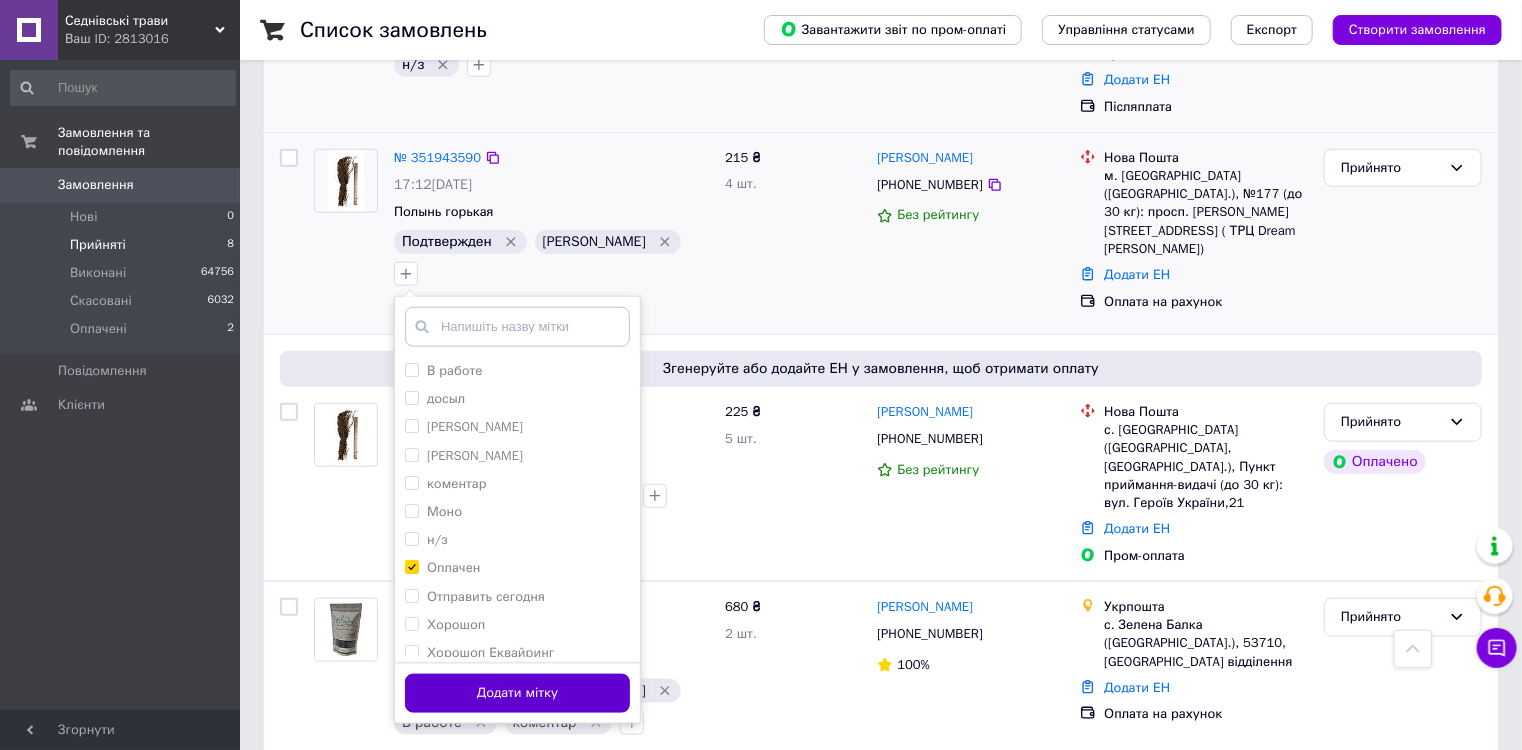 click on "Додати мітку" at bounding box center (517, 693) 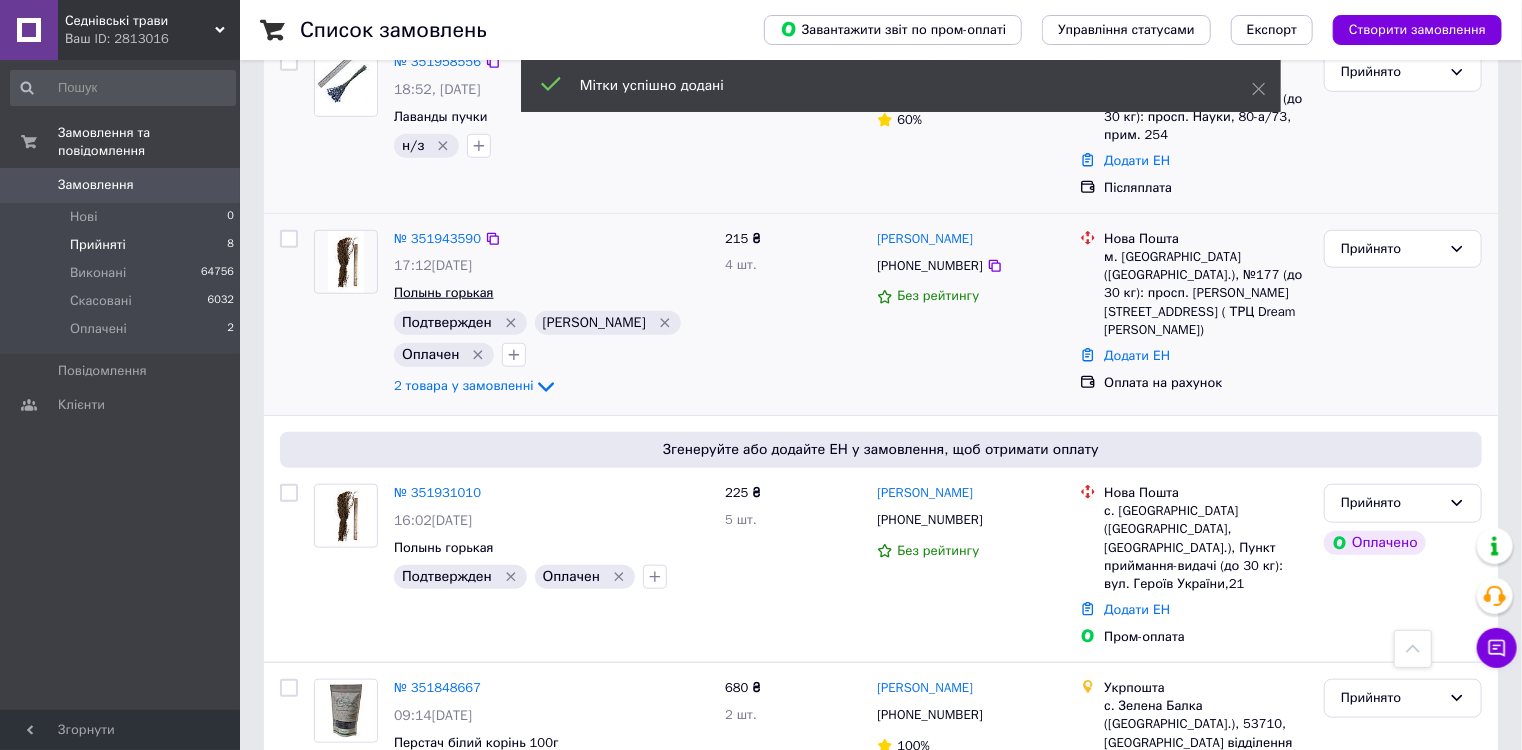 scroll, scrollTop: 720, scrollLeft: 0, axis: vertical 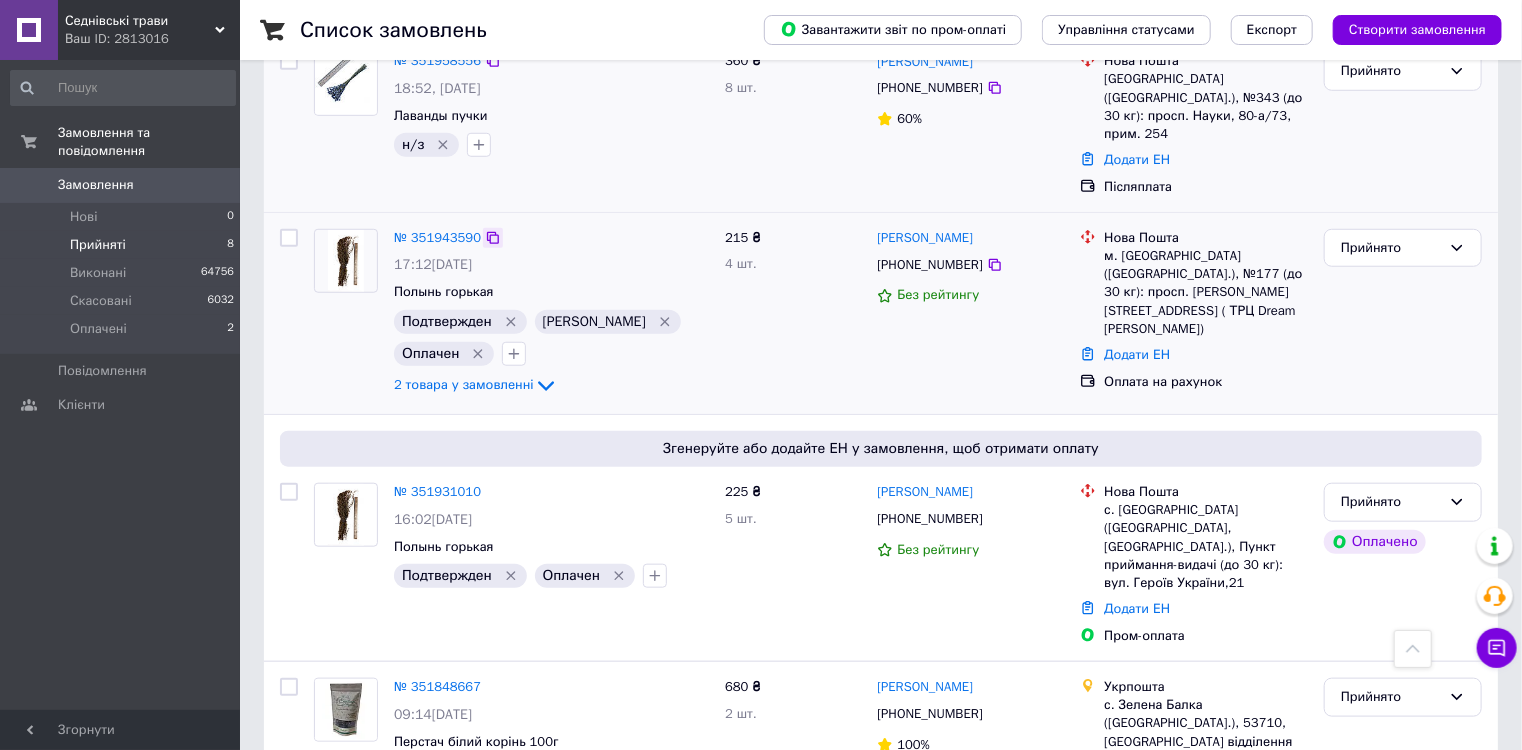 click 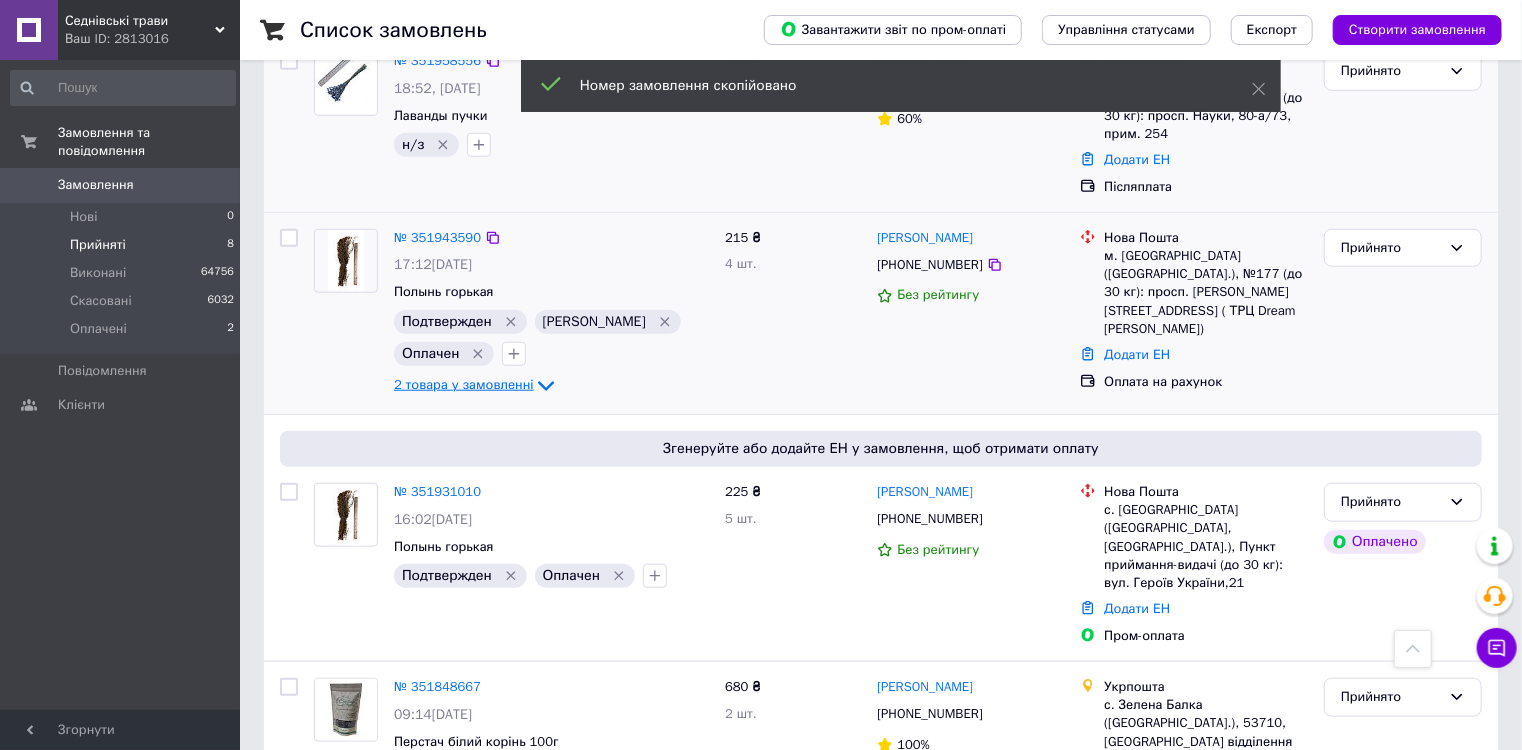 click on "2 товара у замовленні" at bounding box center [464, 385] 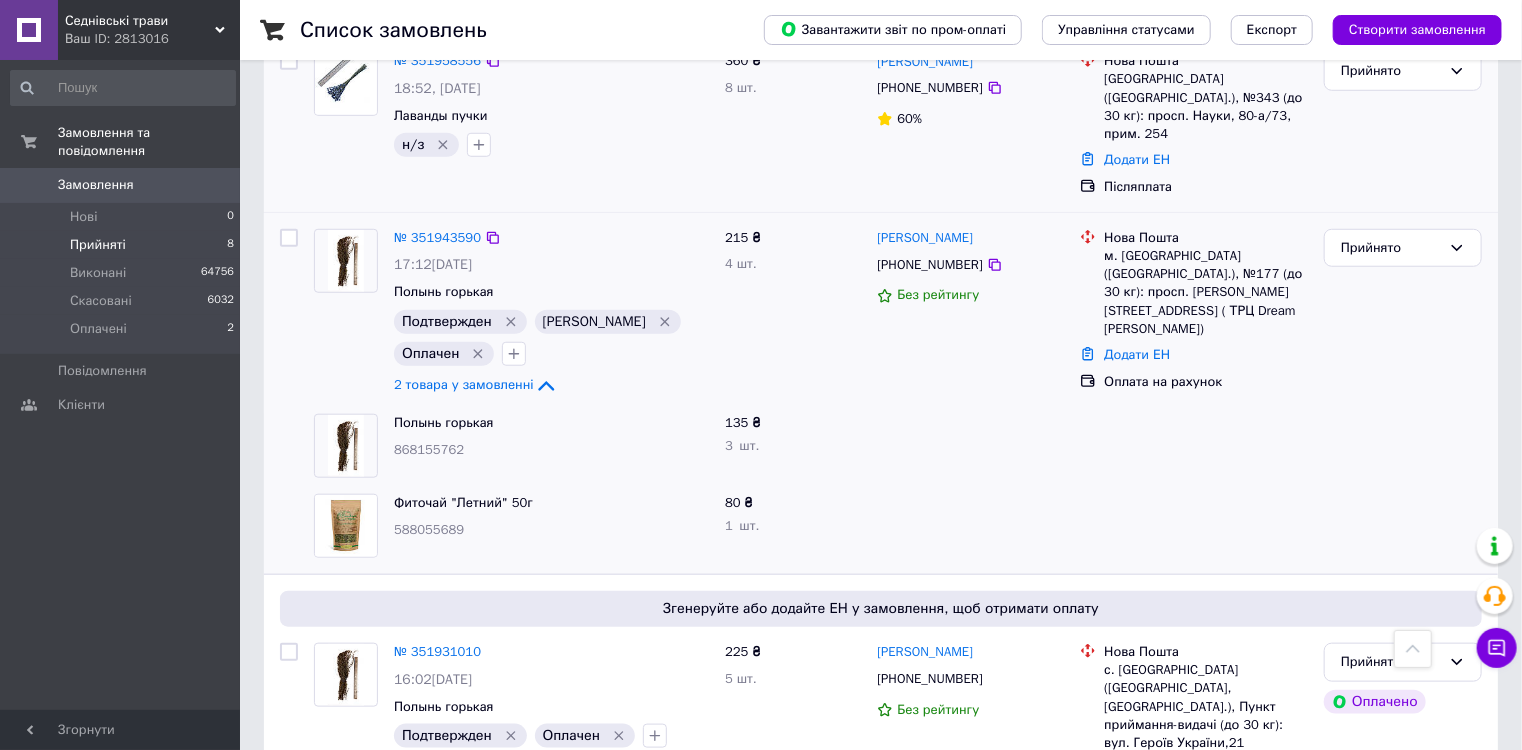 click on "215 ₴ 4 шт." at bounding box center [793, 313] 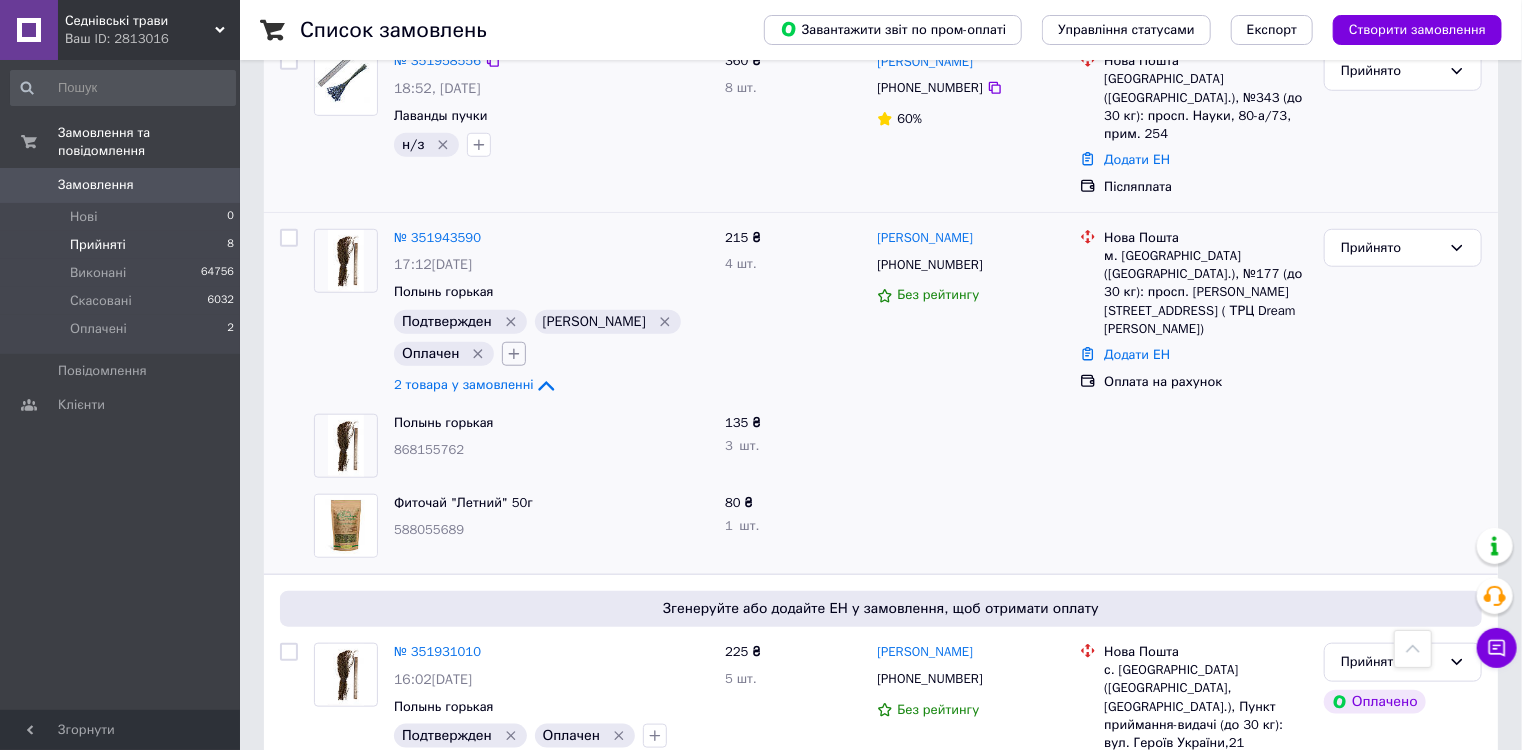 click 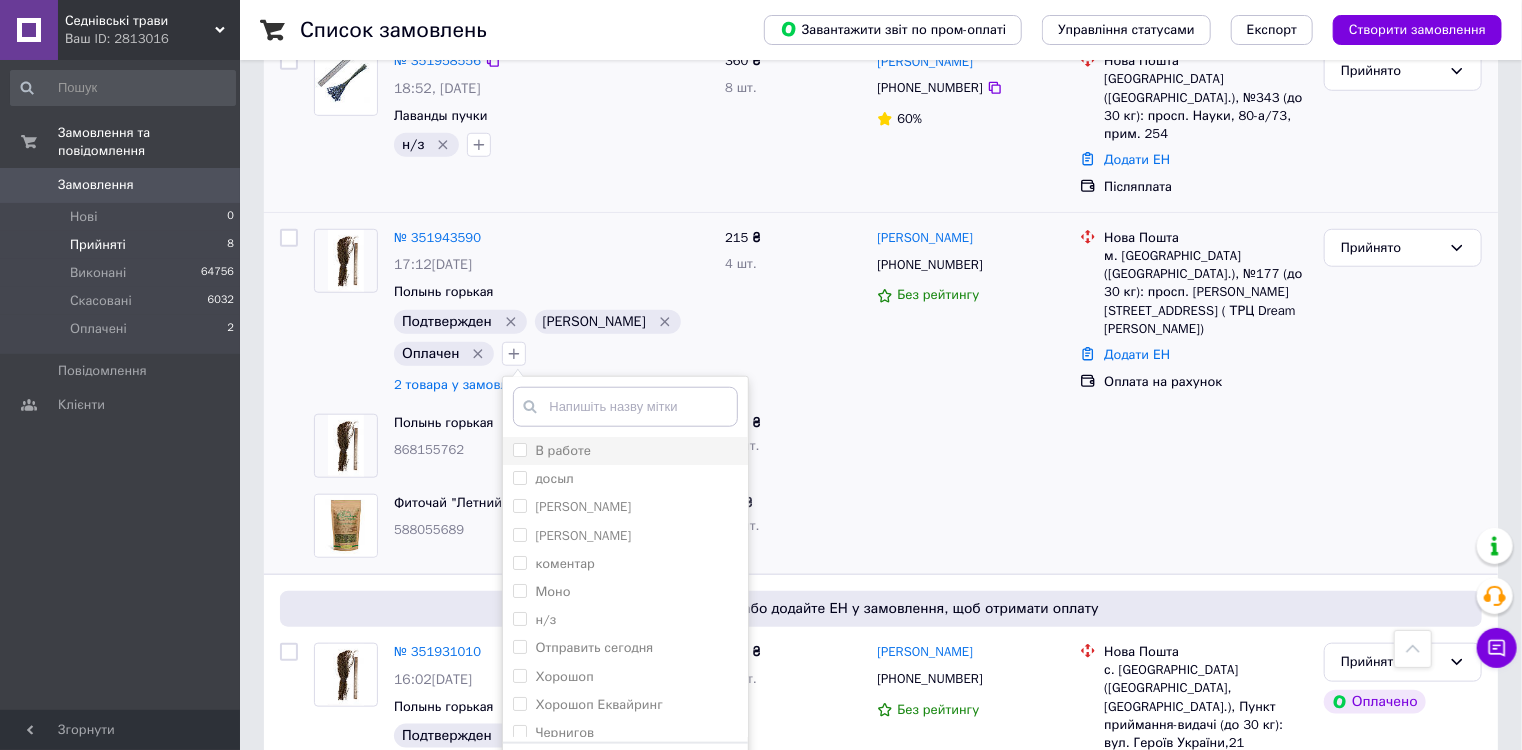 click on "В работе" at bounding box center (519, 449) 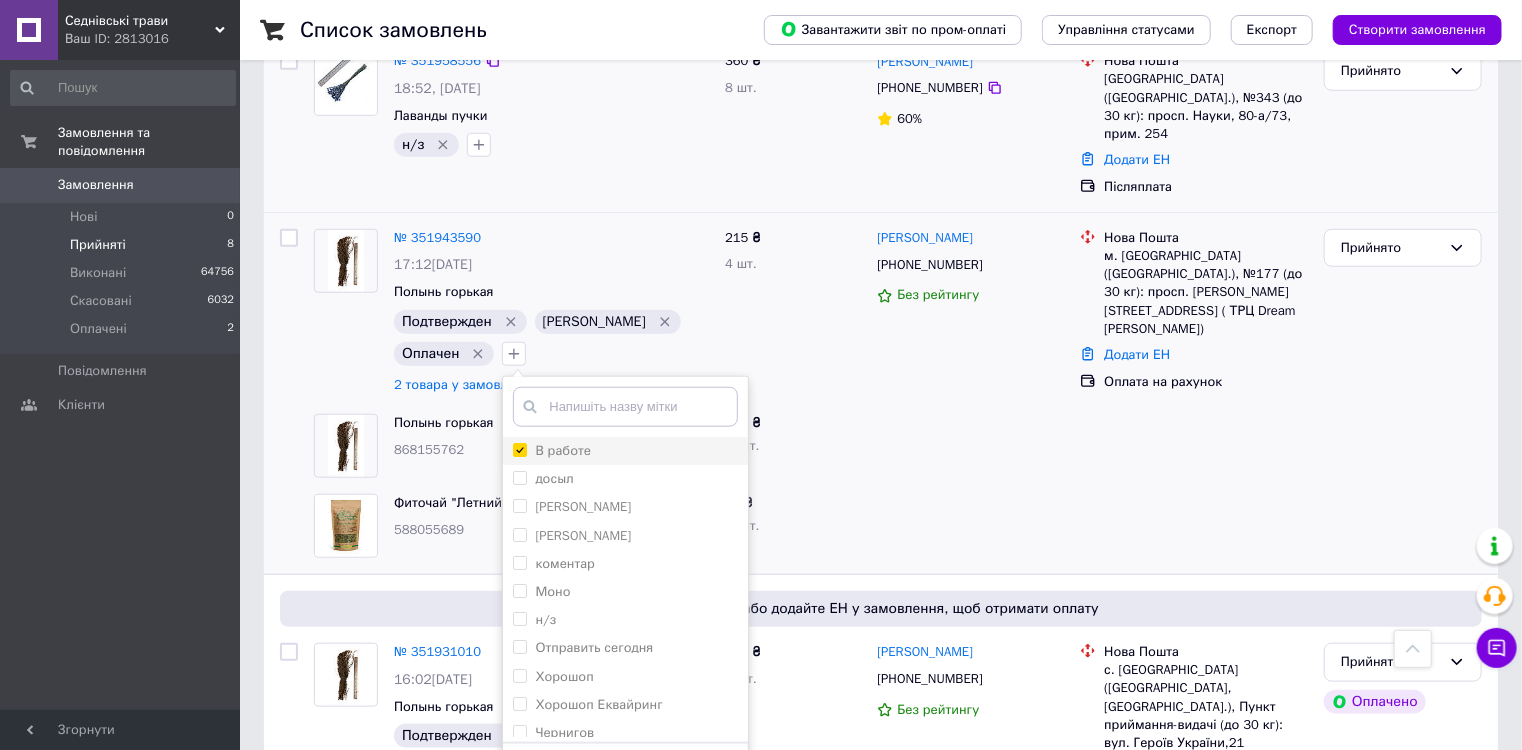 checkbox on "true" 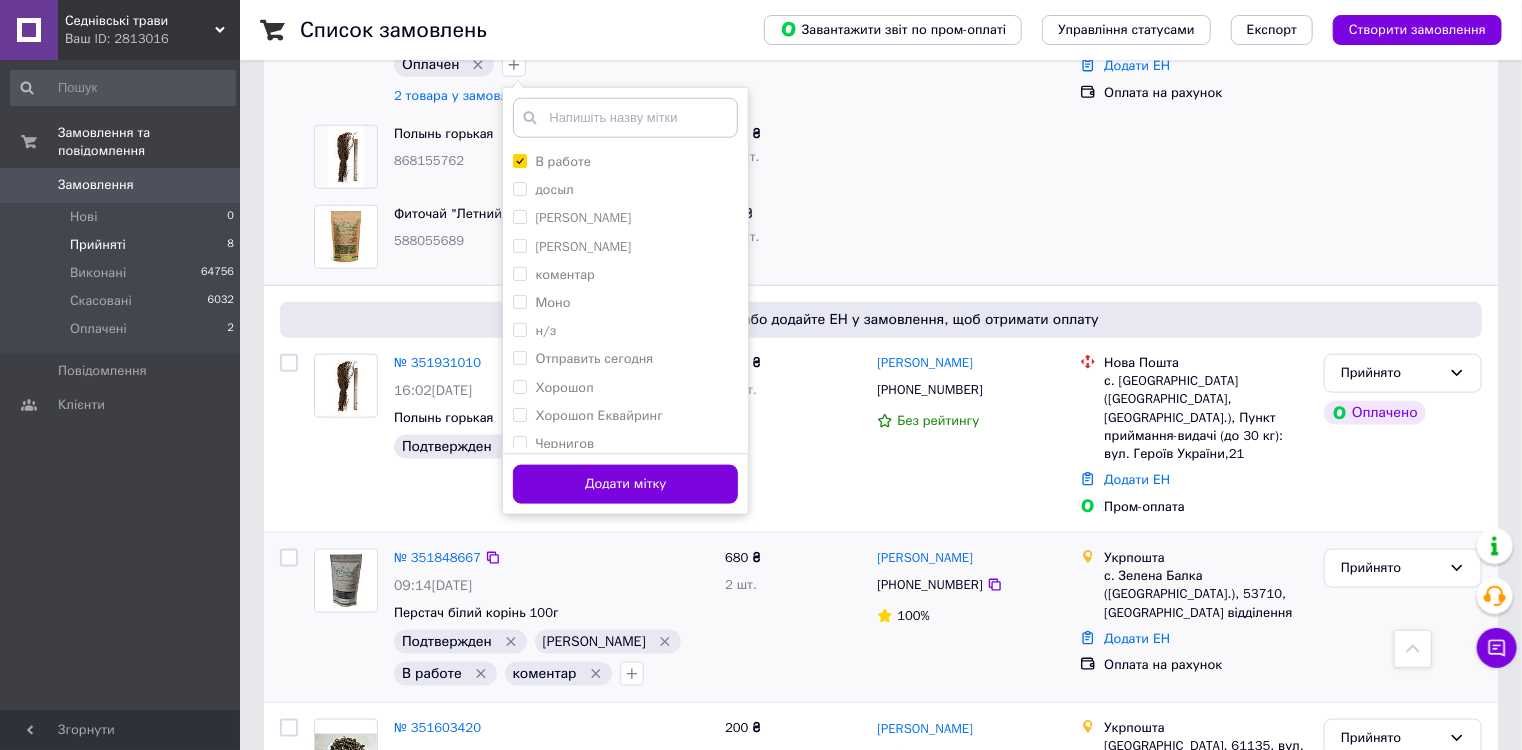 scroll, scrollTop: 1040, scrollLeft: 0, axis: vertical 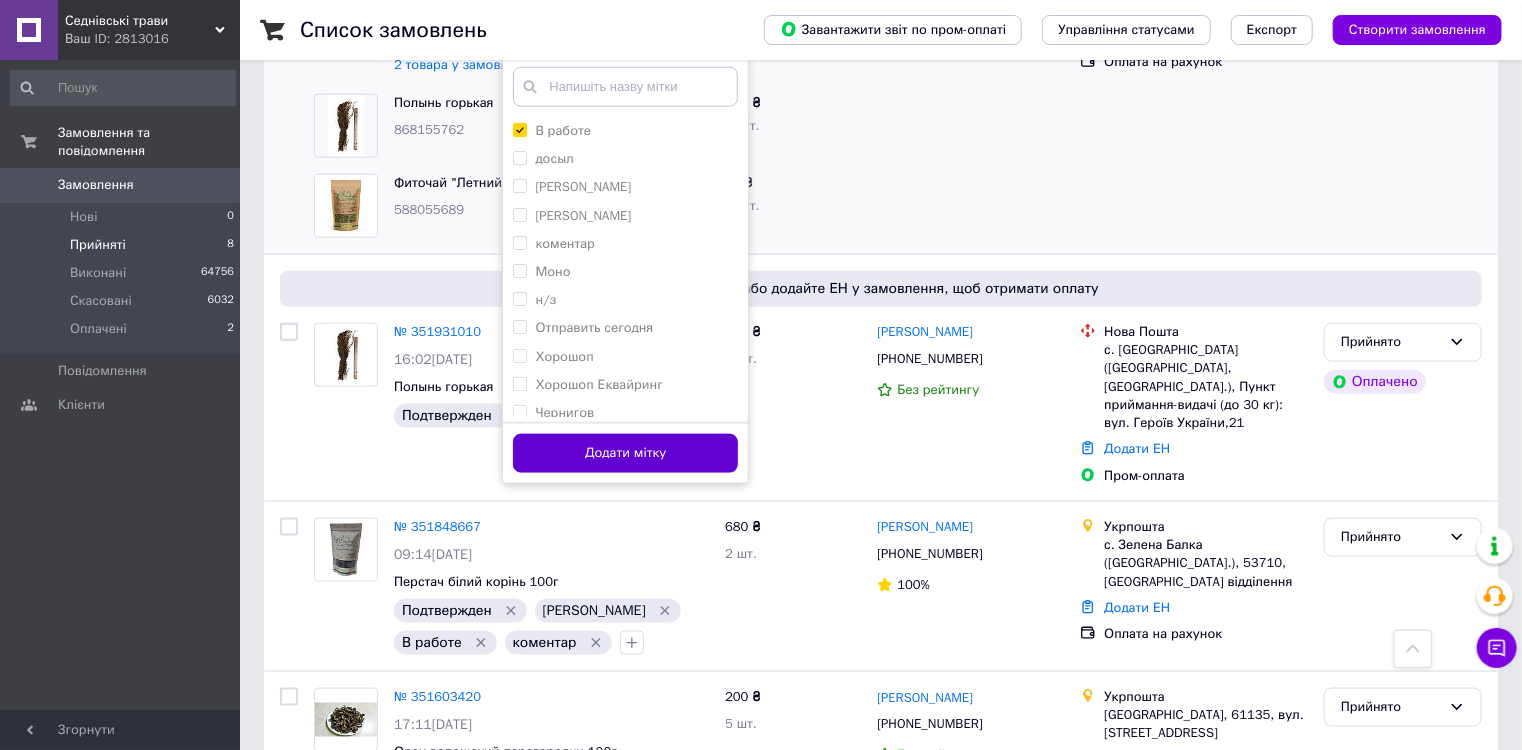 click on "Додати мітку" at bounding box center (625, 453) 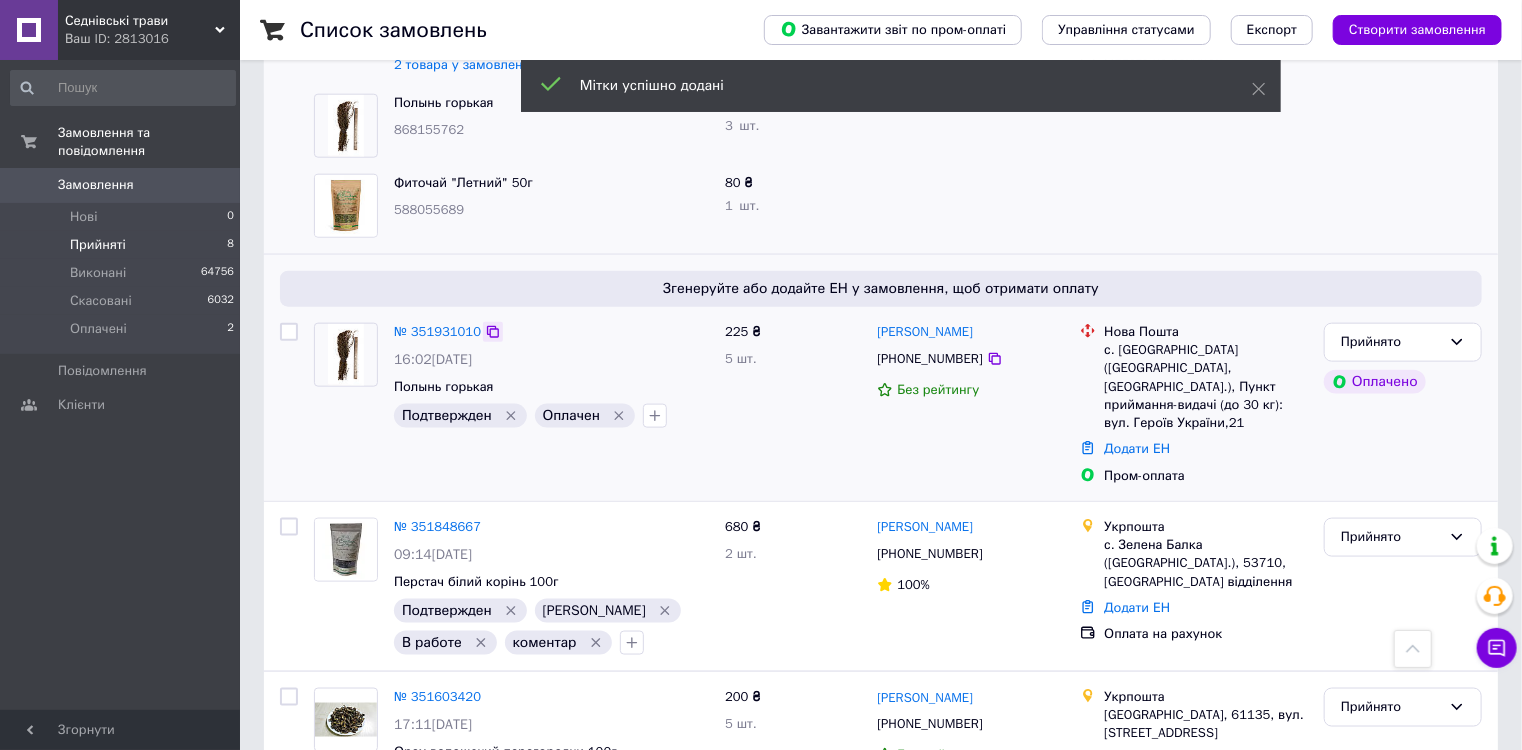 click 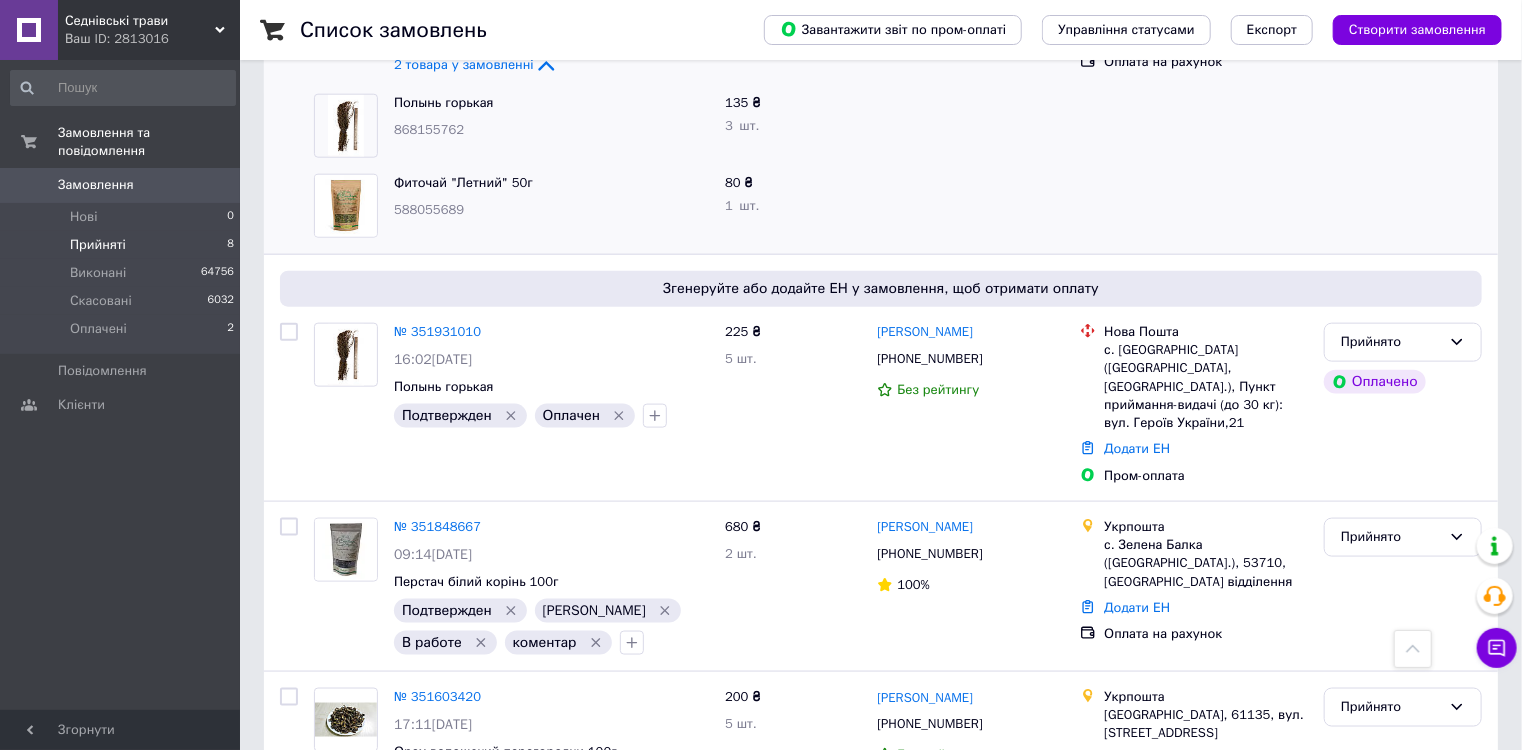 click on "80 ₴ 1   шт." at bounding box center (793, 206) 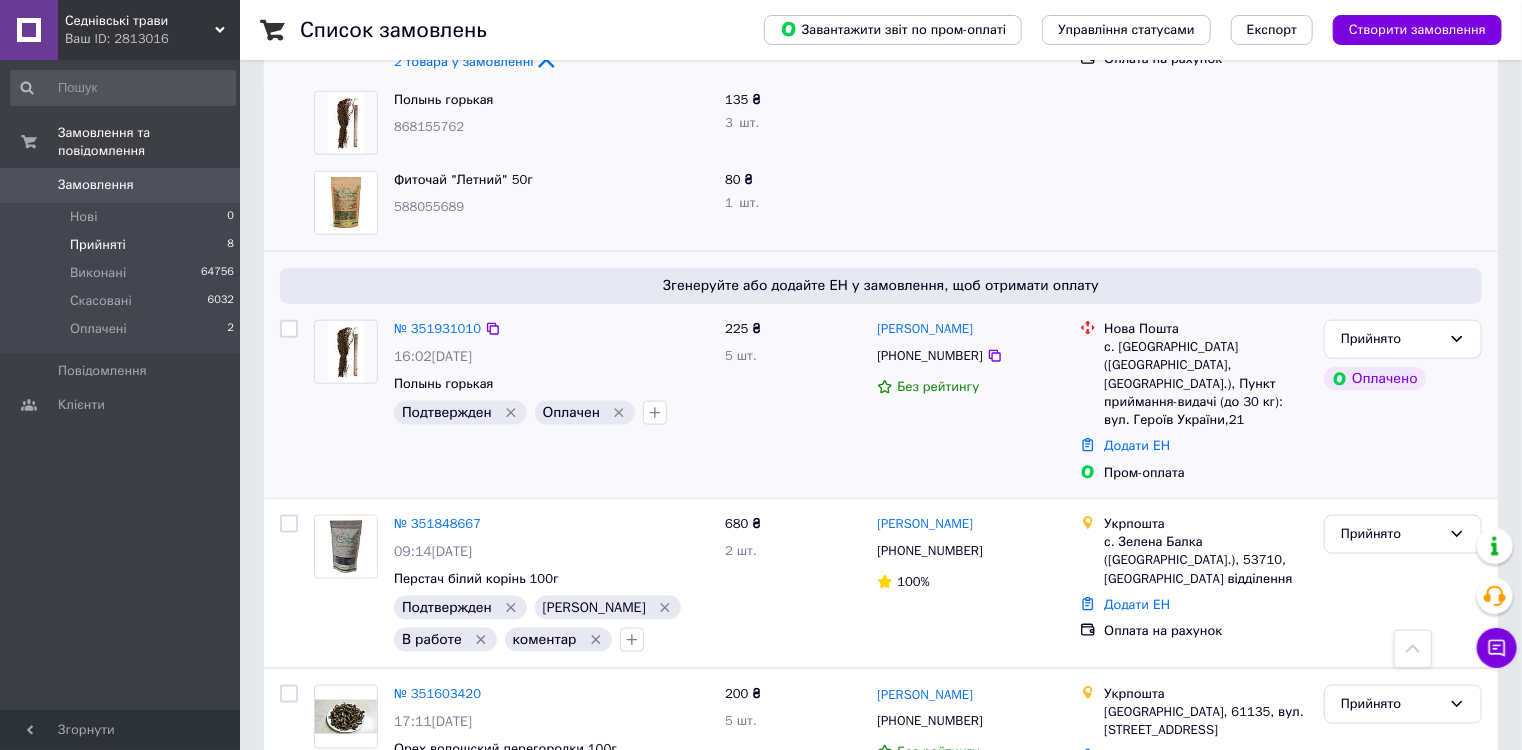 scroll, scrollTop: 1040, scrollLeft: 0, axis: vertical 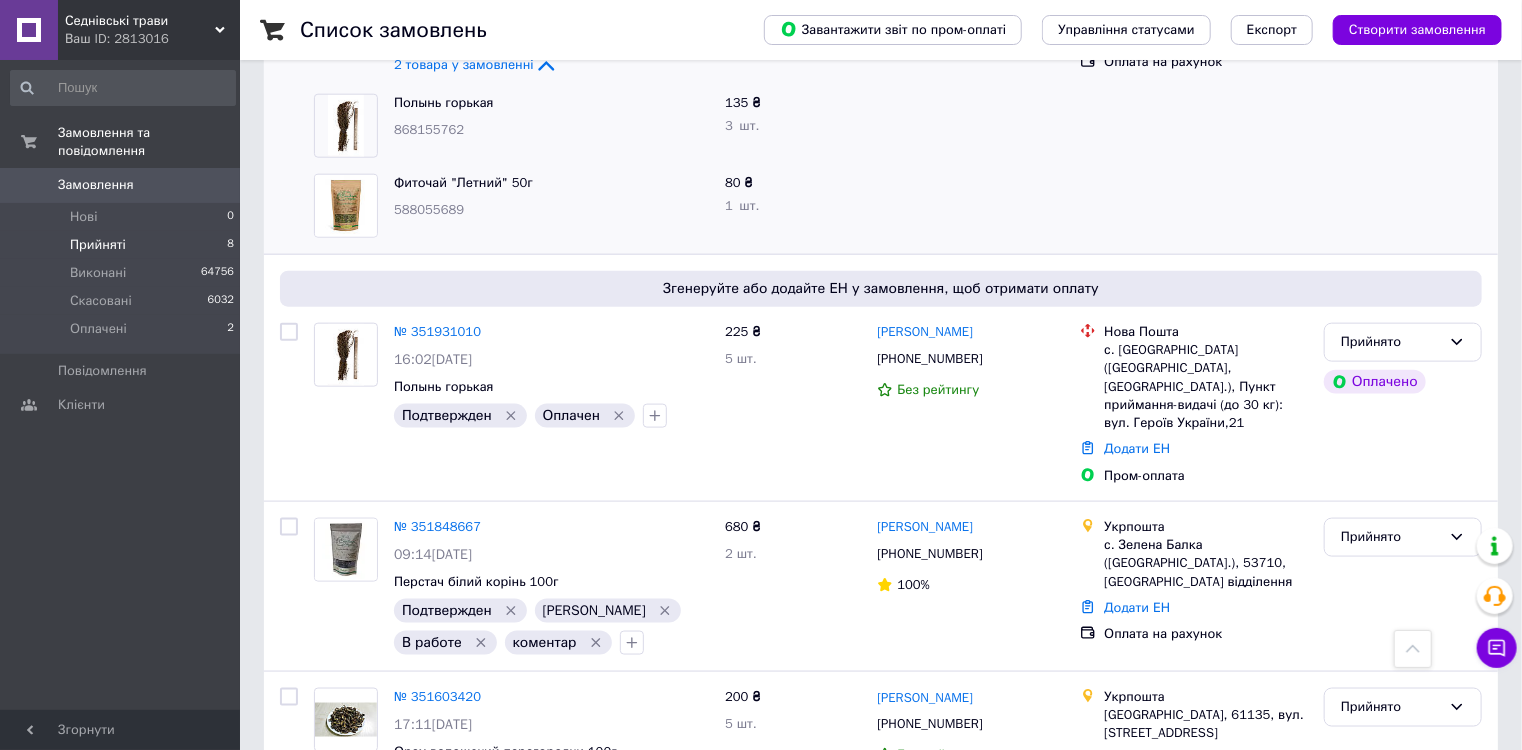 click at bounding box center (970, 126) 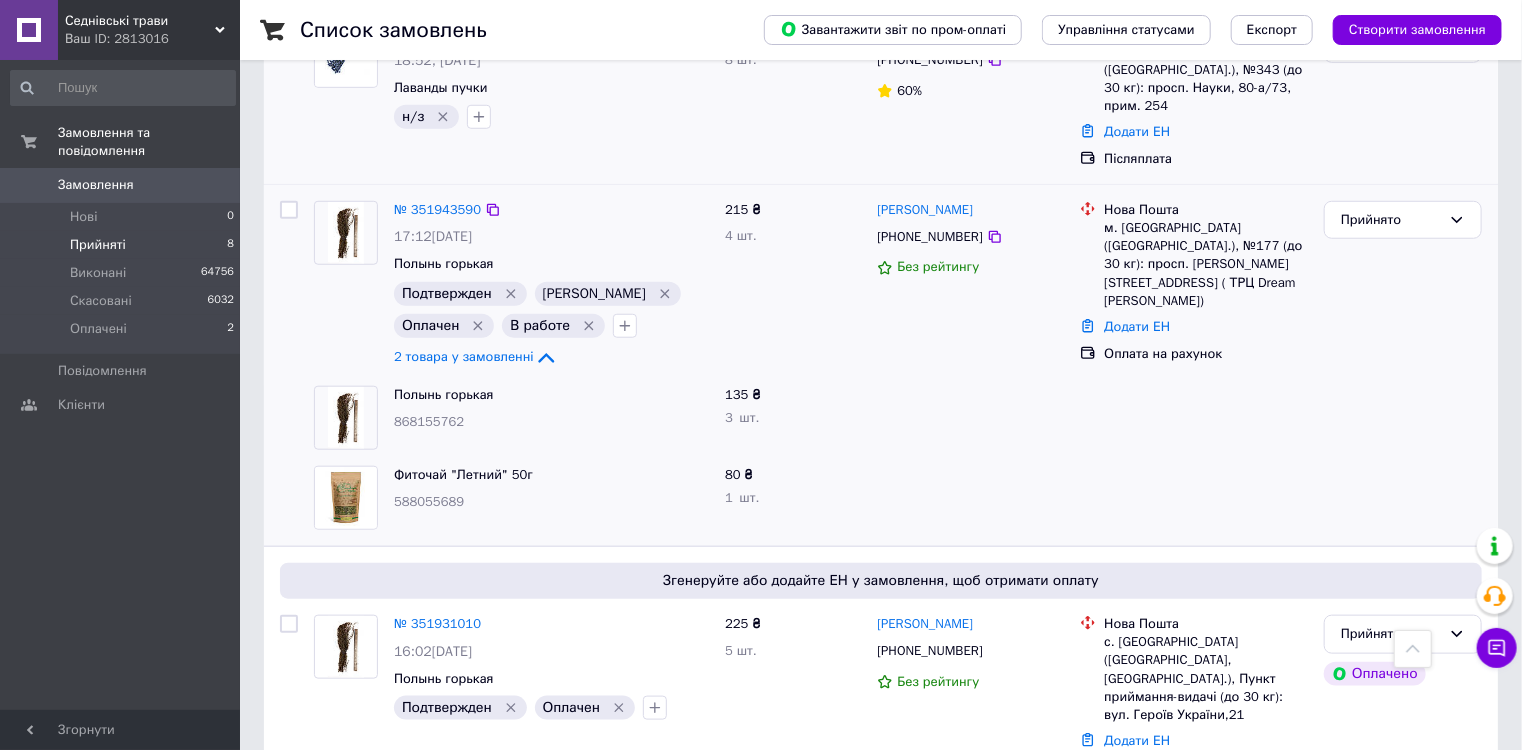 scroll, scrollTop: 720, scrollLeft: 0, axis: vertical 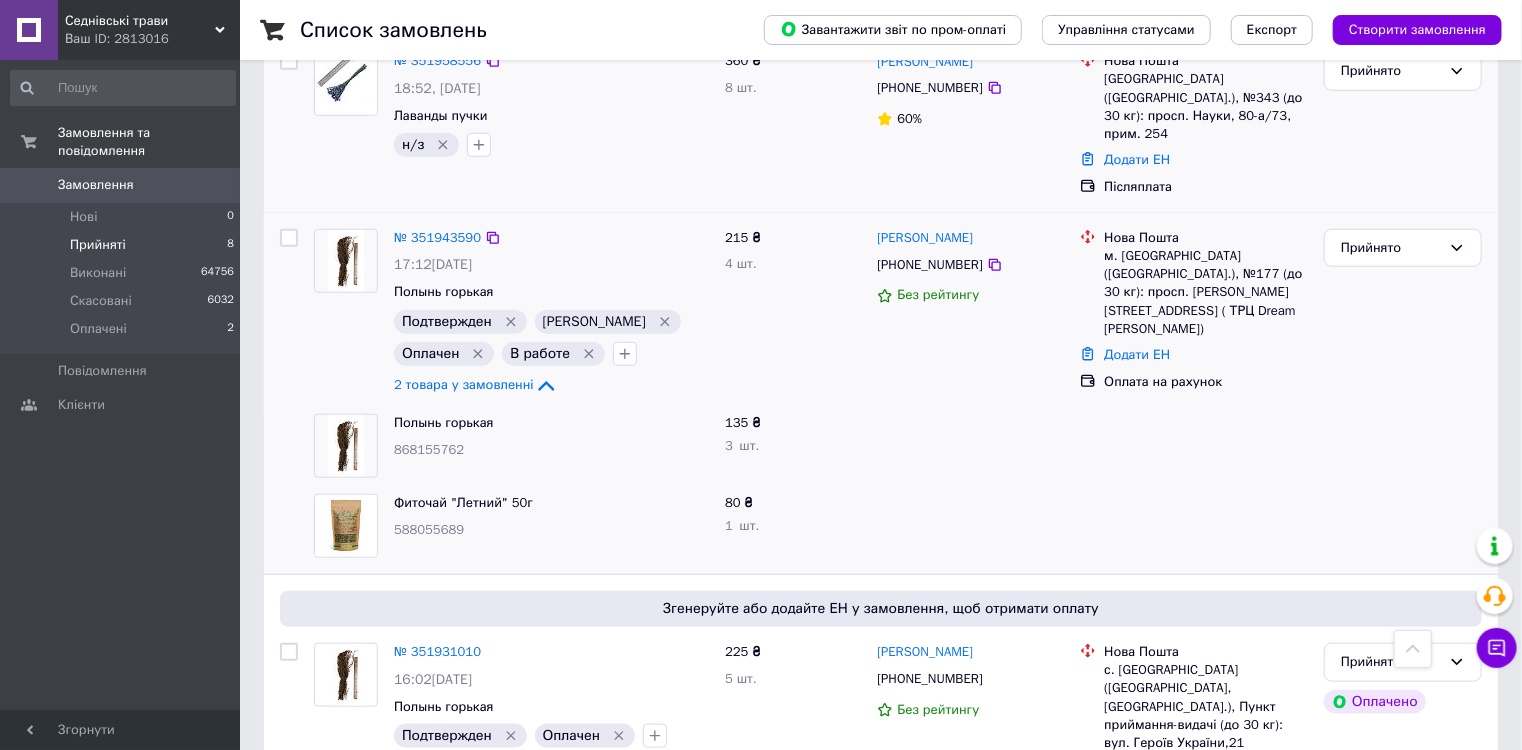 click on "360 ₴ 8 шт." at bounding box center [793, 124] 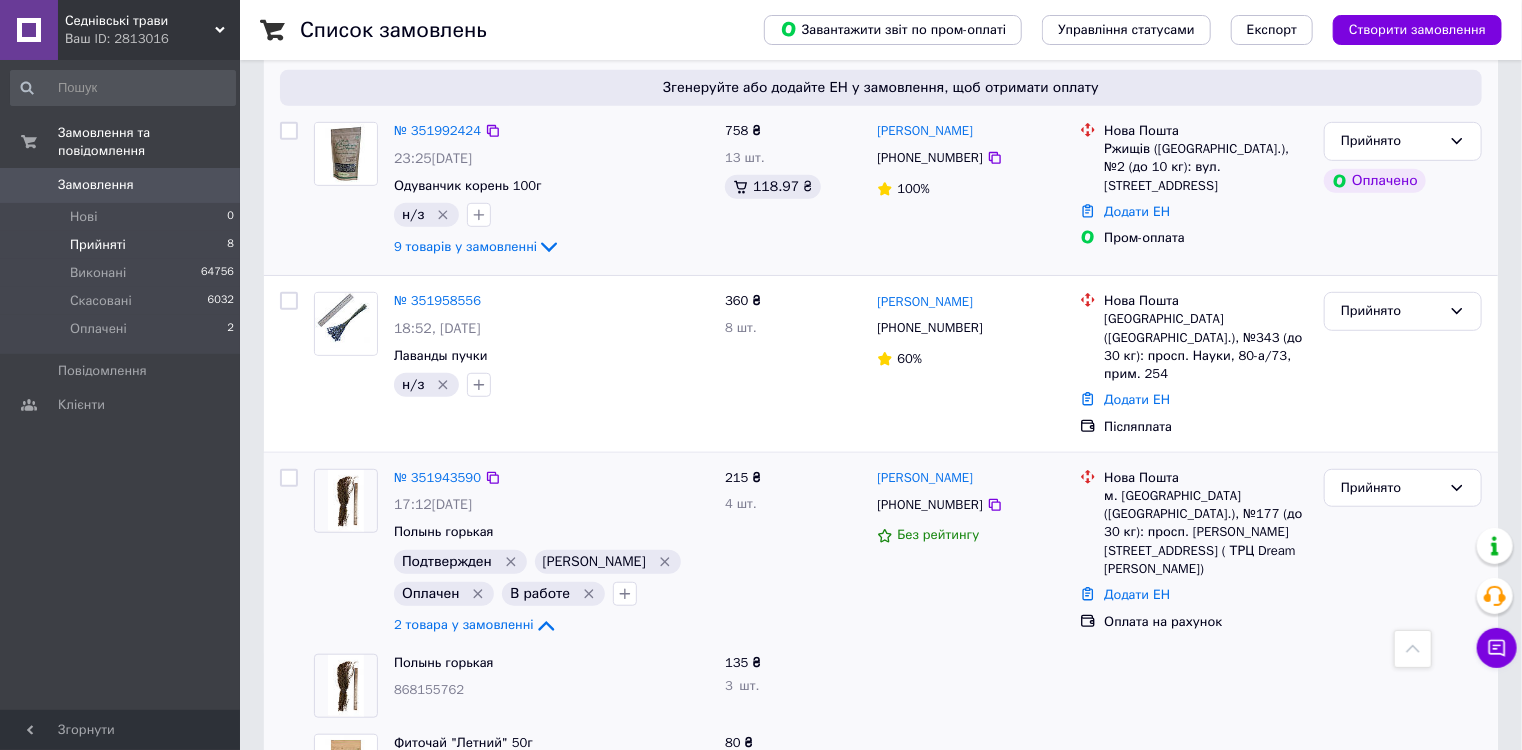 click on "Богдан Попов +380636243781 100%" at bounding box center [970, 190] 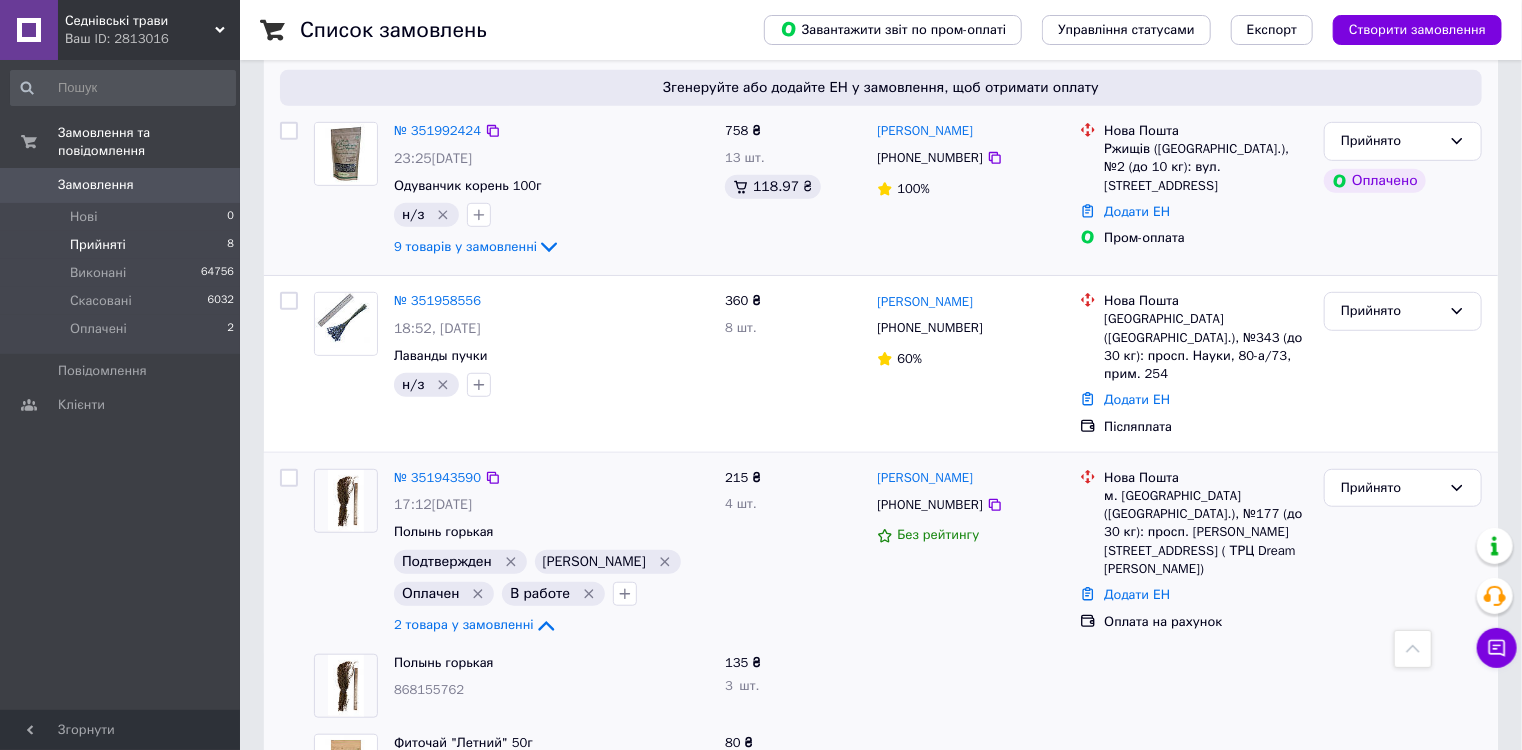 click on "н/з" at bounding box center [551, 215] 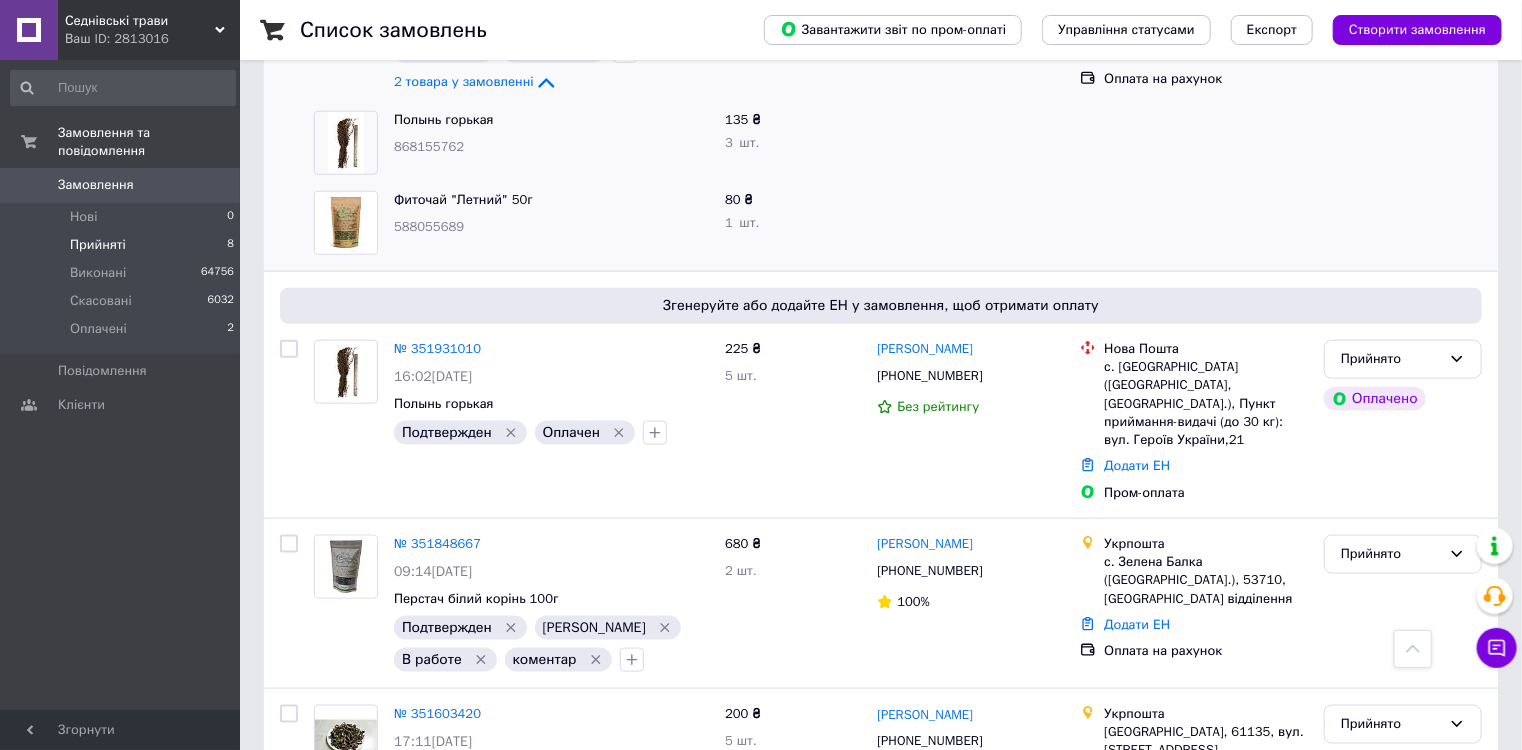 scroll, scrollTop: 1040, scrollLeft: 0, axis: vertical 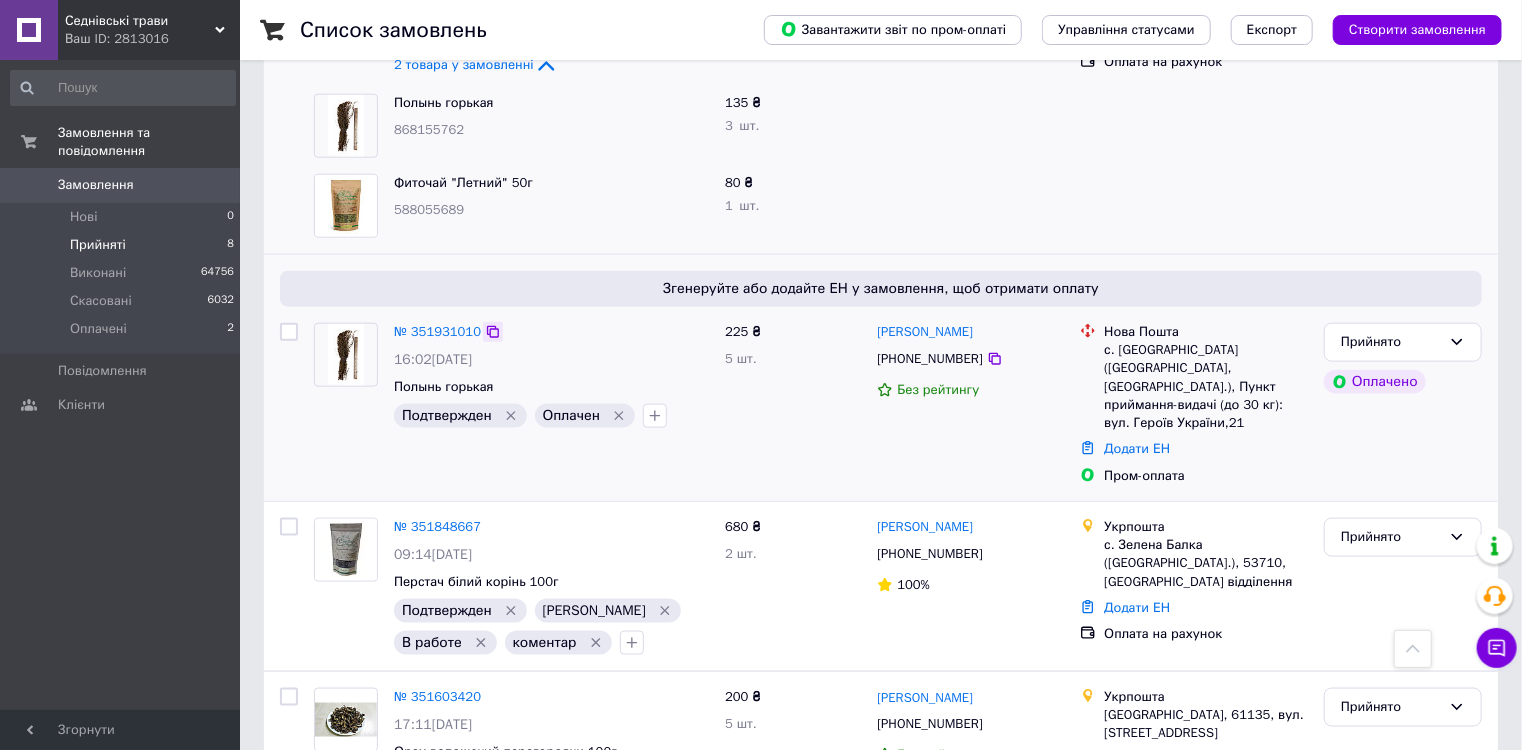 click 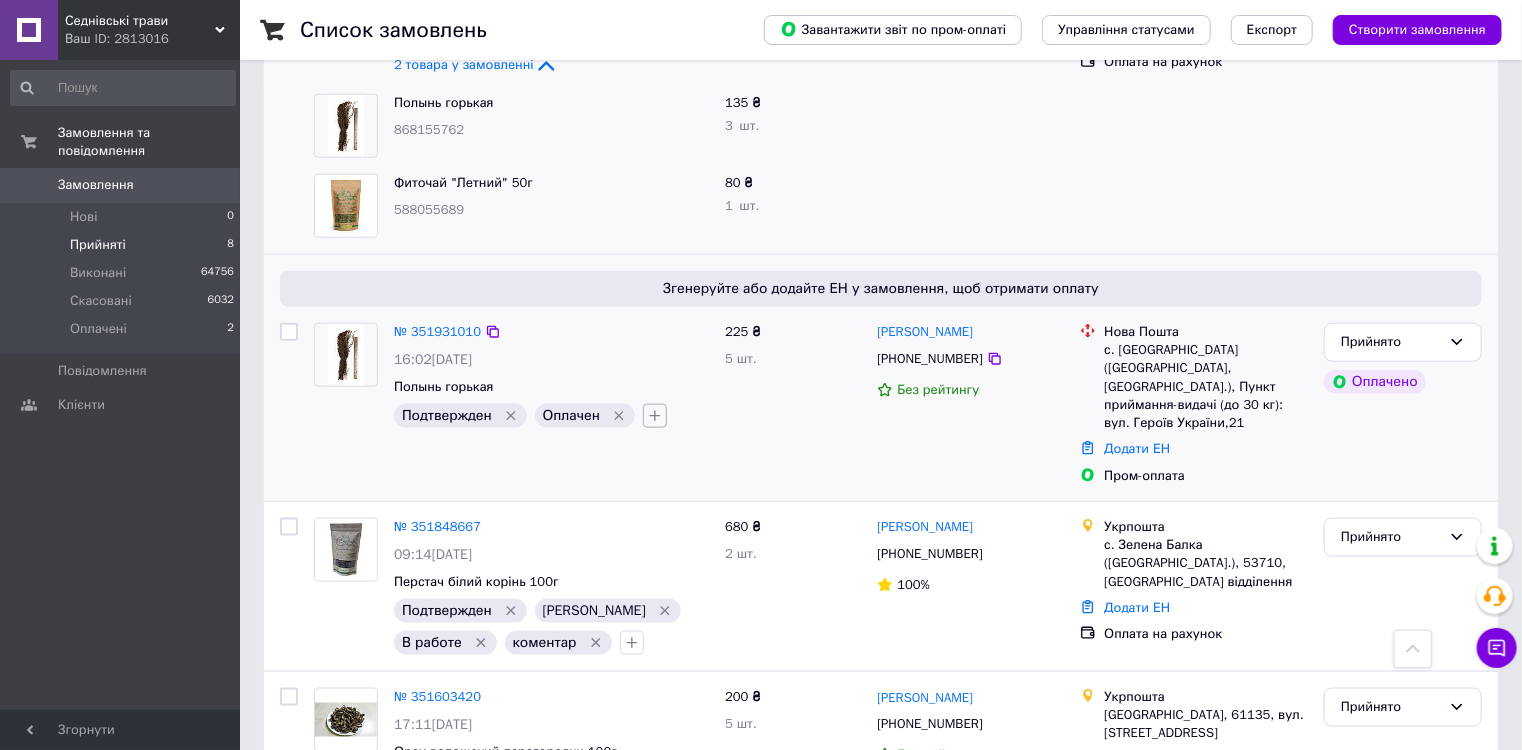 click 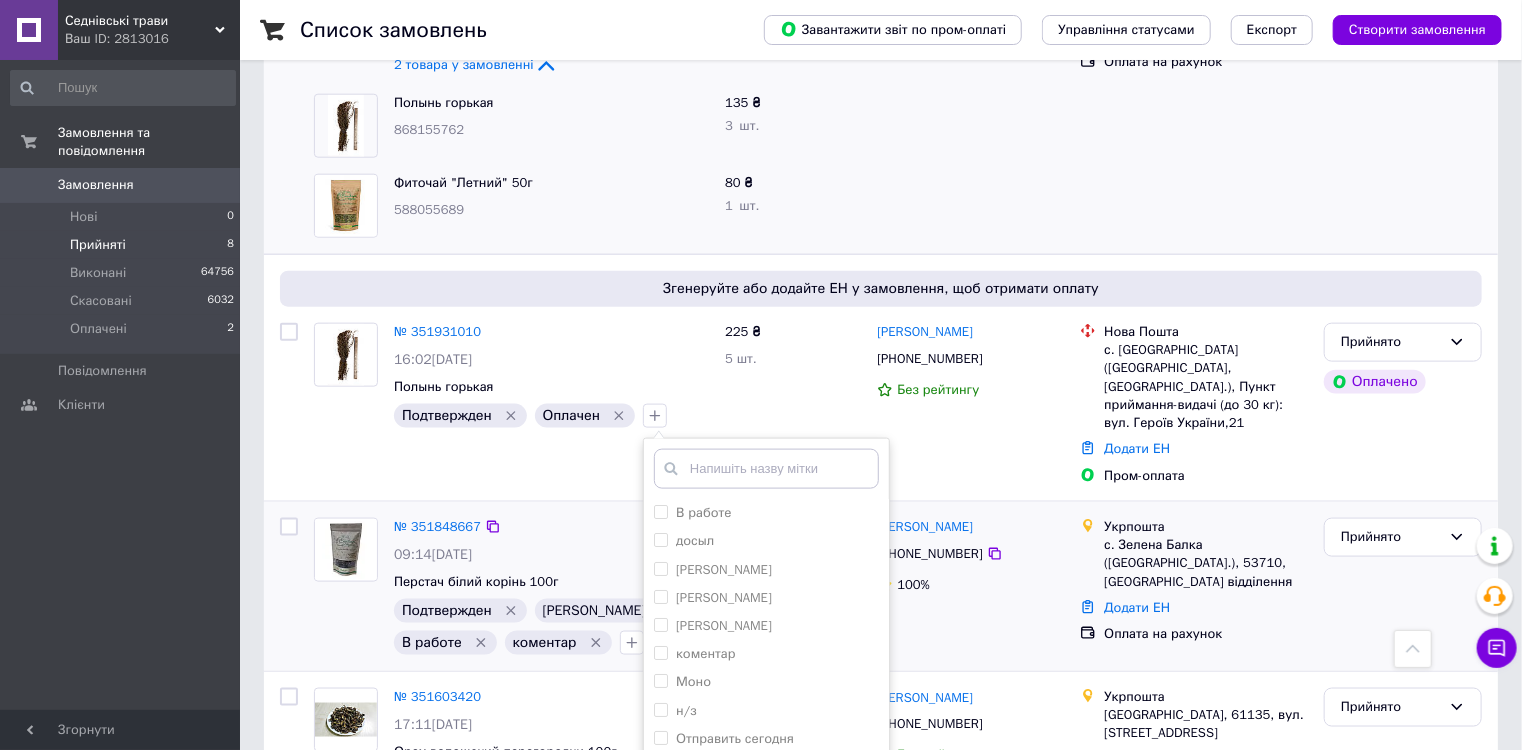 drag, startPoint x: 653, startPoint y: 470, endPoint x: 980, endPoint y: 555, distance: 337.86685 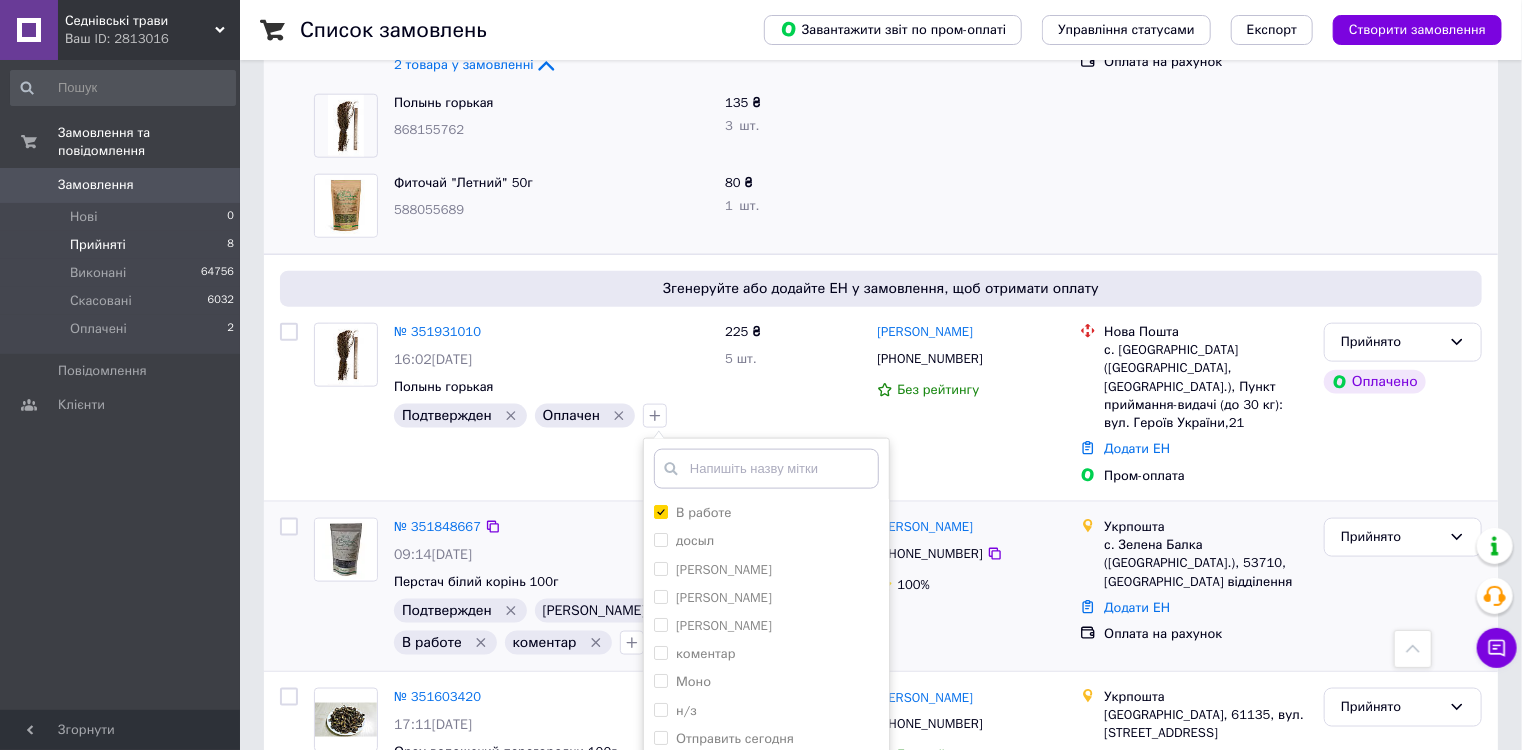 checkbox on "true" 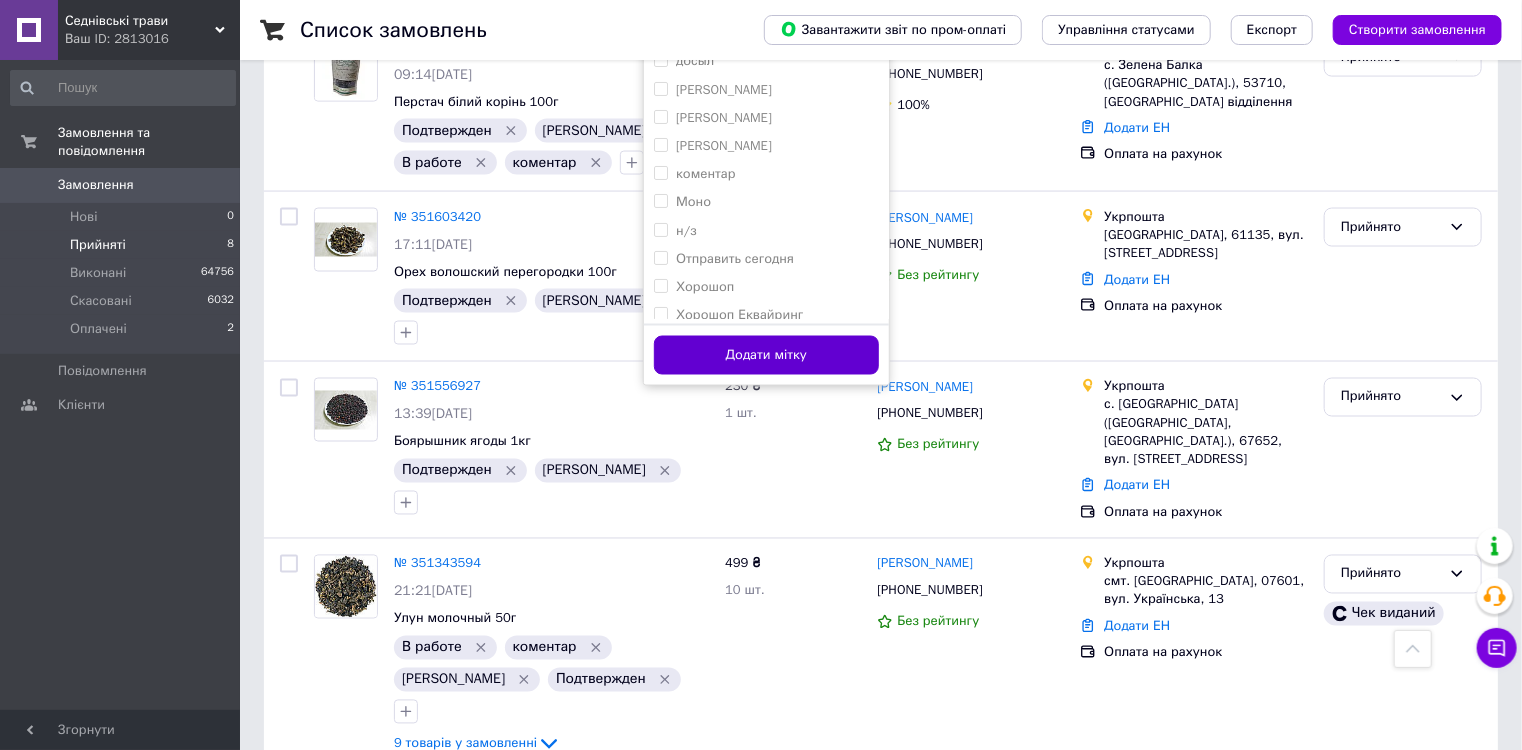 click on "Додати мітку" at bounding box center (766, 355) 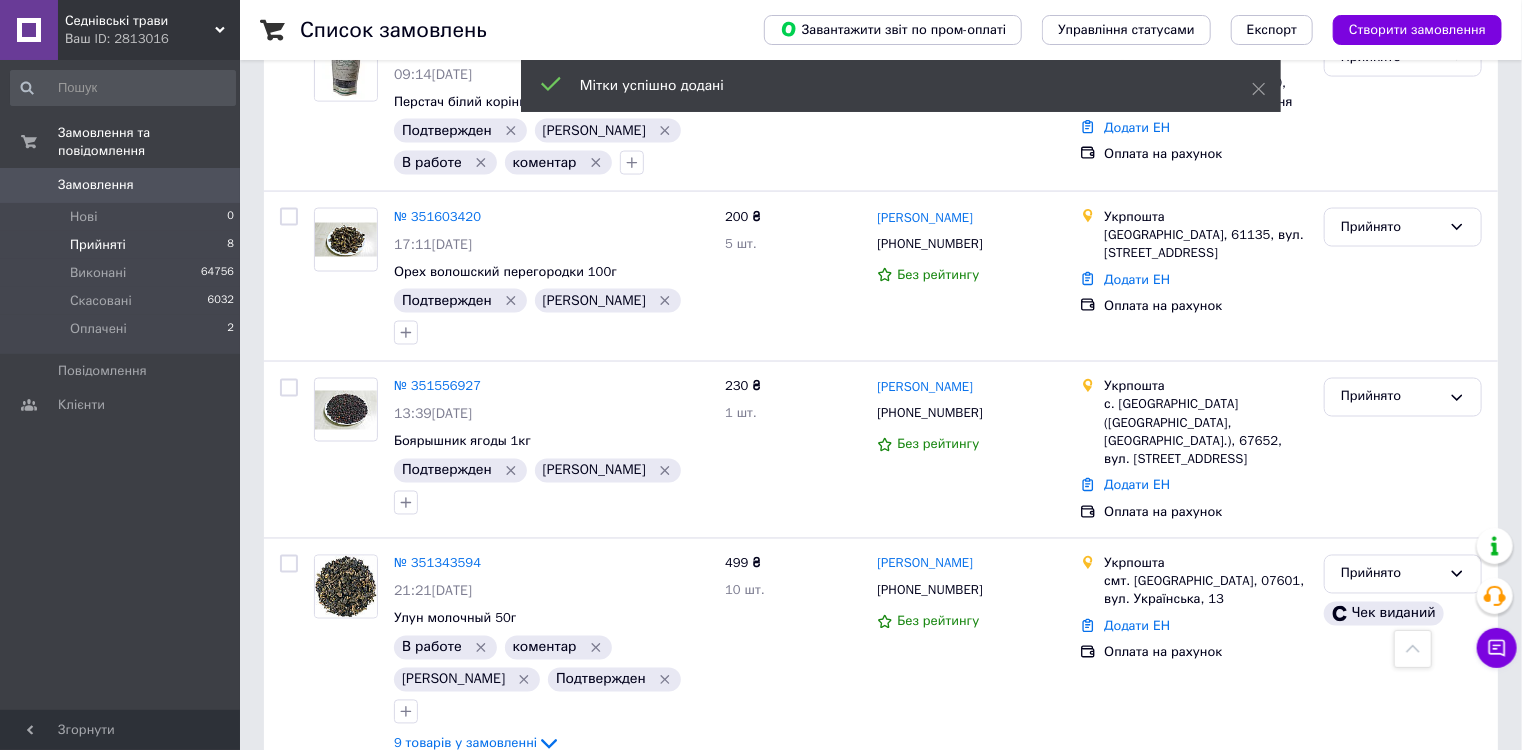 scroll, scrollTop: 1552, scrollLeft: 0, axis: vertical 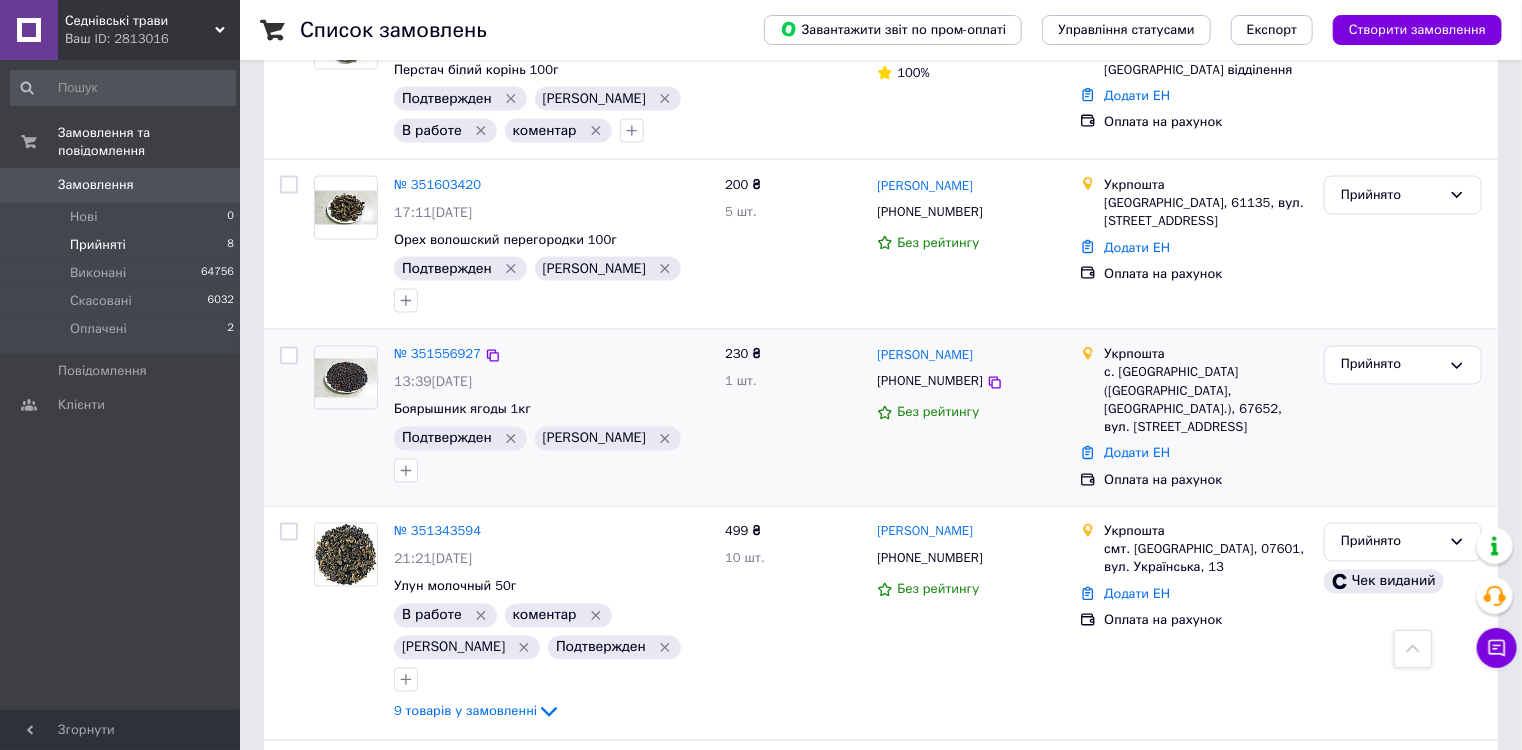 click on "230 ₴ 1 шт." at bounding box center (793, 418) 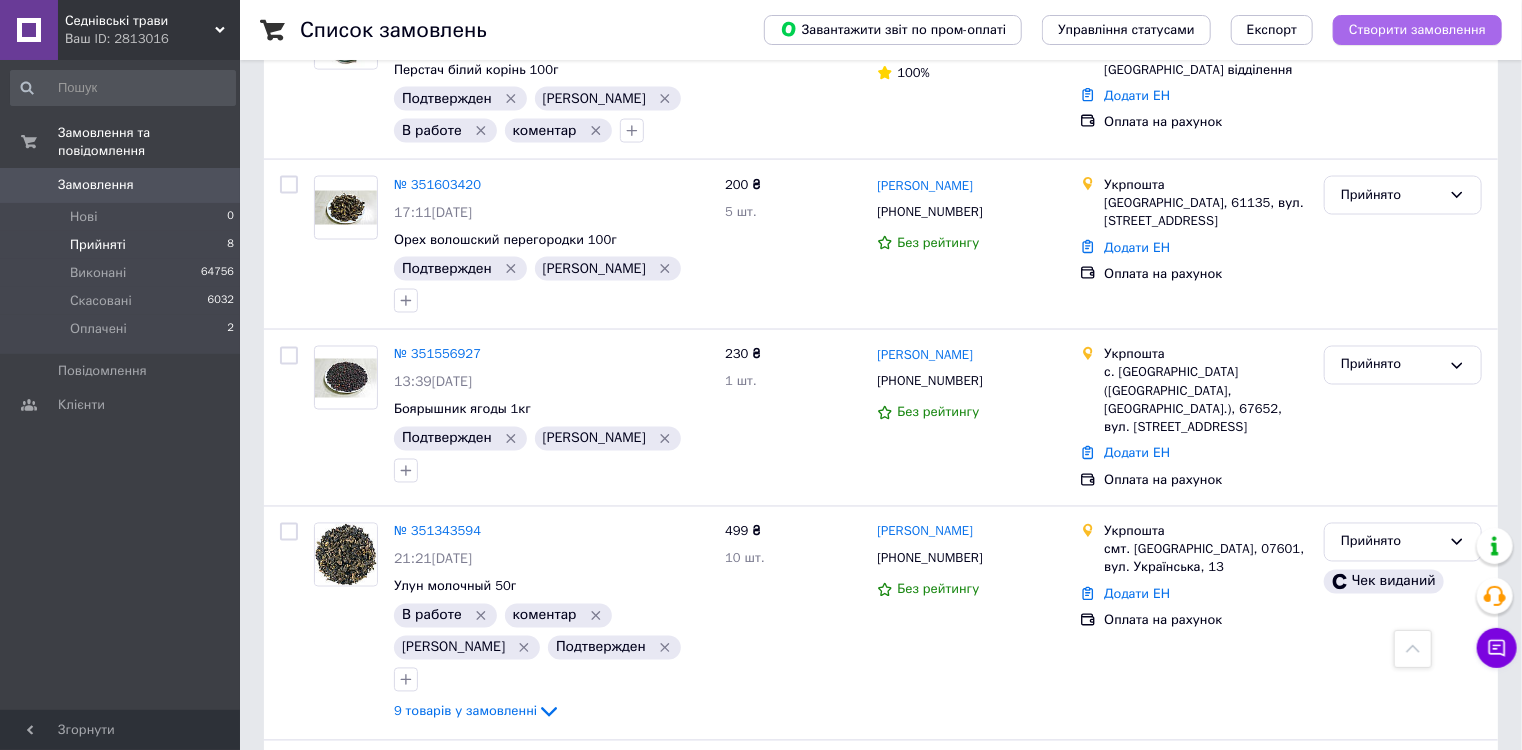 click on "Створити замовлення" at bounding box center [1417, 30] 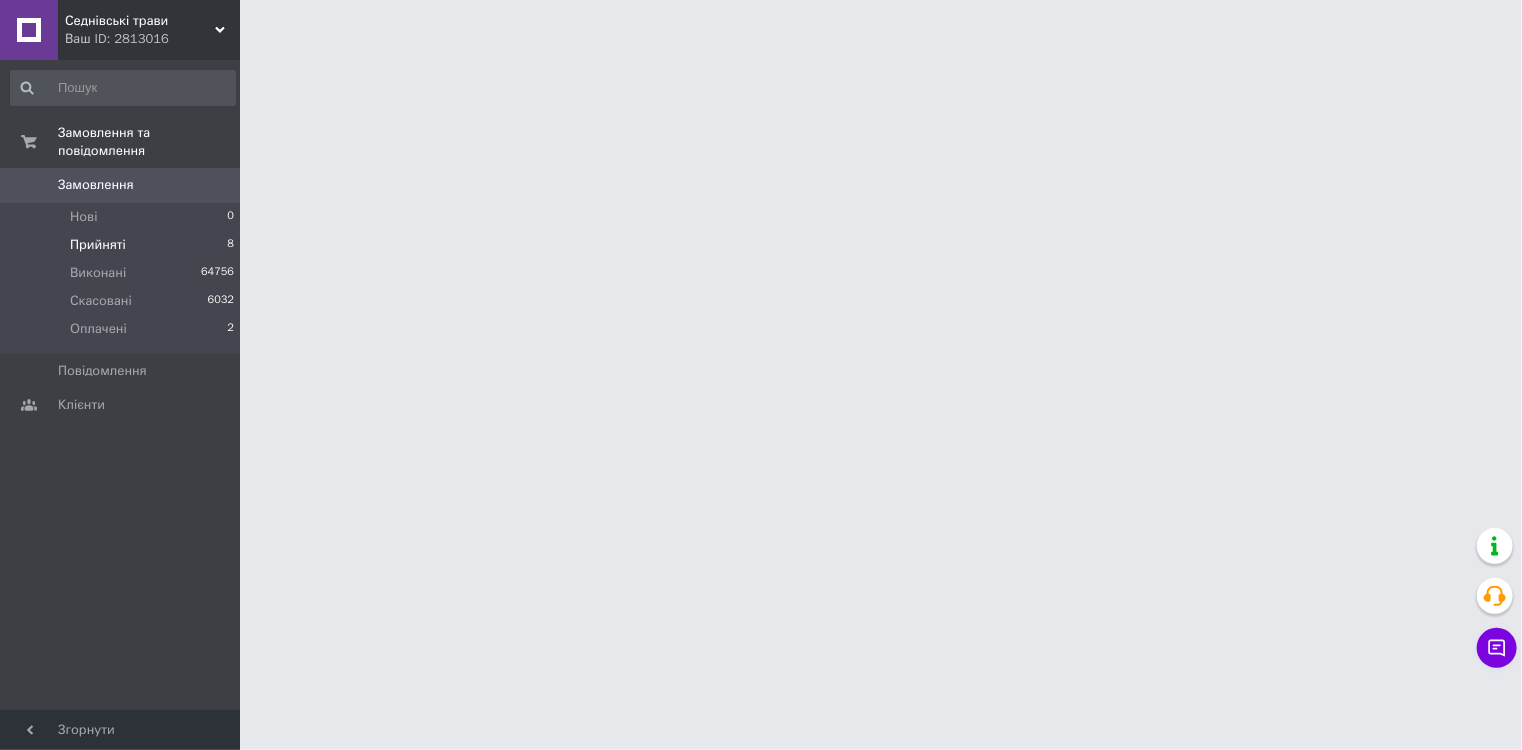 scroll, scrollTop: 0, scrollLeft: 0, axis: both 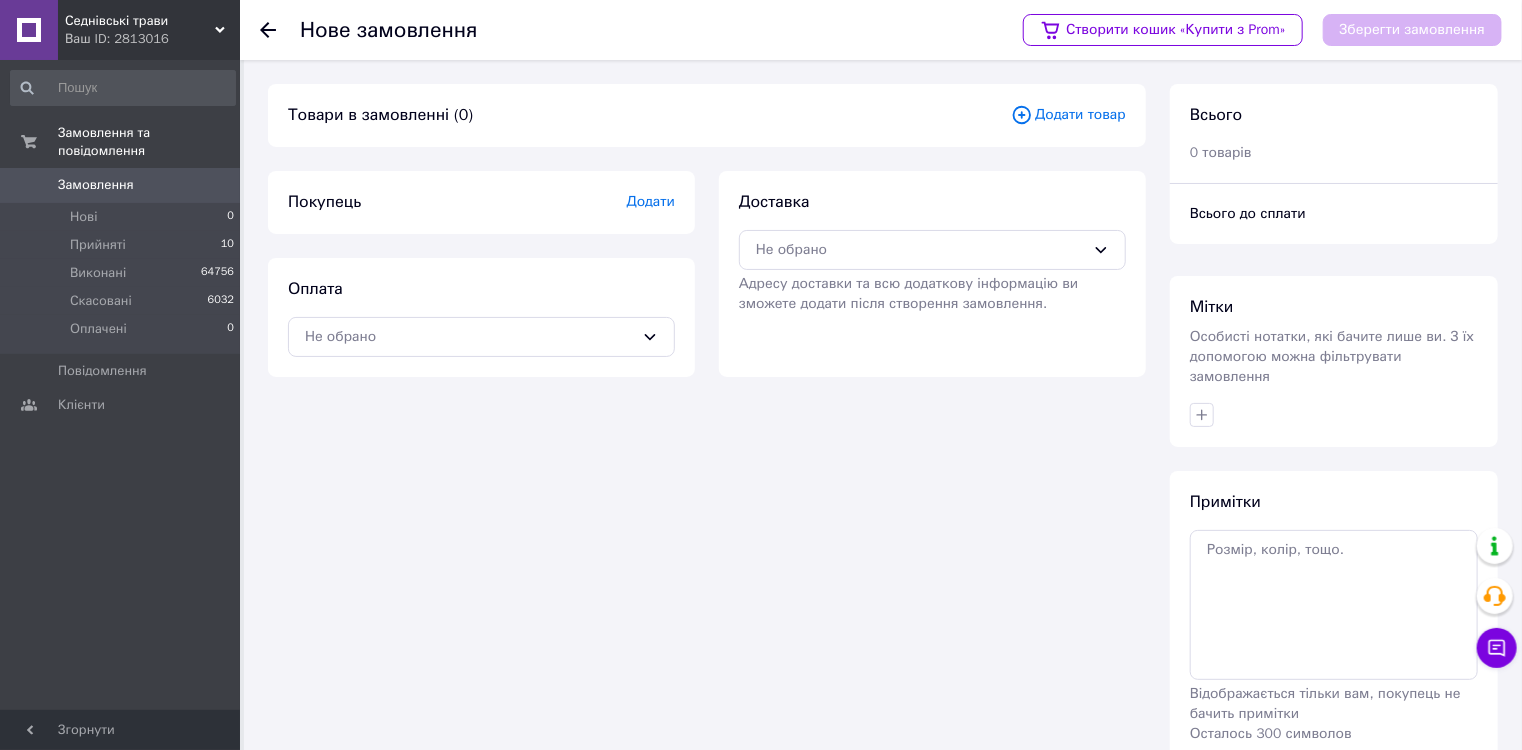 click on "Додати товар" at bounding box center [1068, 115] 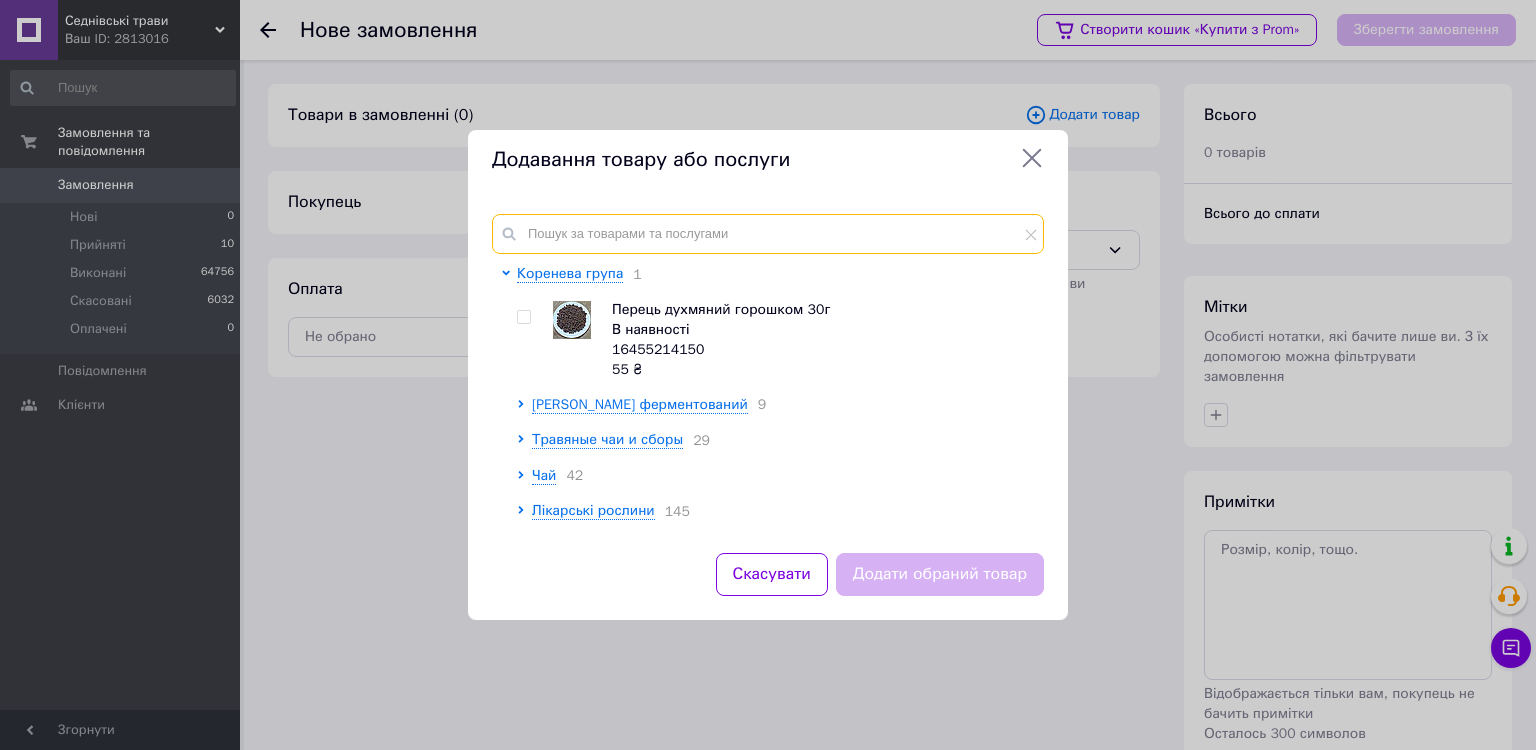 click at bounding box center (768, 234) 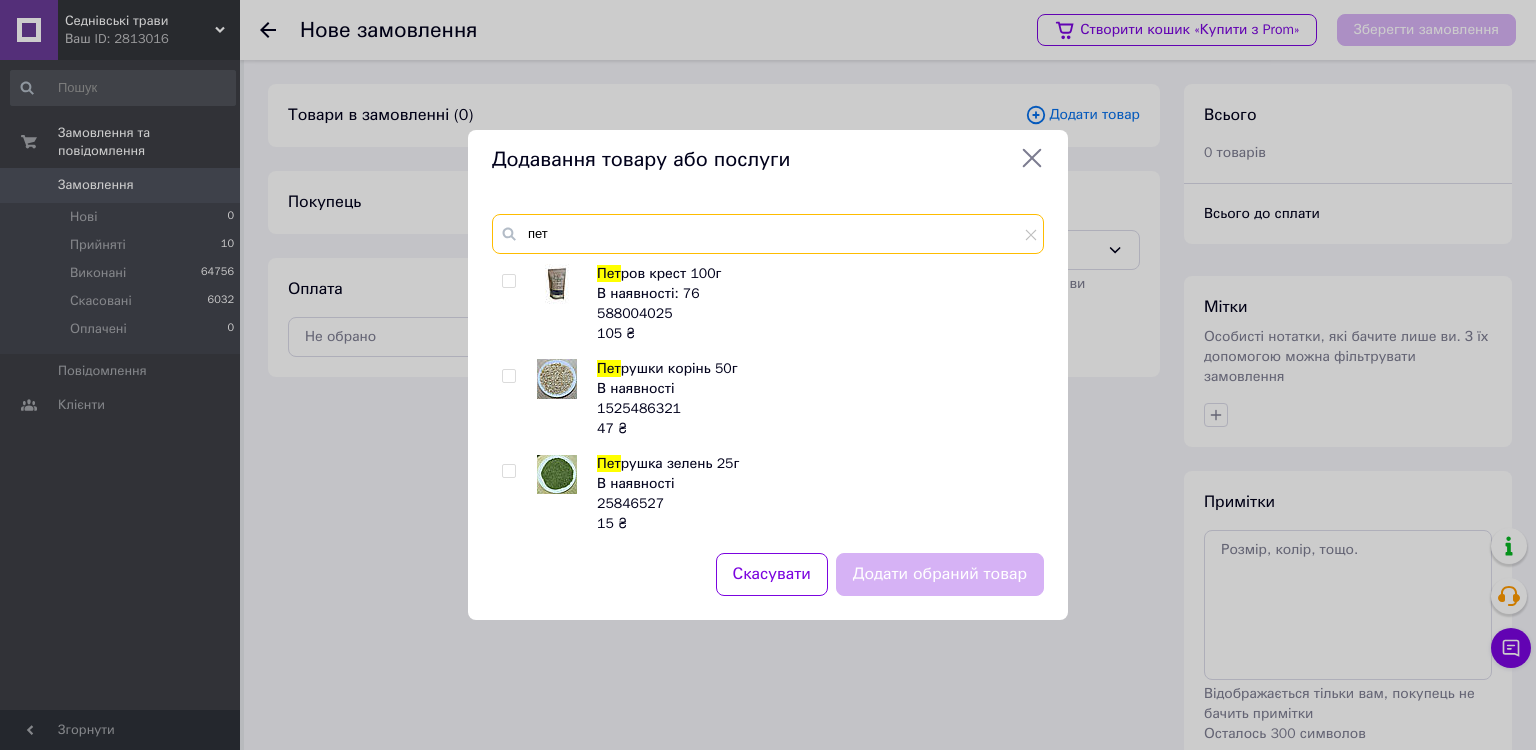 type on "пет" 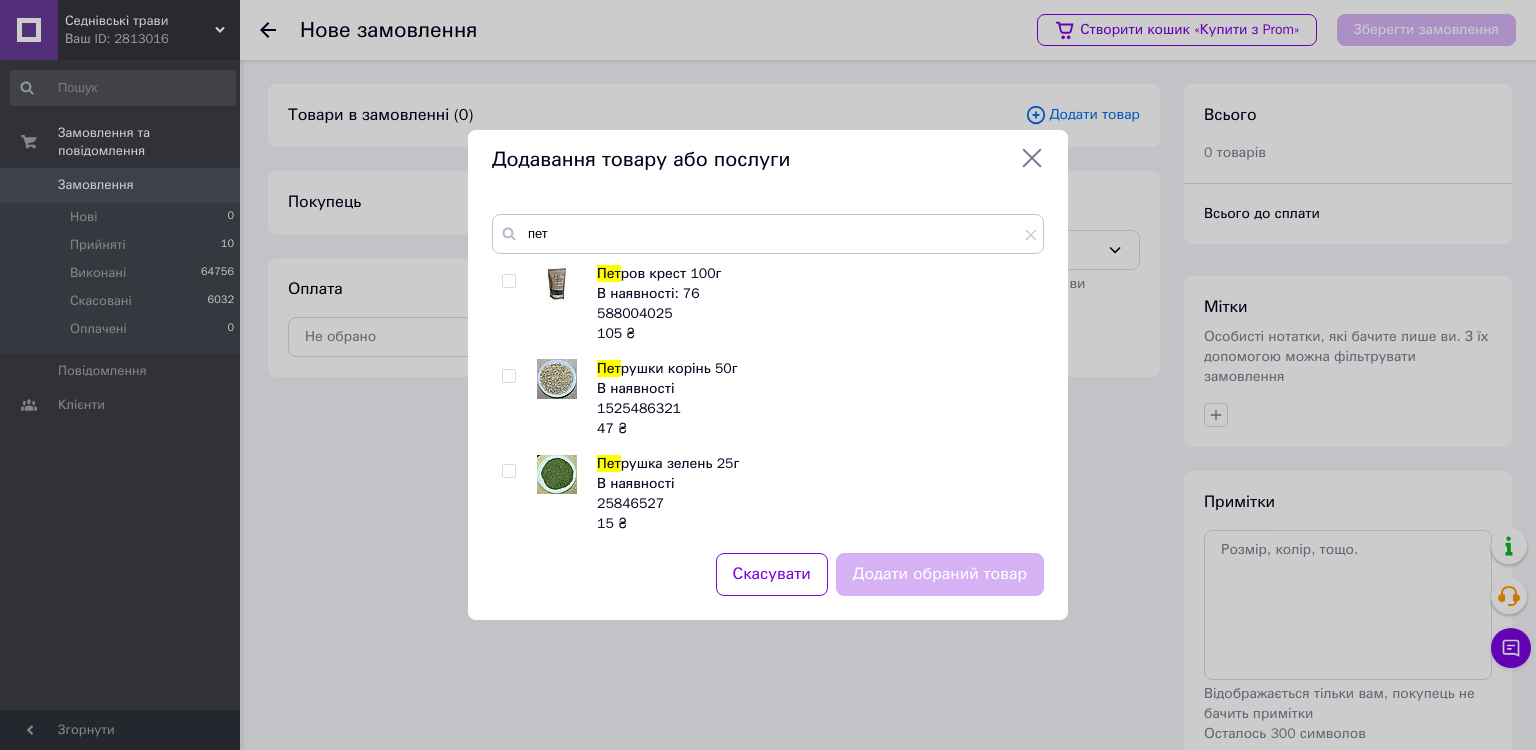 click on "Додавання товару або послуги пет Пет ров крест 100г В наявності: 76 588004025 105   ₴ Пет рушки корінь 50г В наявності 1525486321 47   ₴ Пет рушка зелень 25г В наявності 25846527 15   ₴ Скасувати Додати обраний товар" at bounding box center [768, 375] 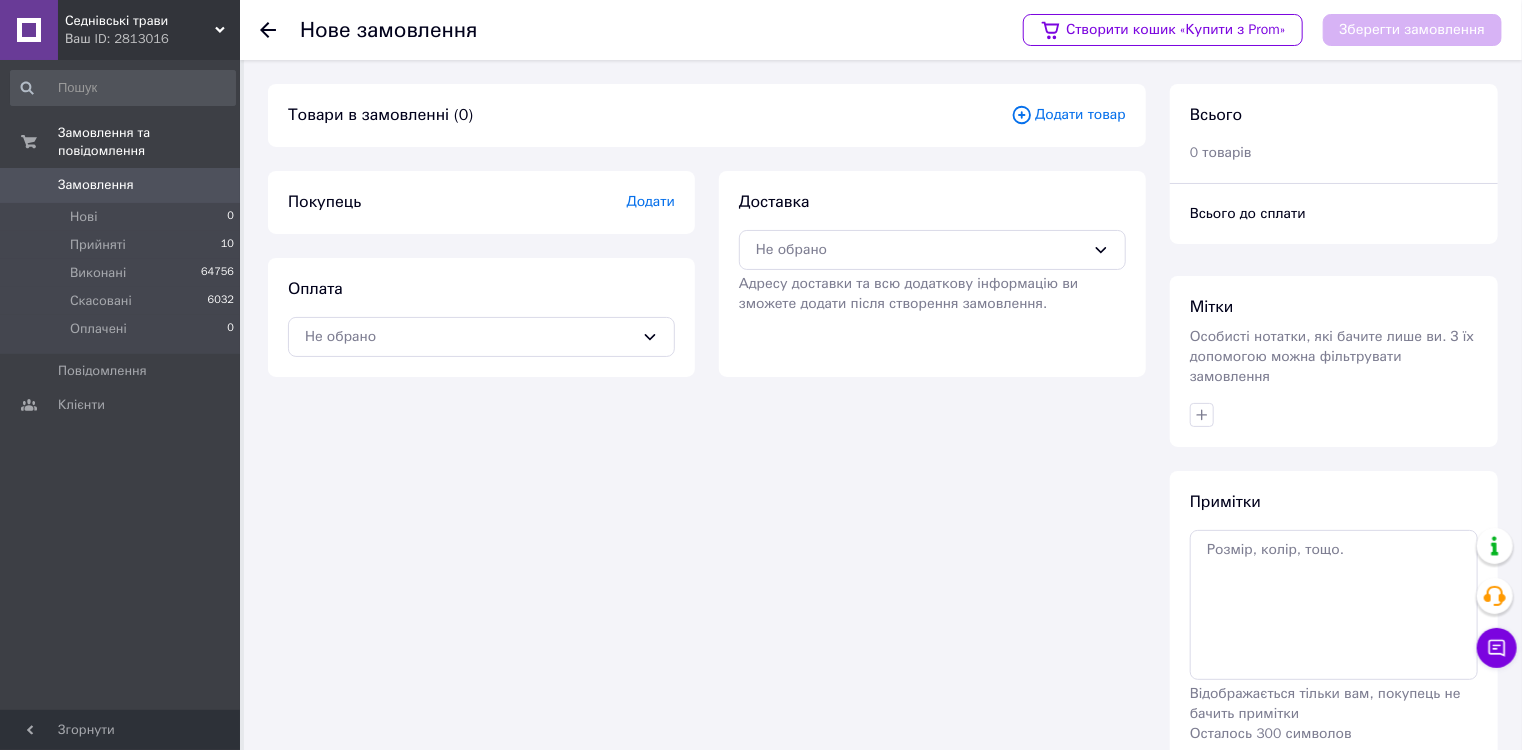 click 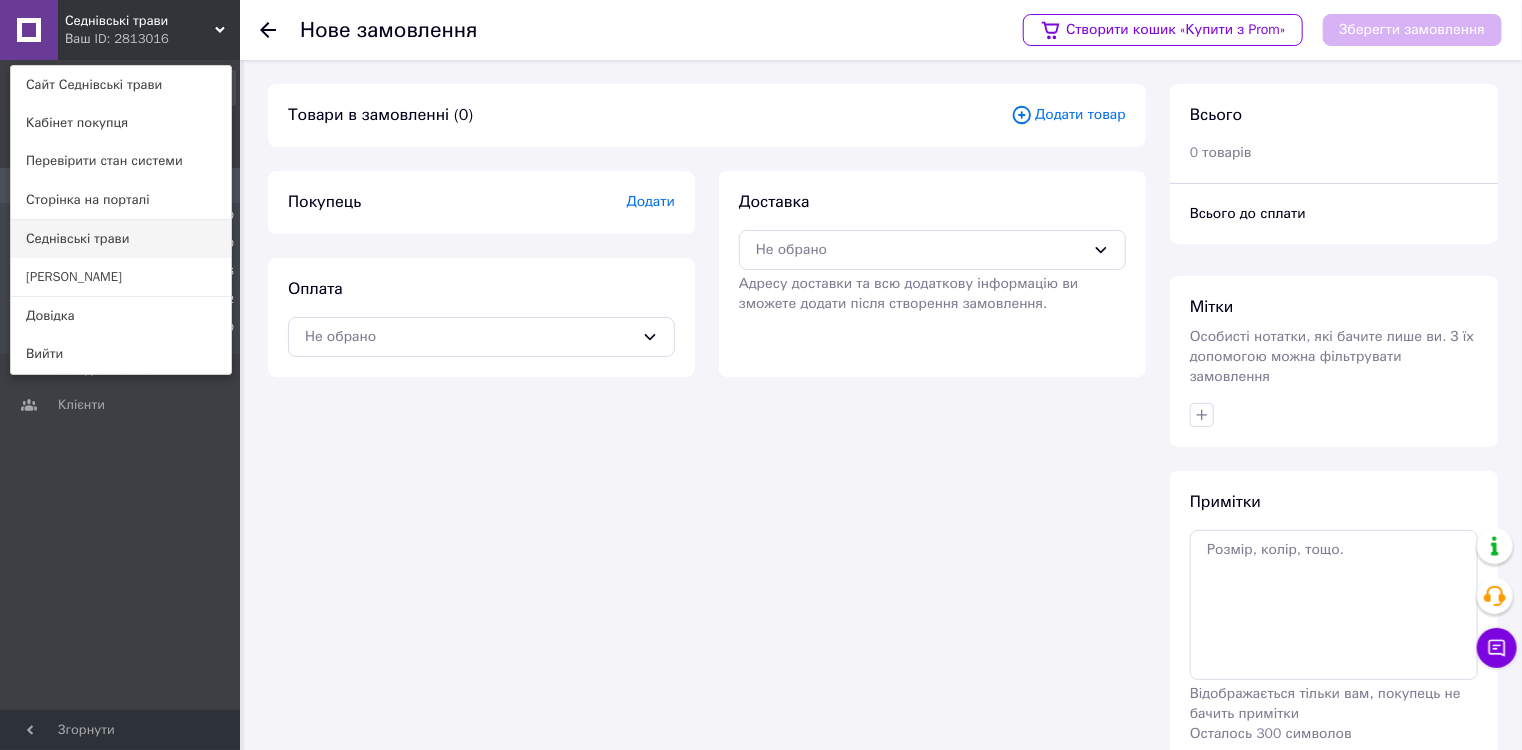 click on "Седнівські трави" at bounding box center [121, 239] 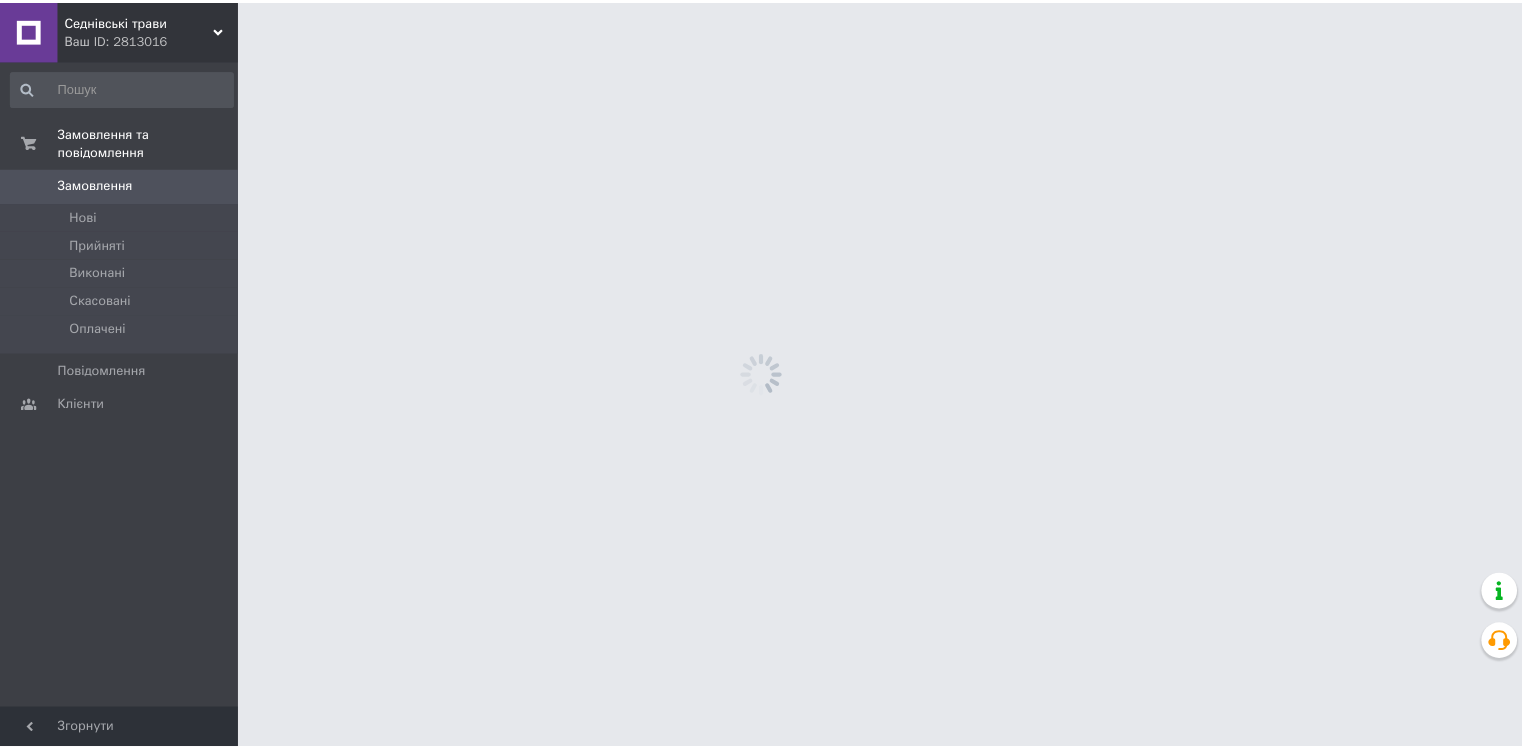 scroll, scrollTop: 0, scrollLeft: 0, axis: both 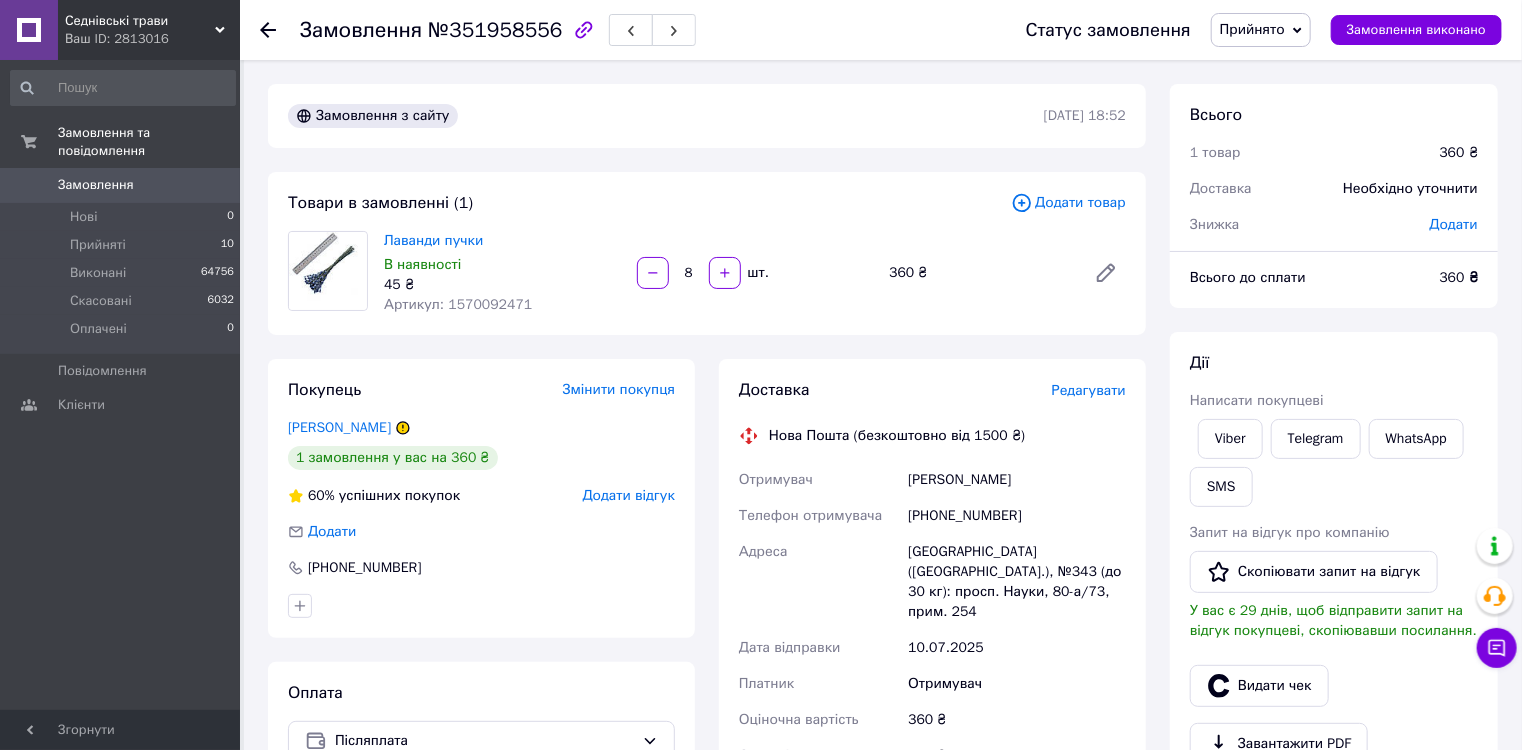 click on "Написати покупцеві" at bounding box center (1257, 400) 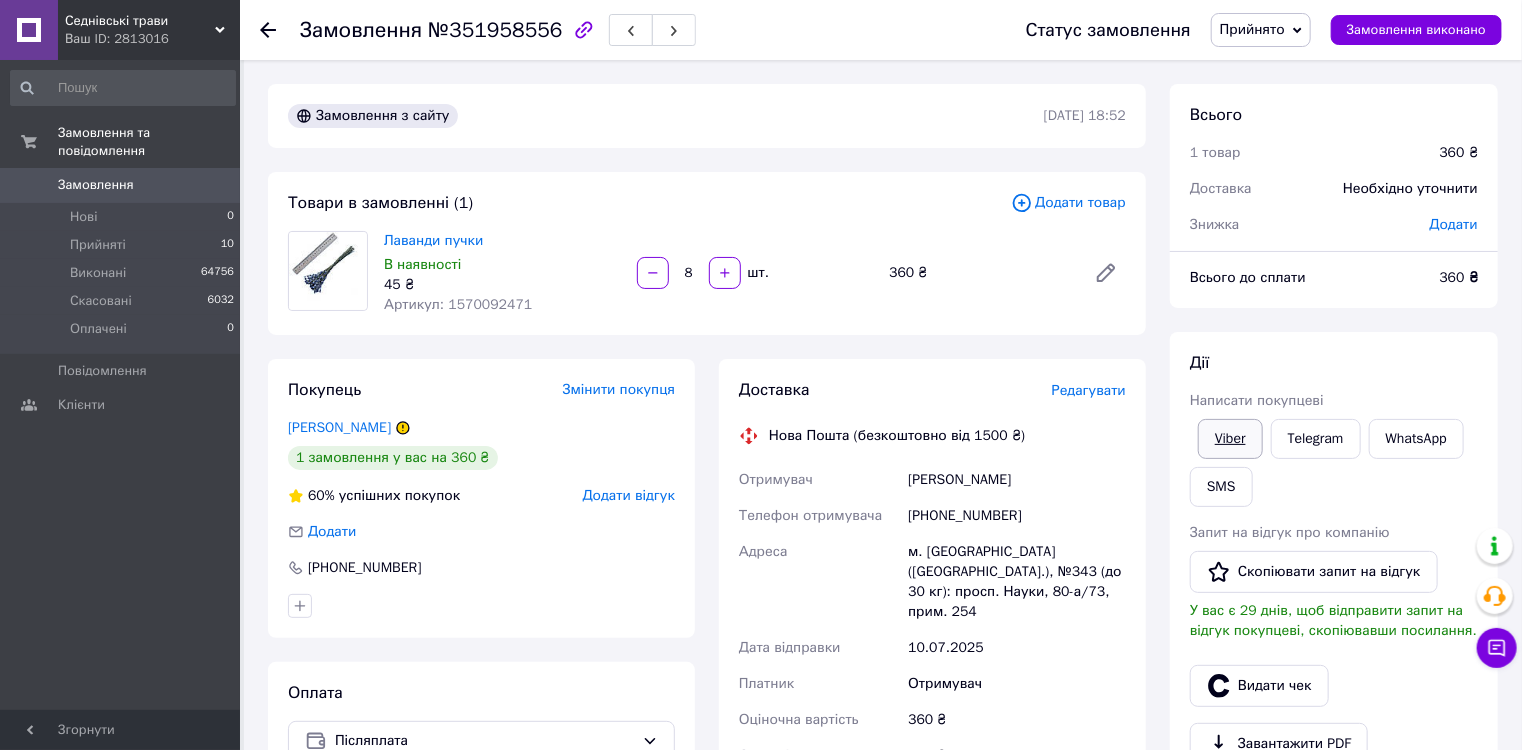 click on "Viber" at bounding box center (1230, 439) 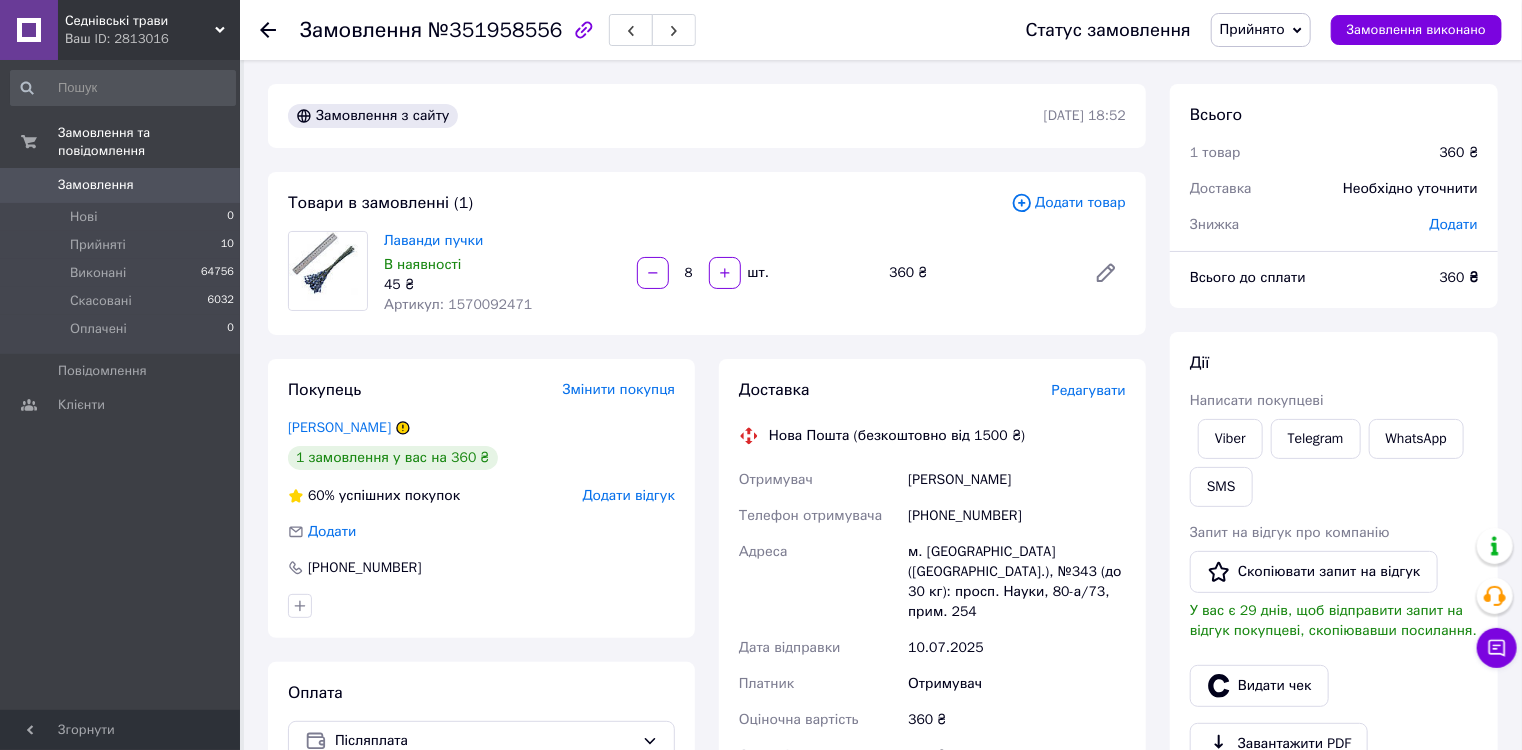 click on "Замовлення з сайту 09.07.2025 | 18:52" at bounding box center [707, 116] 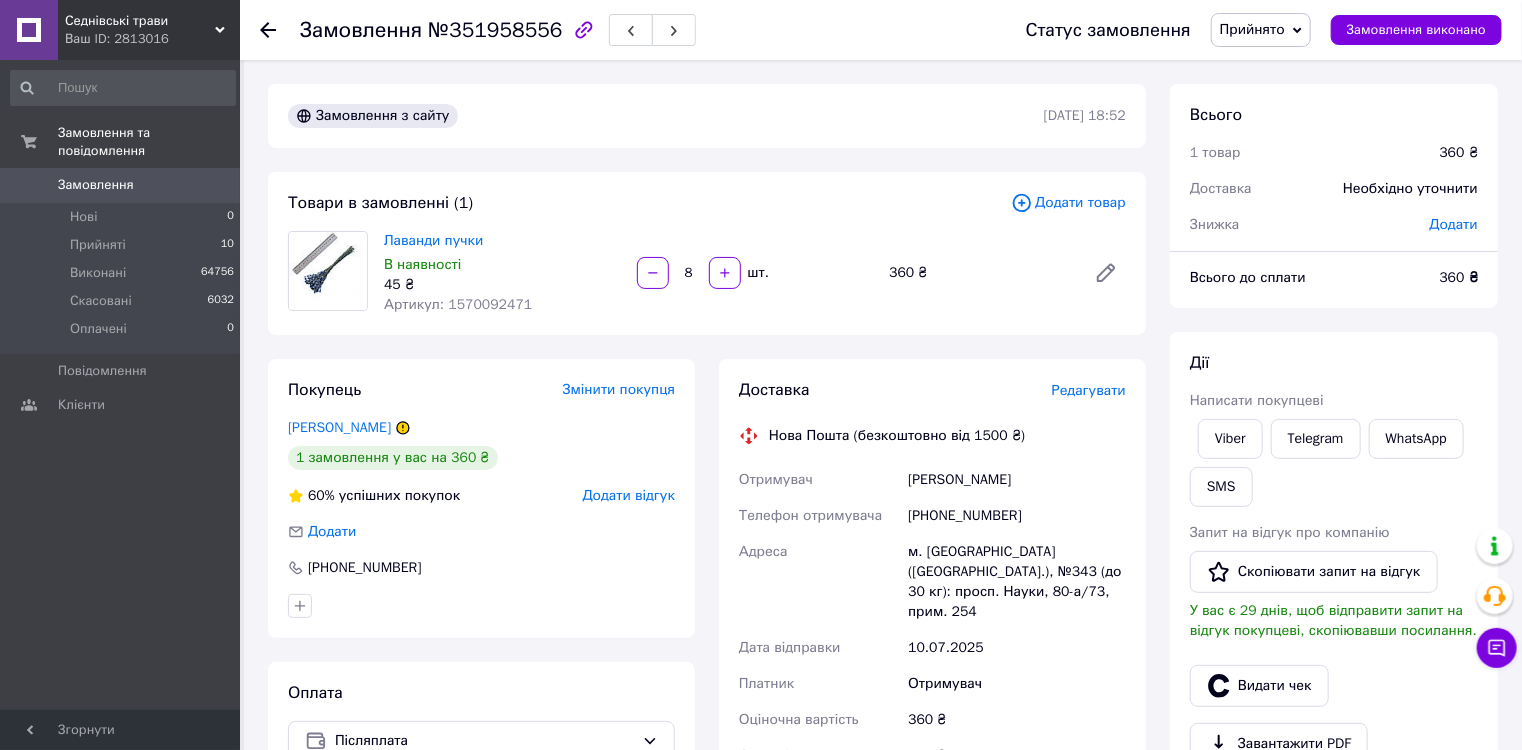 click on "[PERSON_NAME]" at bounding box center [1017, 480] 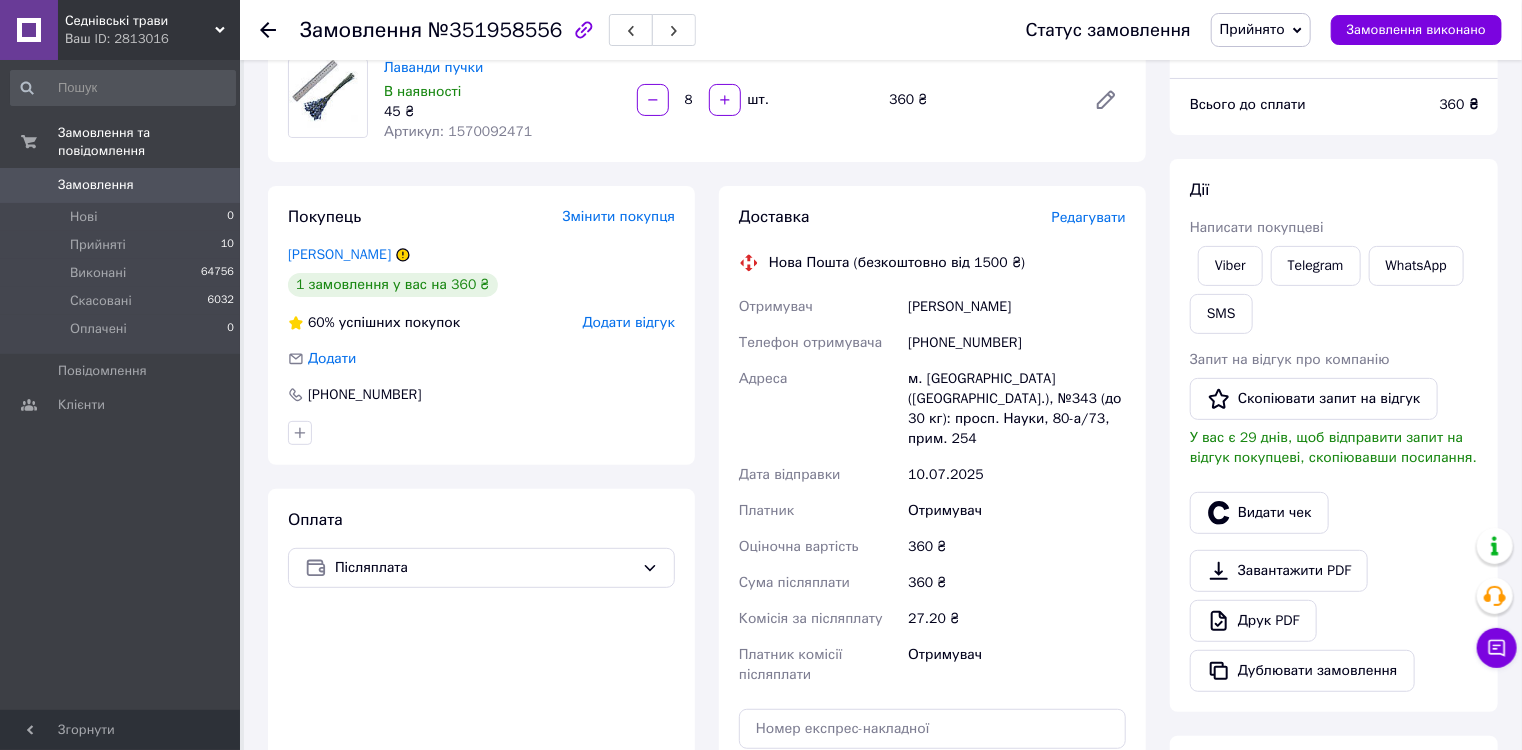 scroll, scrollTop: 140, scrollLeft: 0, axis: vertical 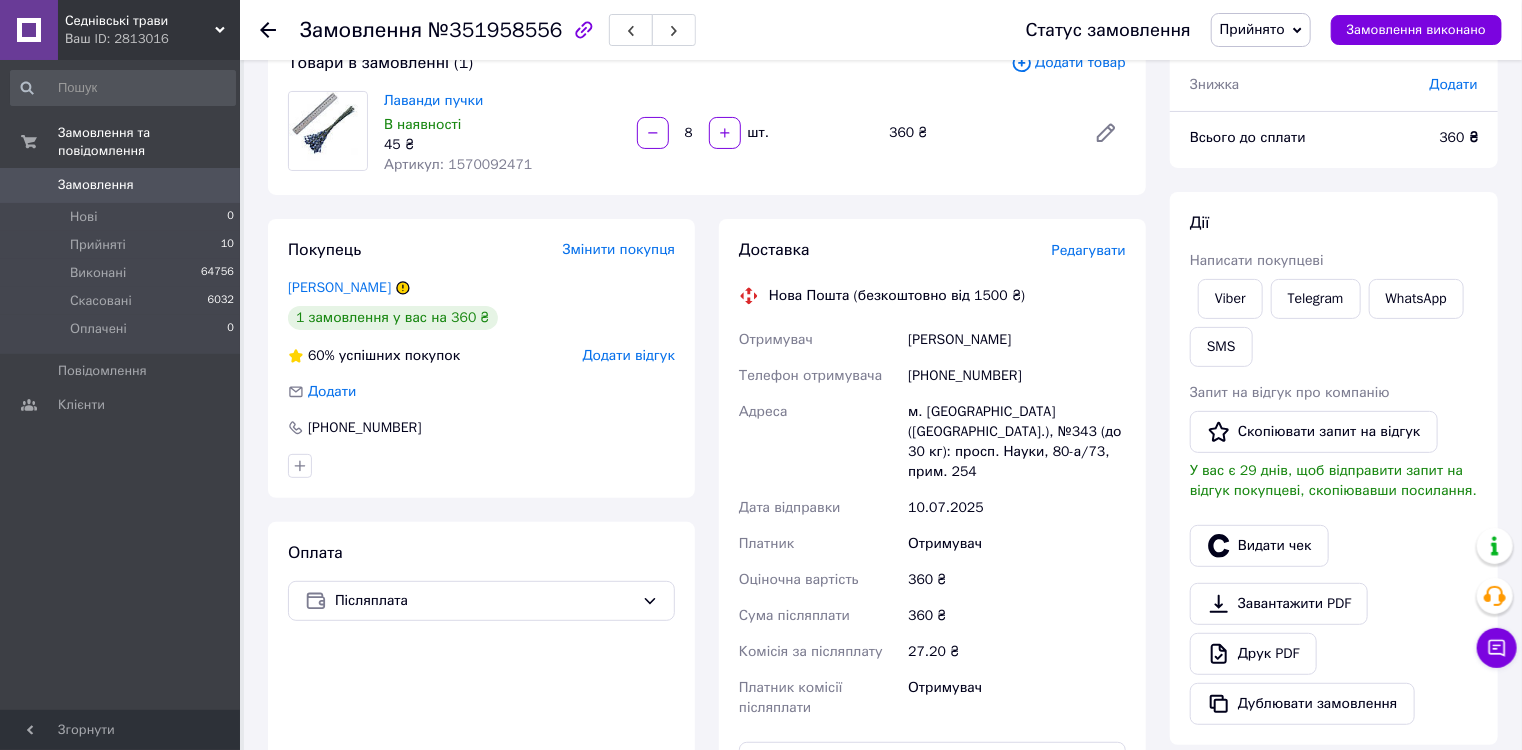click on "27.20 ₴" at bounding box center (1017, 652) 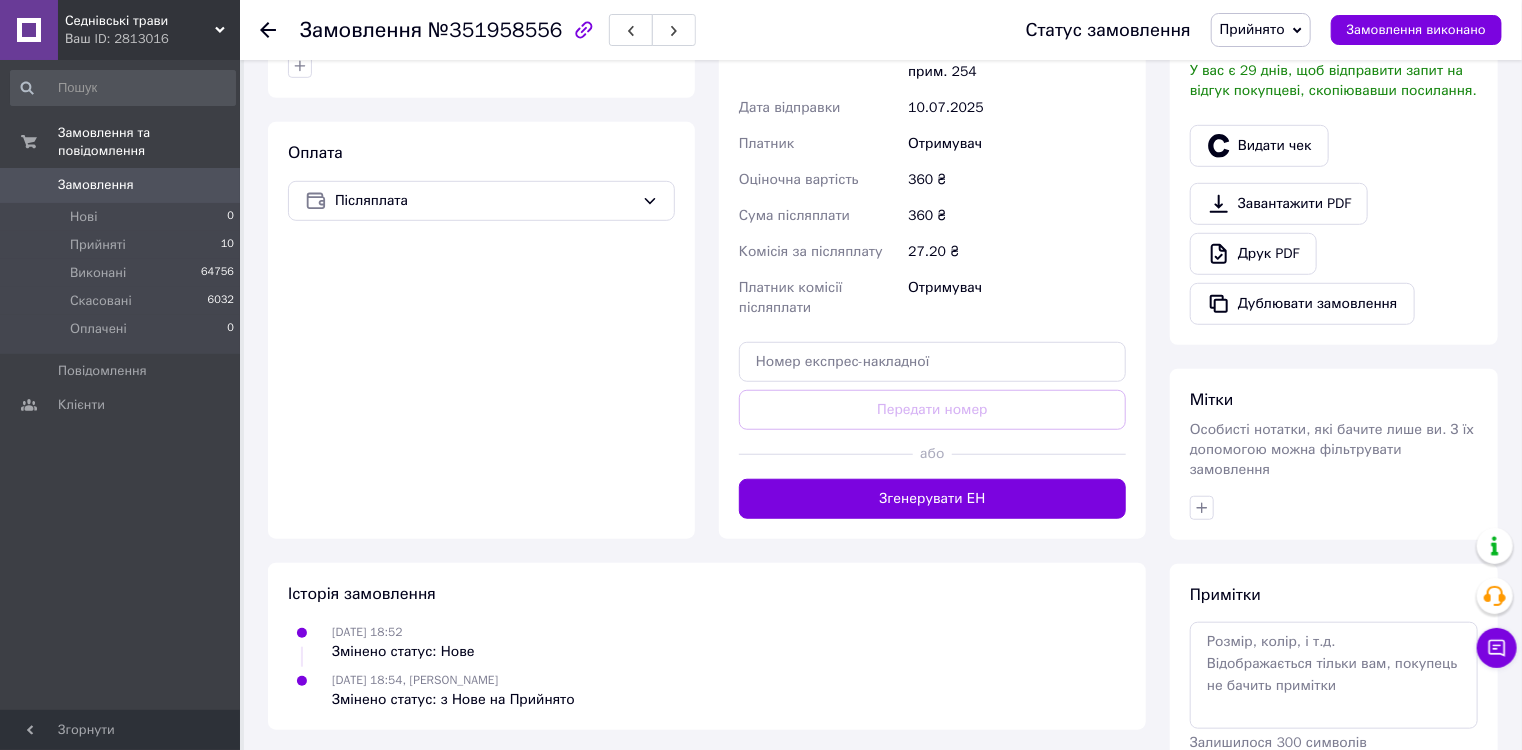 scroll, scrollTop: 620, scrollLeft: 0, axis: vertical 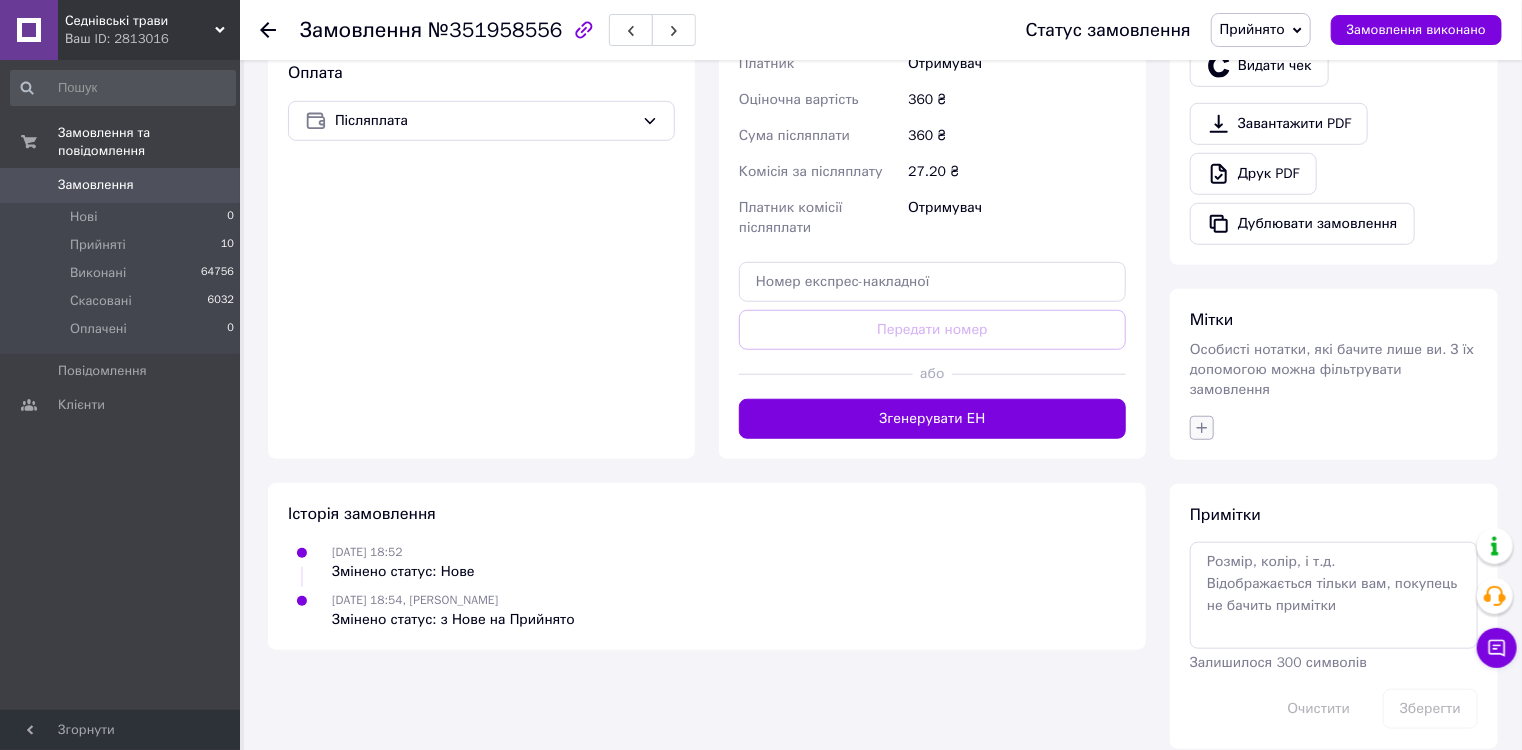 click 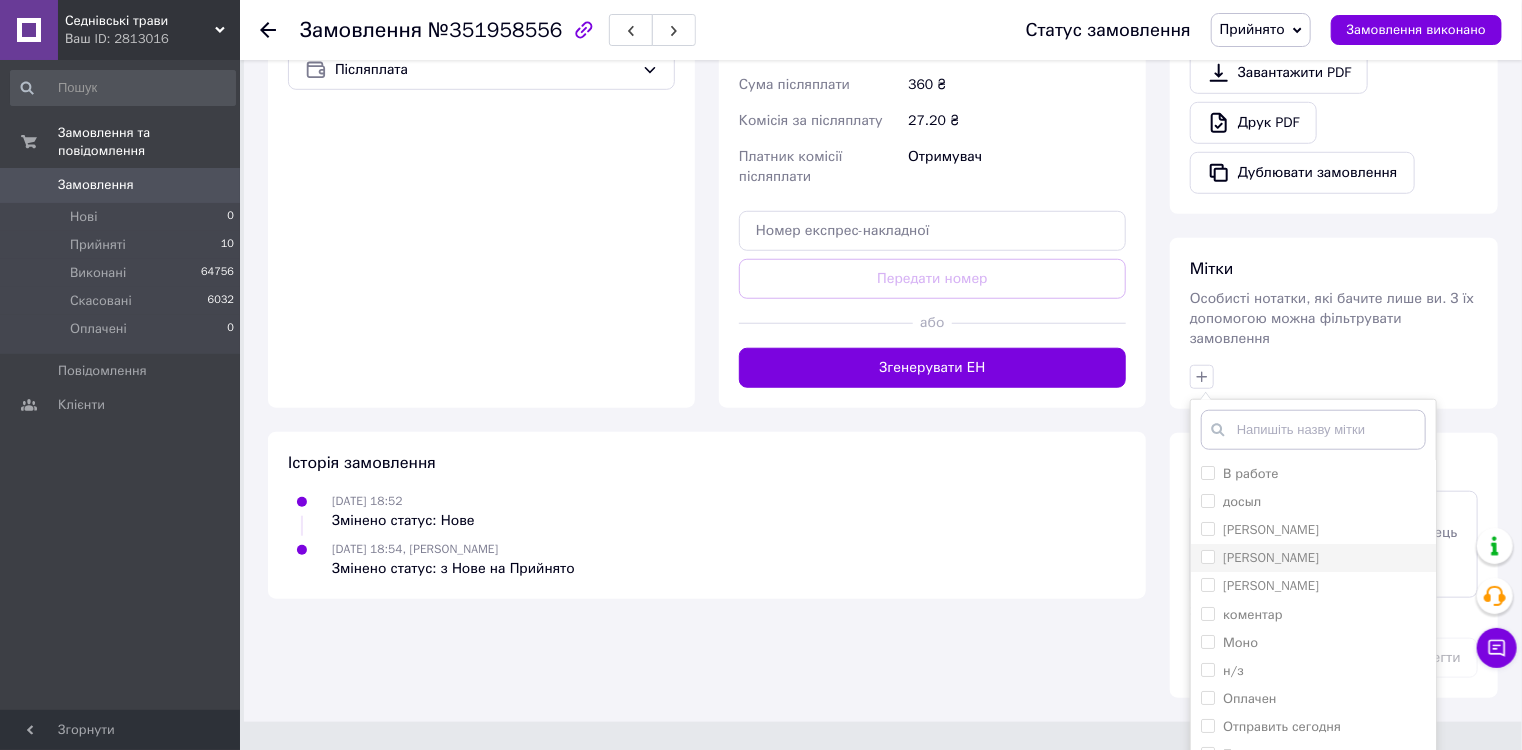 scroll, scrollTop: 724, scrollLeft: 0, axis: vertical 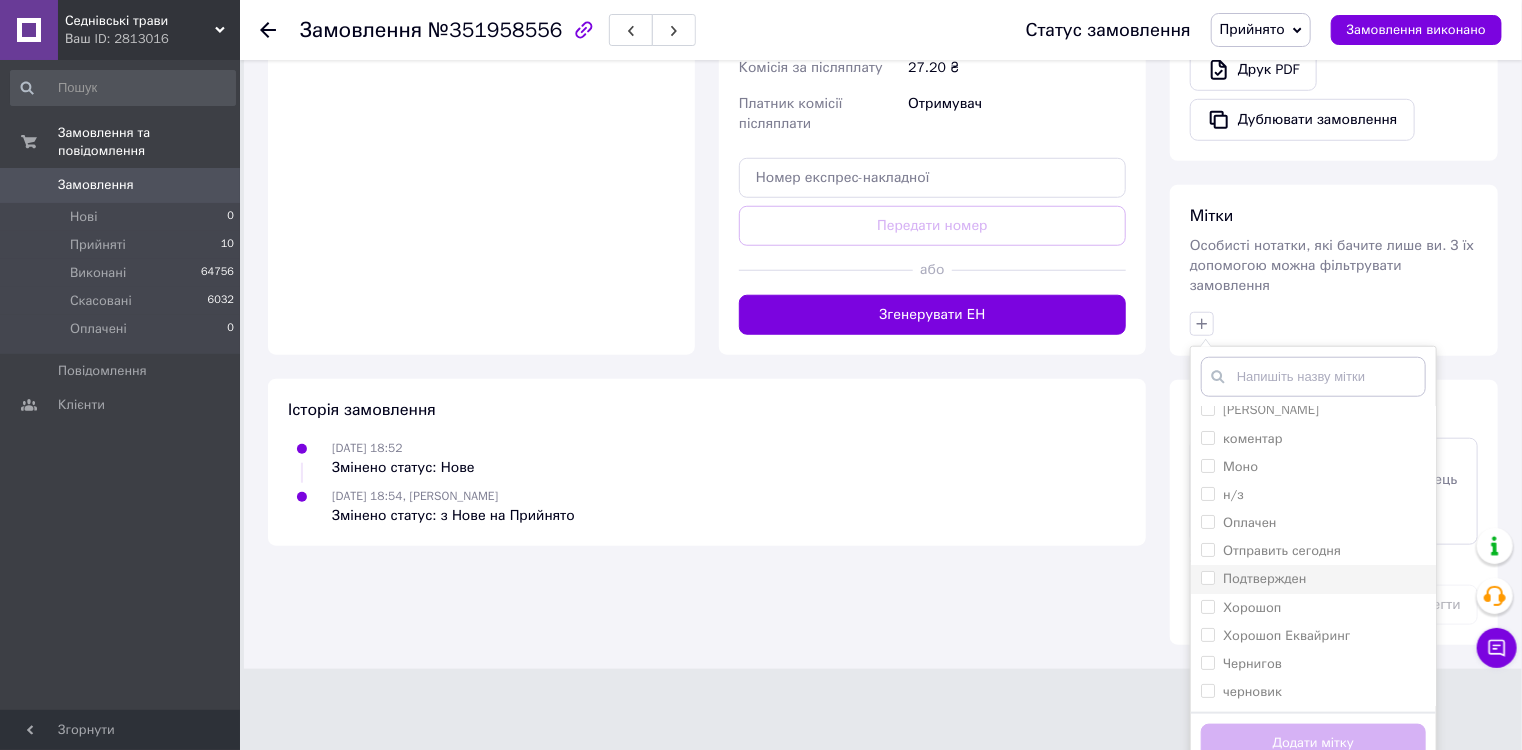 click on "Подтвержден" at bounding box center (1207, 577) 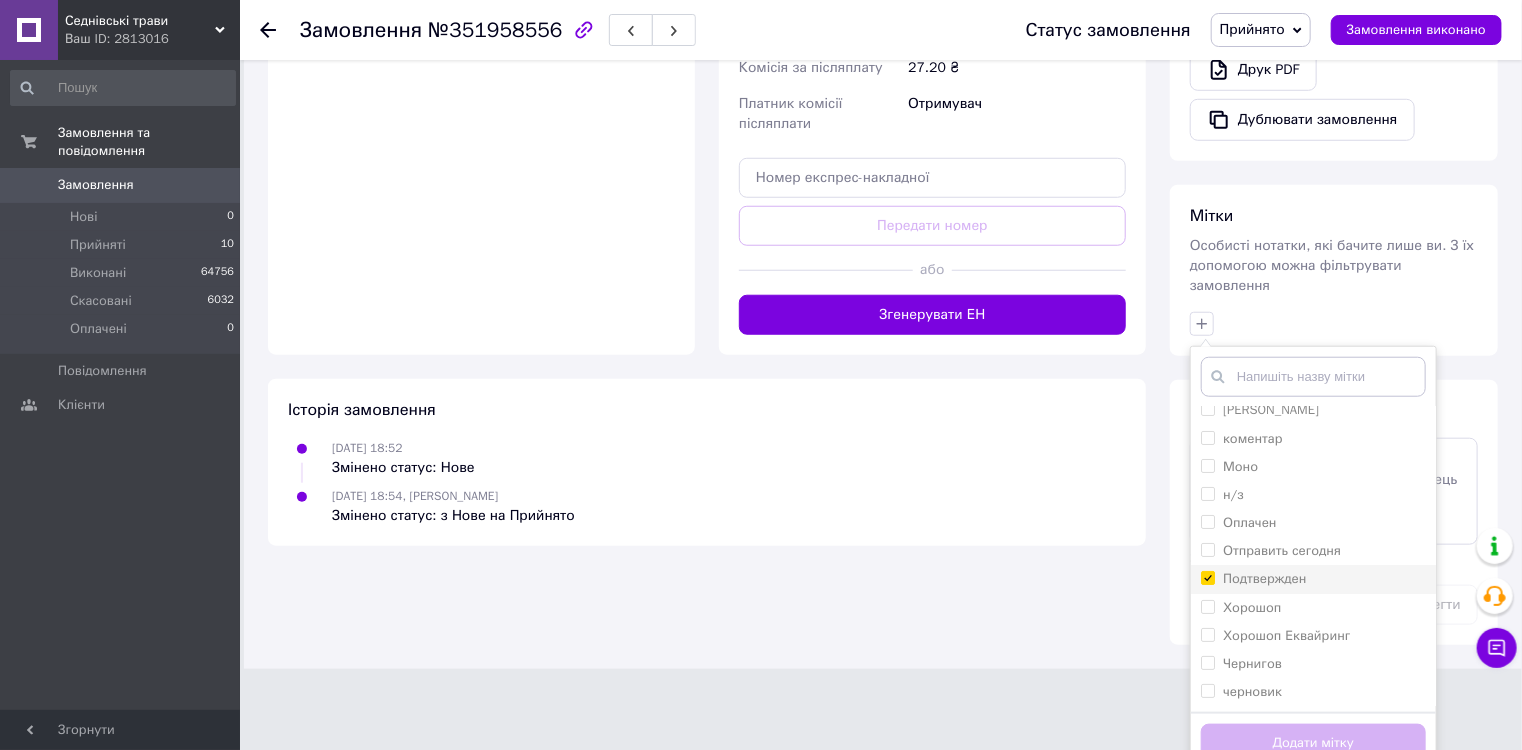 checkbox on "true" 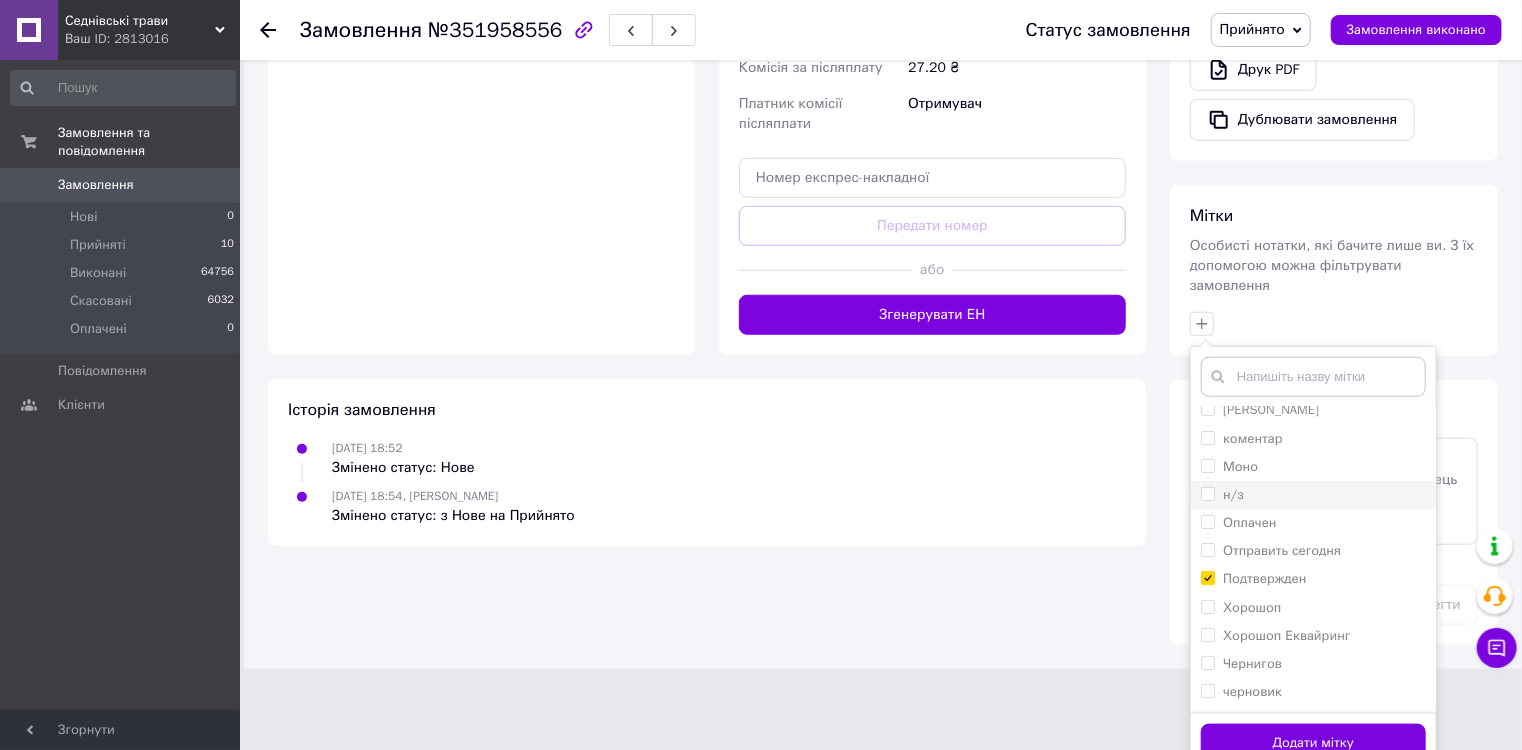 click on "н/з" at bounding box center (1207, 493) 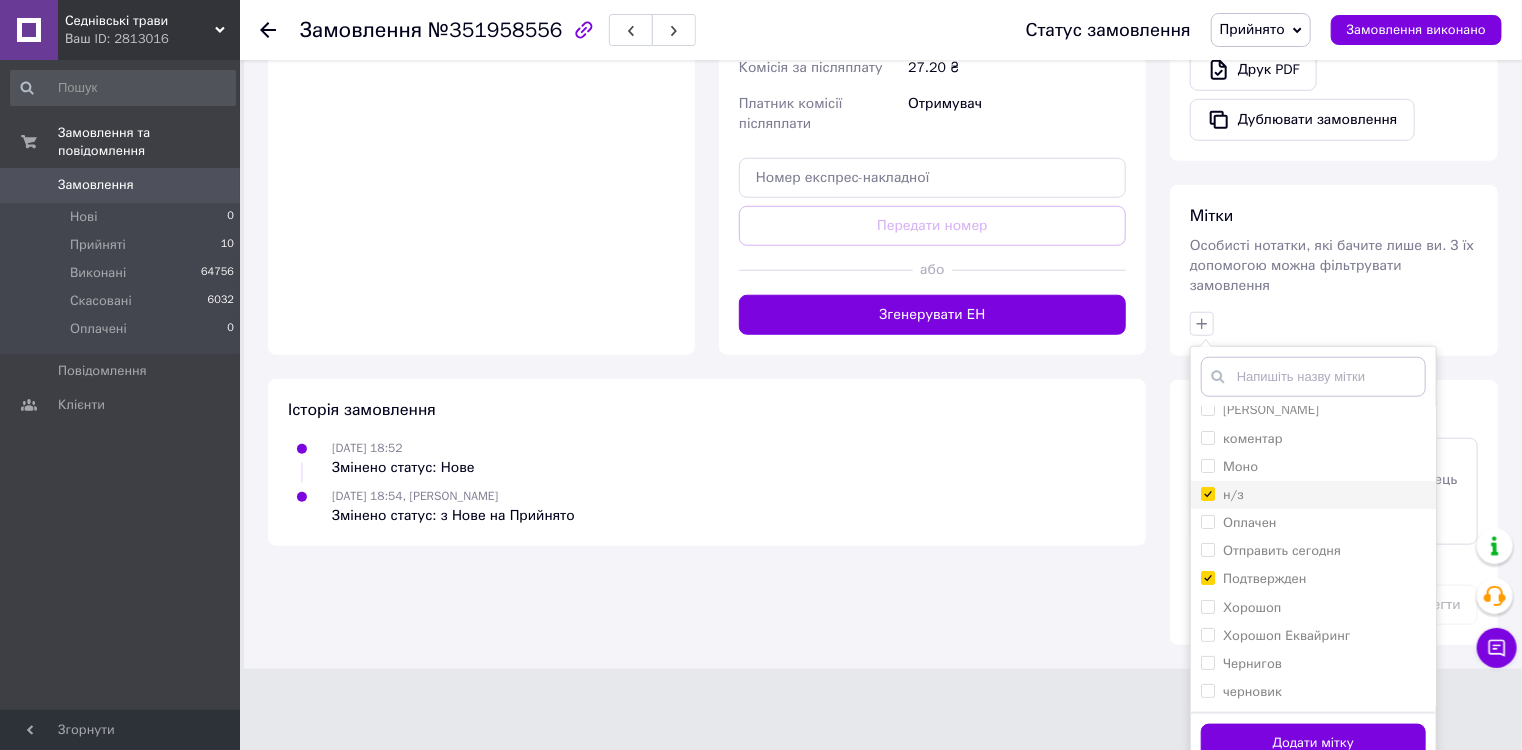 checkbox on "true" 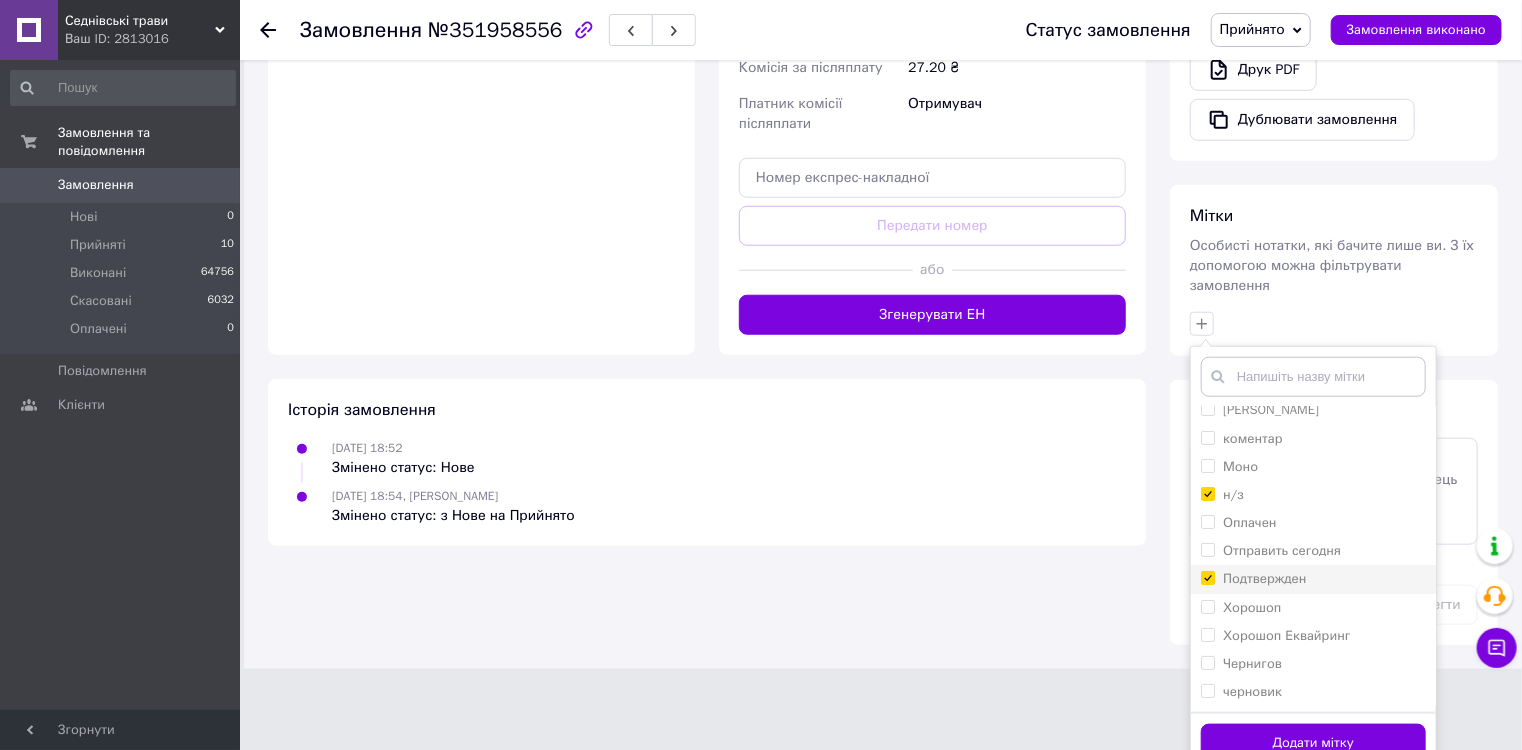 click on "Подтвержден" at bounding box center (1207, 577) 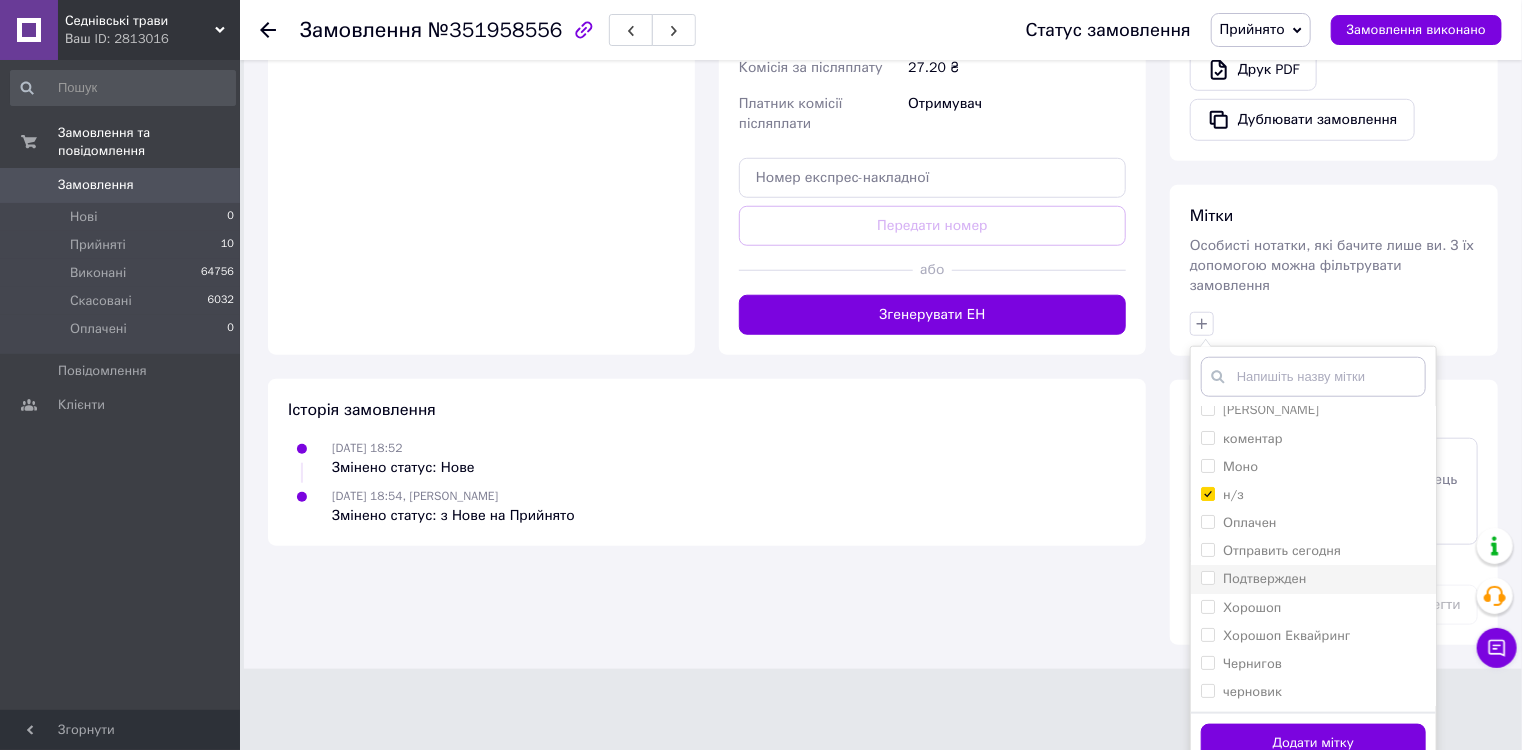 checkbox on "false" 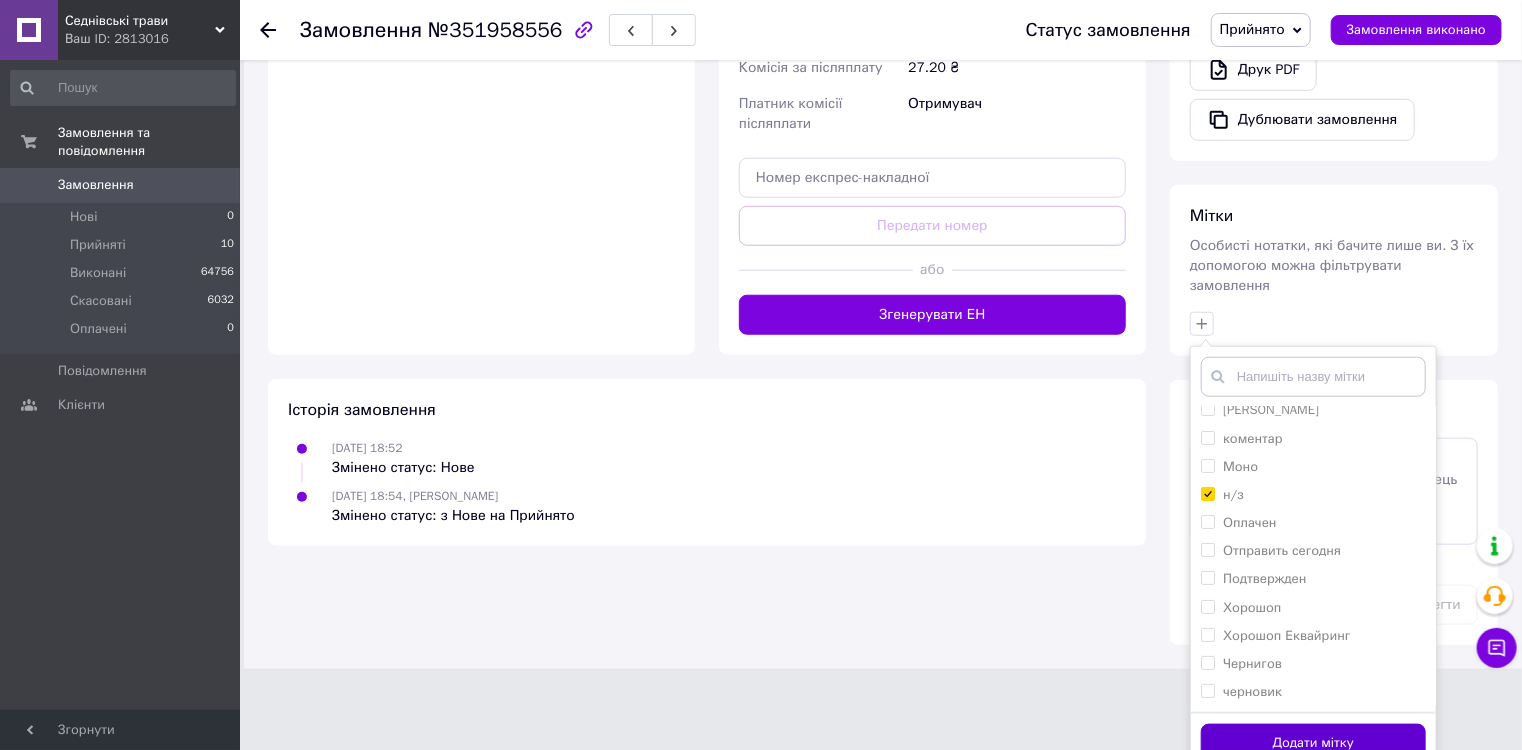 click on "Додати мітку" at bounding box center [1313, 743] 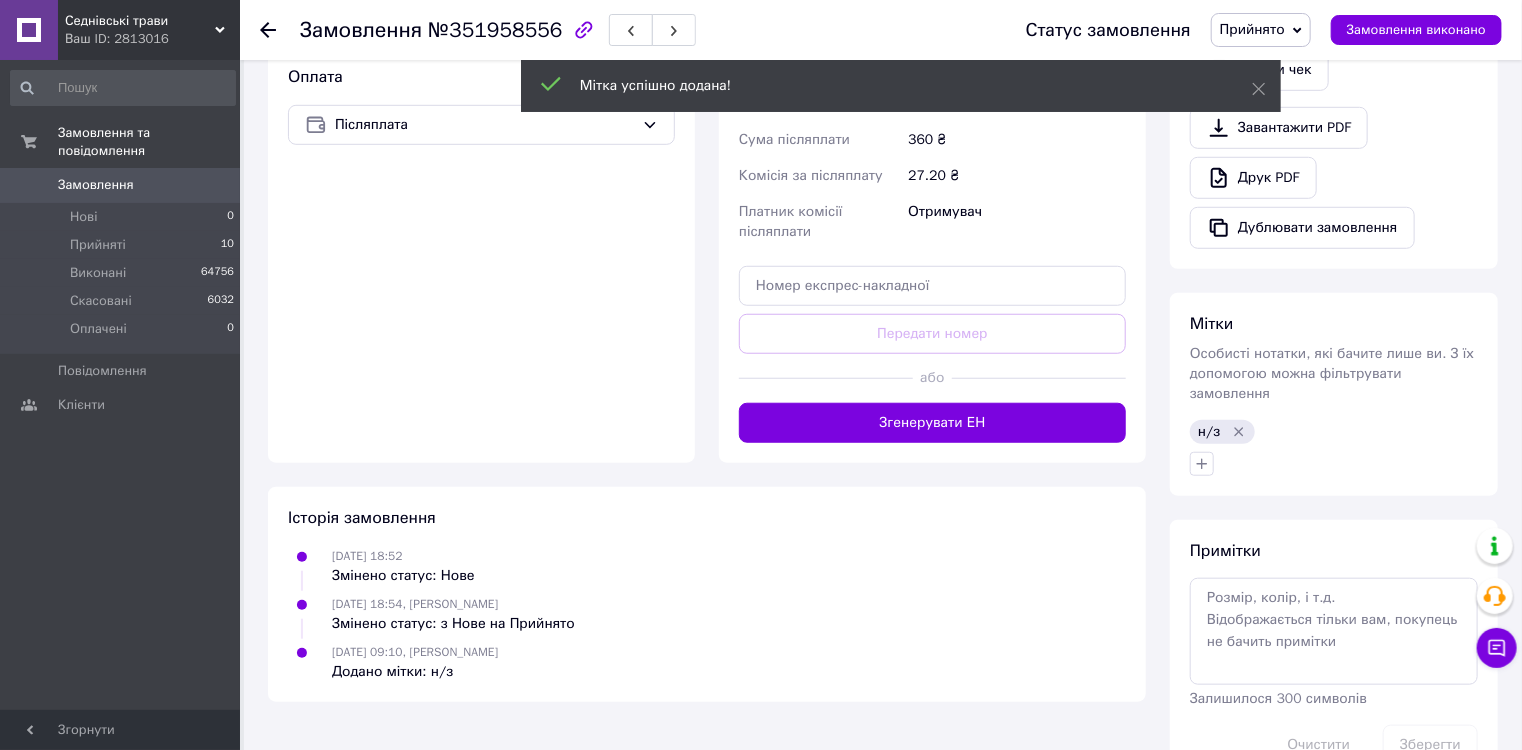 scroll, scrollTop: 652, scrollLeft: 0, axis: vertical 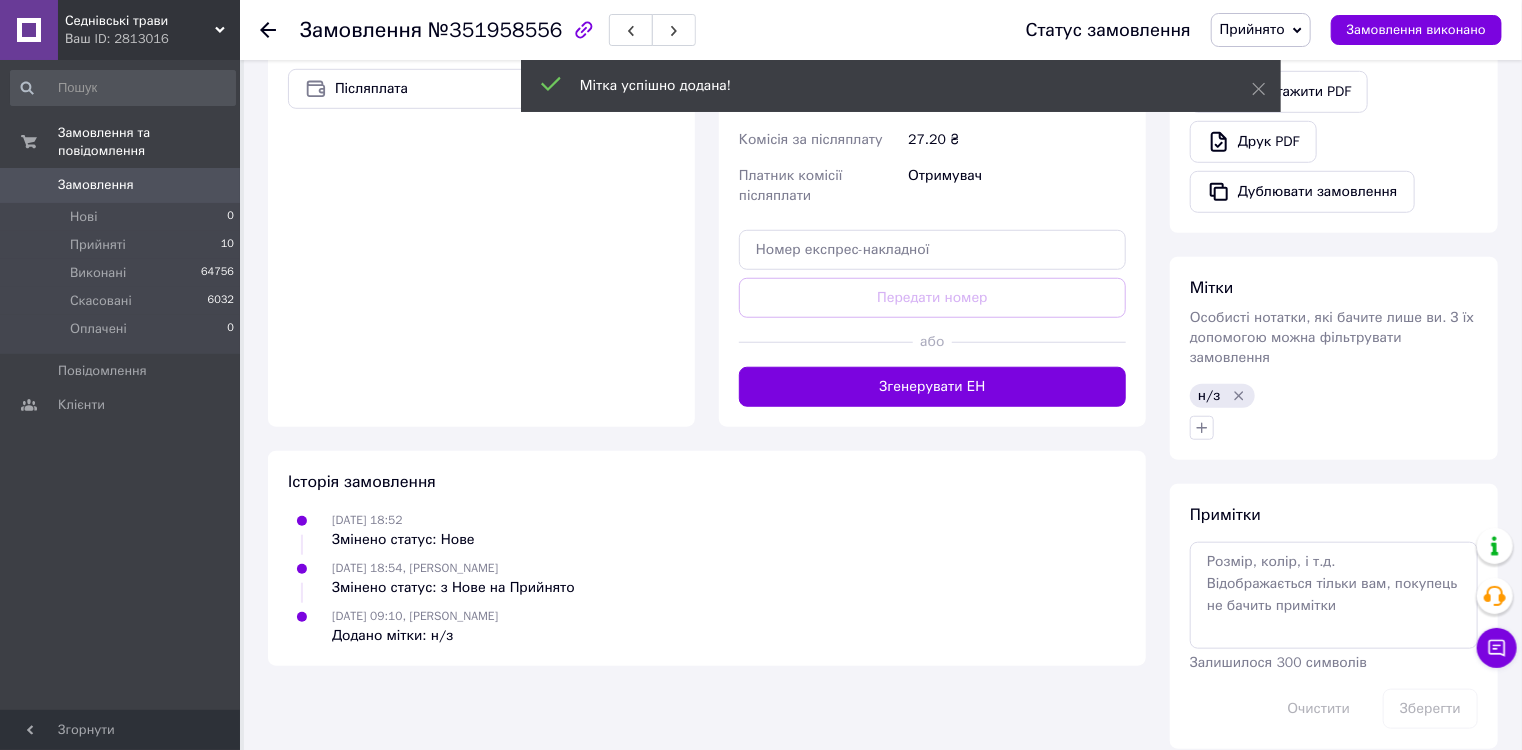 click on "09.07.2025 18:54, Ірина Зейналова Змінено статус: з Нове на Прийнято" at bounding box center (707, 578) 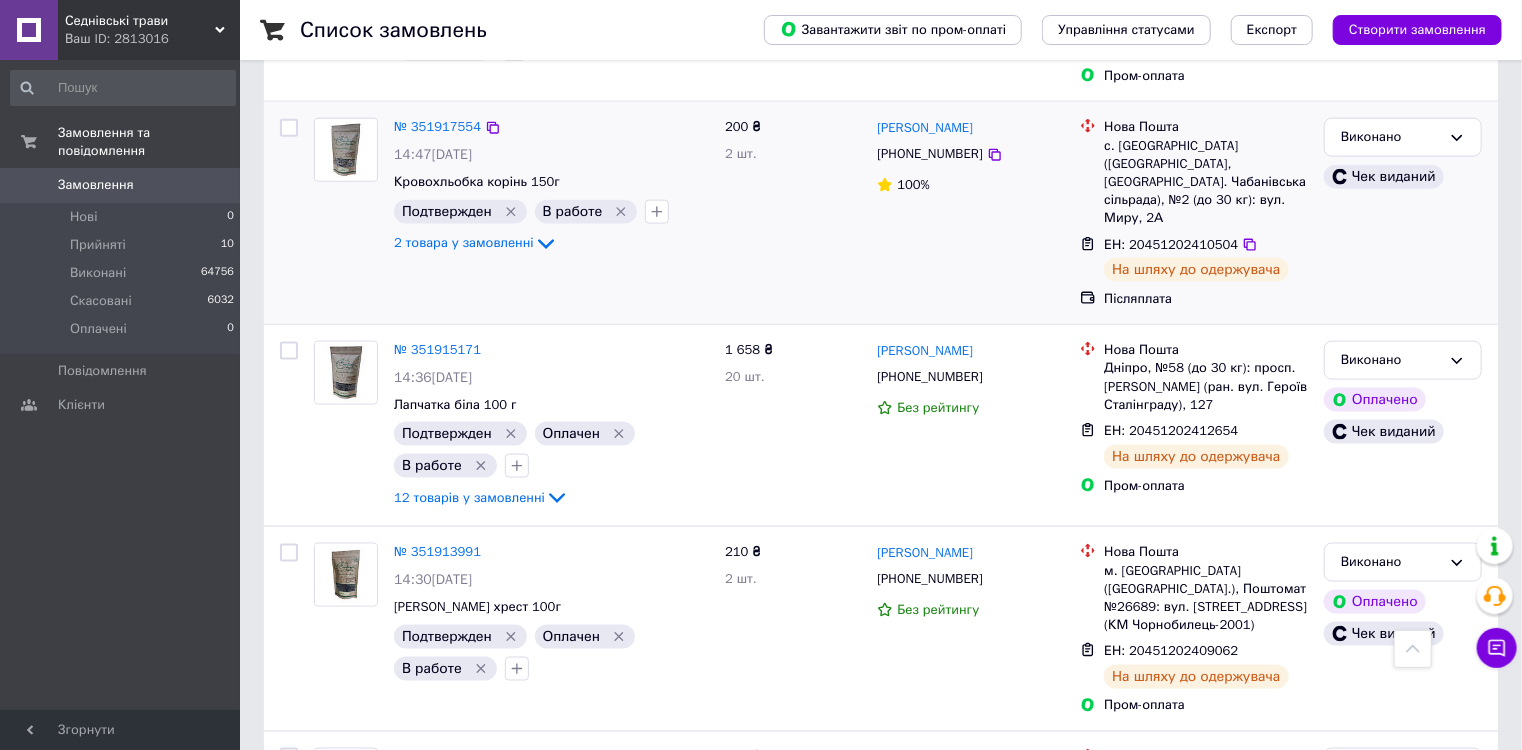 scroll, scrollTop: 1280, scrollLeft: 0, axis: vertical 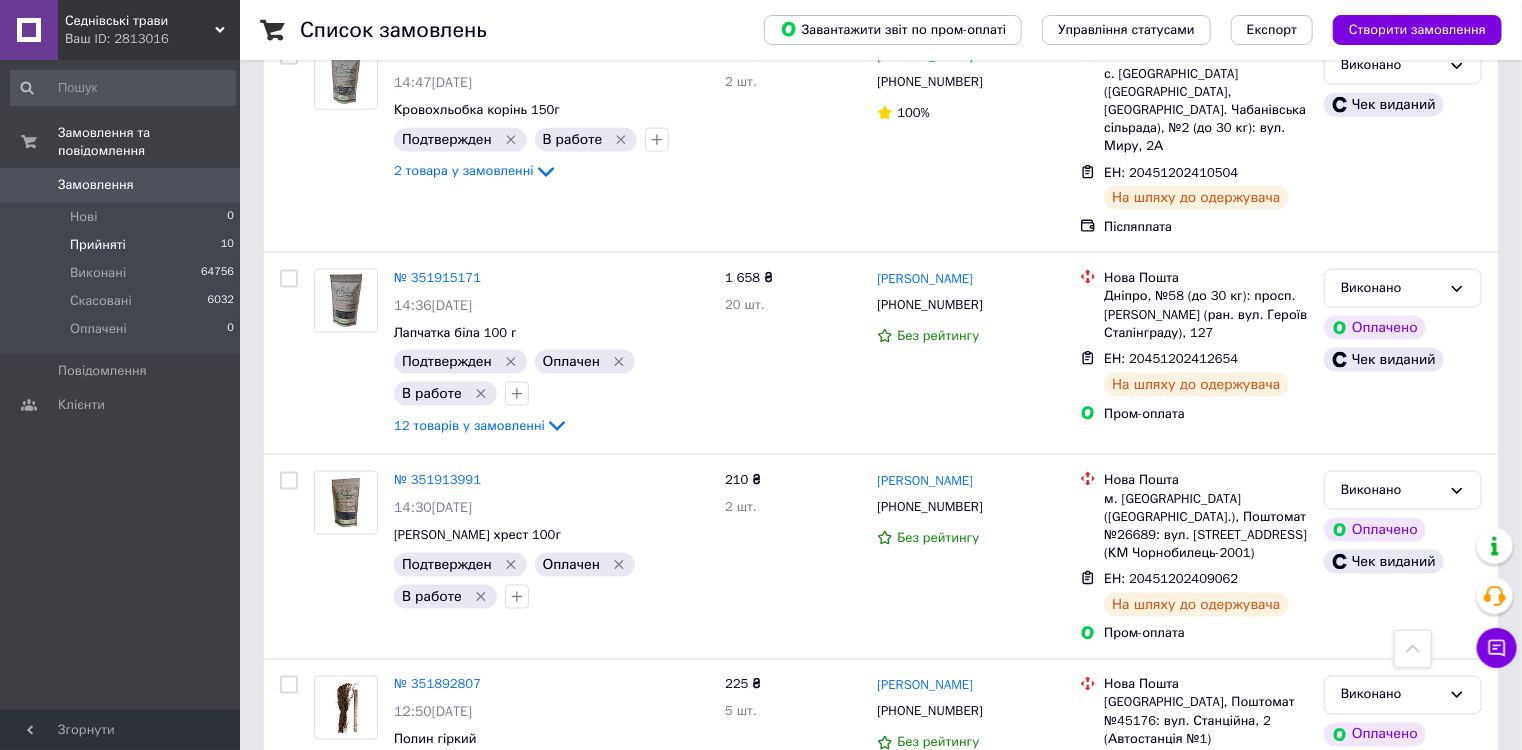 click on "Прийняті" at bounding box center [98, 245] 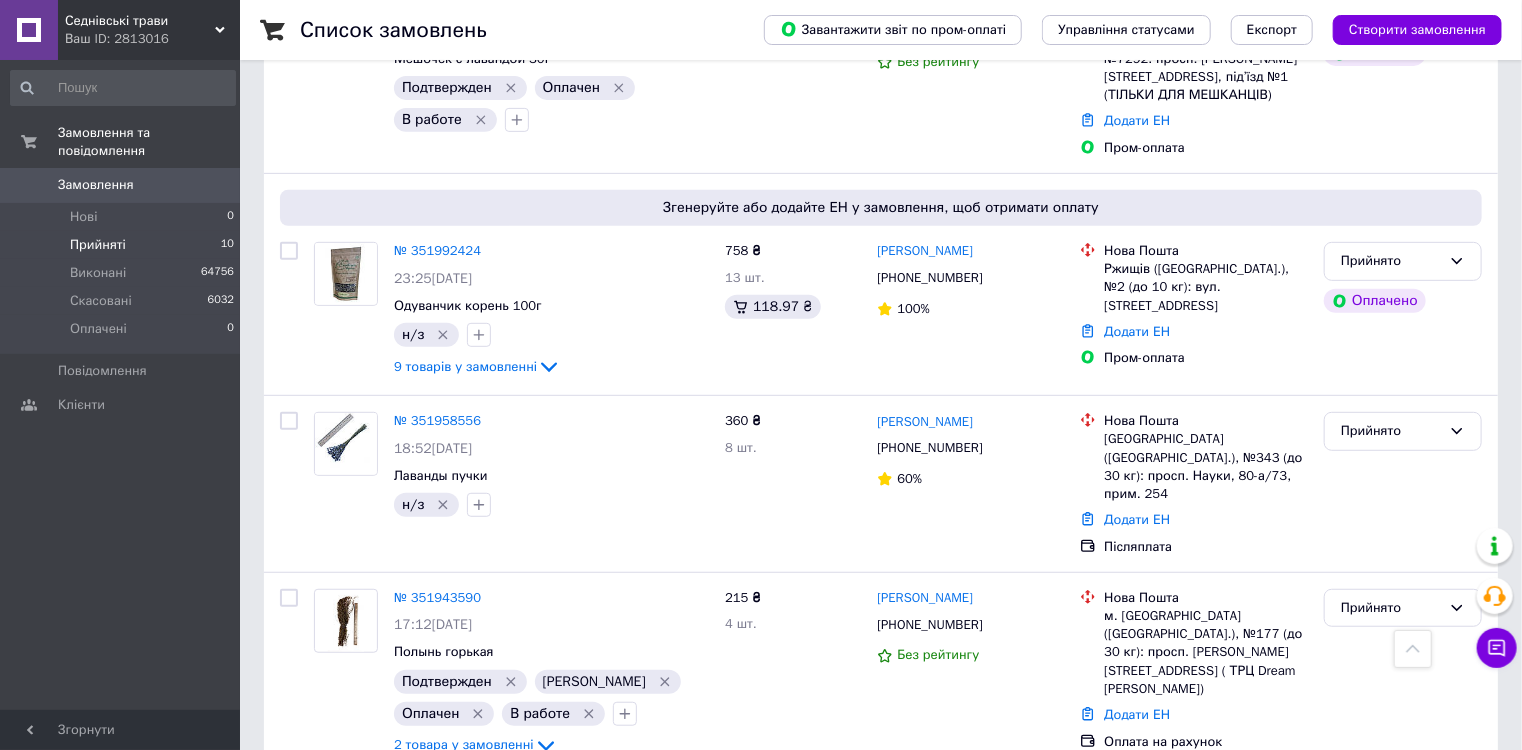 scroll, scrollTop: 332, scrollLeft: 0, axis: vertical 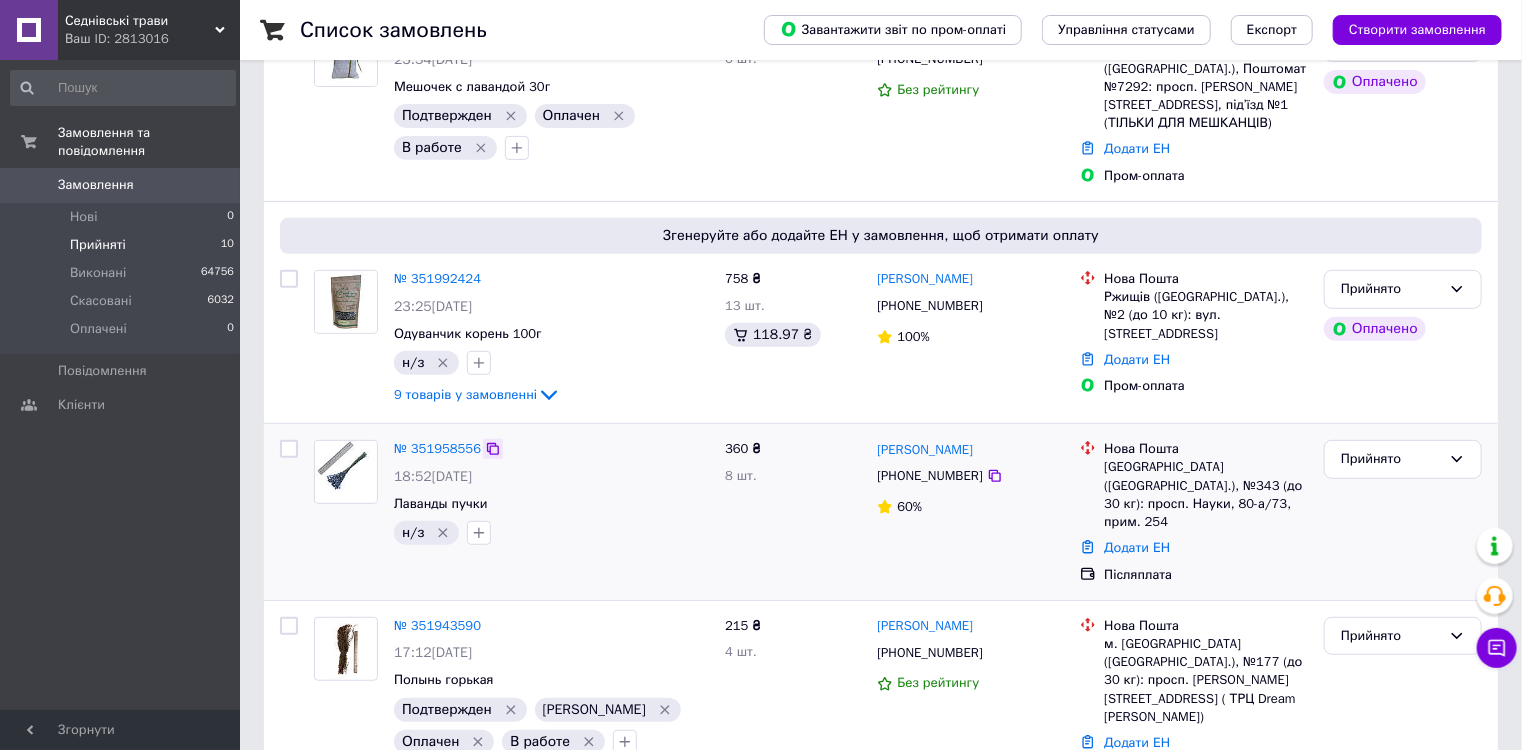 click 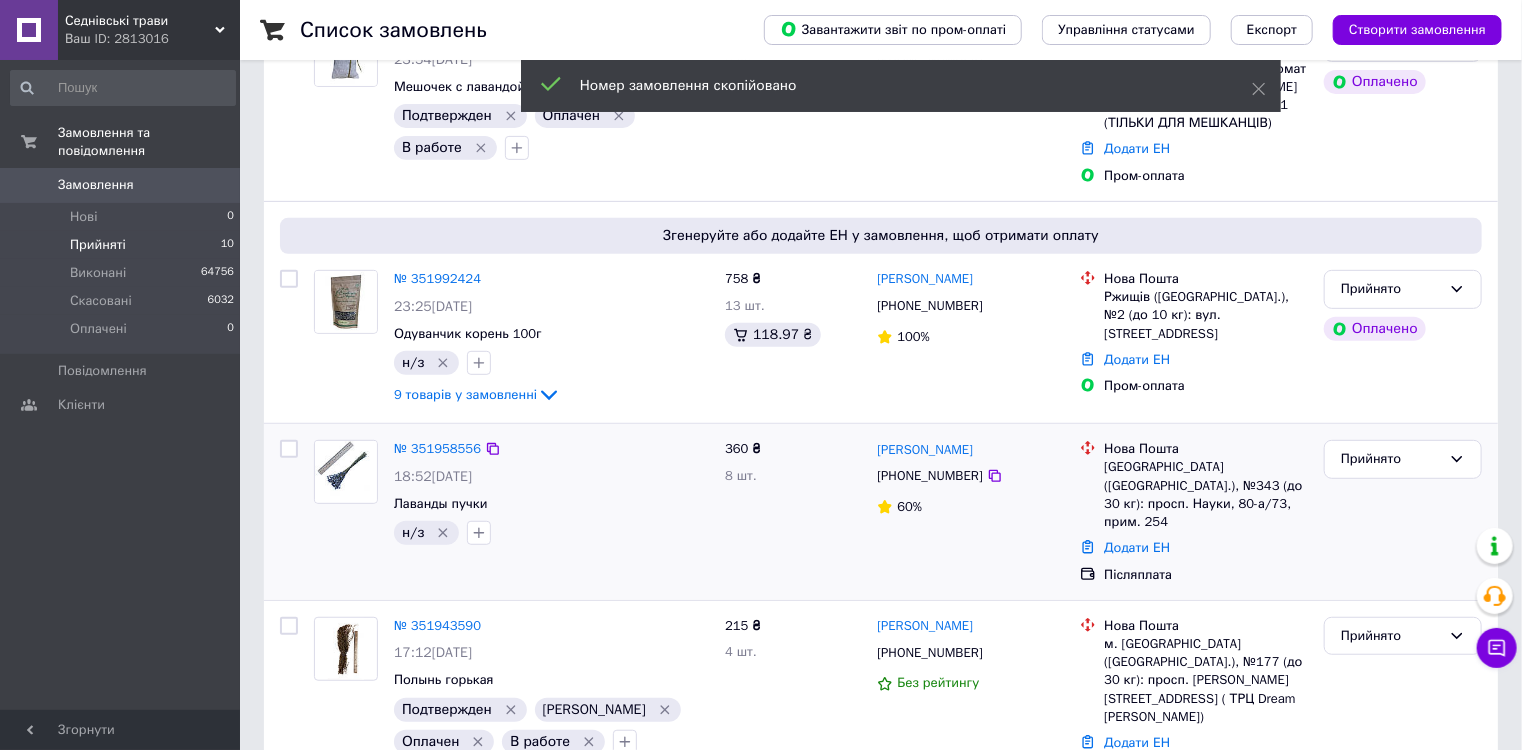 scroll, scrollTop: 572, scrollLeft: 0, axis: vertical 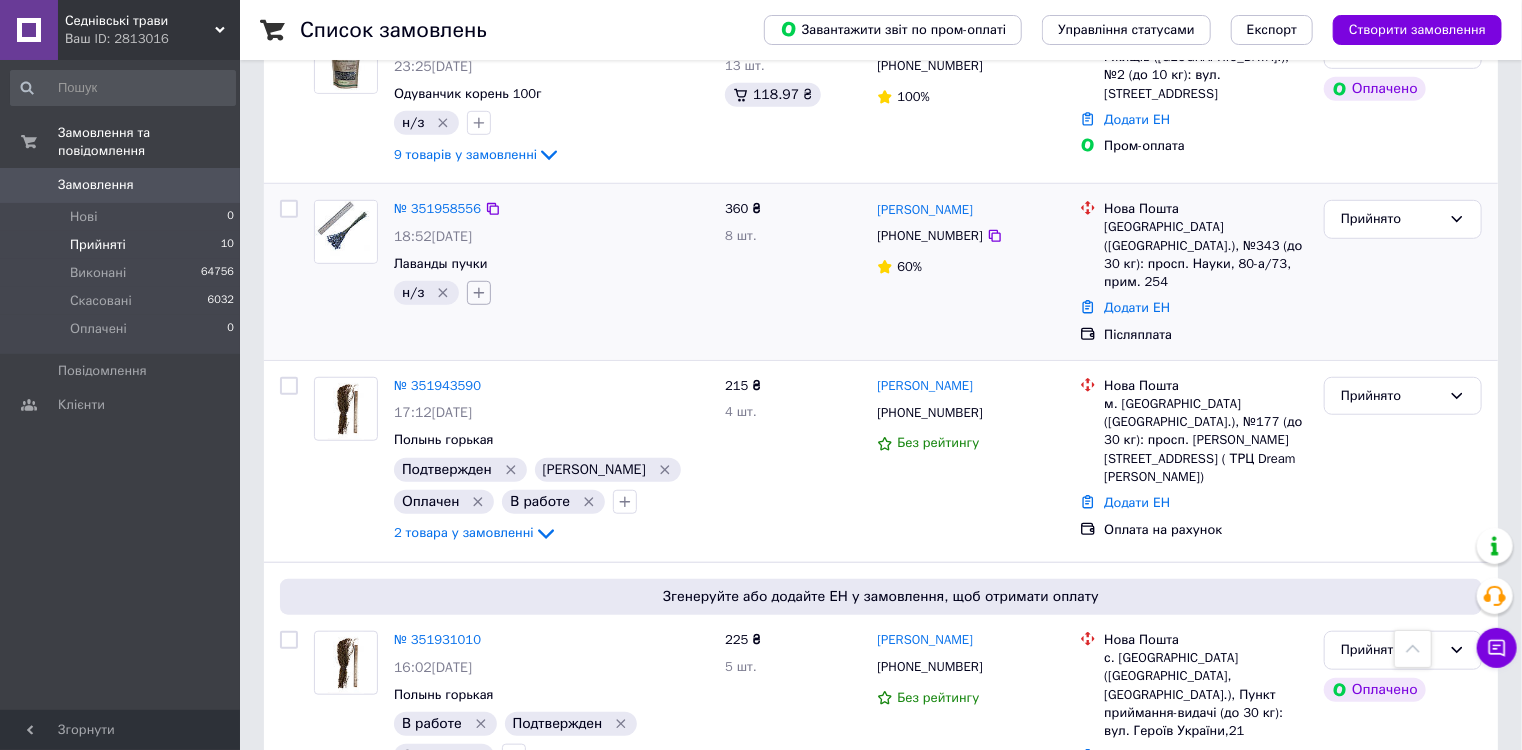 click 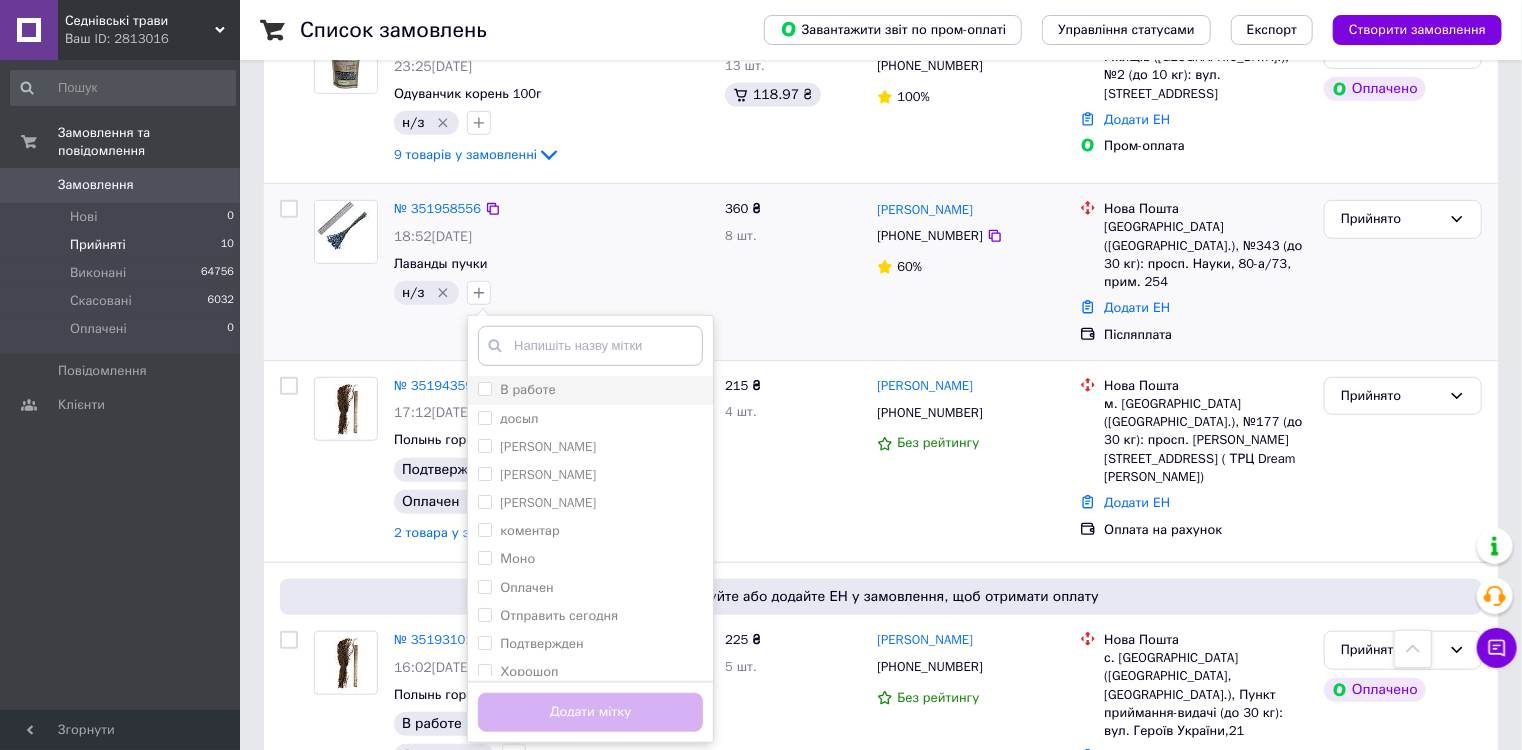 click on "В работе" at bounding box center [484, 388] 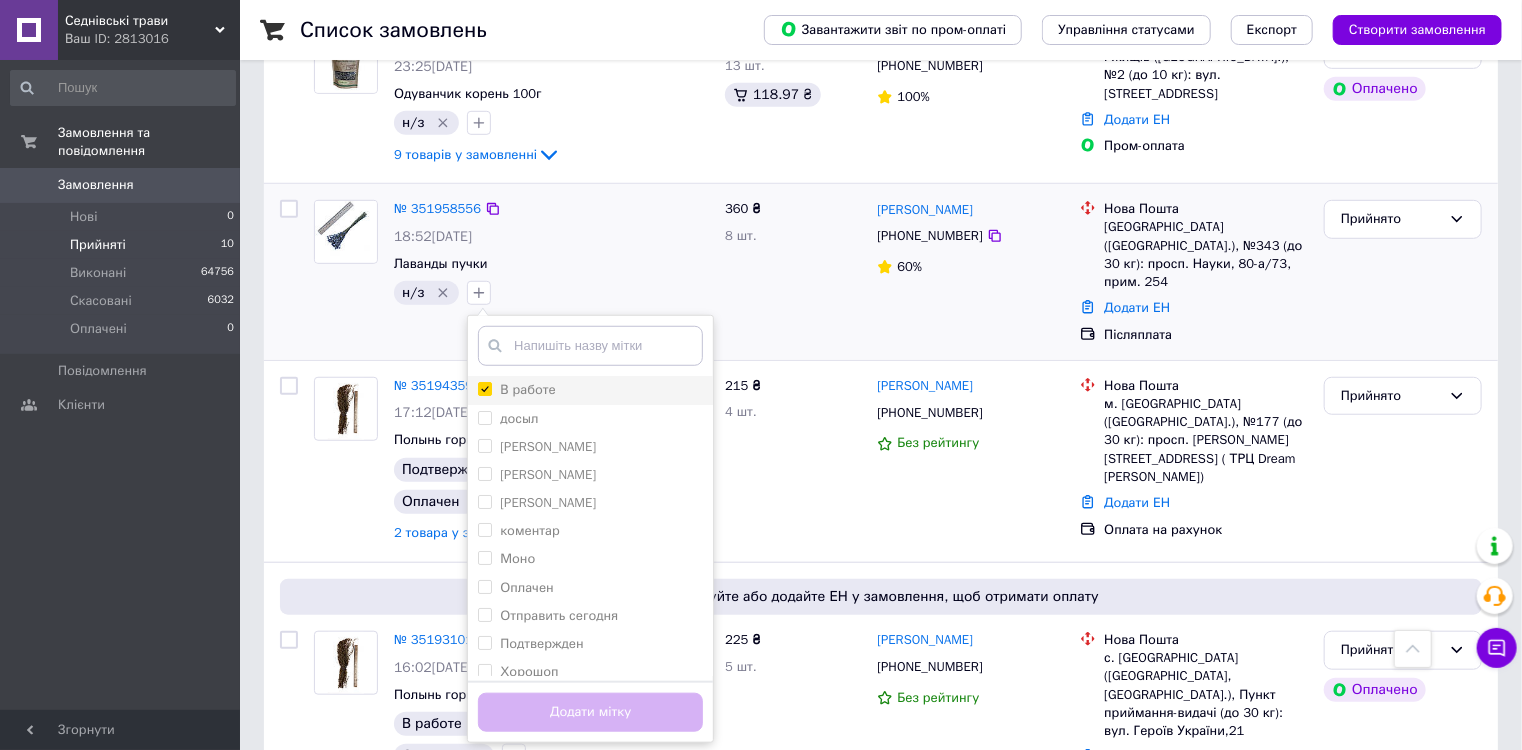 checkbox on "true" 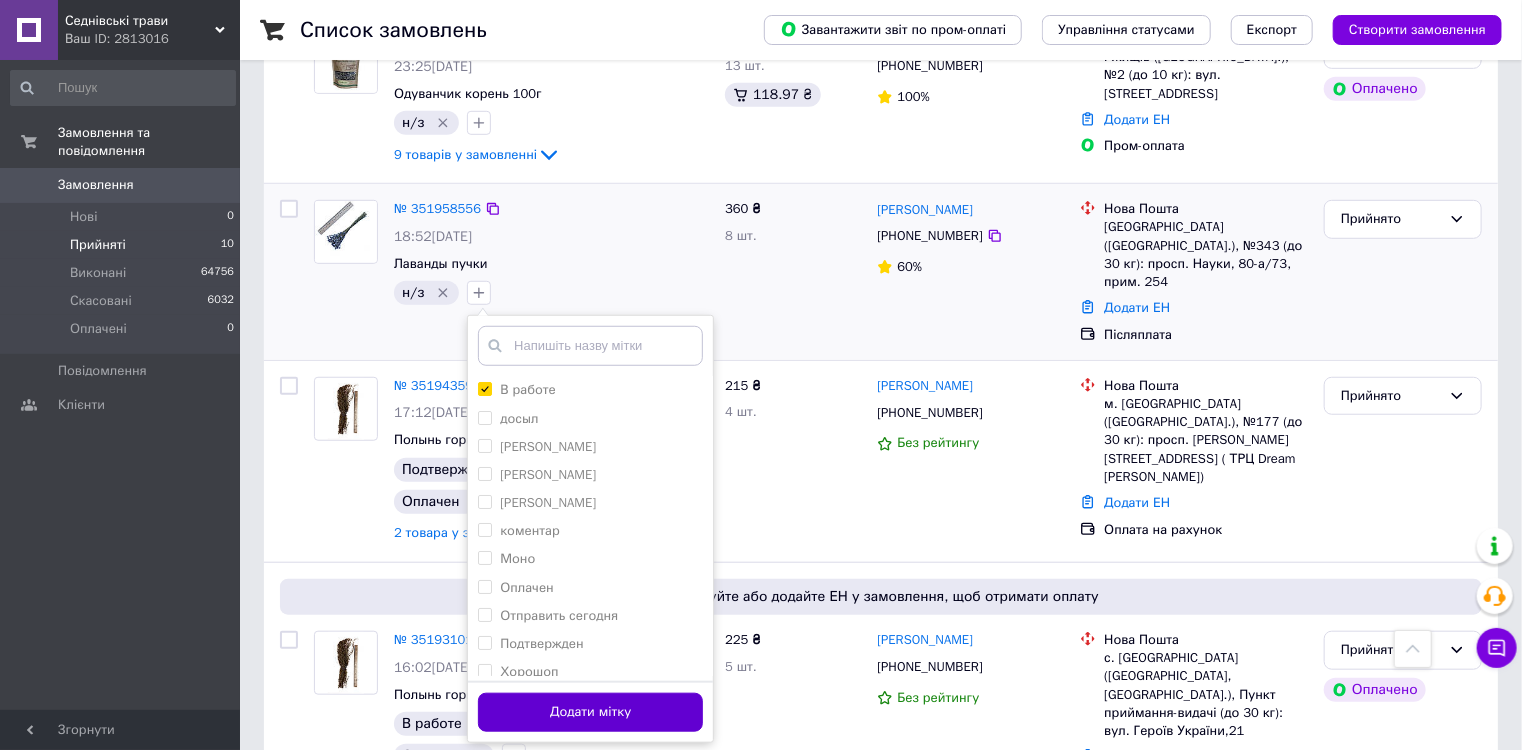 click on "Додати мітку" at bounding box center [590, 712] 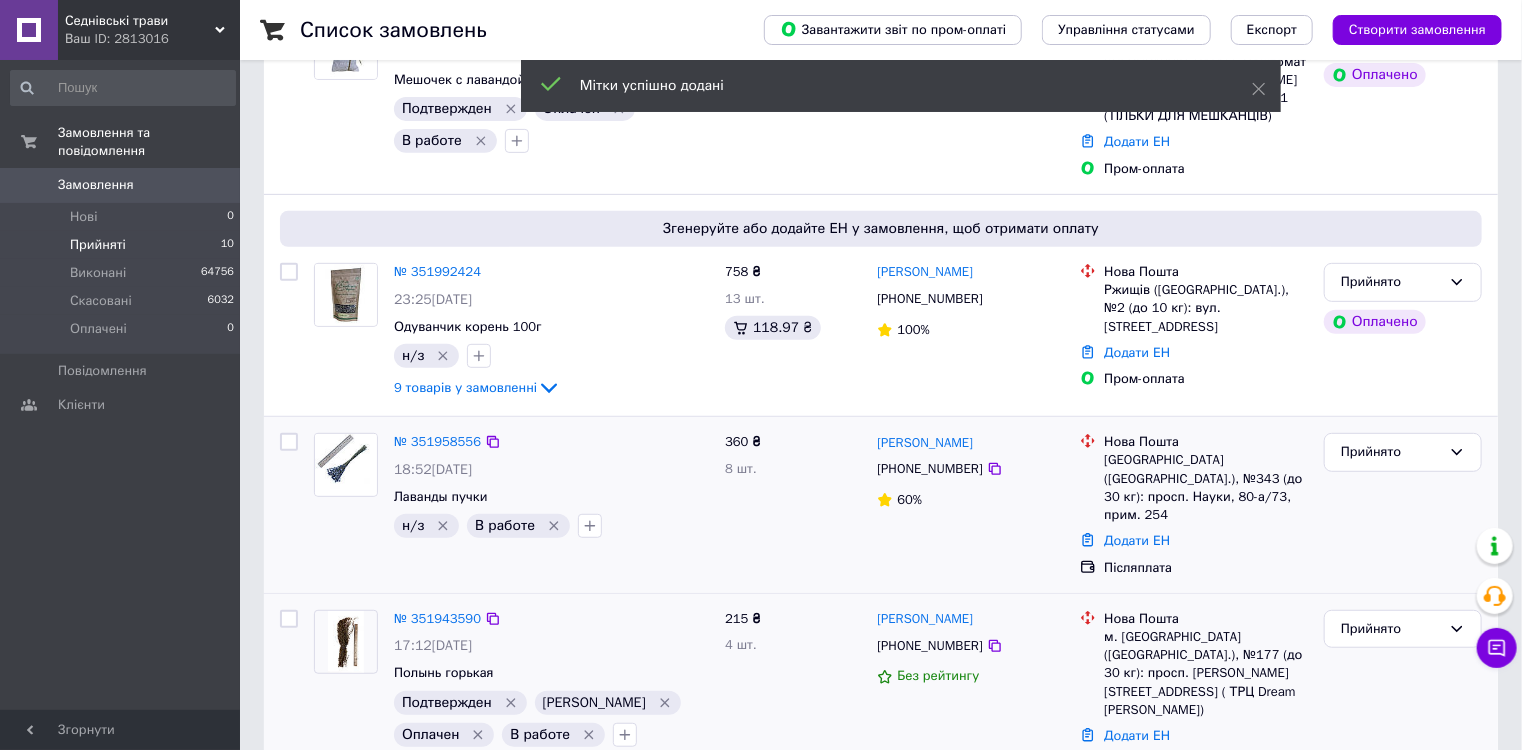 scroll, scrollTop: 332, scrollLeft: 0, axis: vertical 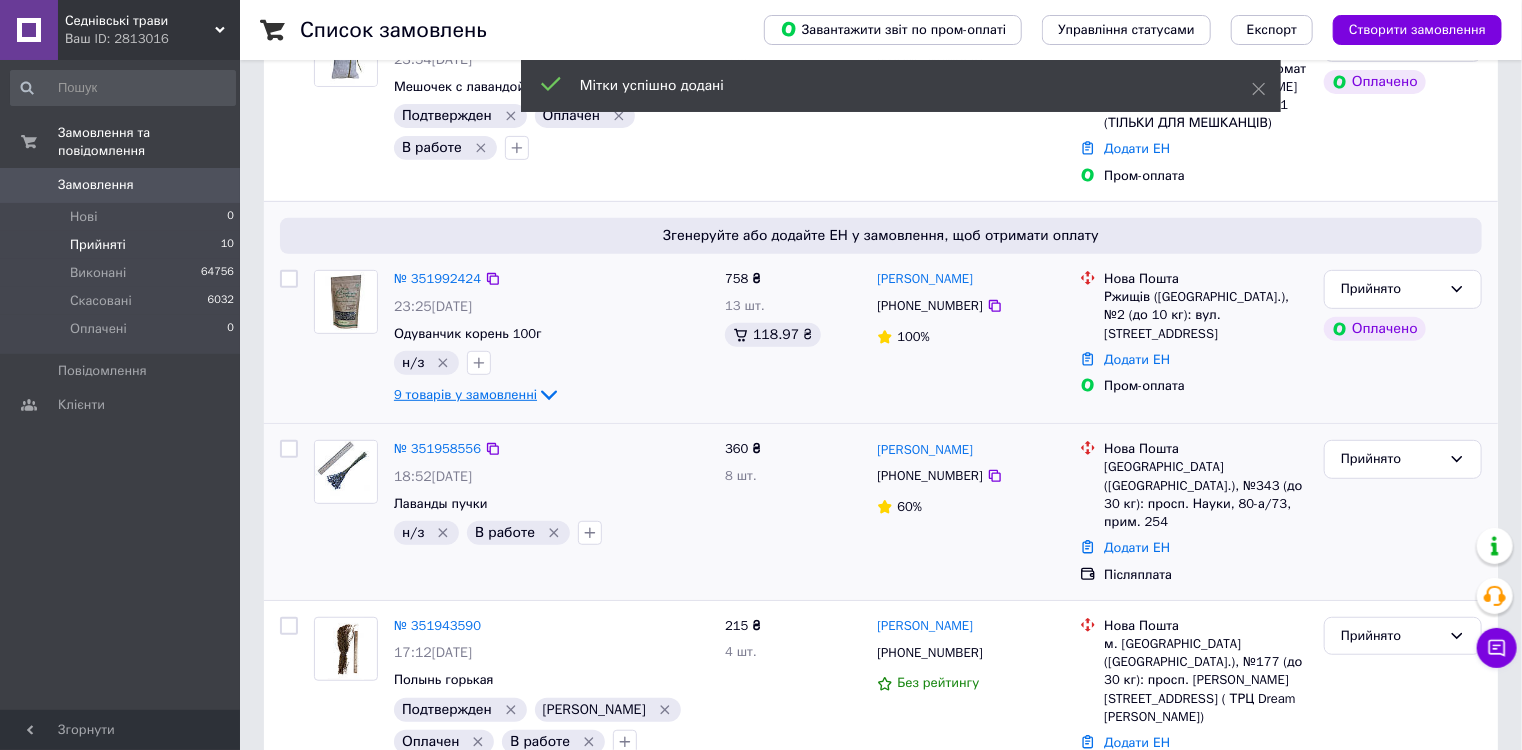 click on "9 товарів у замовленні" at bounding box center (465, 394) 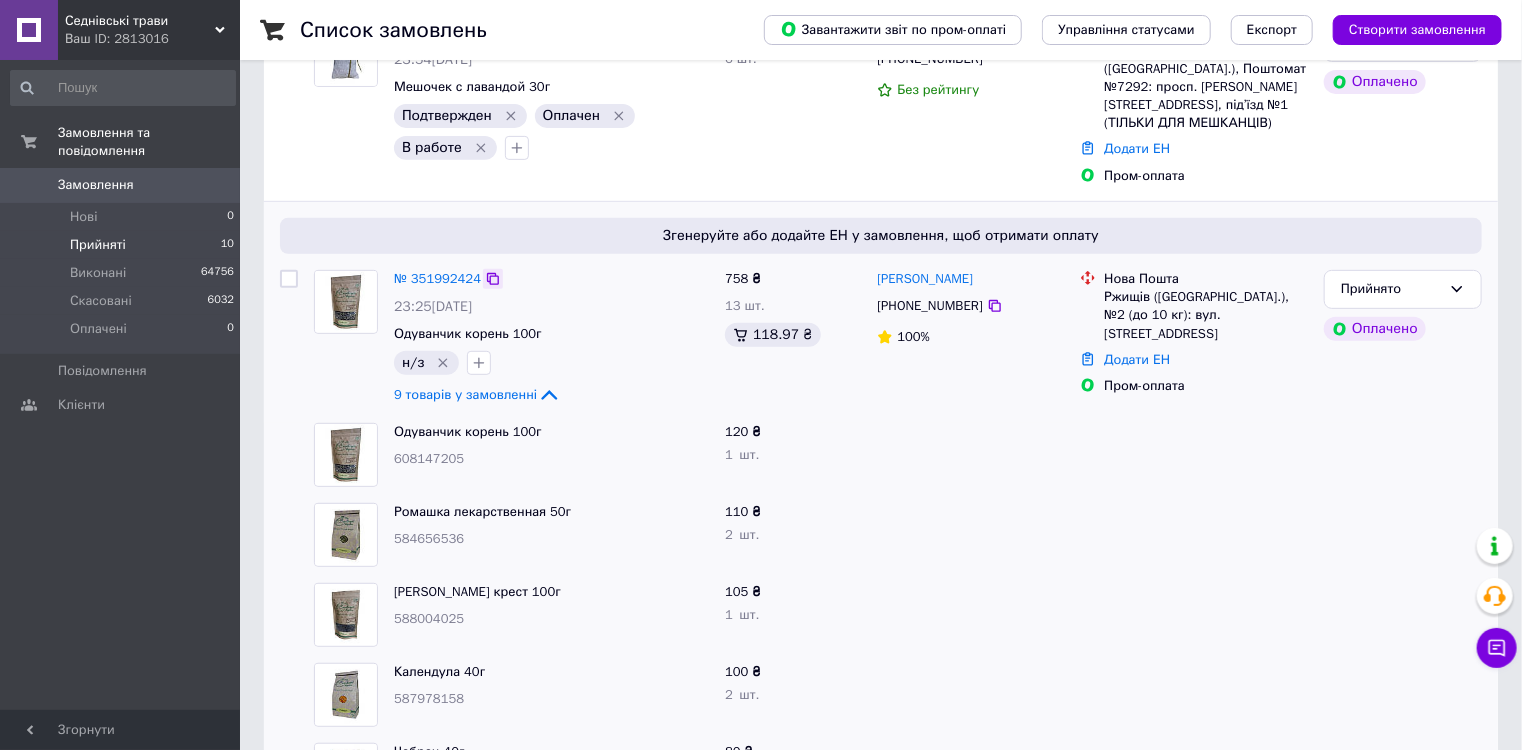 click 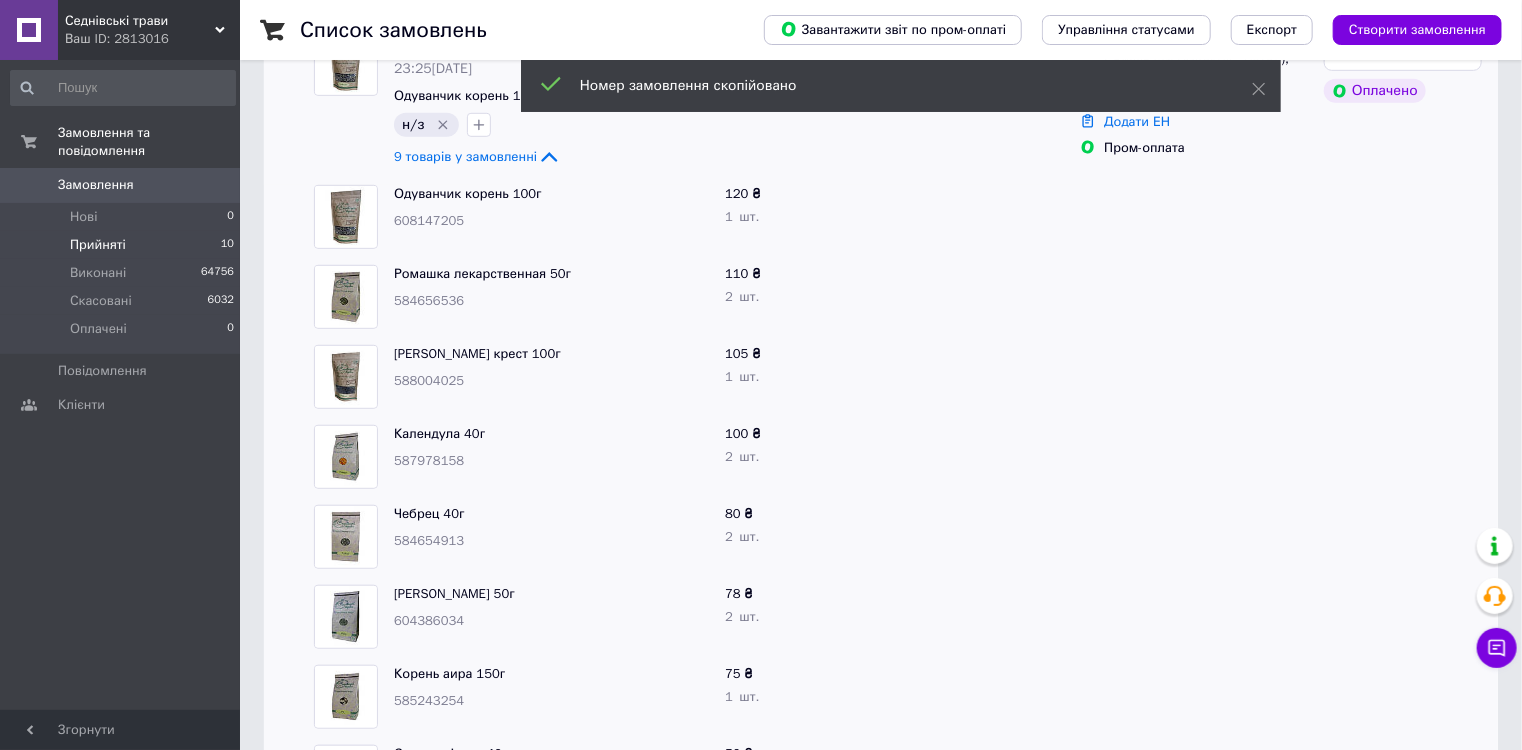 scroll, scrollTop: 572, scrollLeft: 0, axis: vertical 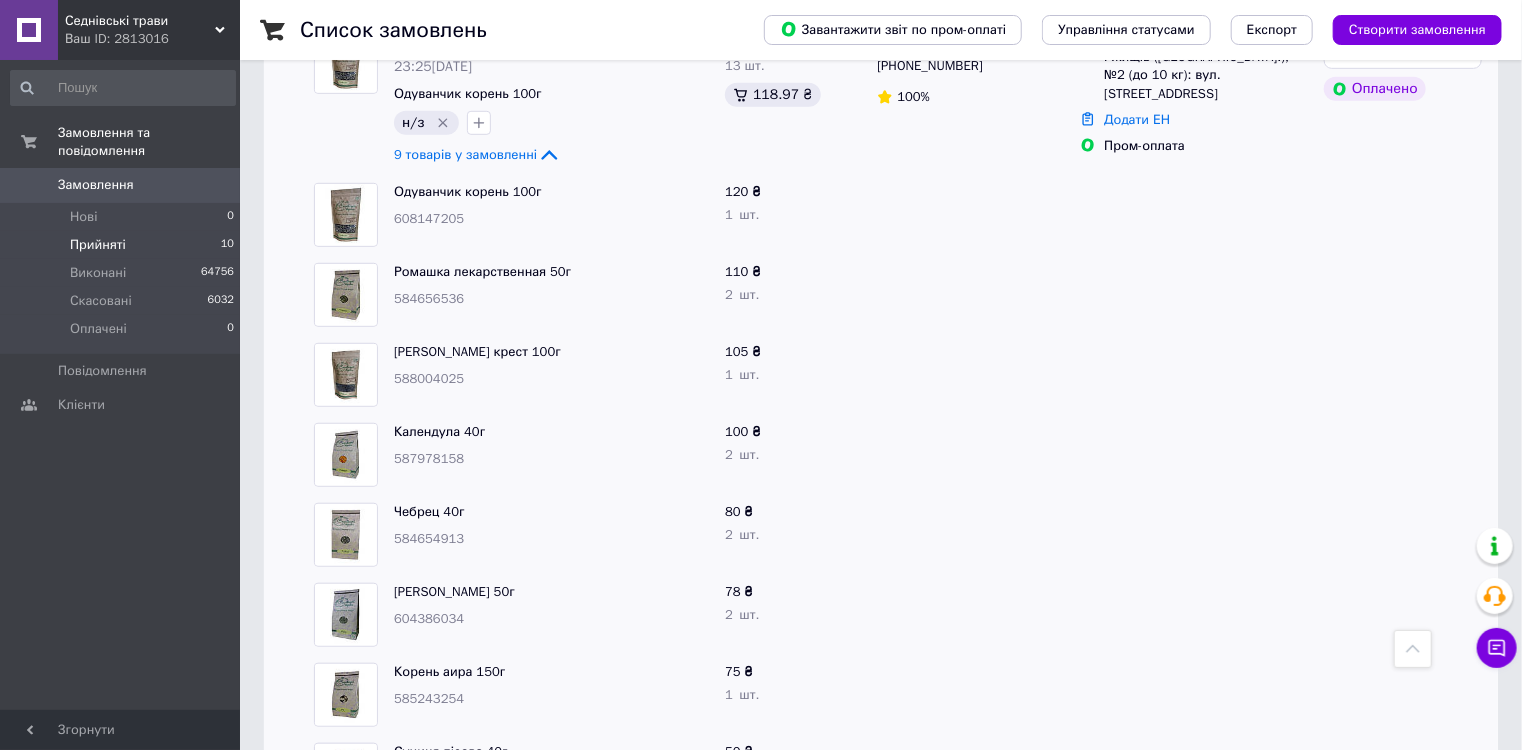 click on "584654913" at bounding box center [551, 539] 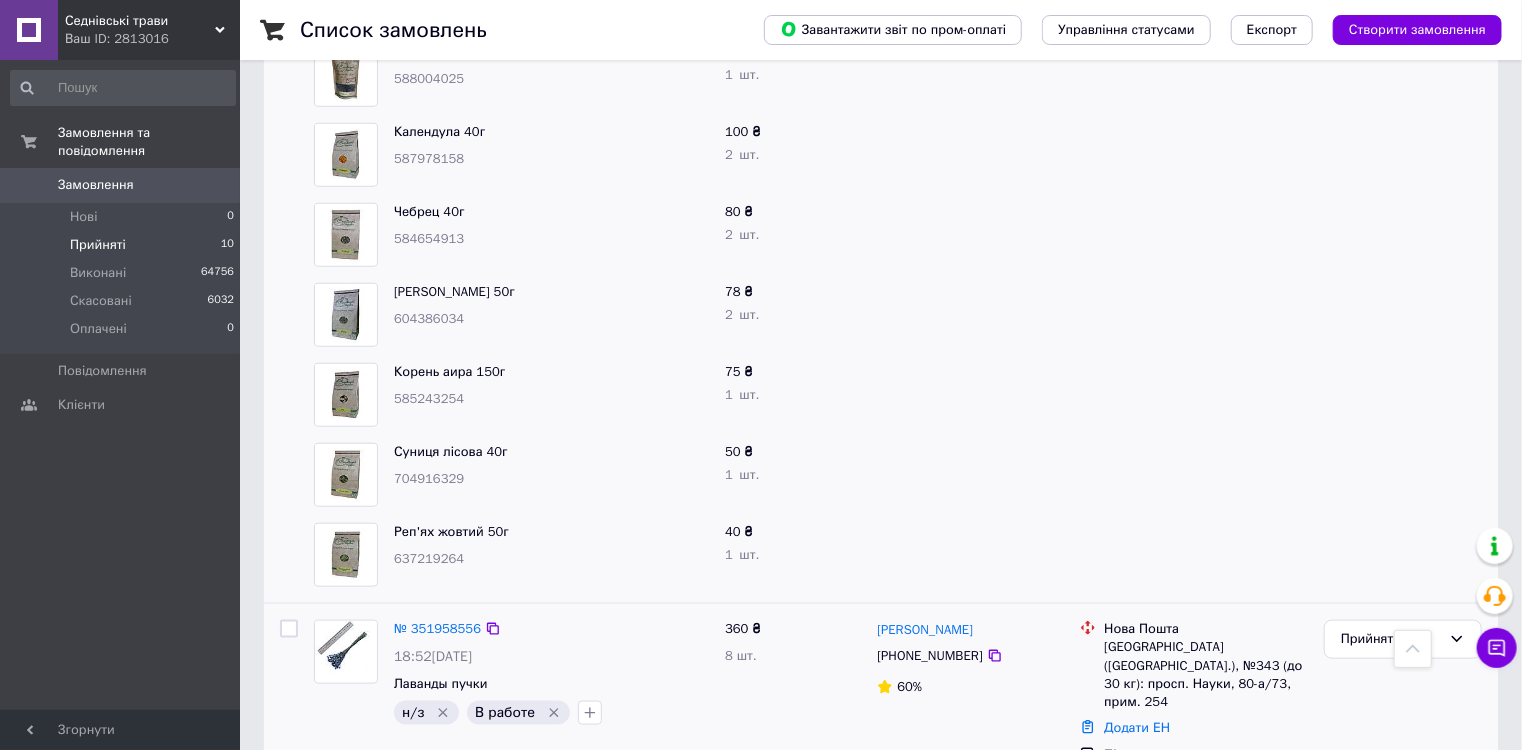 scroll, scrollTop: 892, scrollLeft: 0, axis: vertical 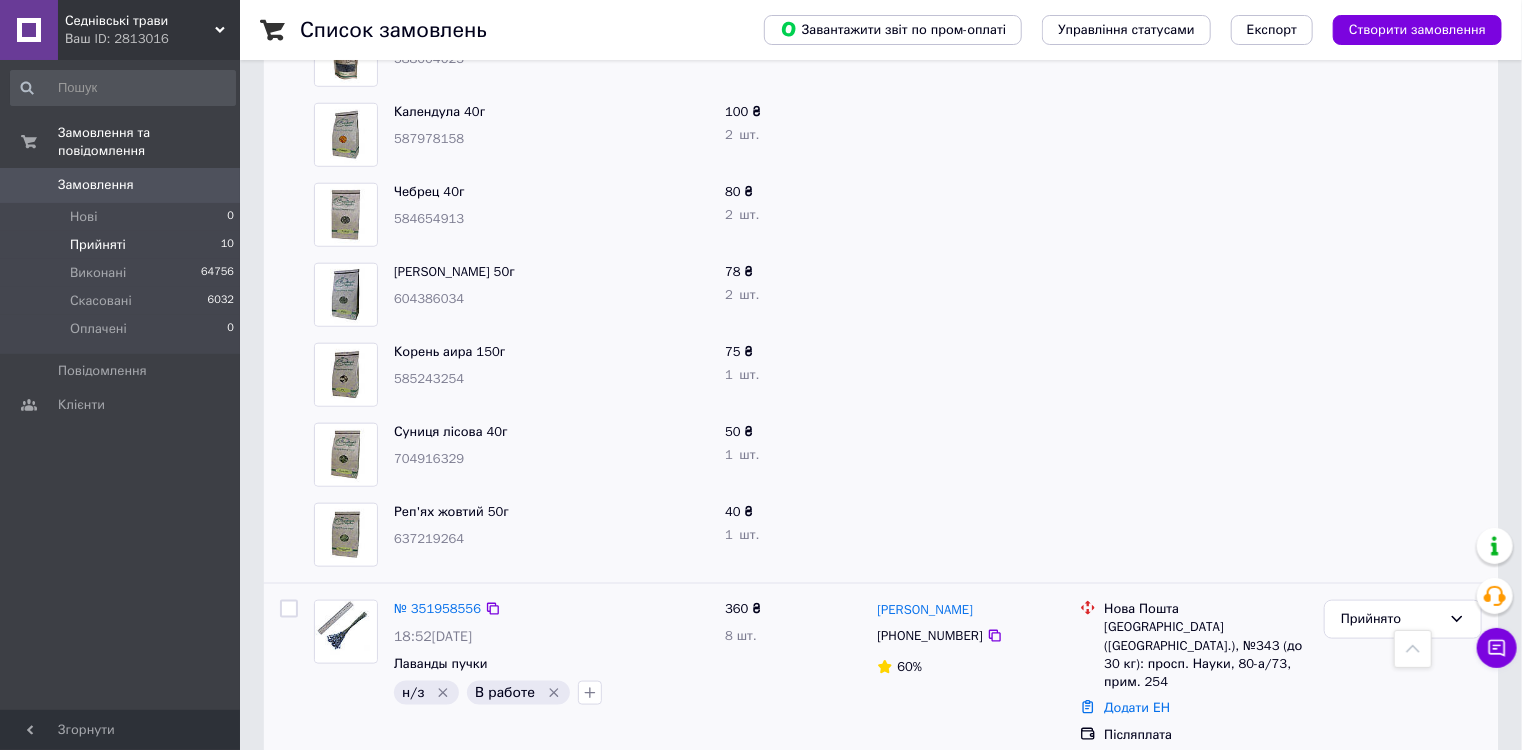 click on "Суниця лісова 40г" at bounding box center [551, 432] 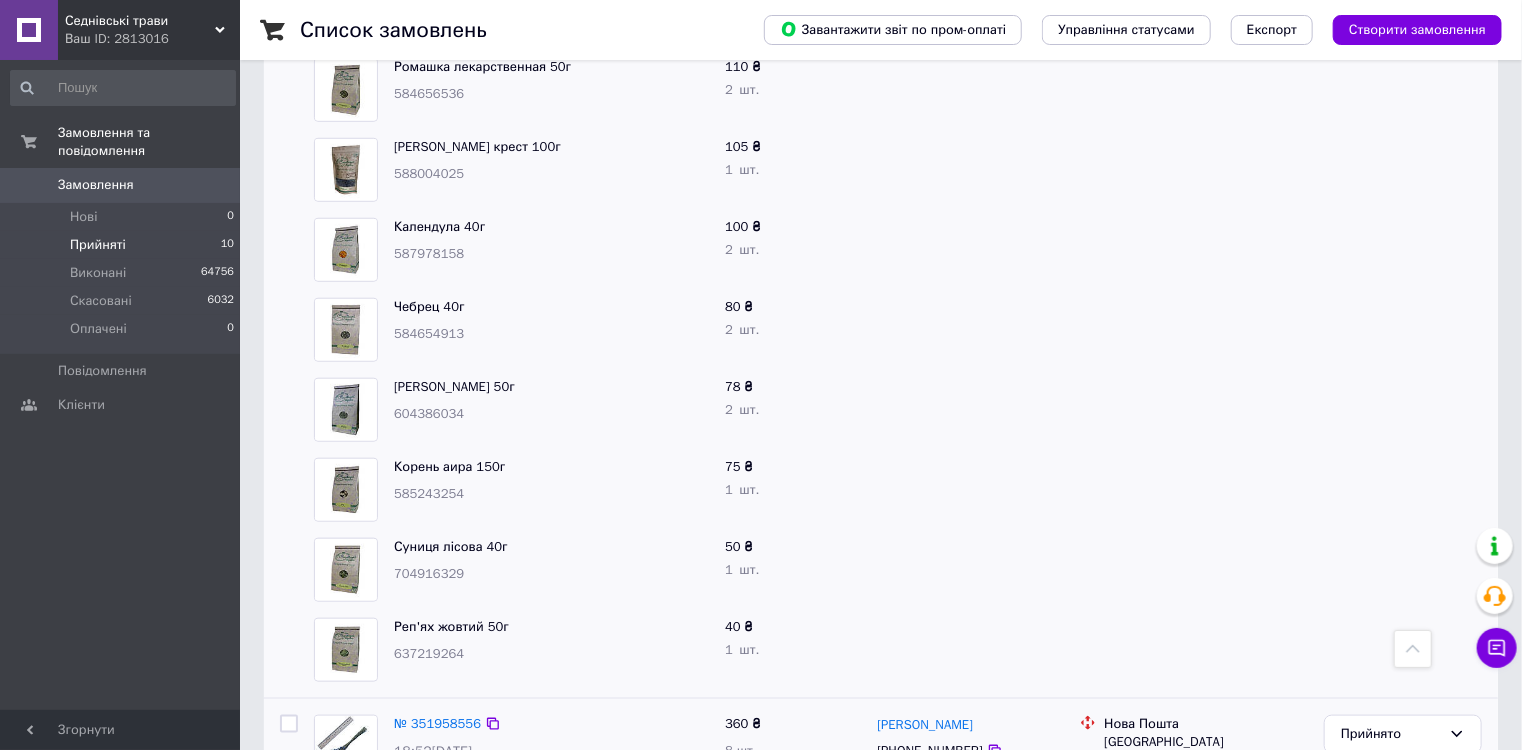 scroll, scrollTop: 892, scrollLeft: 0, axis: vertical 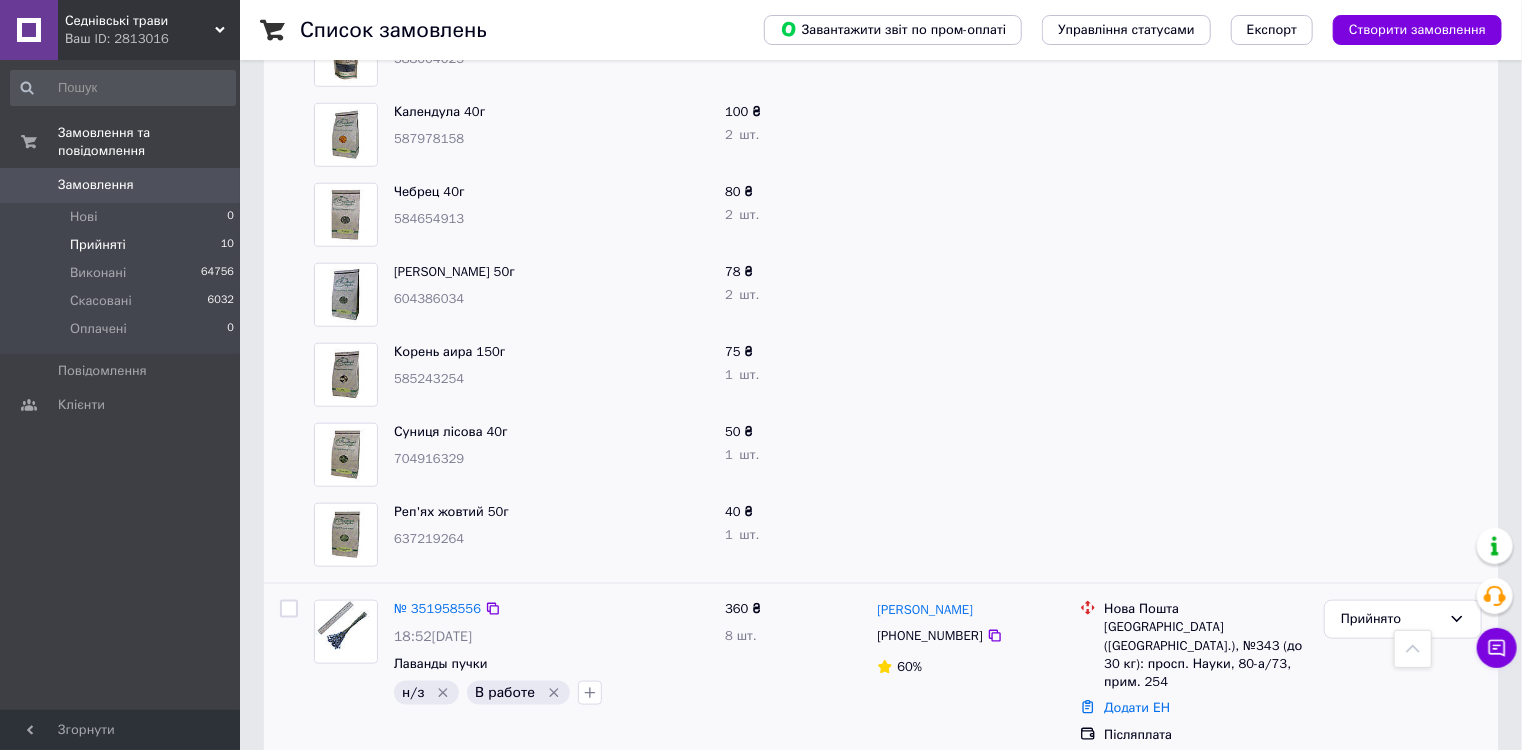 click on "Суниця лісова 40г" at bounding box center [551, 432] 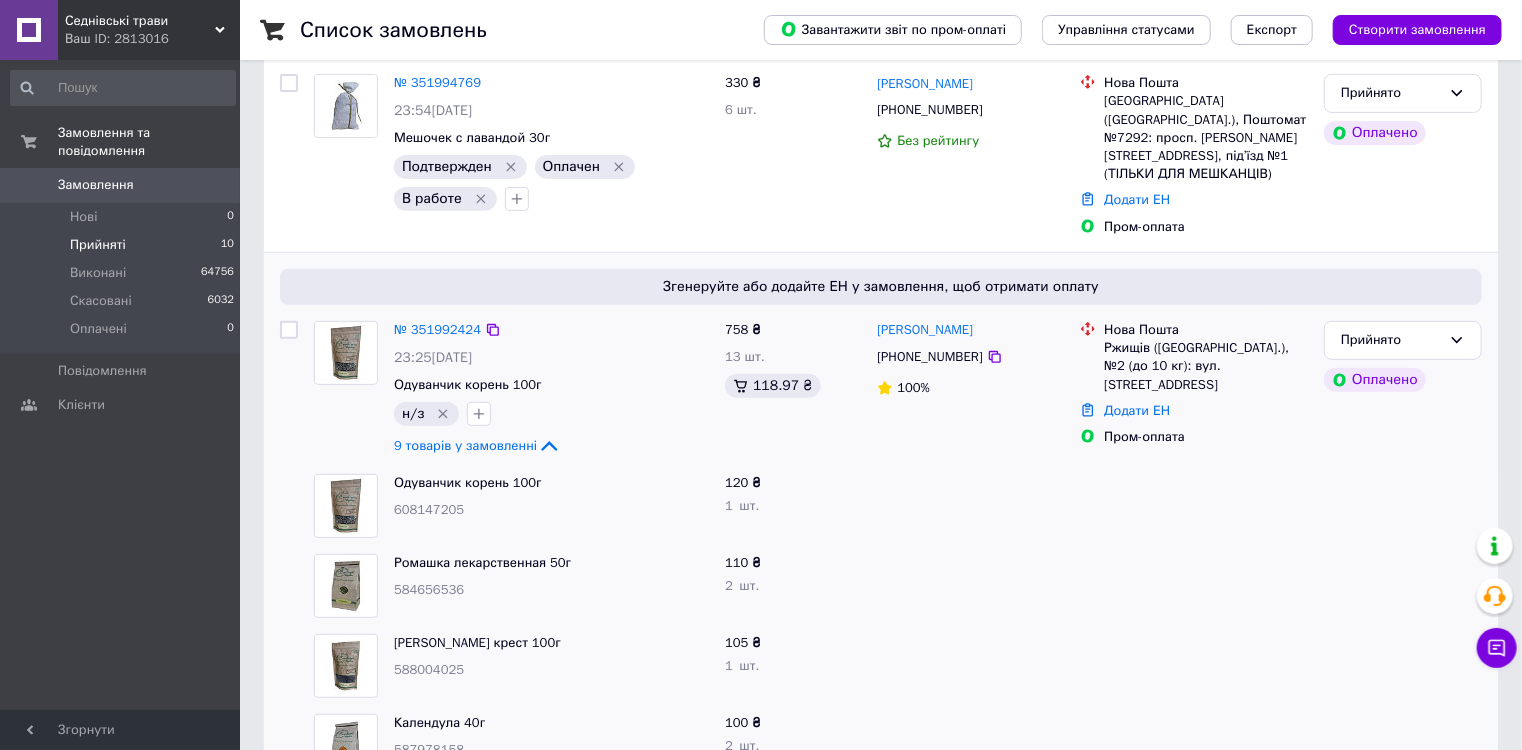 scroll, scrollTop: 252, scrollLeft: 0, axis: vertical 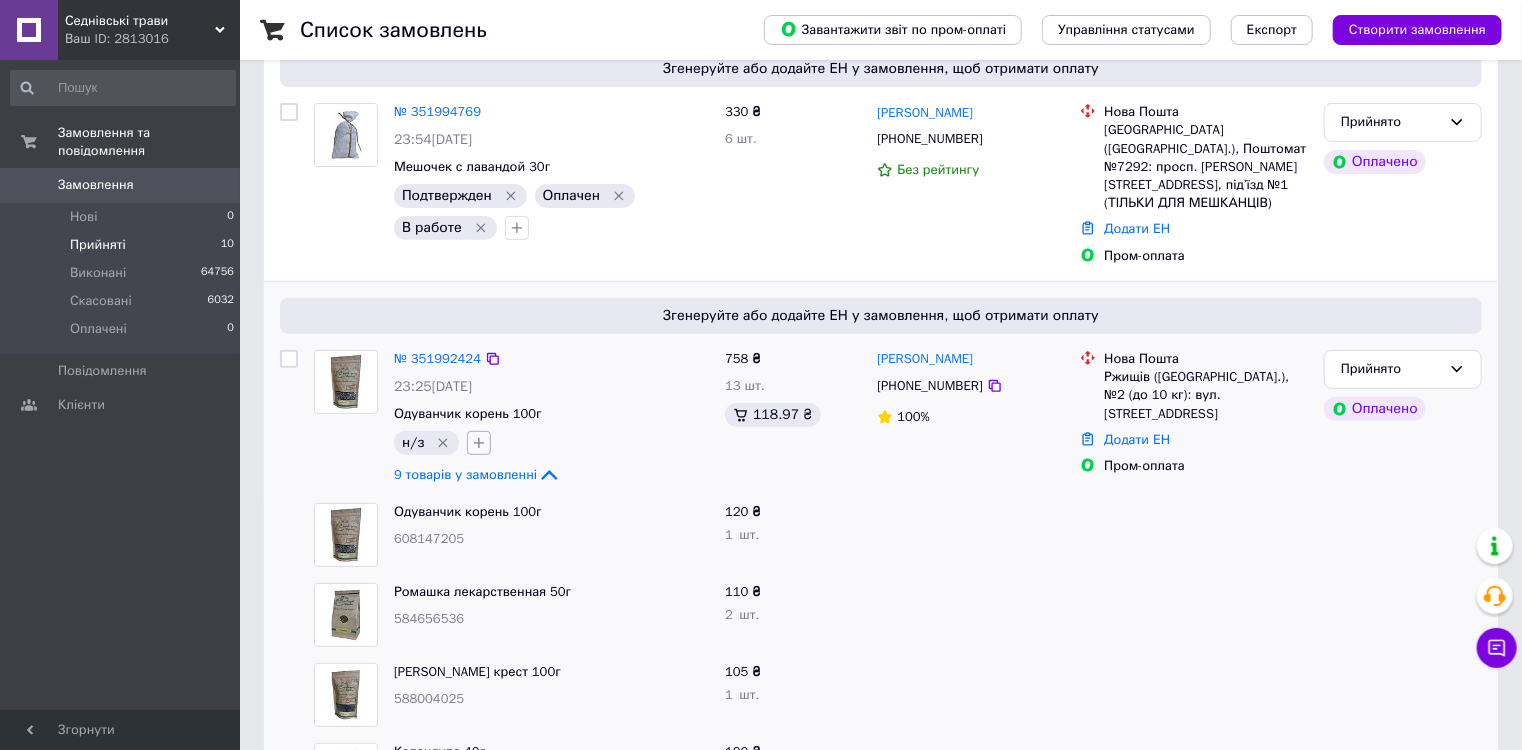 drag, startPoint x: 475, startPoint y: 420, endPoint x: 476, endPoint y: 431, distance: 11.045361 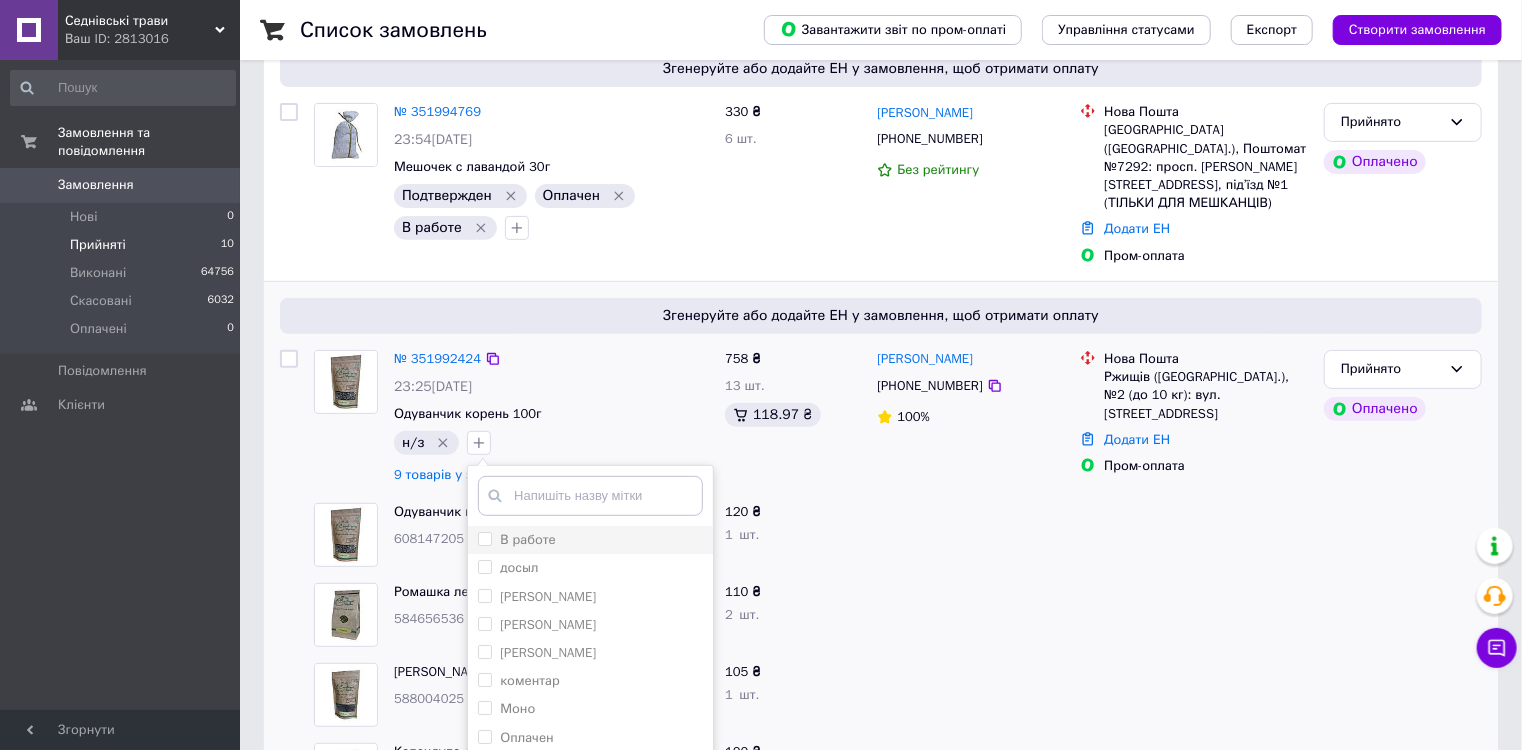 click on "В работе" at bounding box center [484, 538] 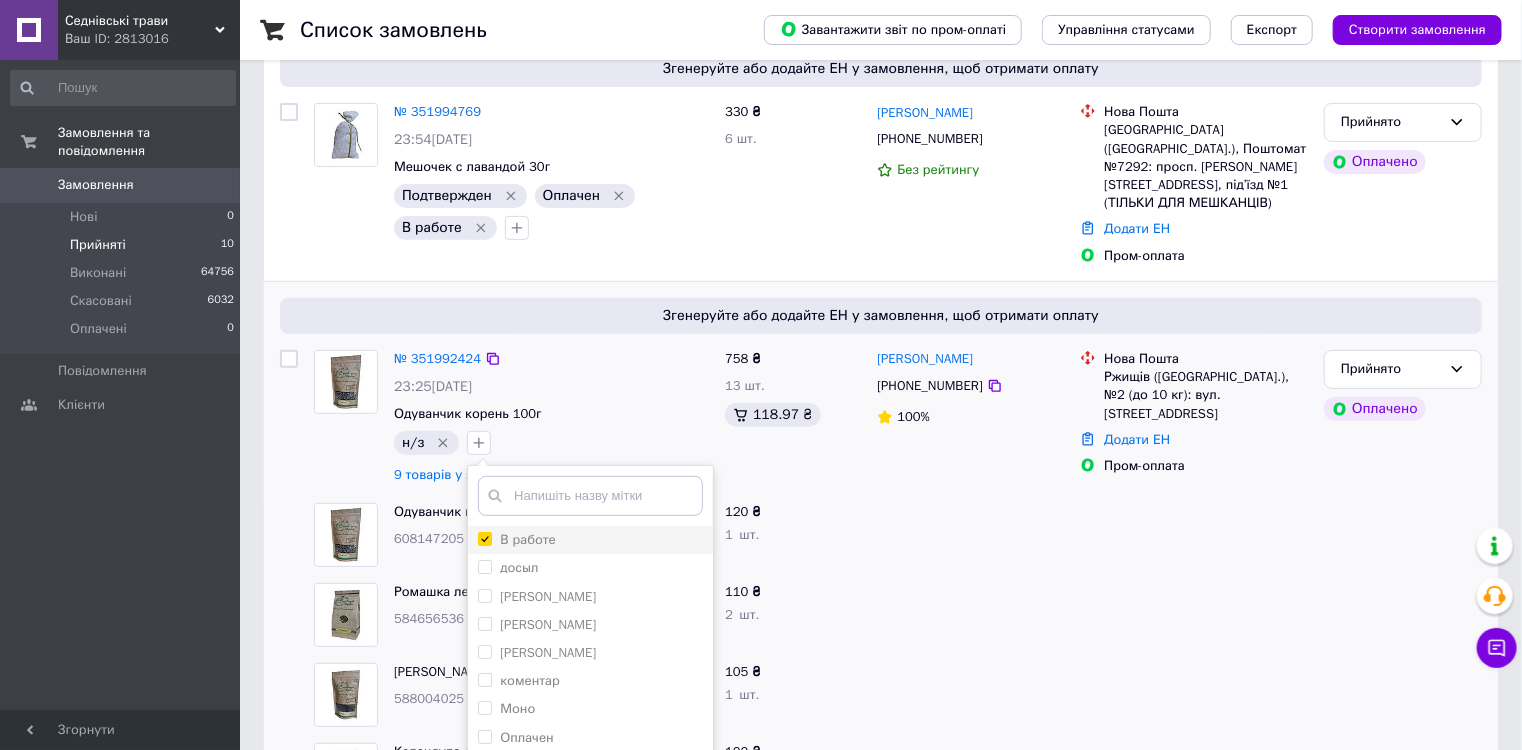 checkbox on "true" 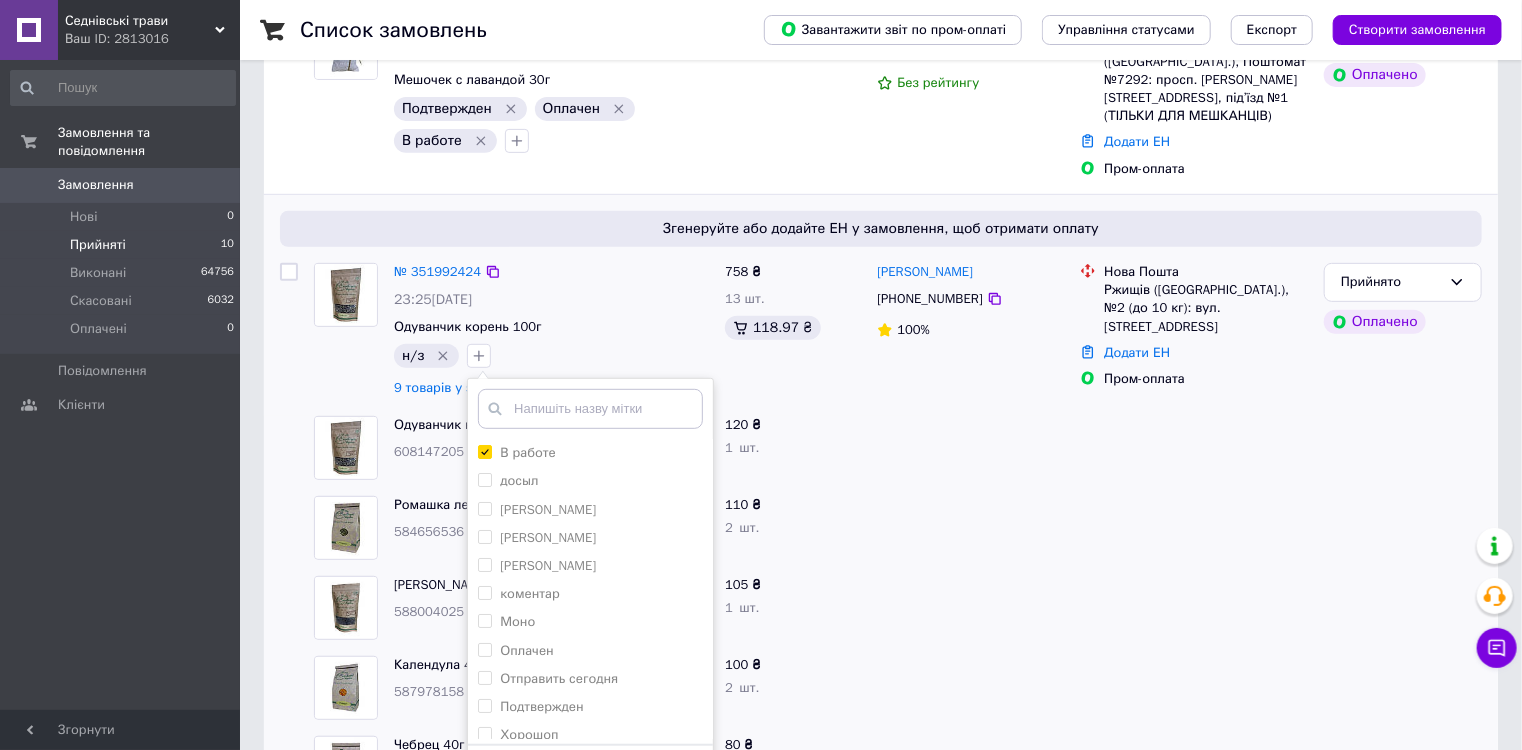 scroll, scrollTop: 492, scrollLeft: 0, axis: vertical 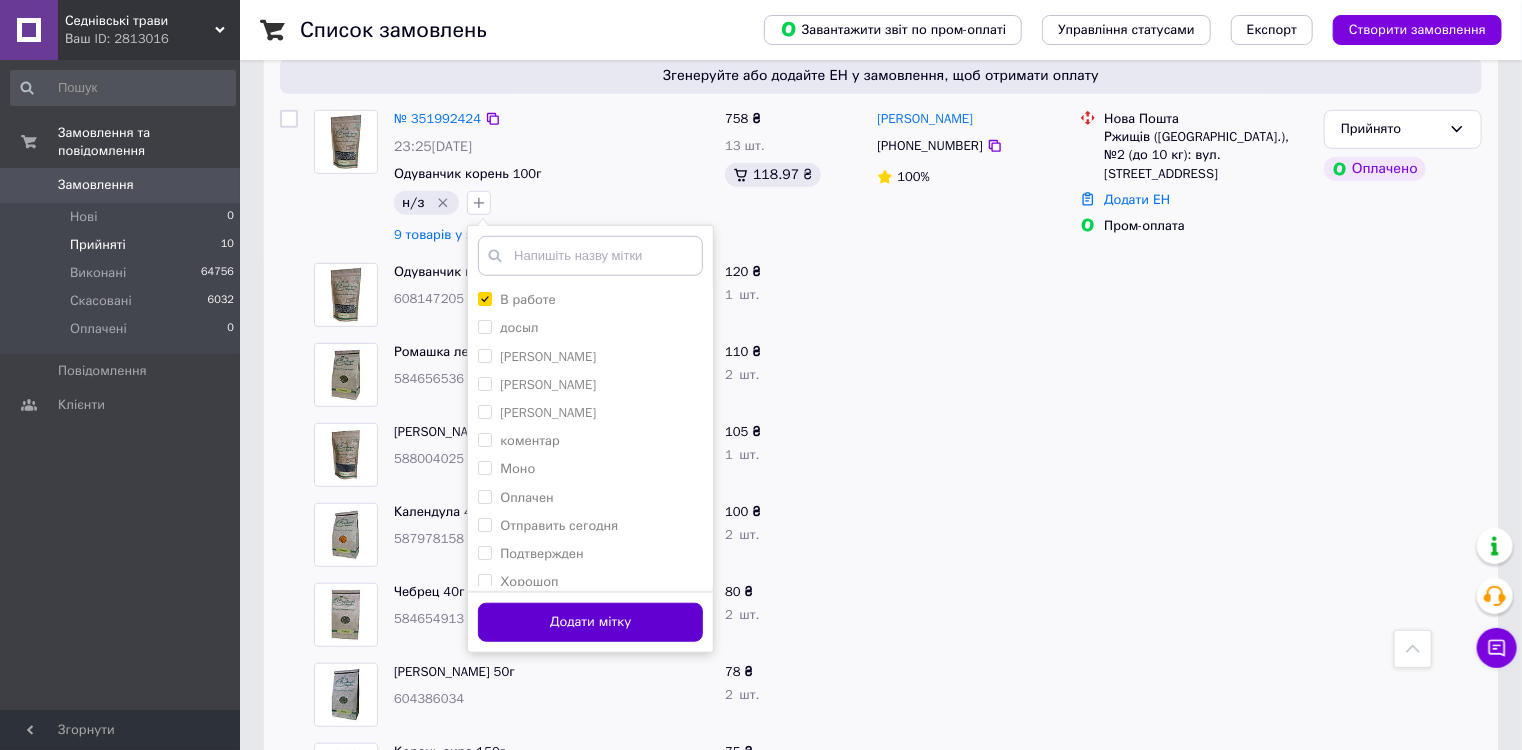 click on "Додати мітку" at bounding box center [590, 622] 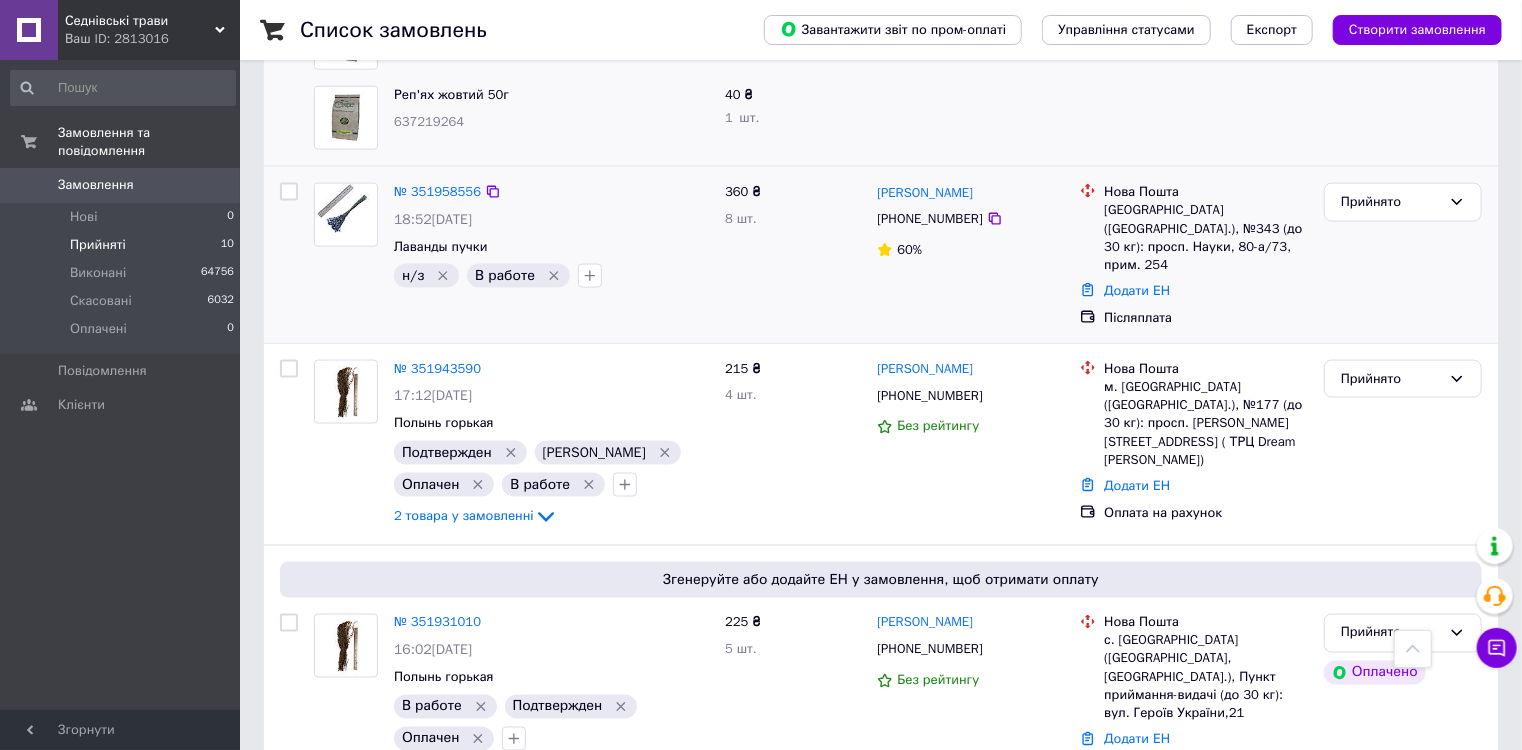 scroll, scrollTop: 1372, scrollLeft: 0, axis: vertical 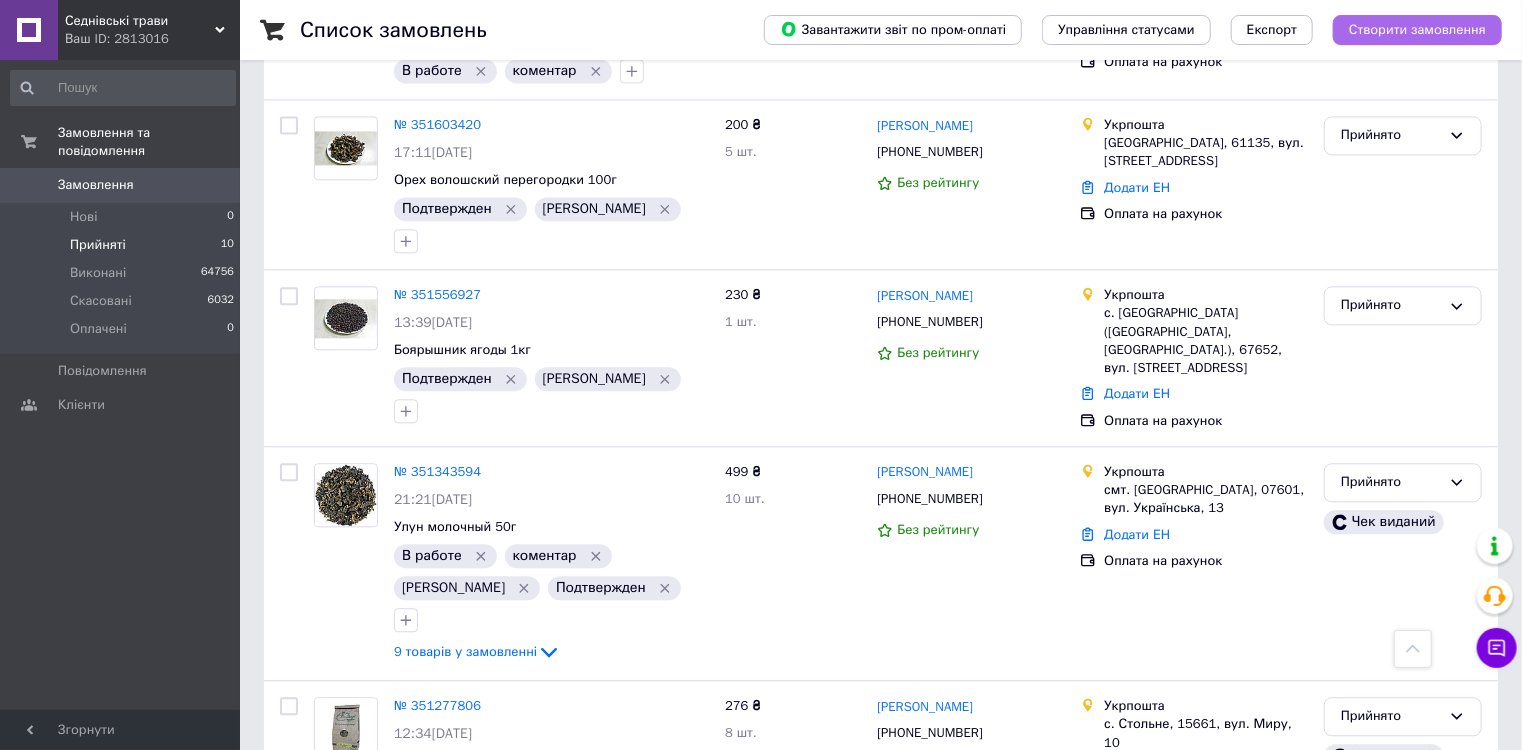 click on "Створити замовлення" at bounding box center [1417, 30] 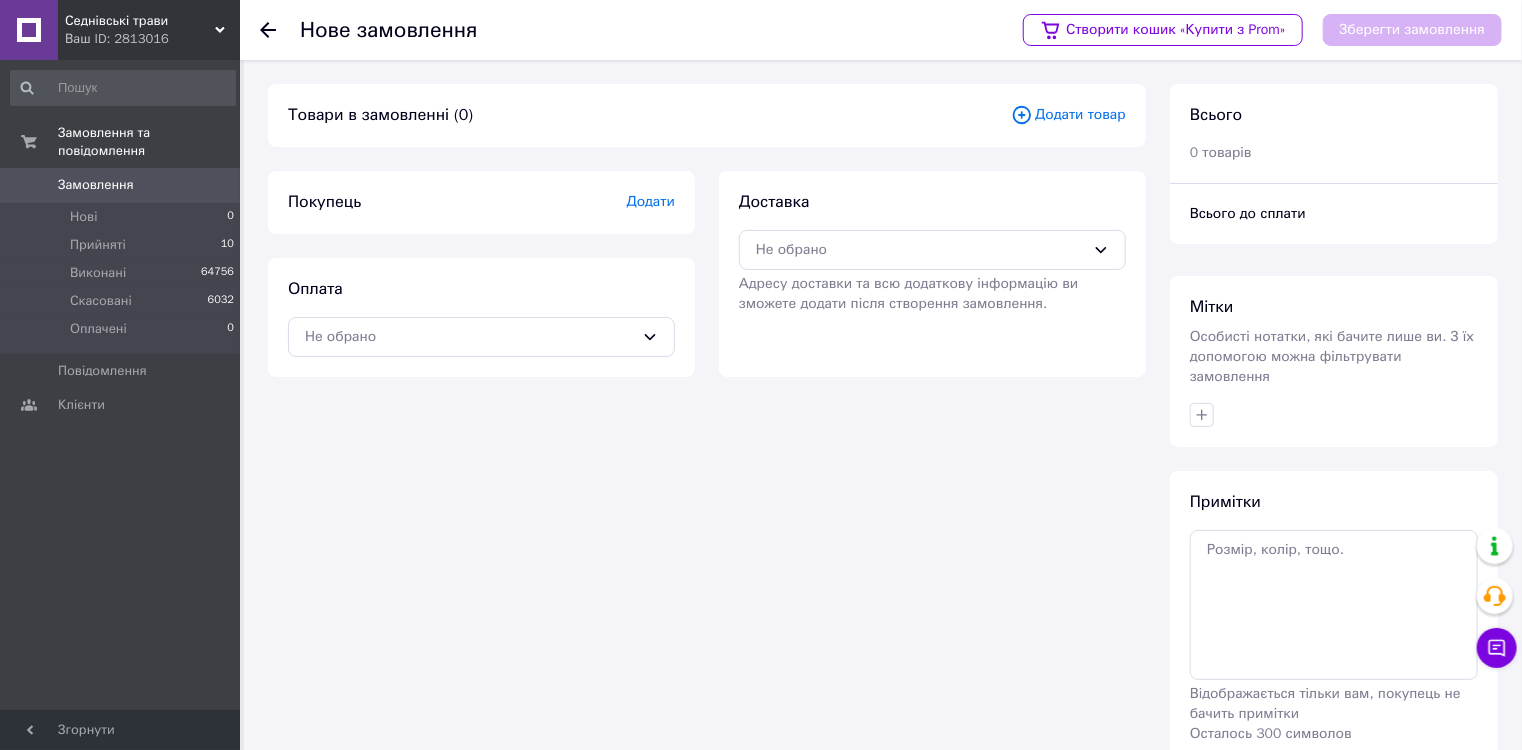 click on "Додати товар" at bounding box center (1068, 115) 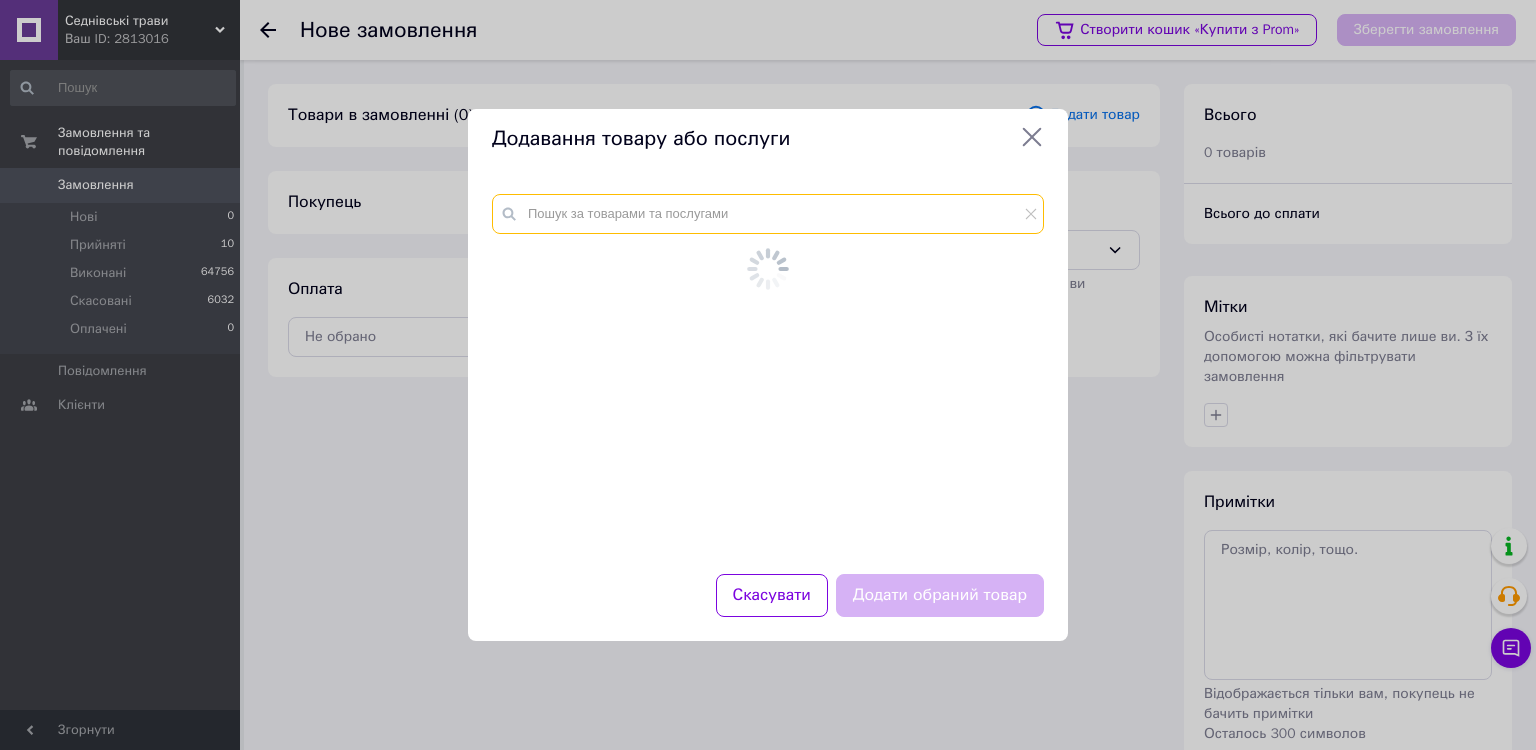 click at bounding box center (768, 214) 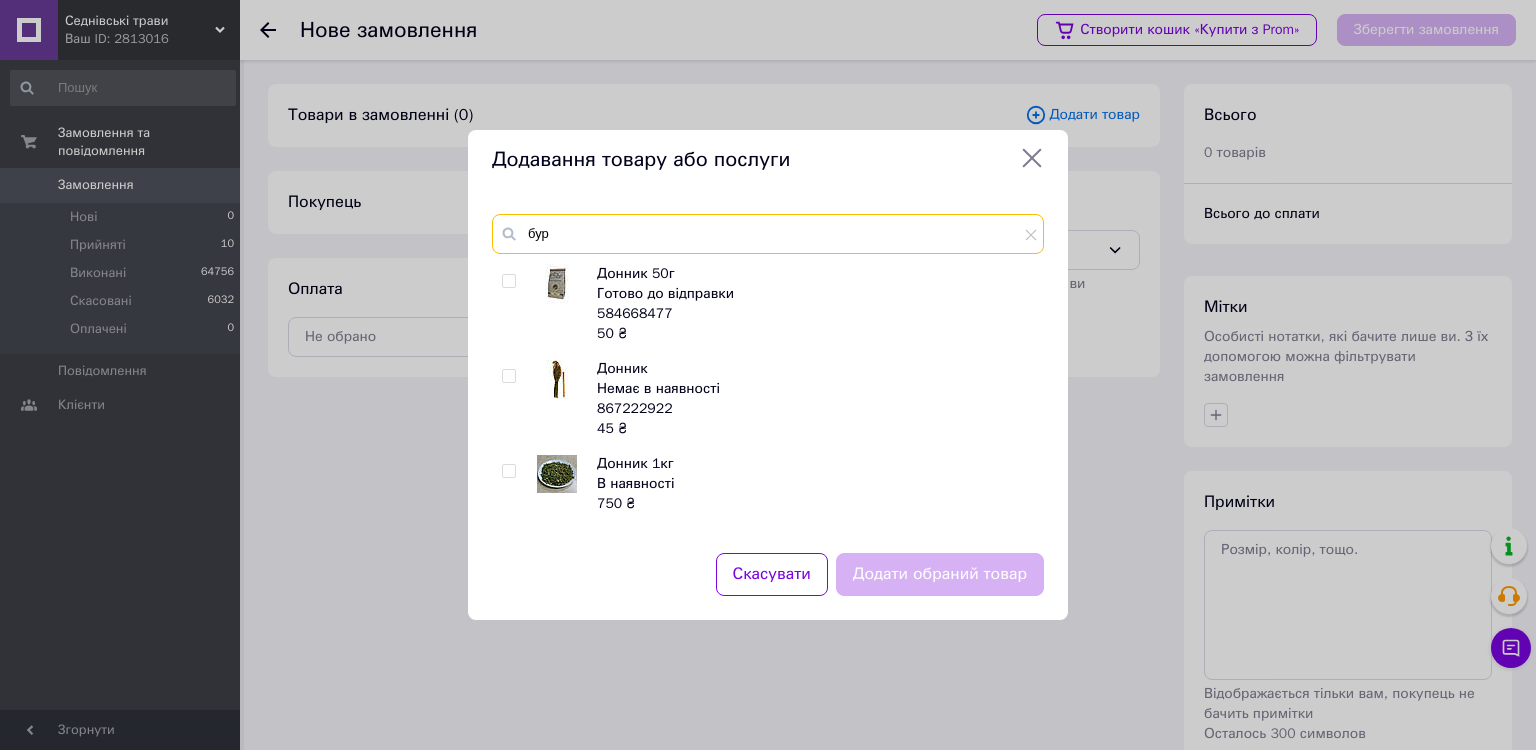 type on "бур" 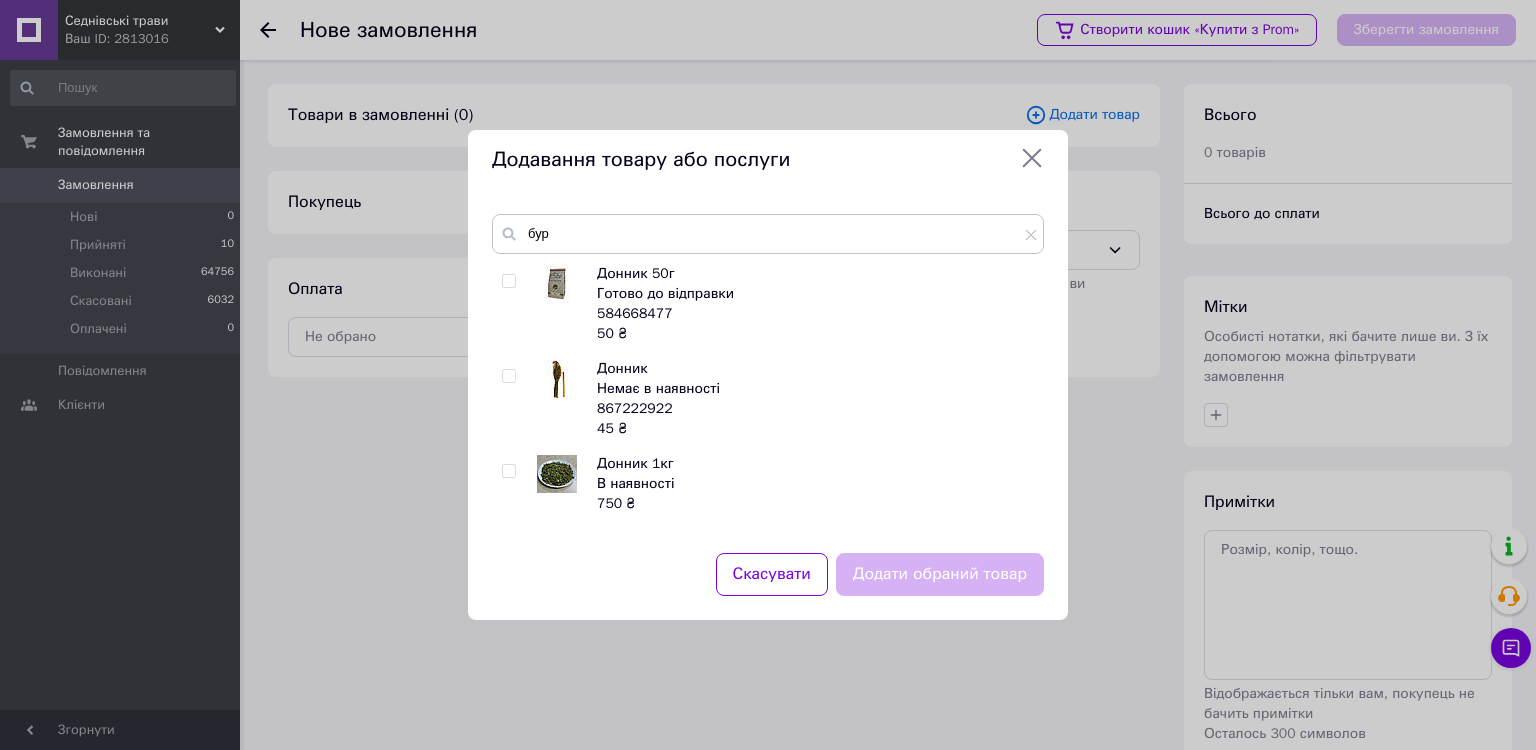 click at bounding box center (508, 281) 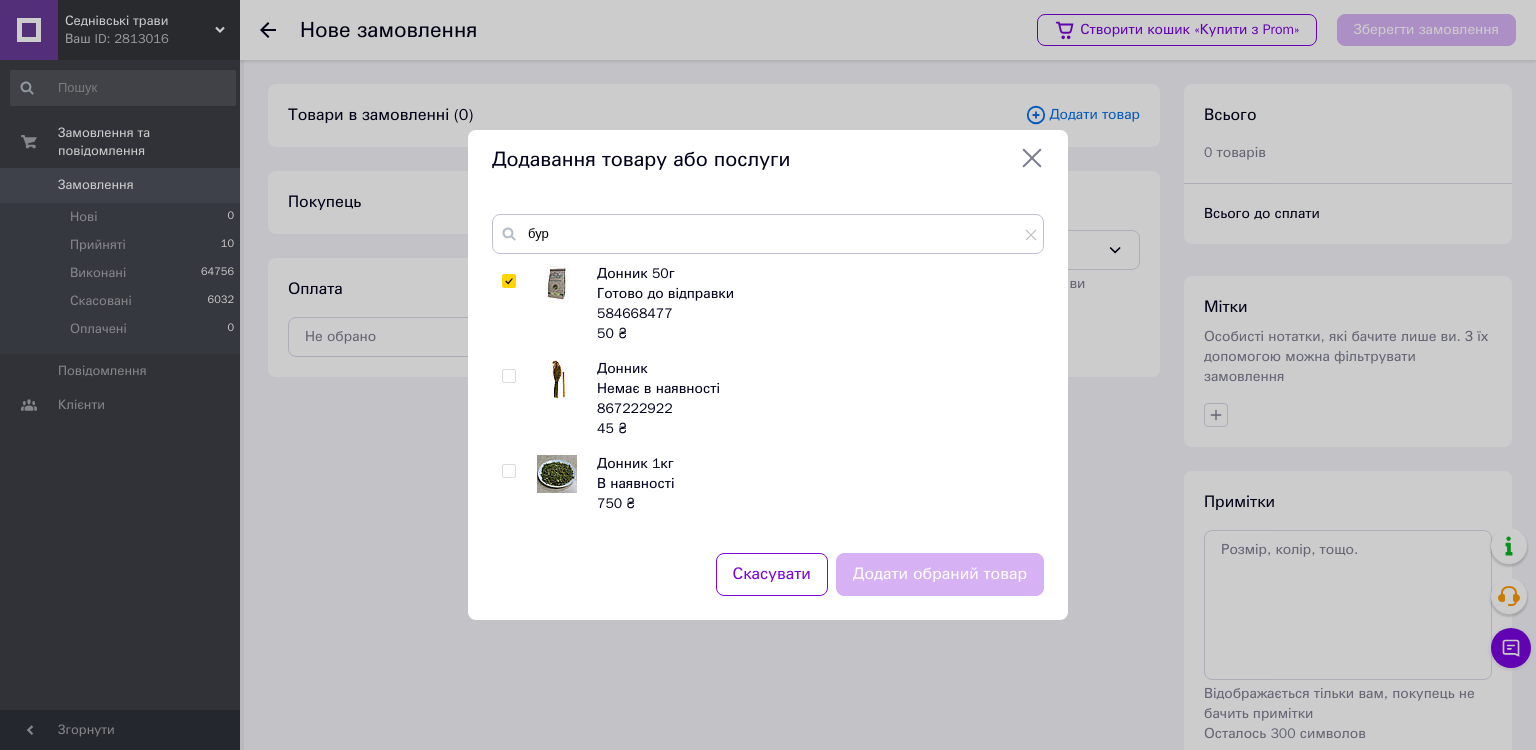 checkbox on "true" 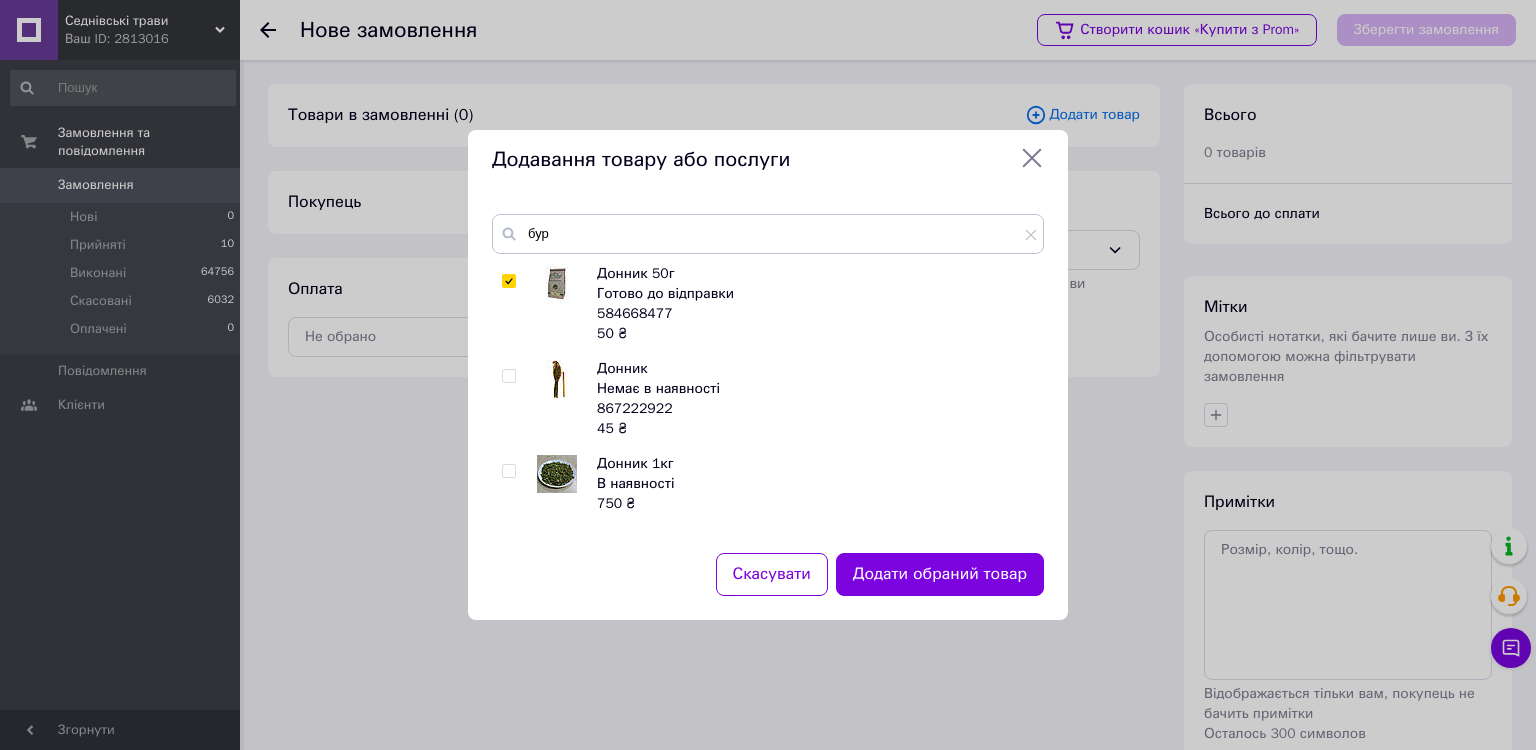 click on "Додати обраний товар" at bounding box center (940, 574) 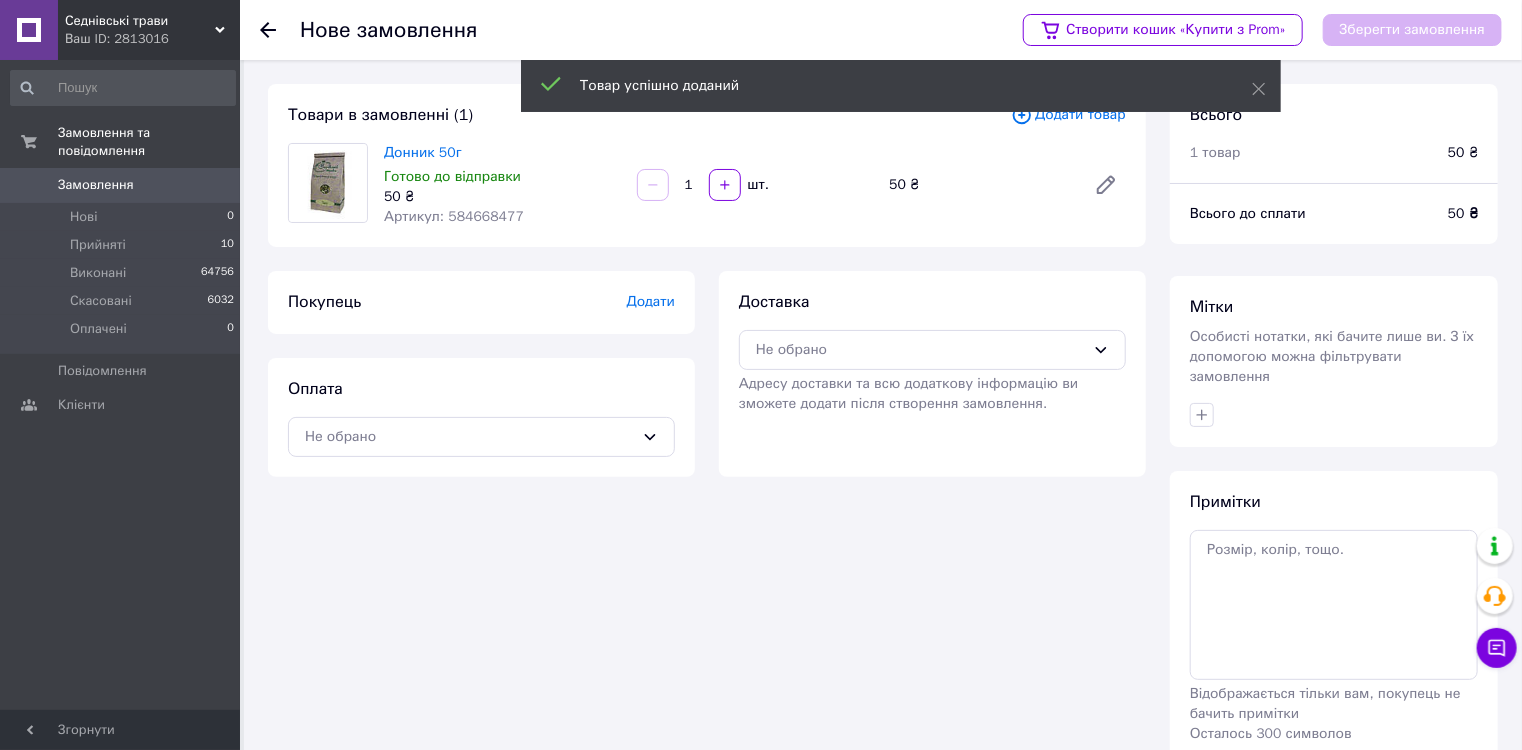 click on "1" at bounding box center [689, 185] 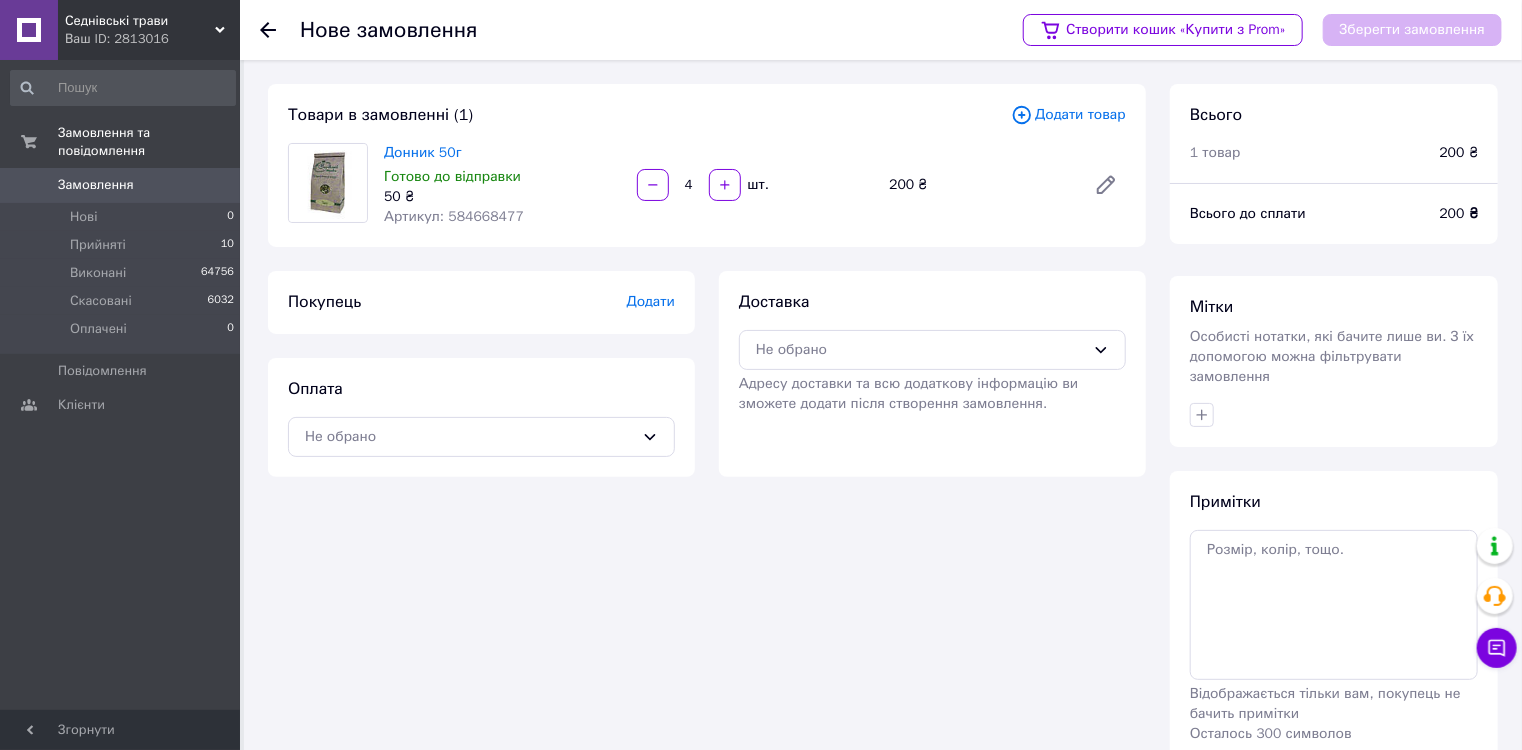 type on "4" 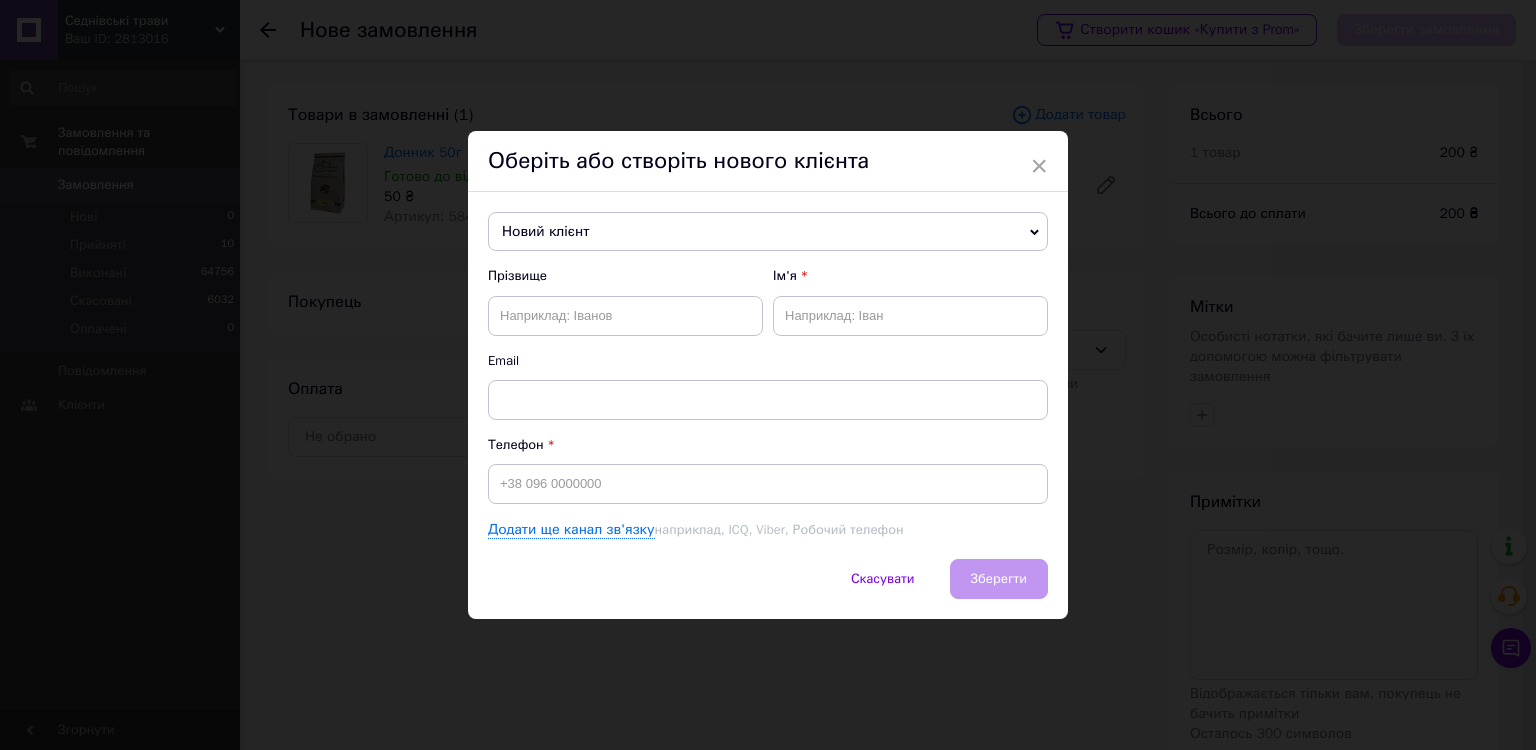 click on "Новий клієнт" at bounding box center (768, 232) 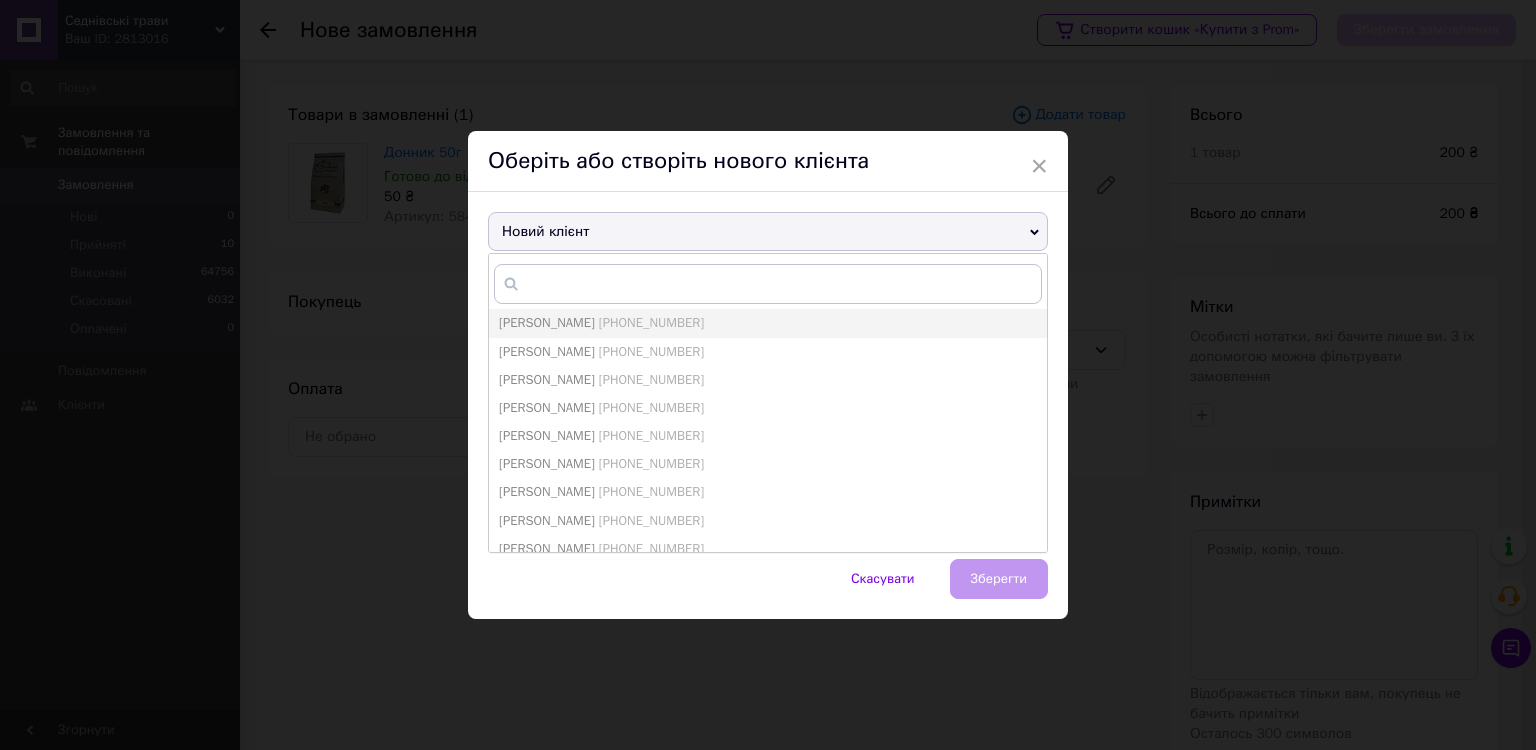 click on "Новий клієнт" at bounding box center [768, 232] 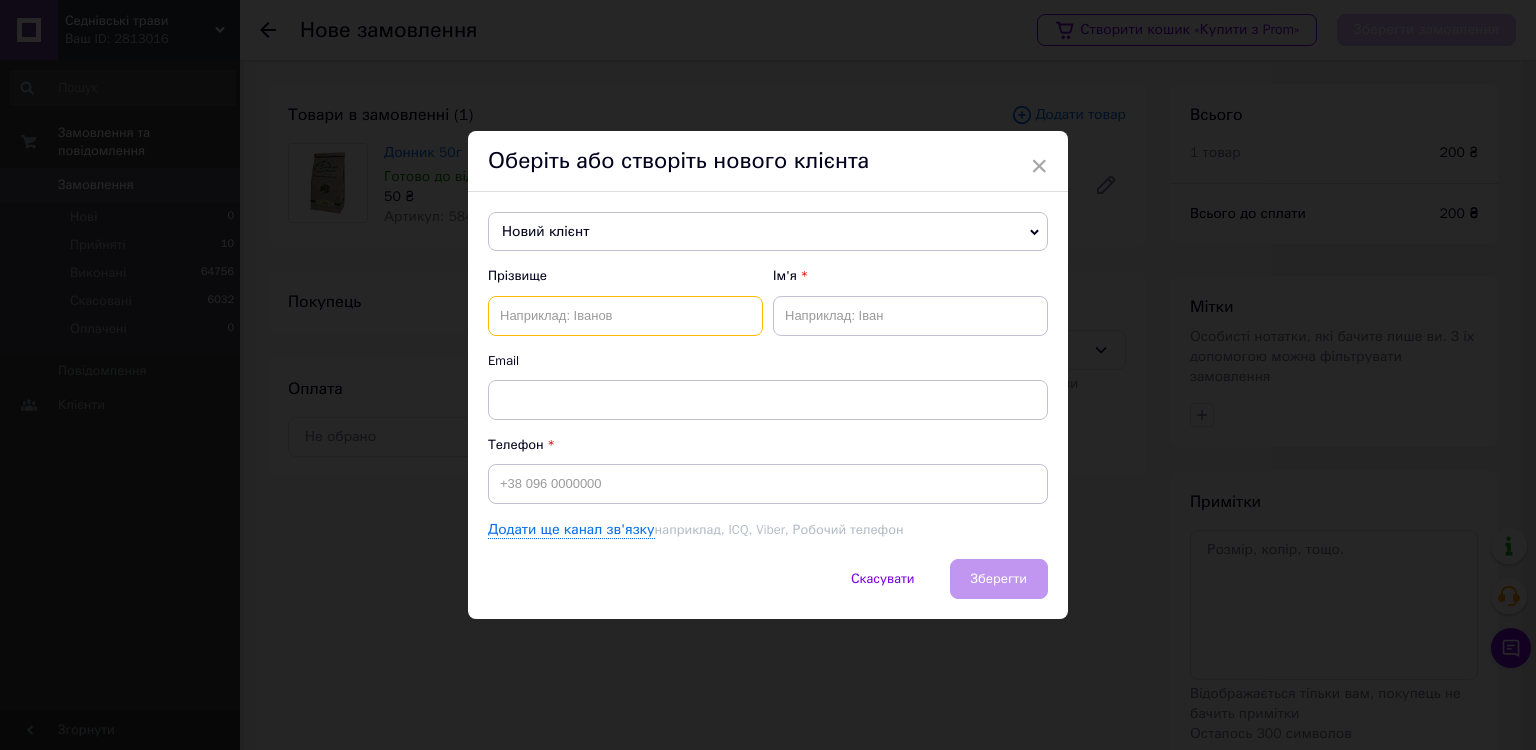 click at bounding box center [625, 316] 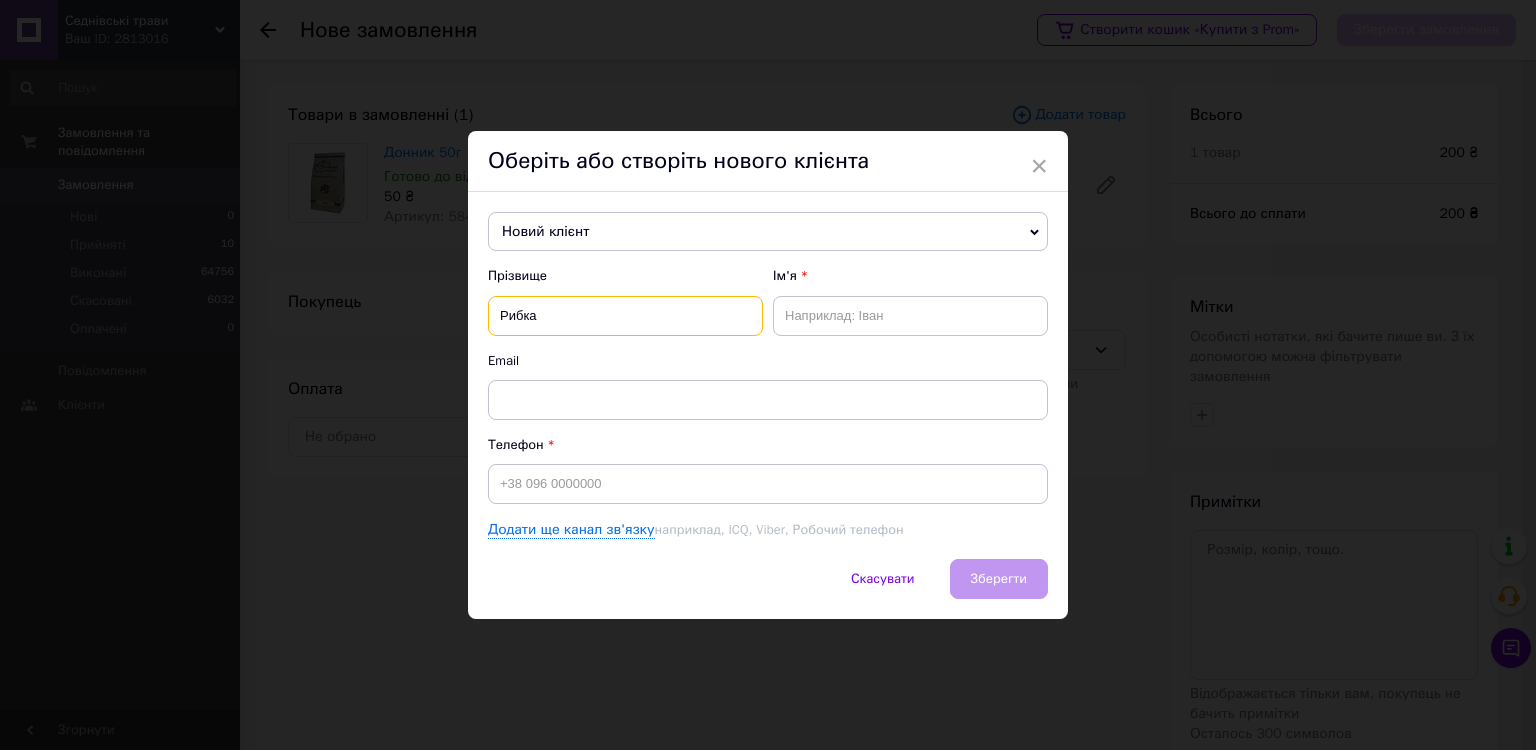 type on "Рибка" 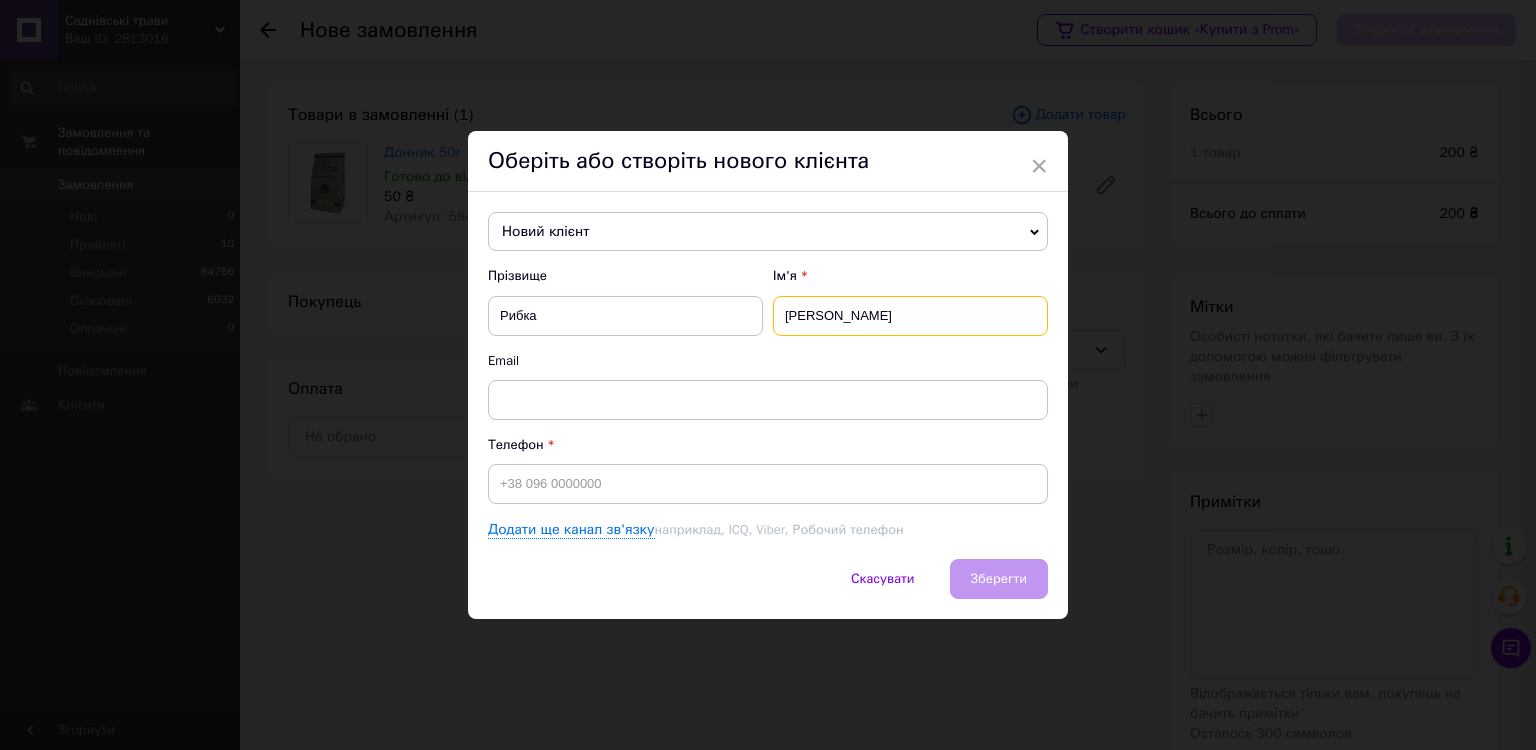 type on "[PERSON_NAME]" 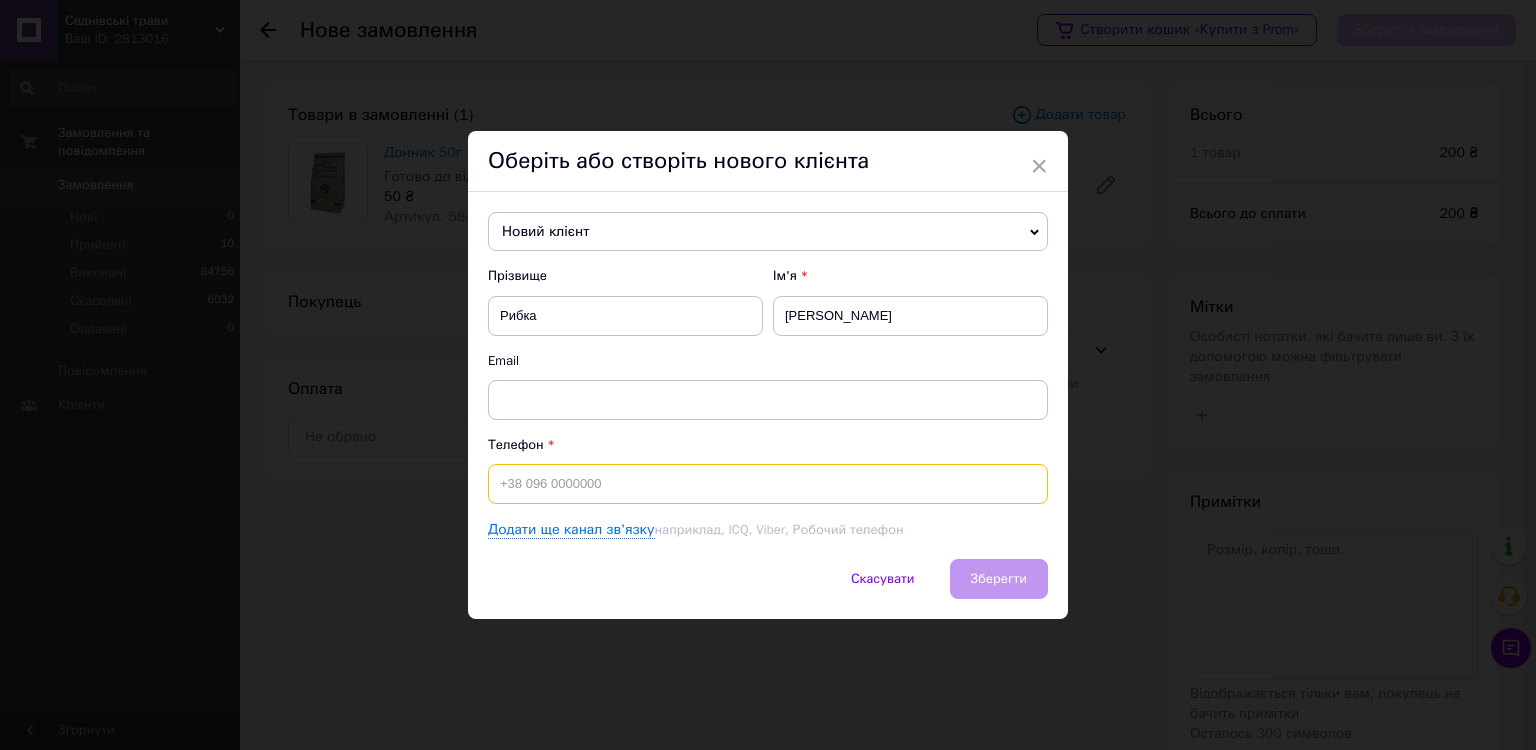 click at bounding box center (768, 484) 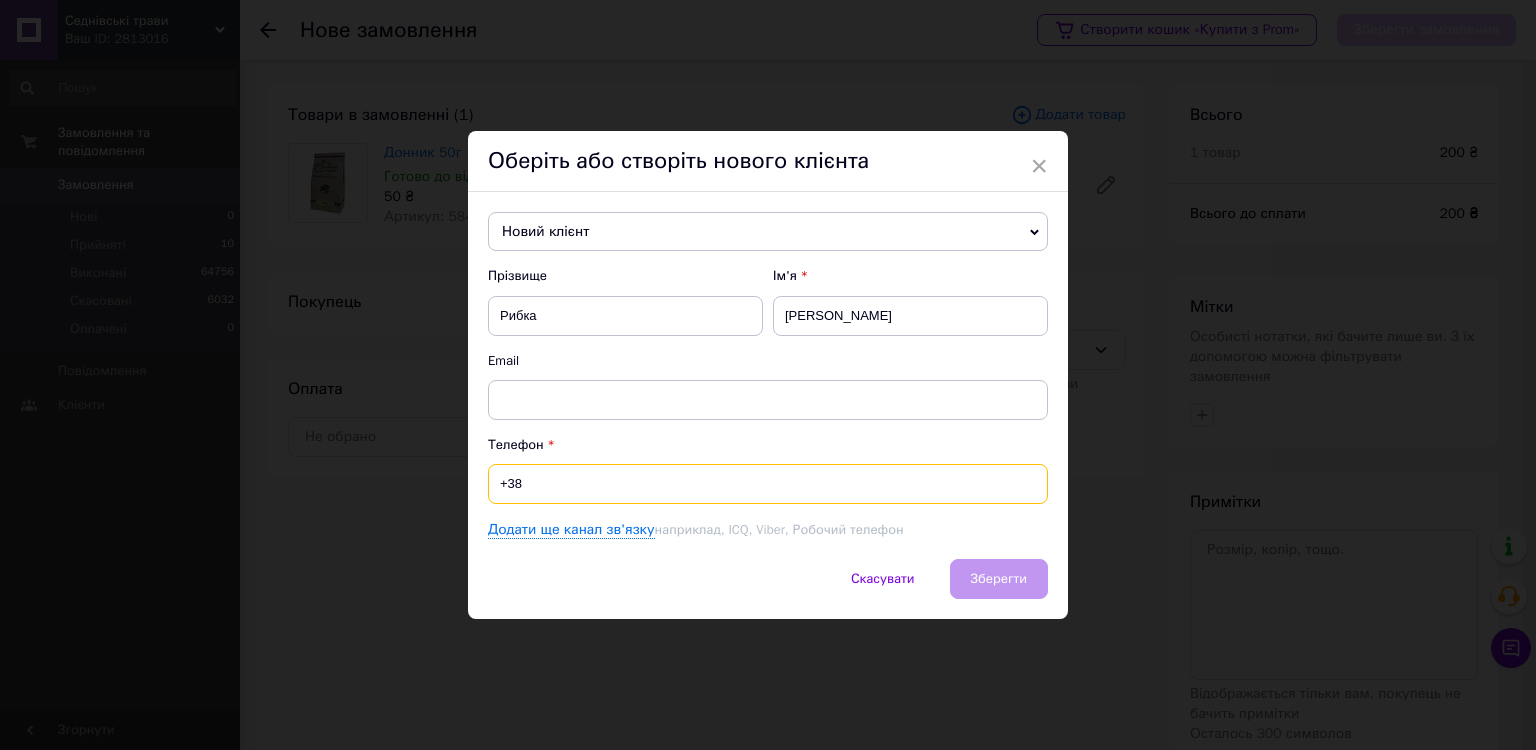 paste on "0973221039" 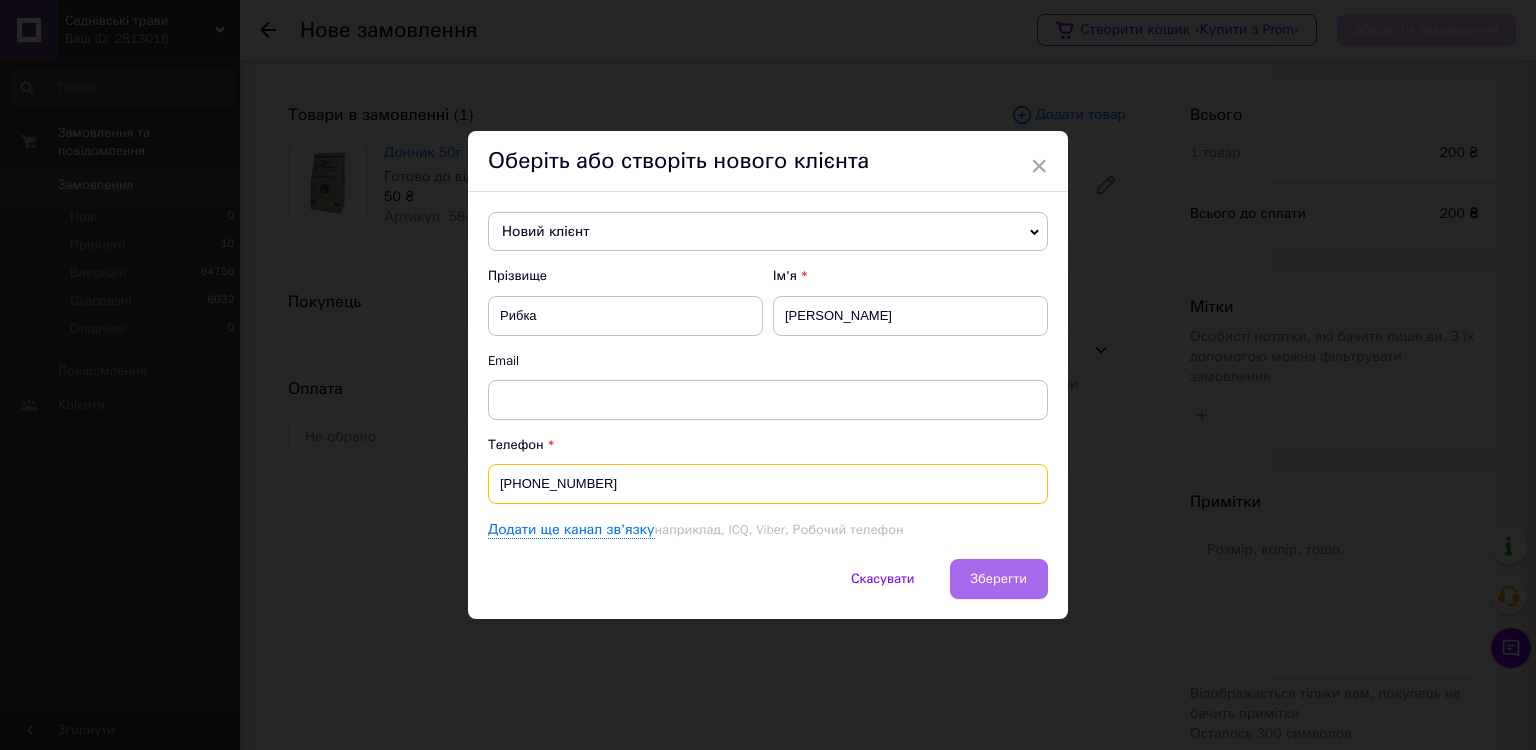 type on "[PHONE_NUMBER]" 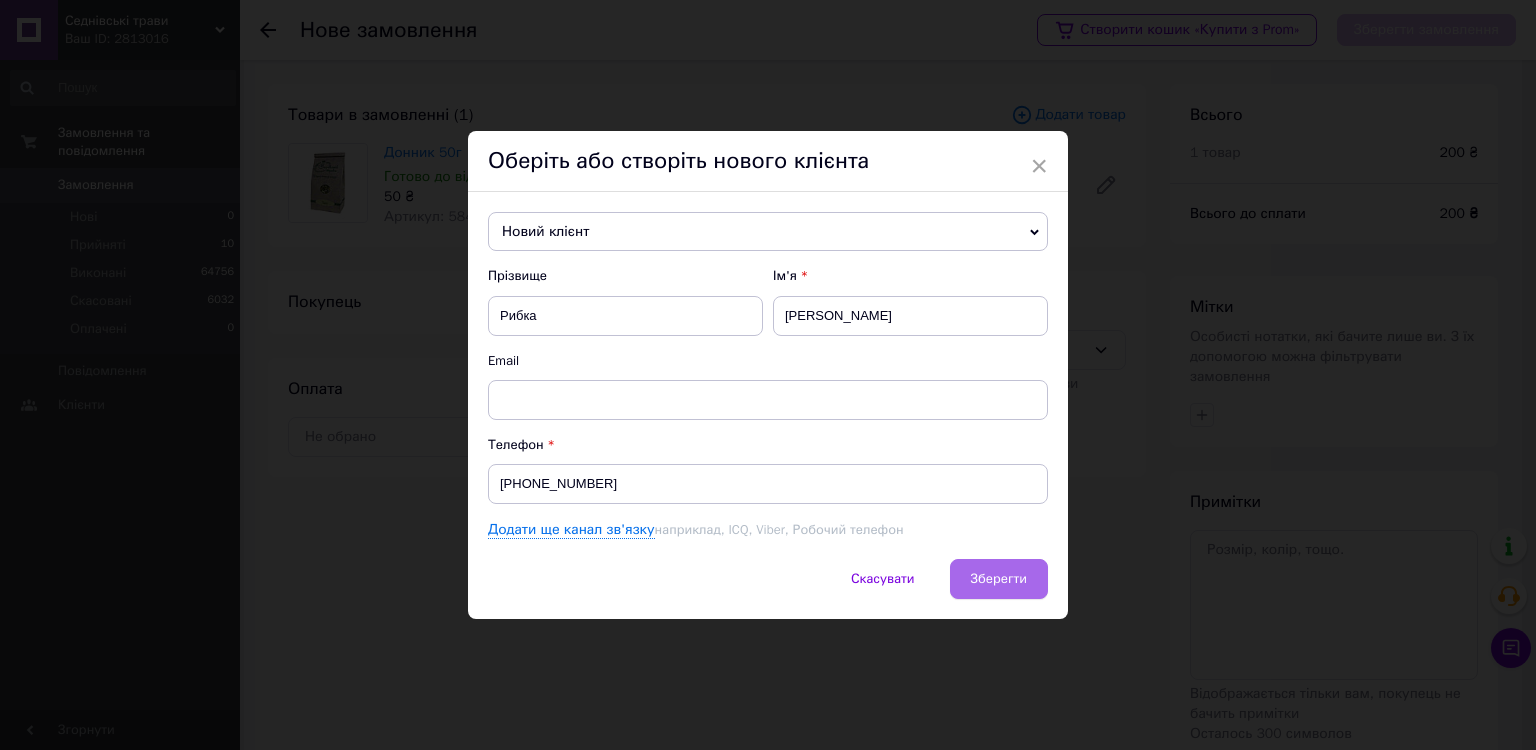 click on "Зберегти" at bounding box center [999, 579] 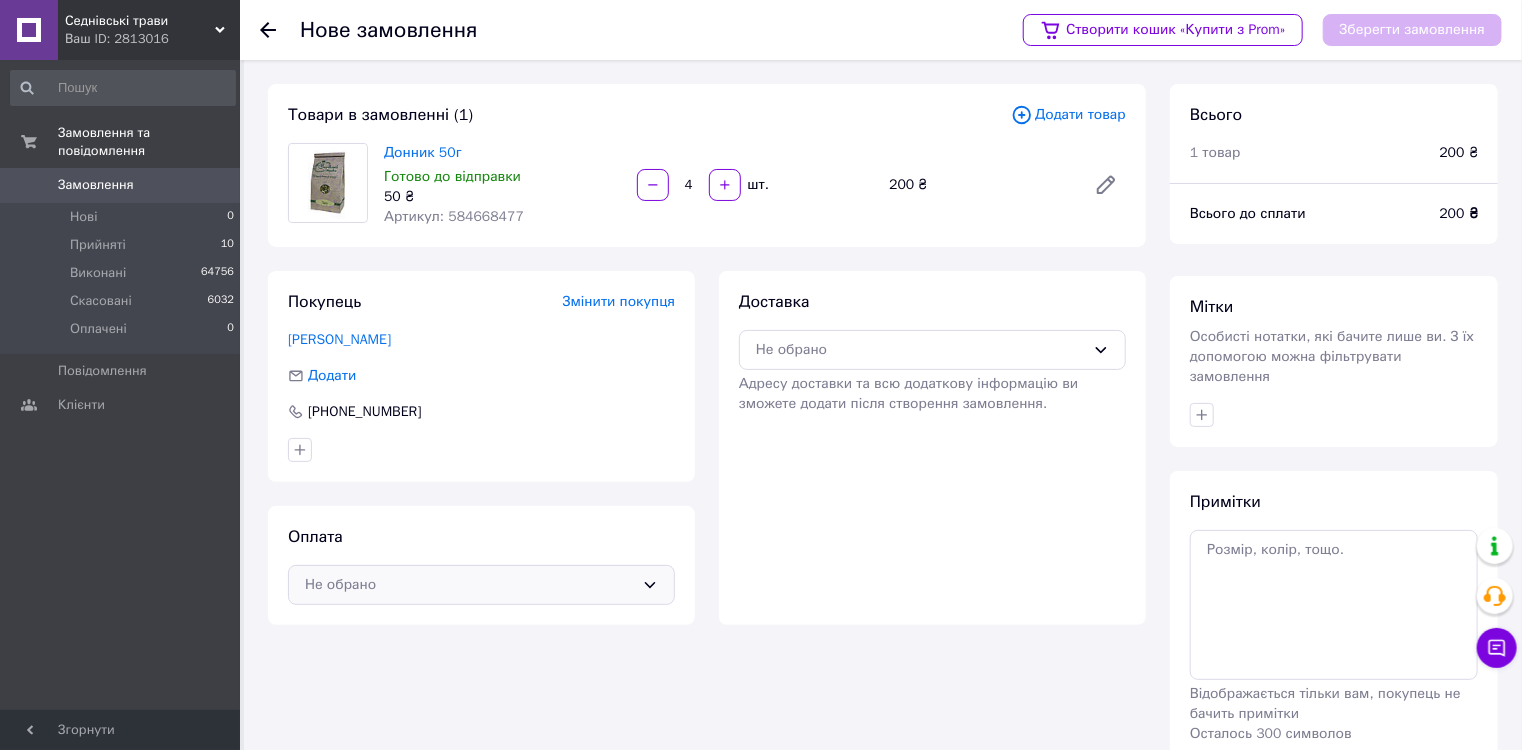 click on "Не обрано" at bounding box center [469, 585] 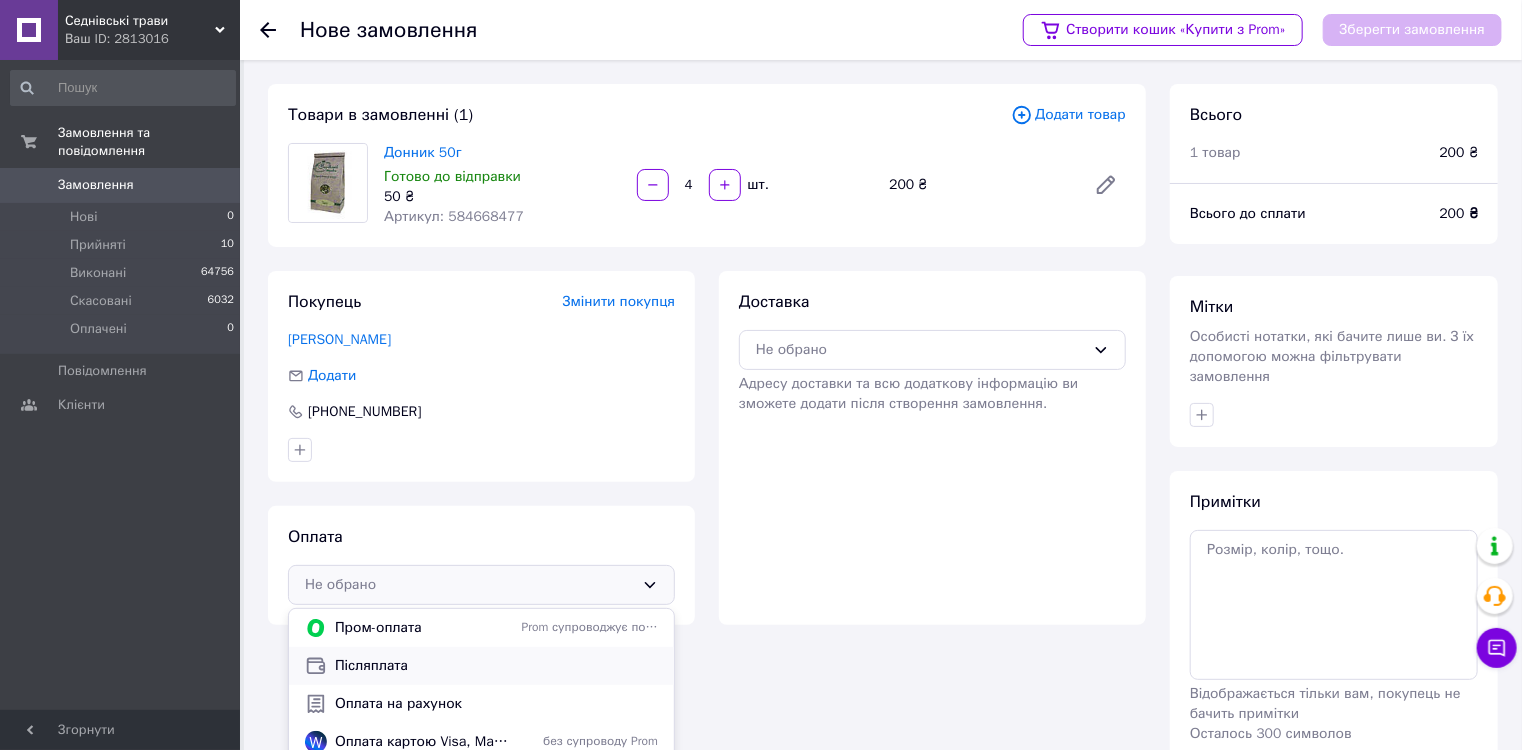 click on "Післяплата" at bounding box center (496, 666) 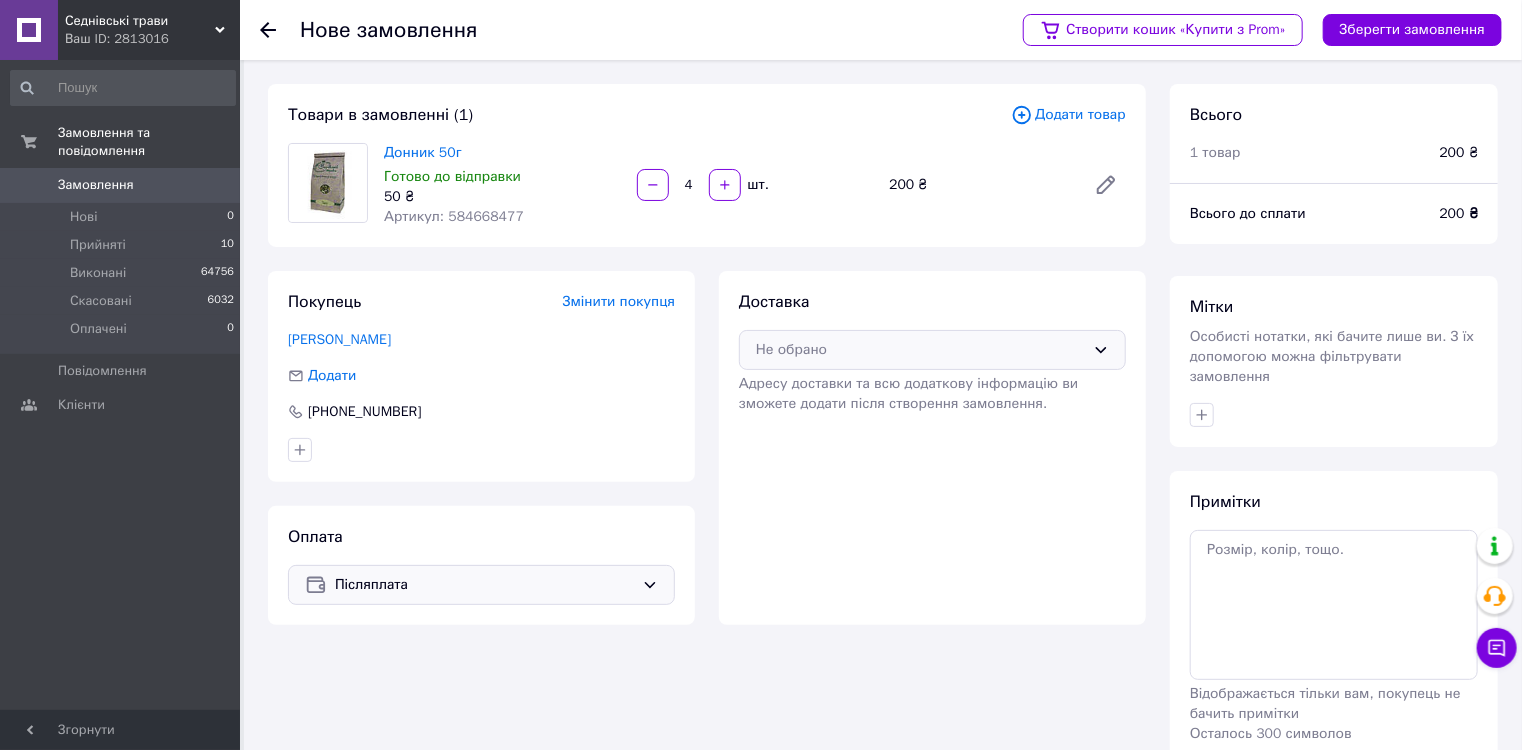 click on "Не обрано" at bounding box center (920, 350) 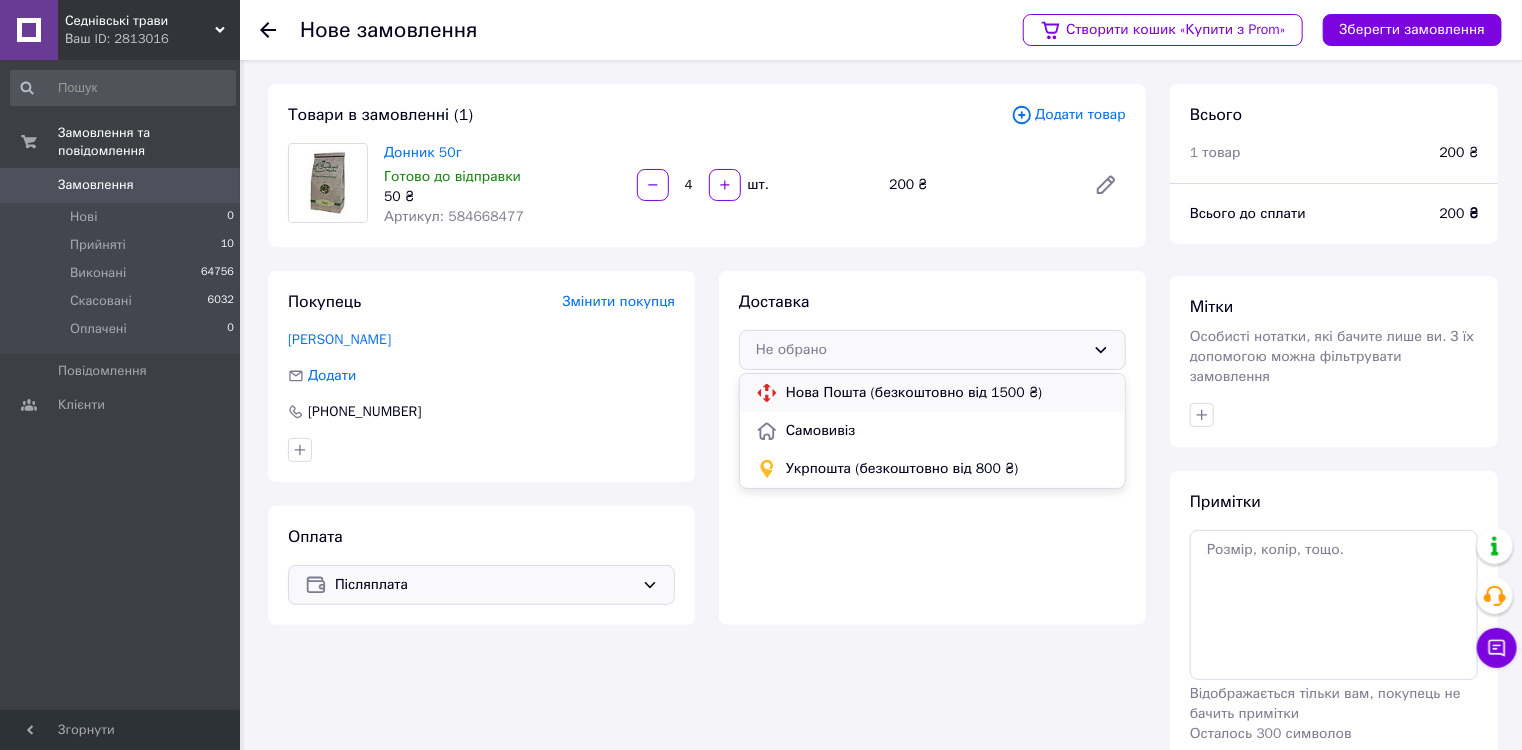 click on "Нова Пошта (безкоштовно від 1500 ₴)" at bounding box center [947, 393] 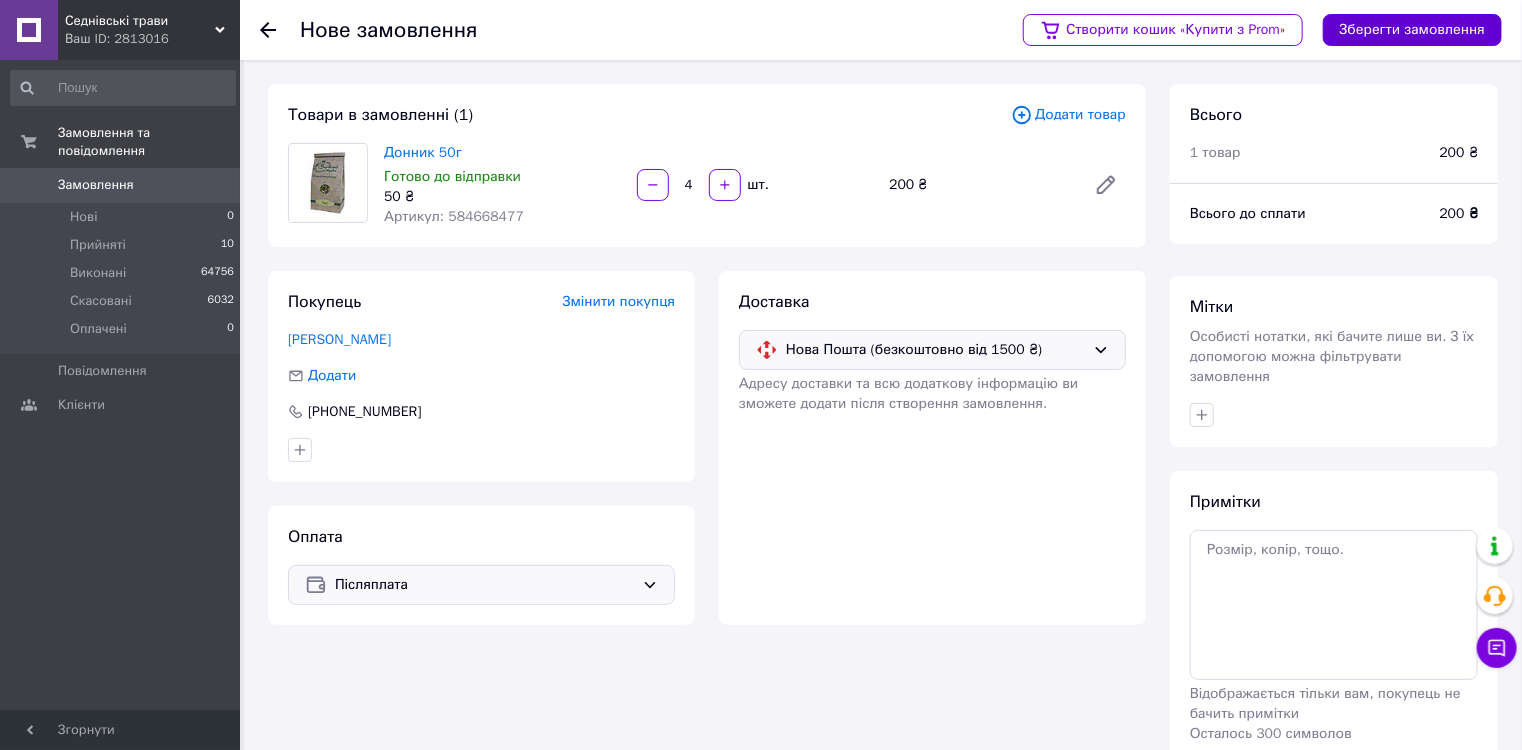 click on "Зберегти замовлення" at bounding box center [1412, 30] 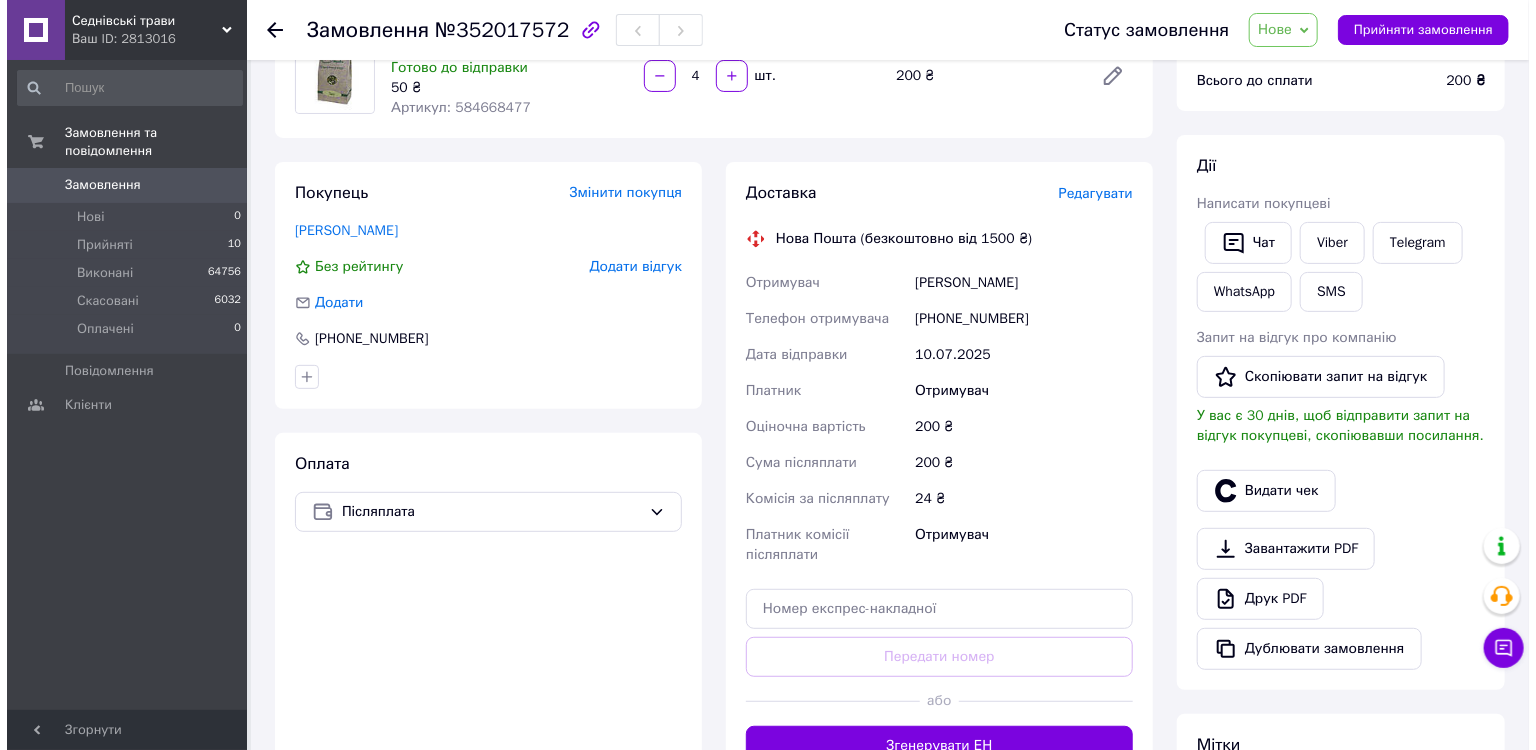 scroll, scrollTop: 240, scrollLeft: 0, axis: vertical 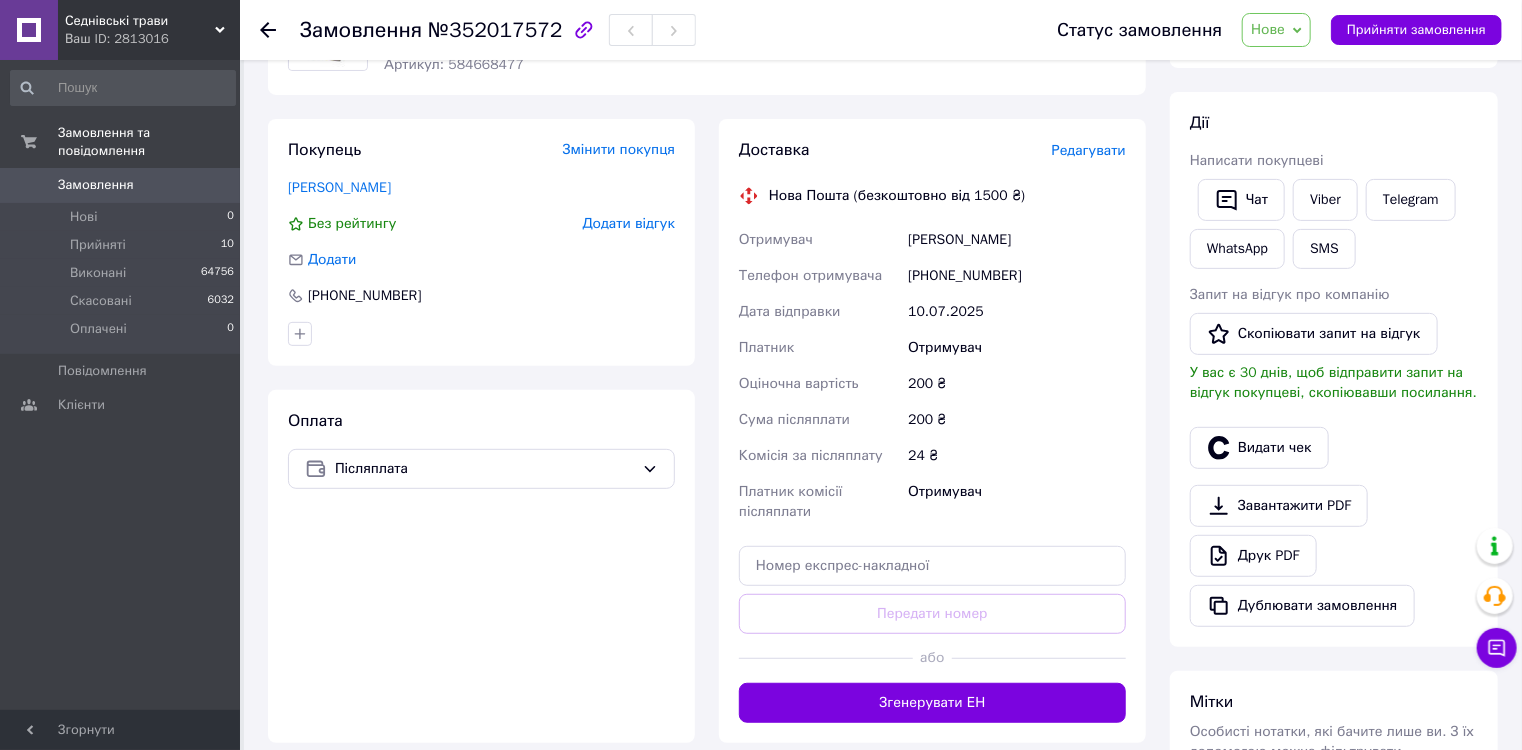 click on "Редагувати" at bounding box center [1089, 150] 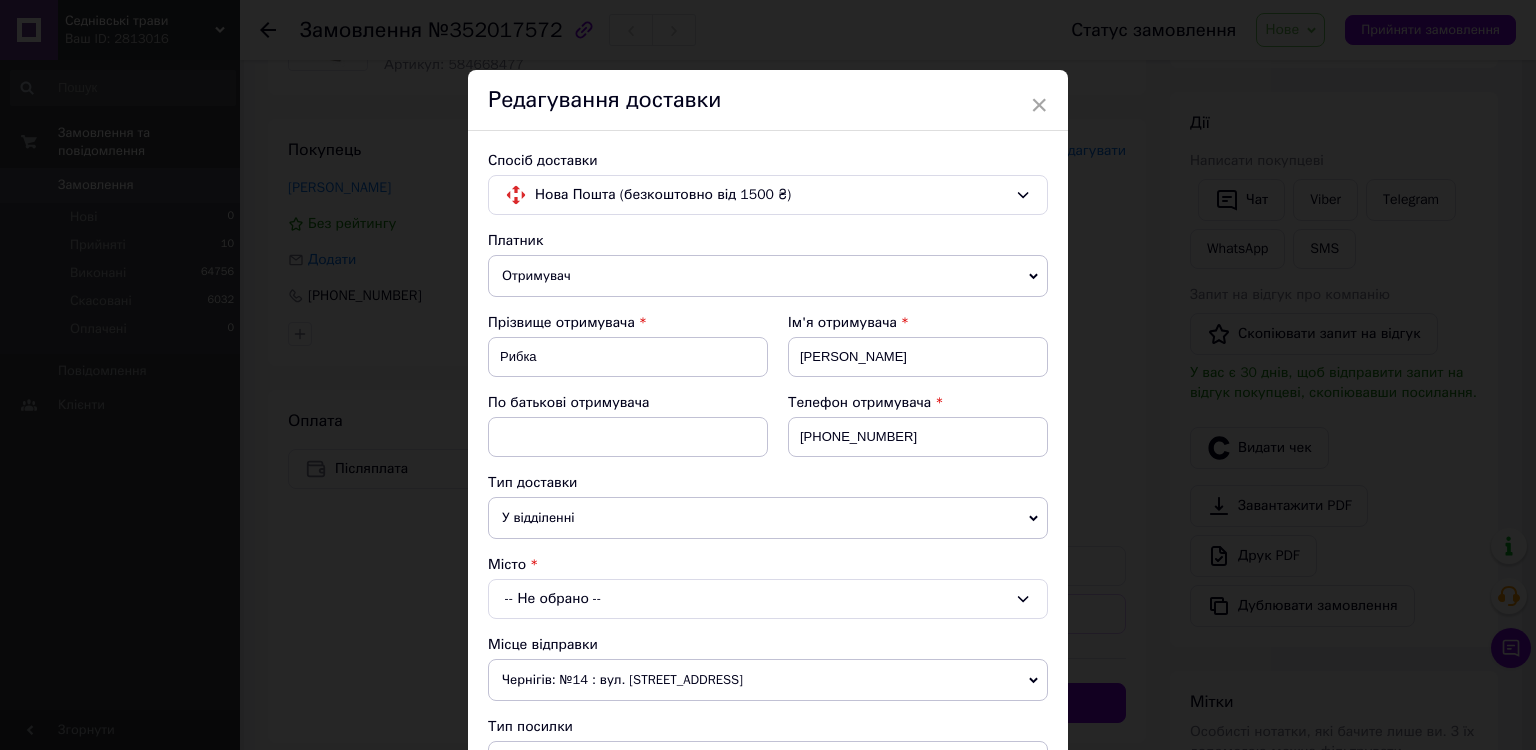 scroll, scrollTop: 400, scrollLeft: 0, axis: vertical 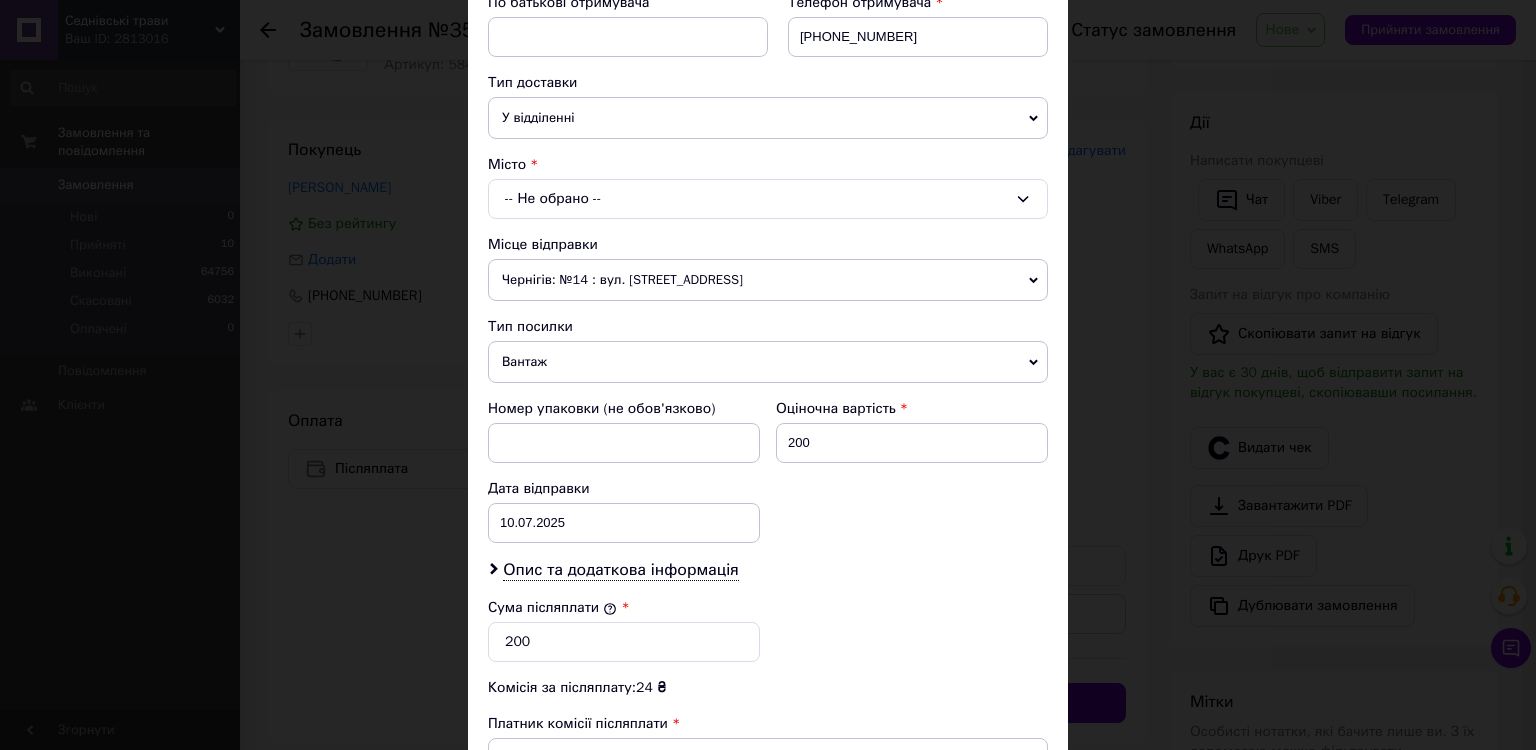 click on "-- Не обрано --" at bounding box center (768, 199) 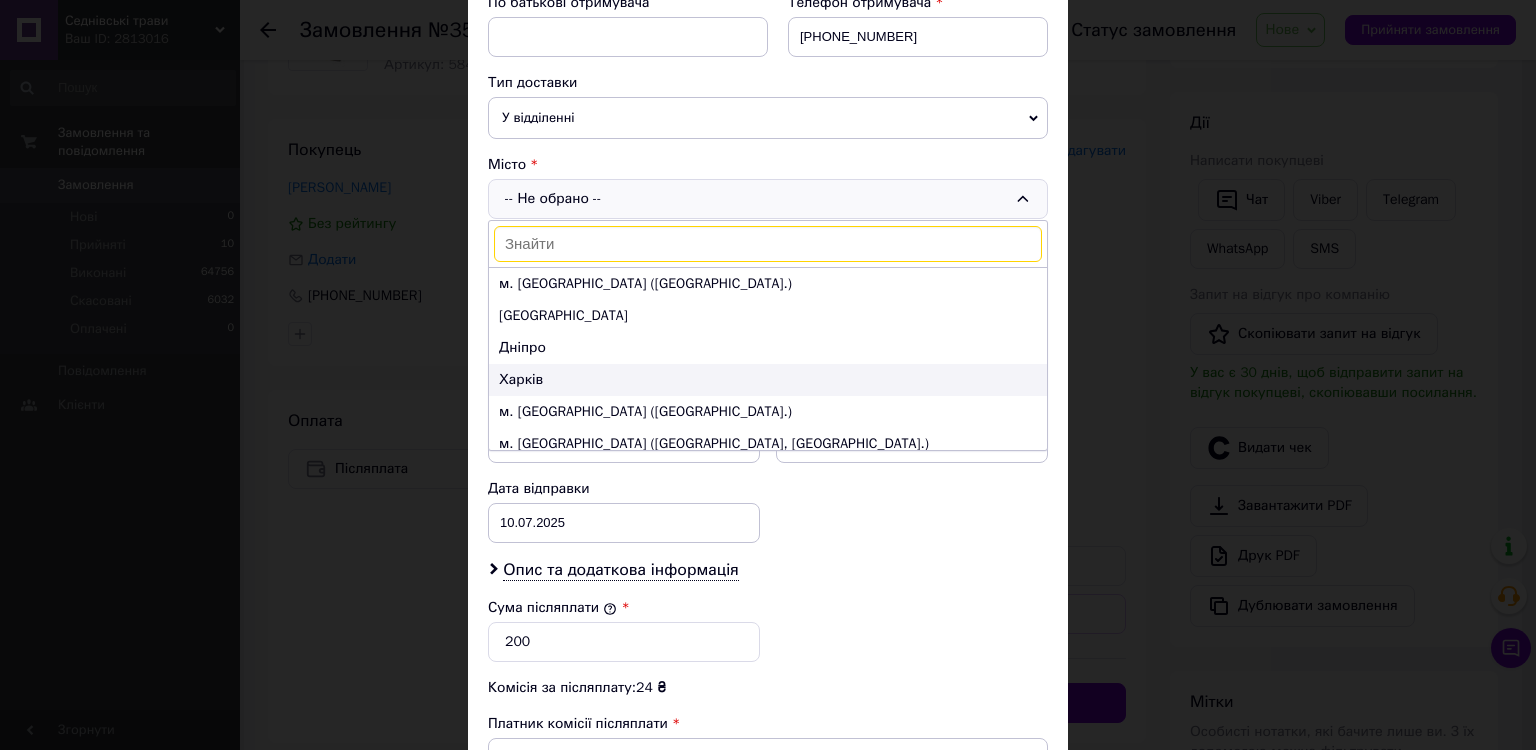 click on "Харків" at bounding box center [768, 380] 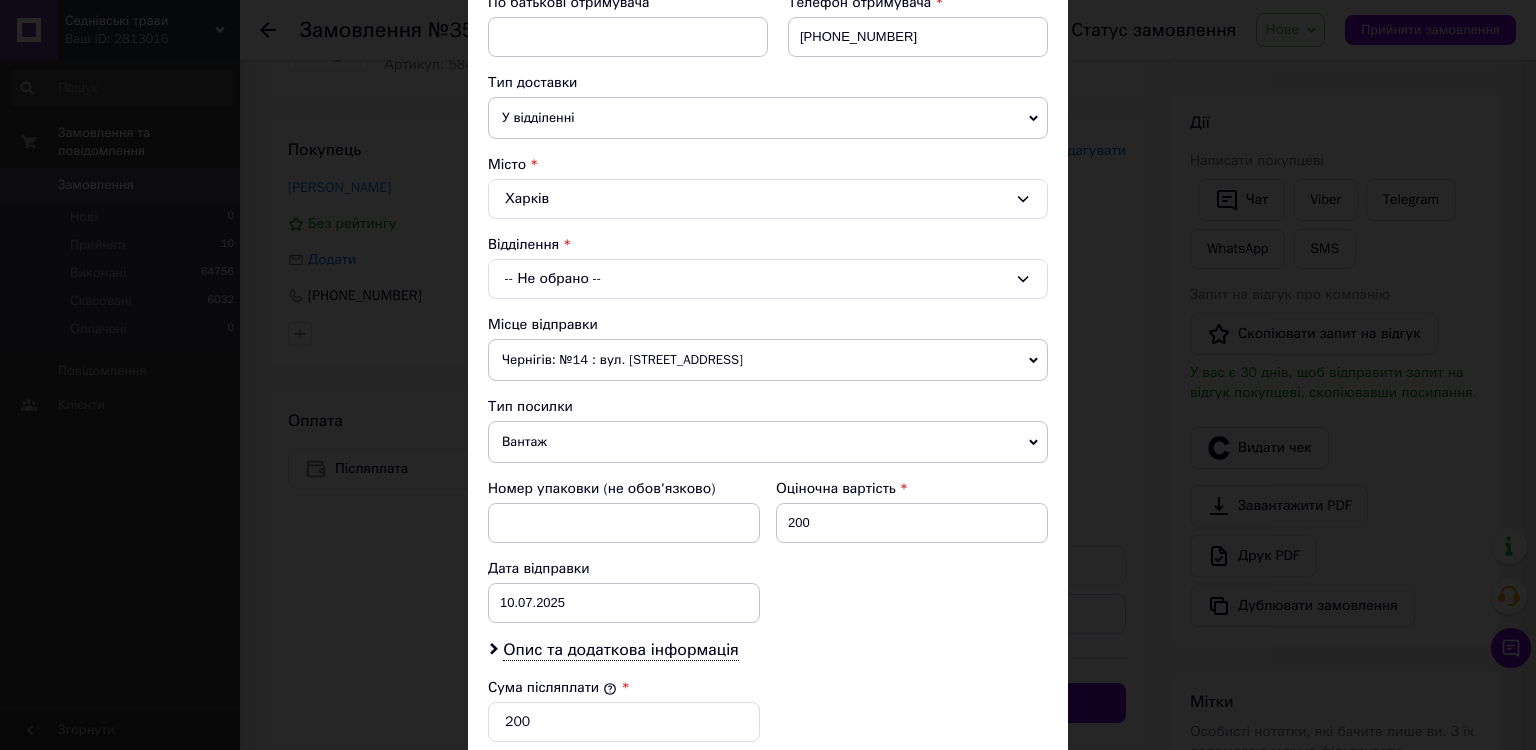 click on "-- Не обрано --" at bounding box center (768, 279) 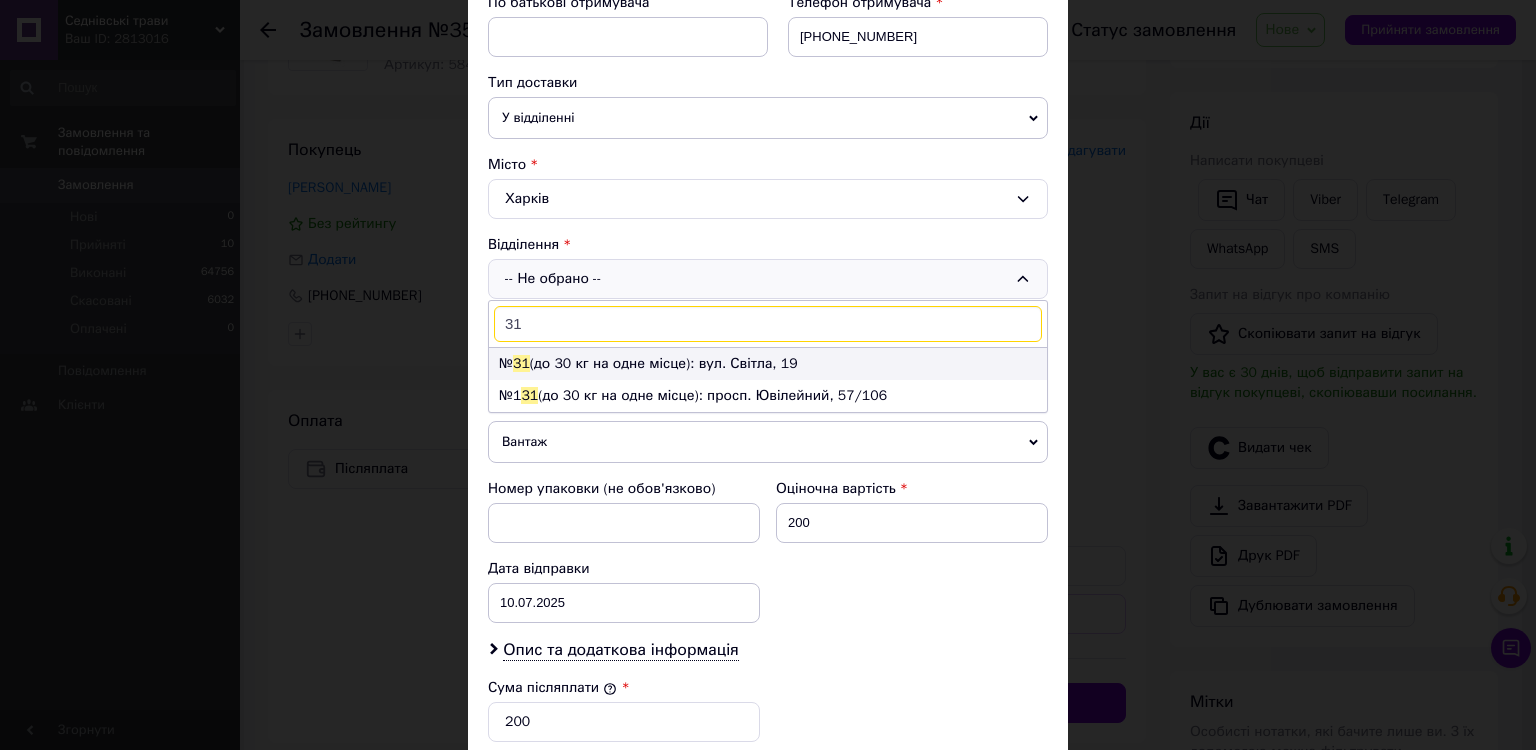 type on "31" 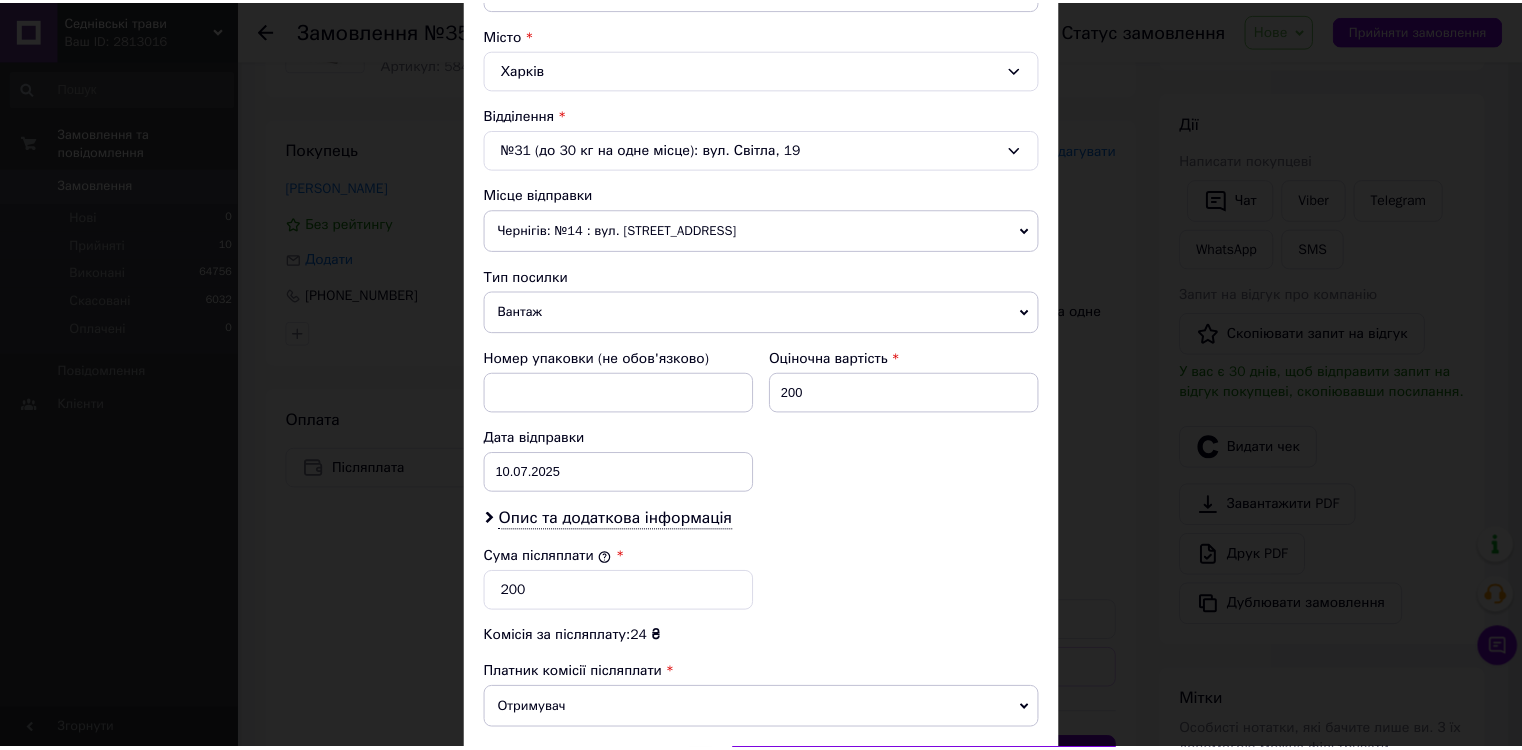 scroll, scrollTop: 770, scrollLeft: 0, axis: vertical 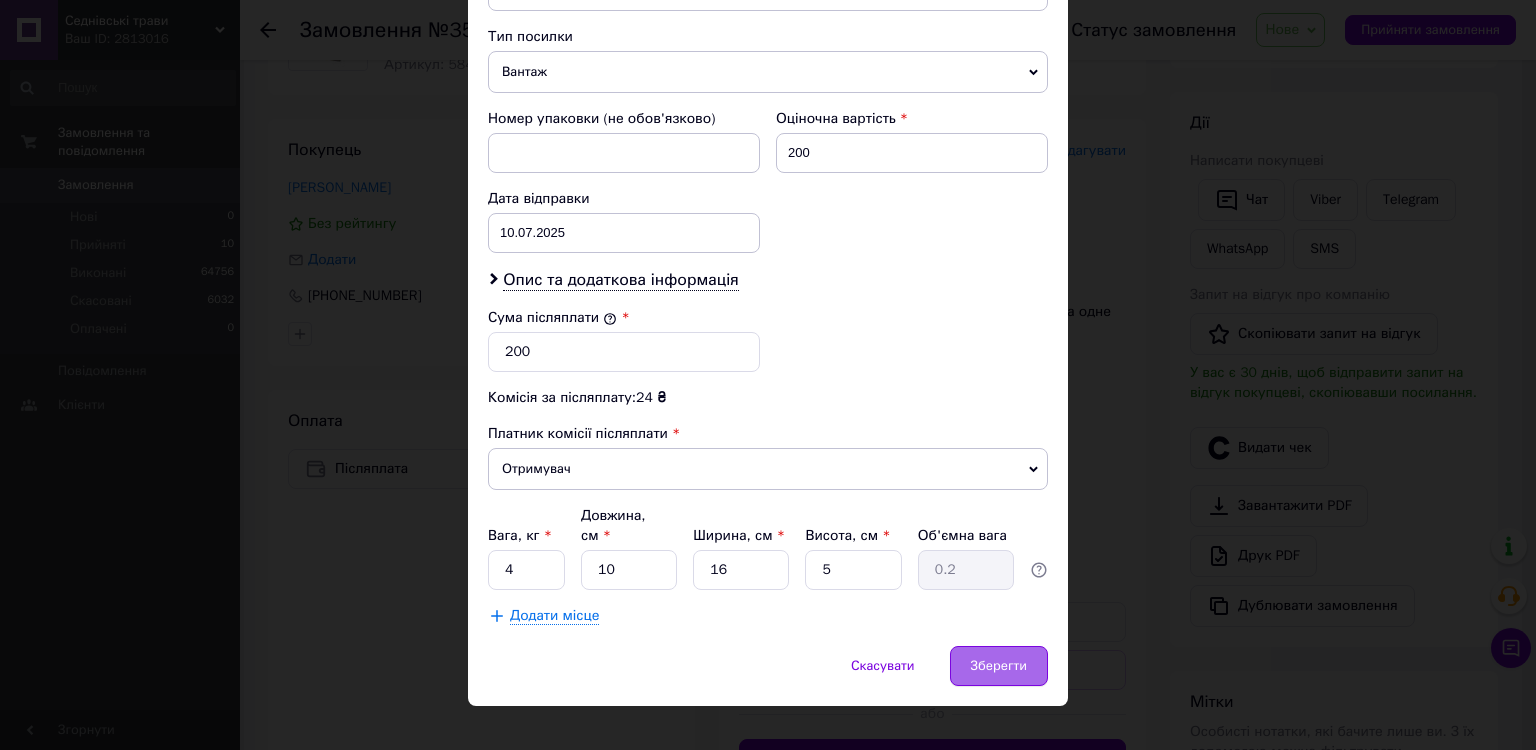 click on "Зберегти" at bounding box center [999, 666] 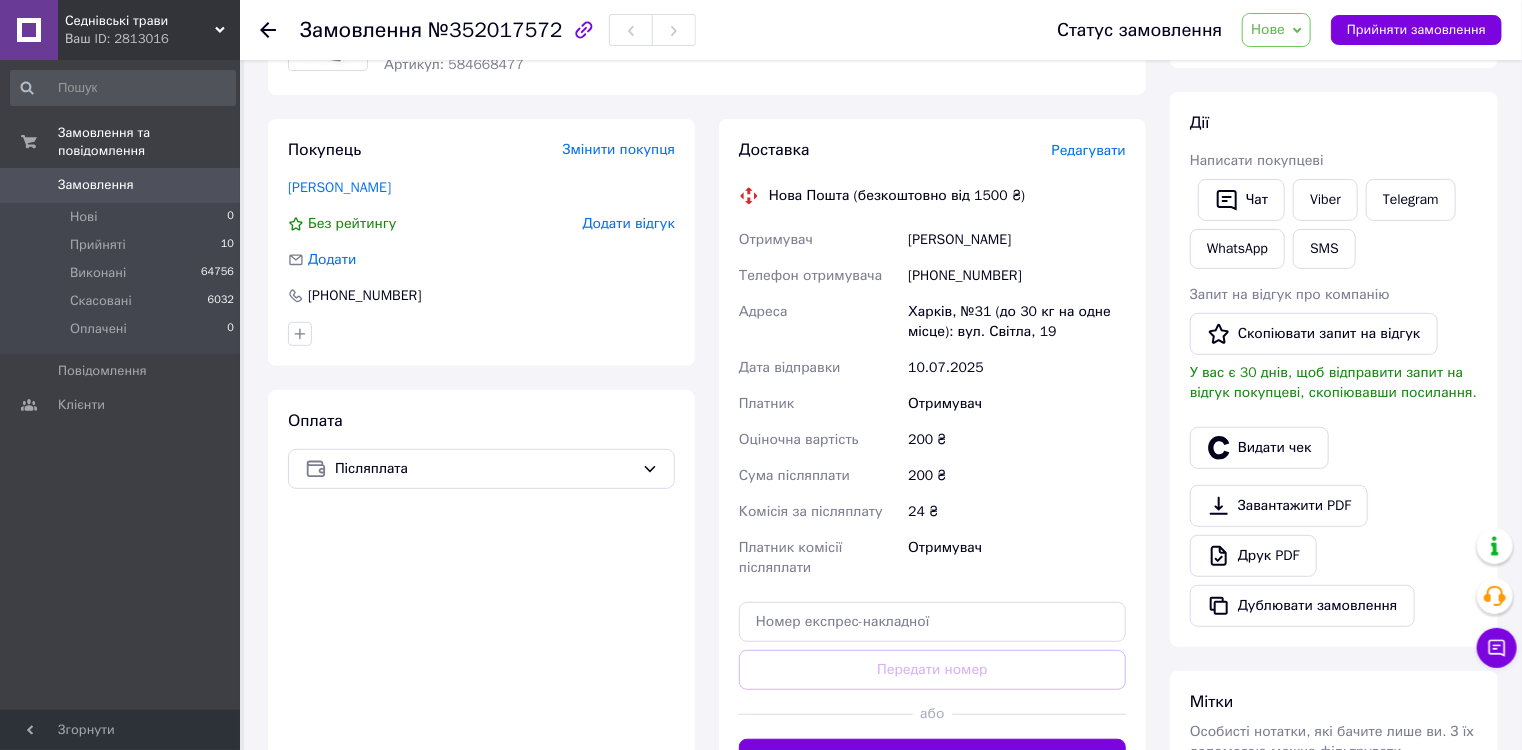 click on "Нове" at bounding box center [1268, 29] 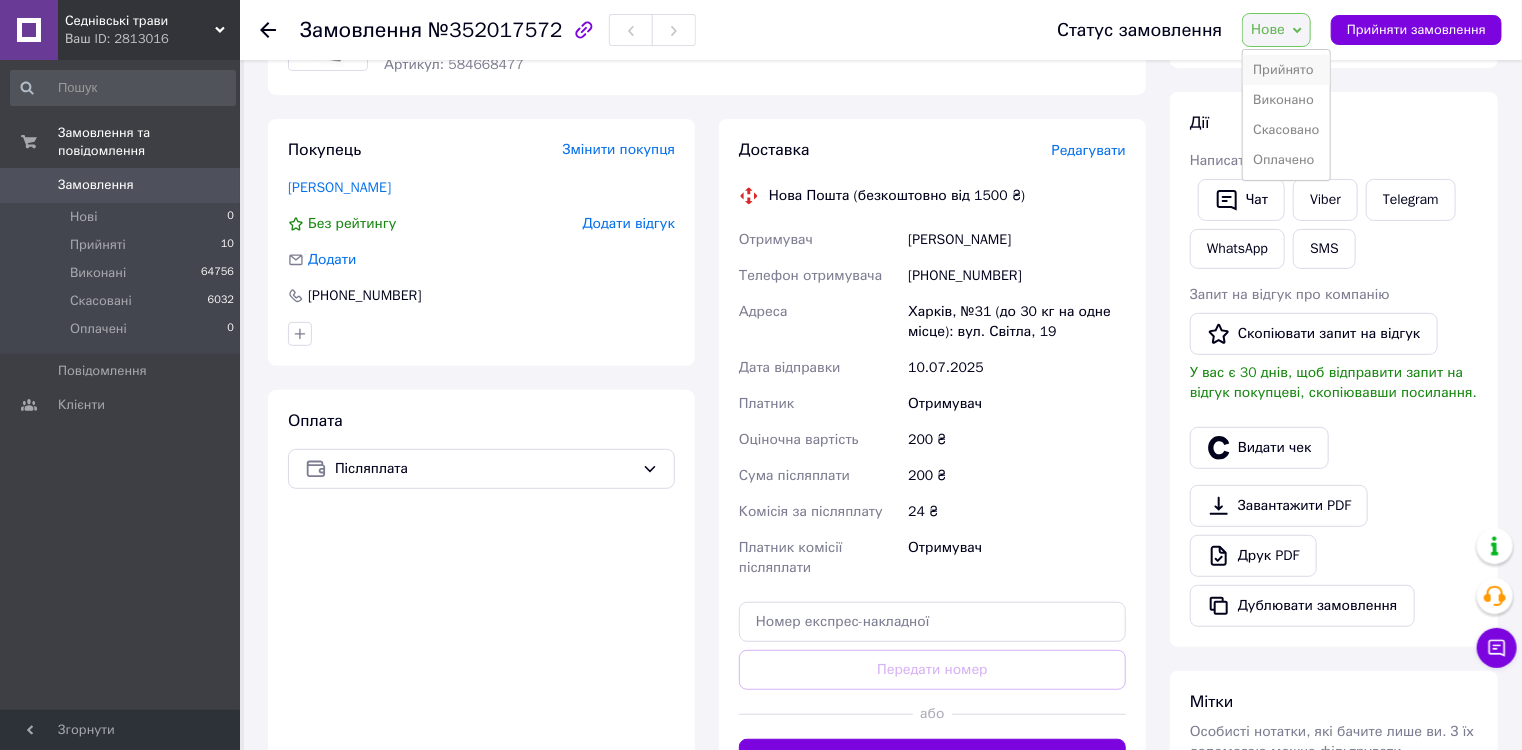 click on "Прийнято" at bounding box center [1286, 70] 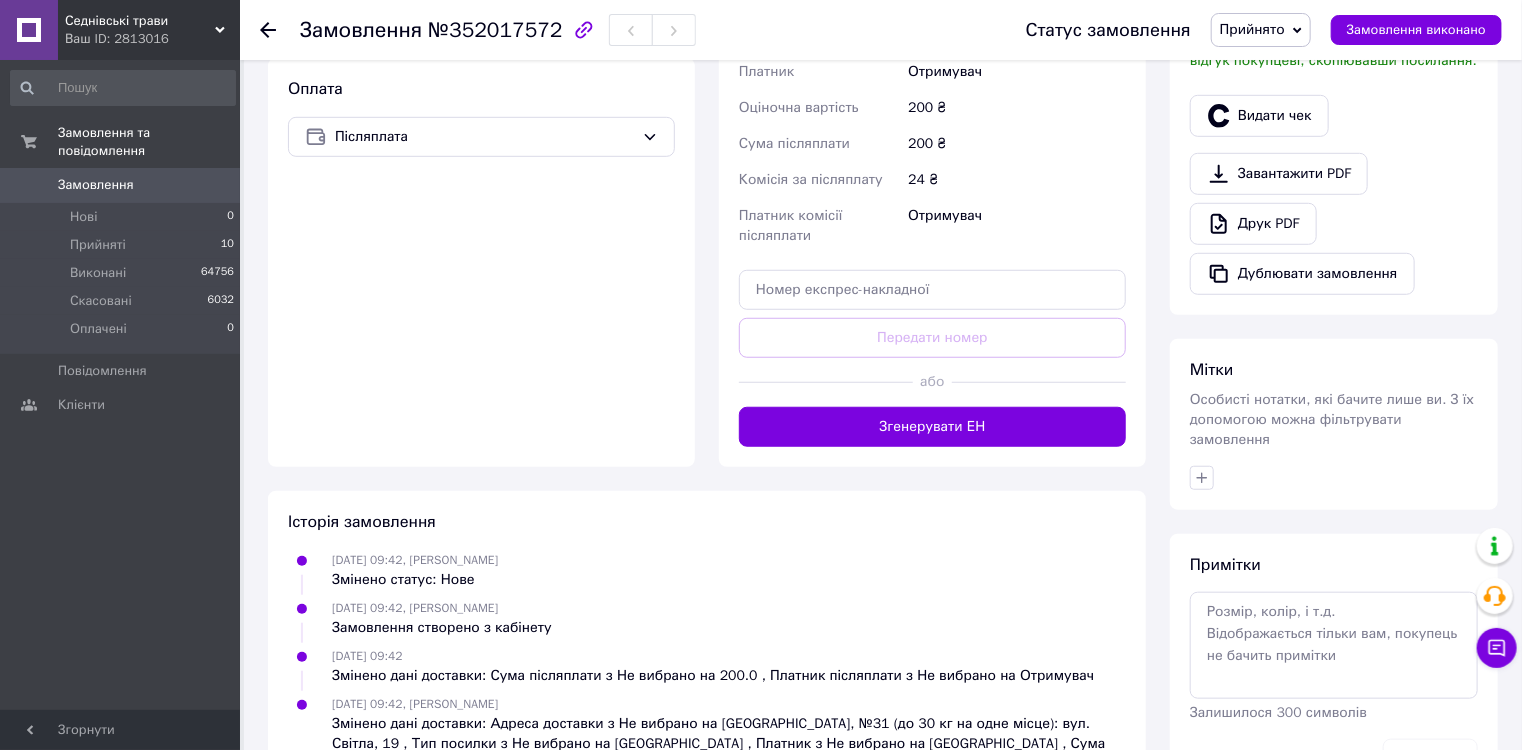 scroll, scrollTop: 640, scrollLeft: 0, axis: vertical 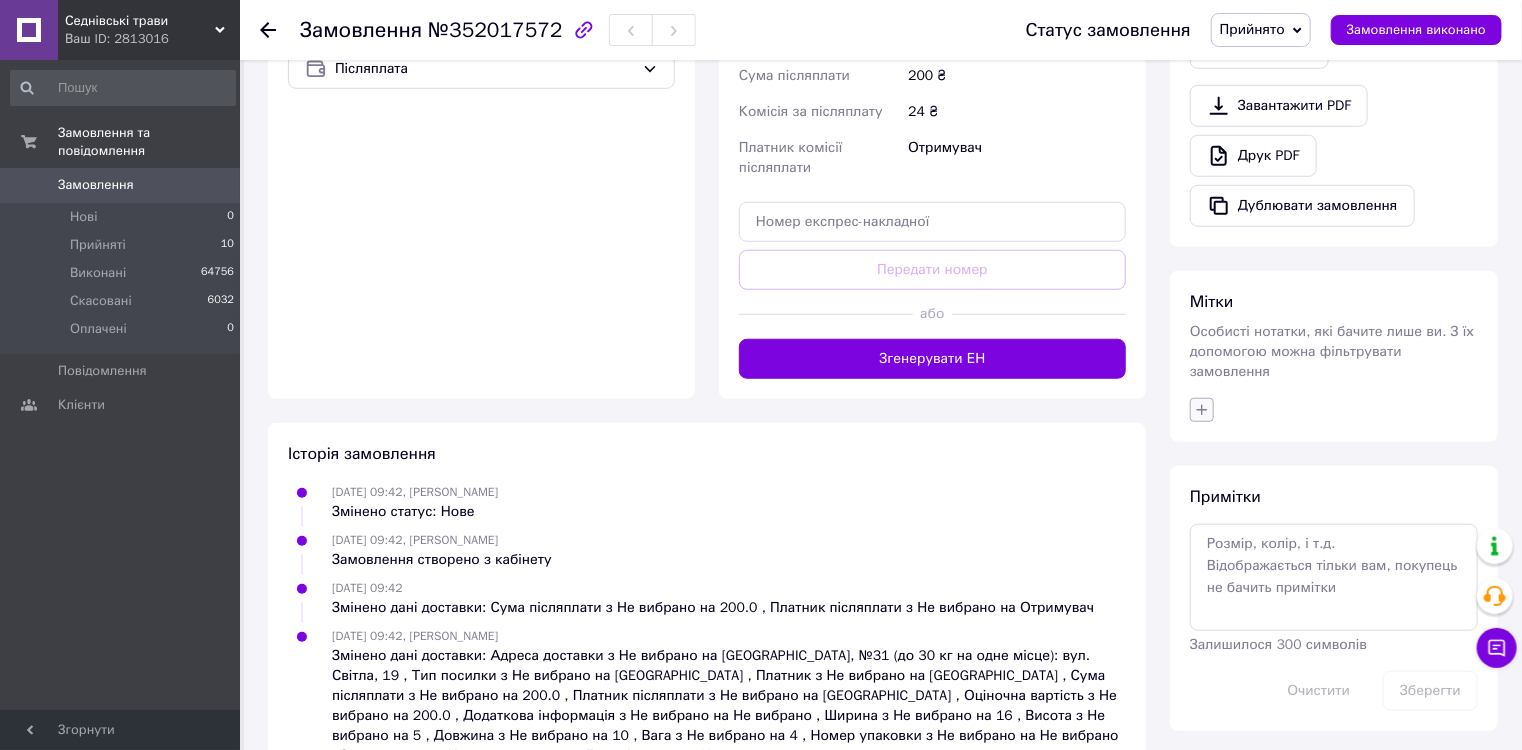 click 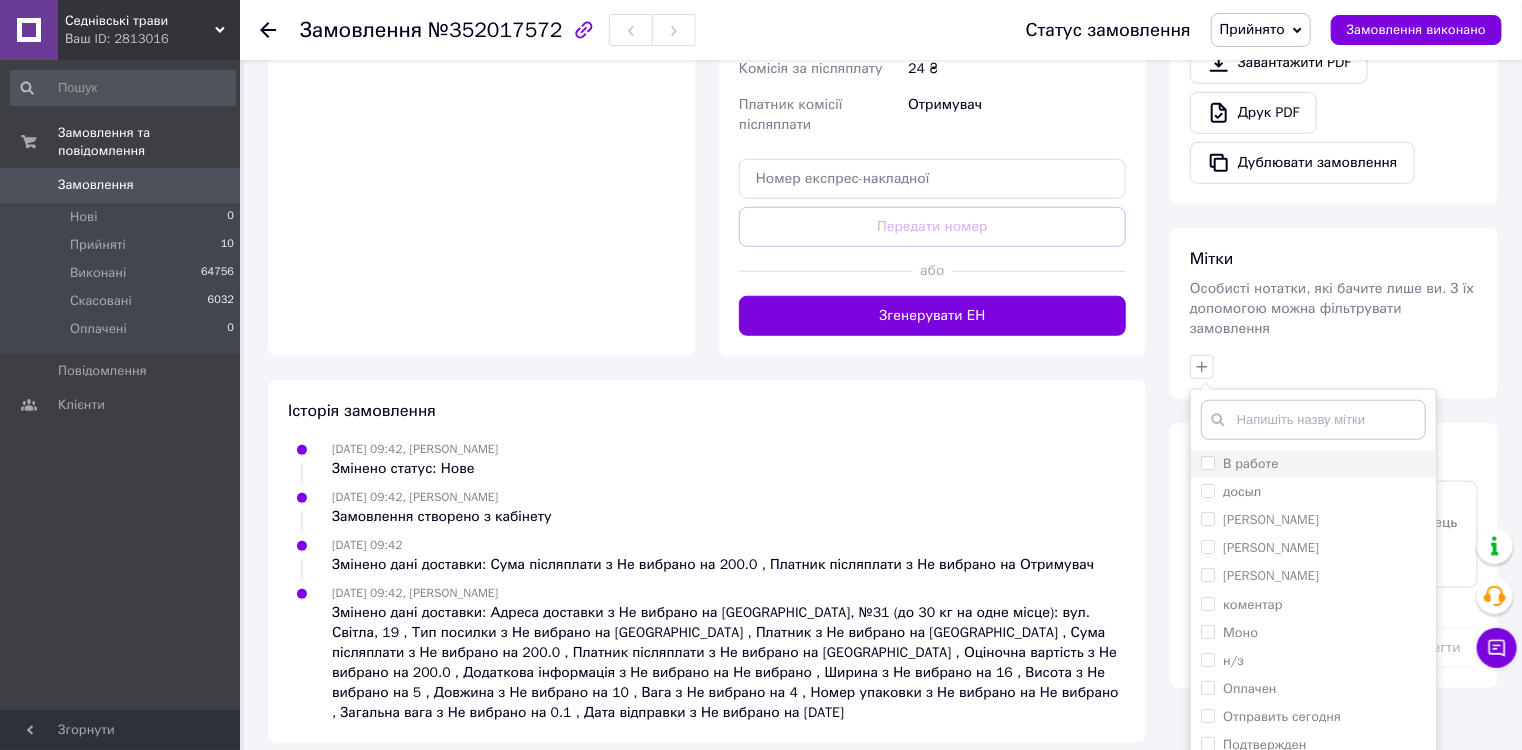 scroll, scrollTop: 725, scrollLeft: 0, axis: vertical 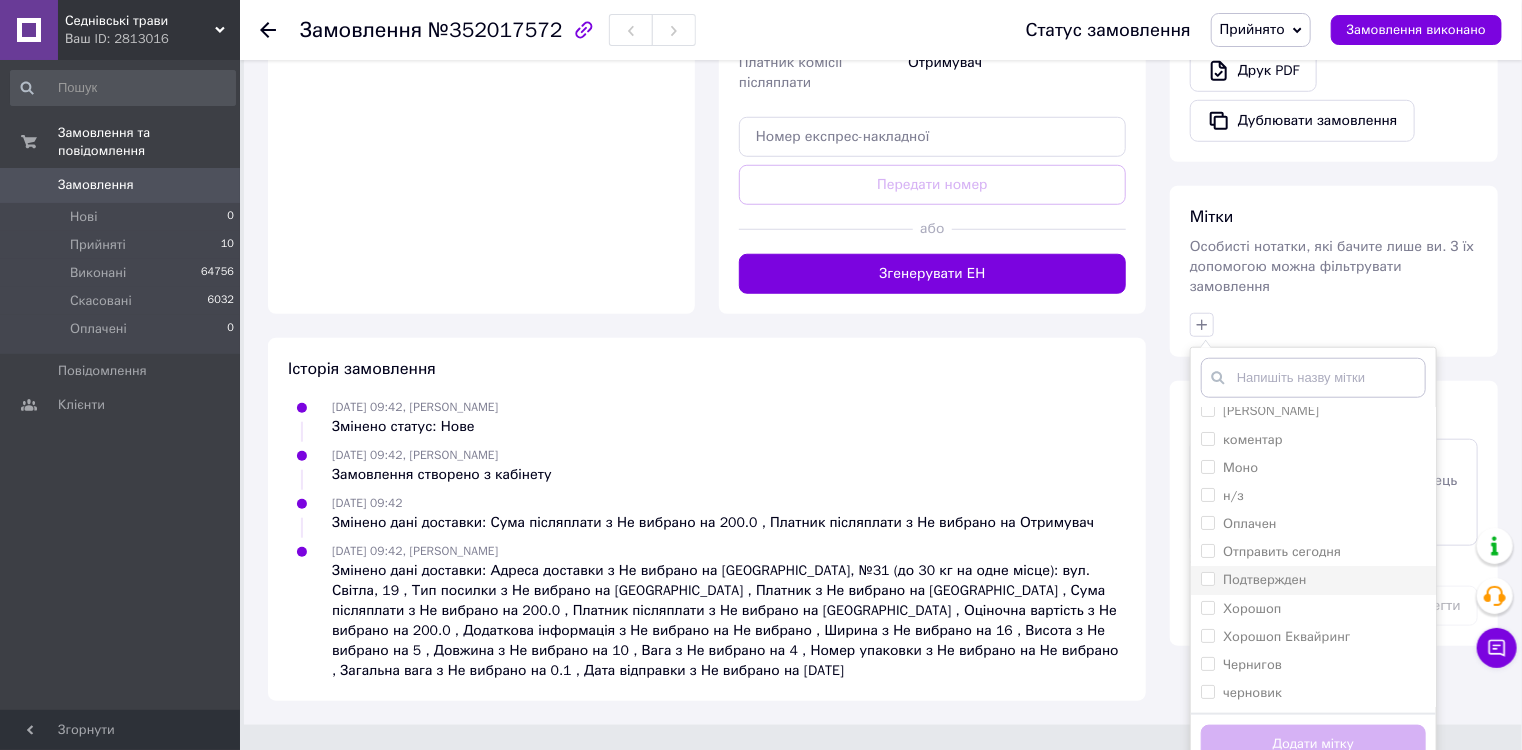 click on "Подтвержден" at bounding box center (1207, 578) 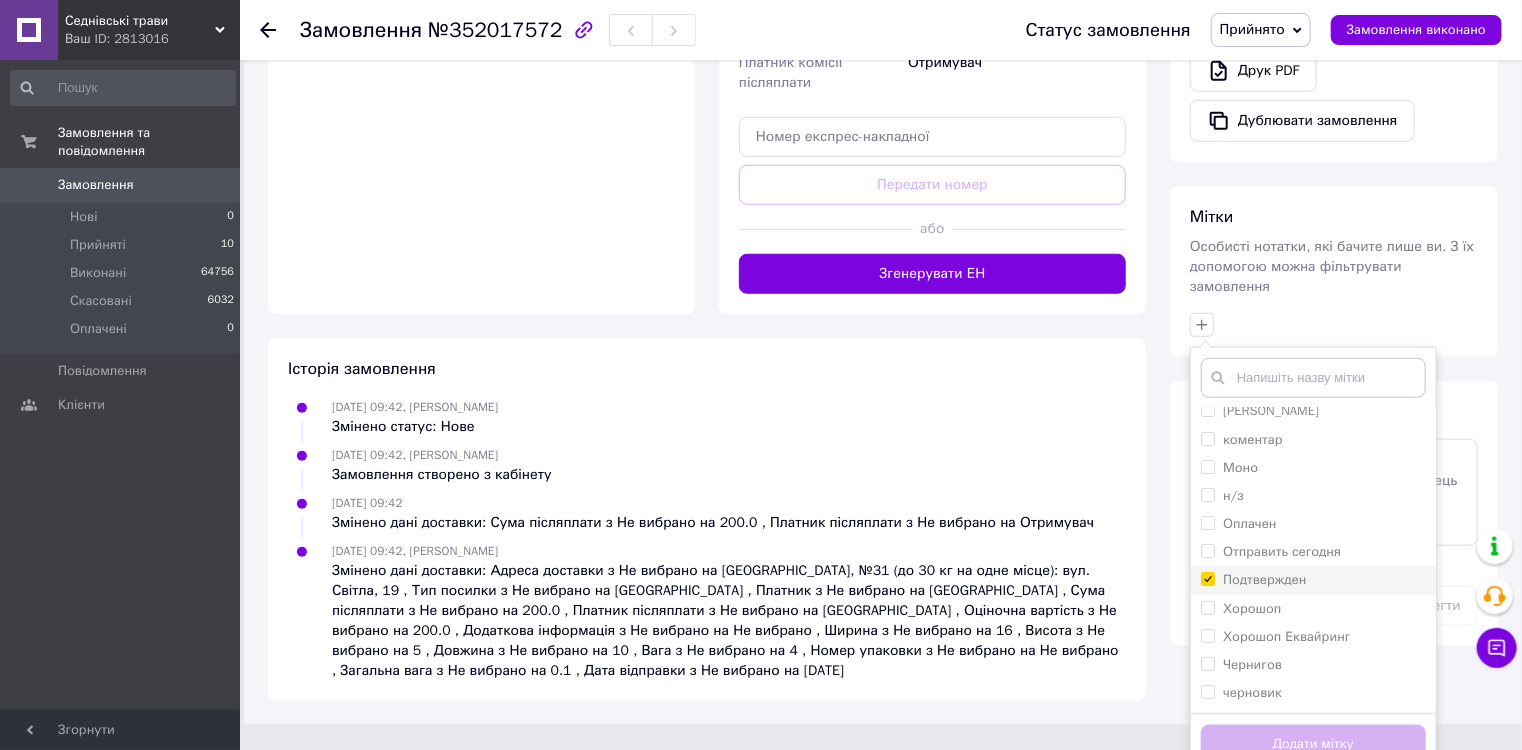 checkbox on "true" 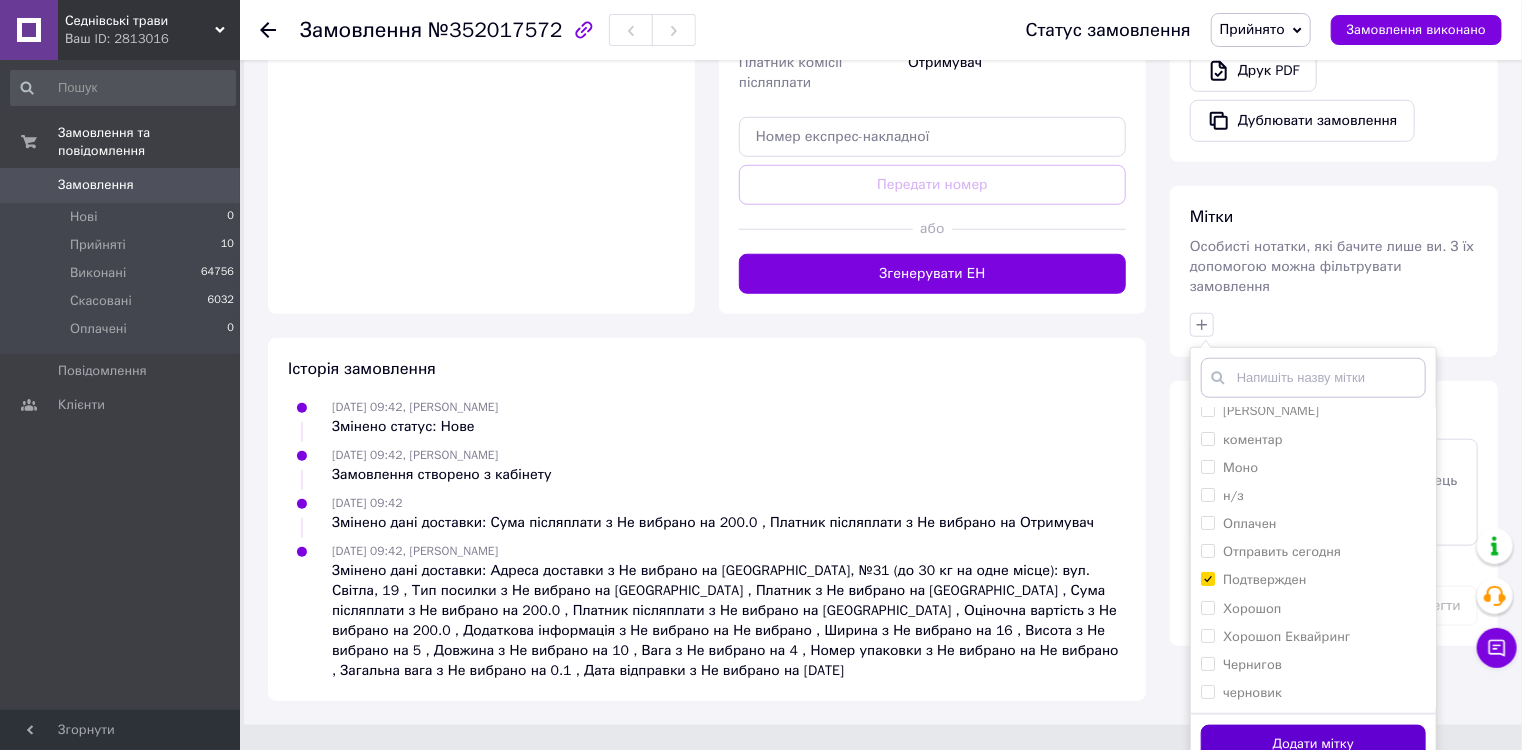 click on "Додати мітку" at bounding box center [1313, 744] 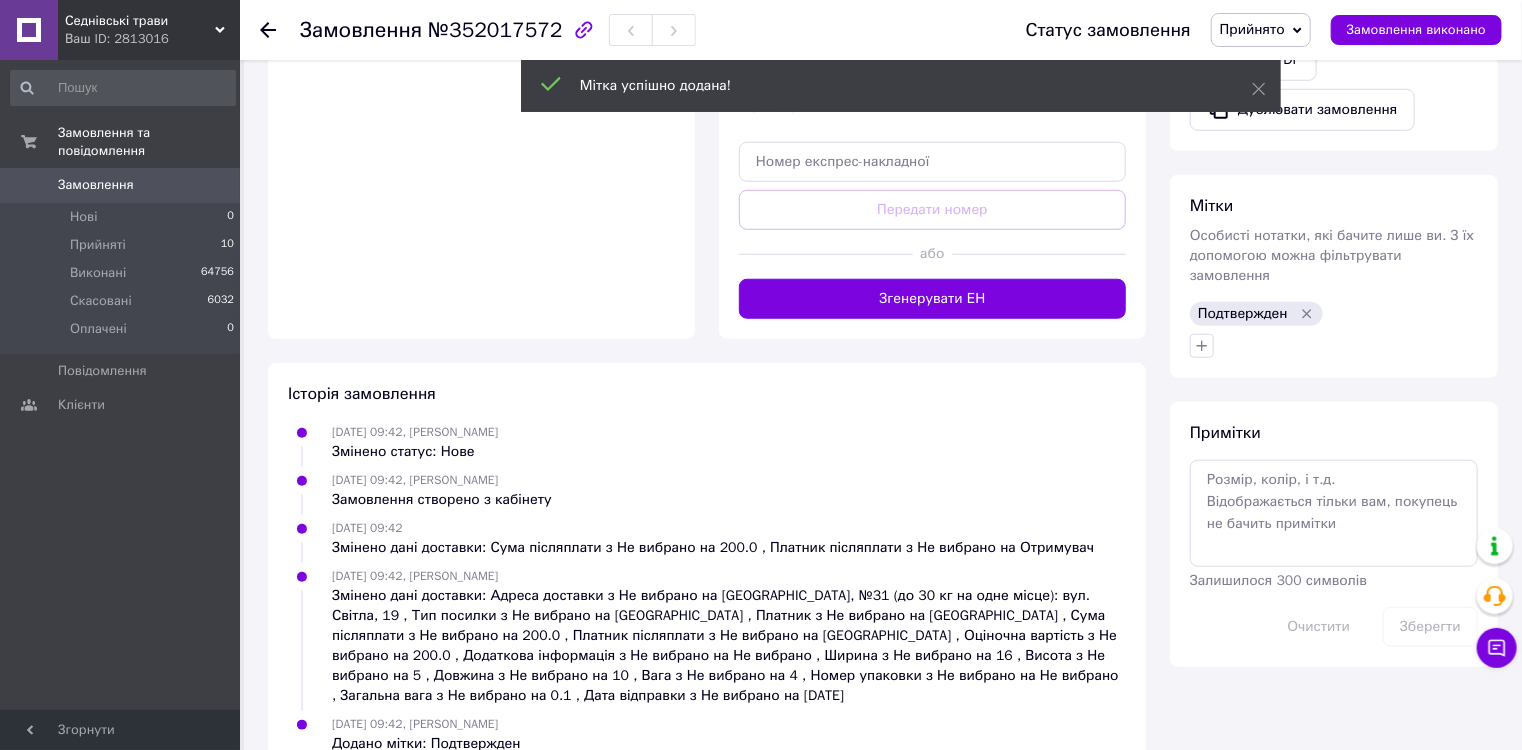 scroll, scrollTop: 725, scrollLeft: 0, axis: vertical 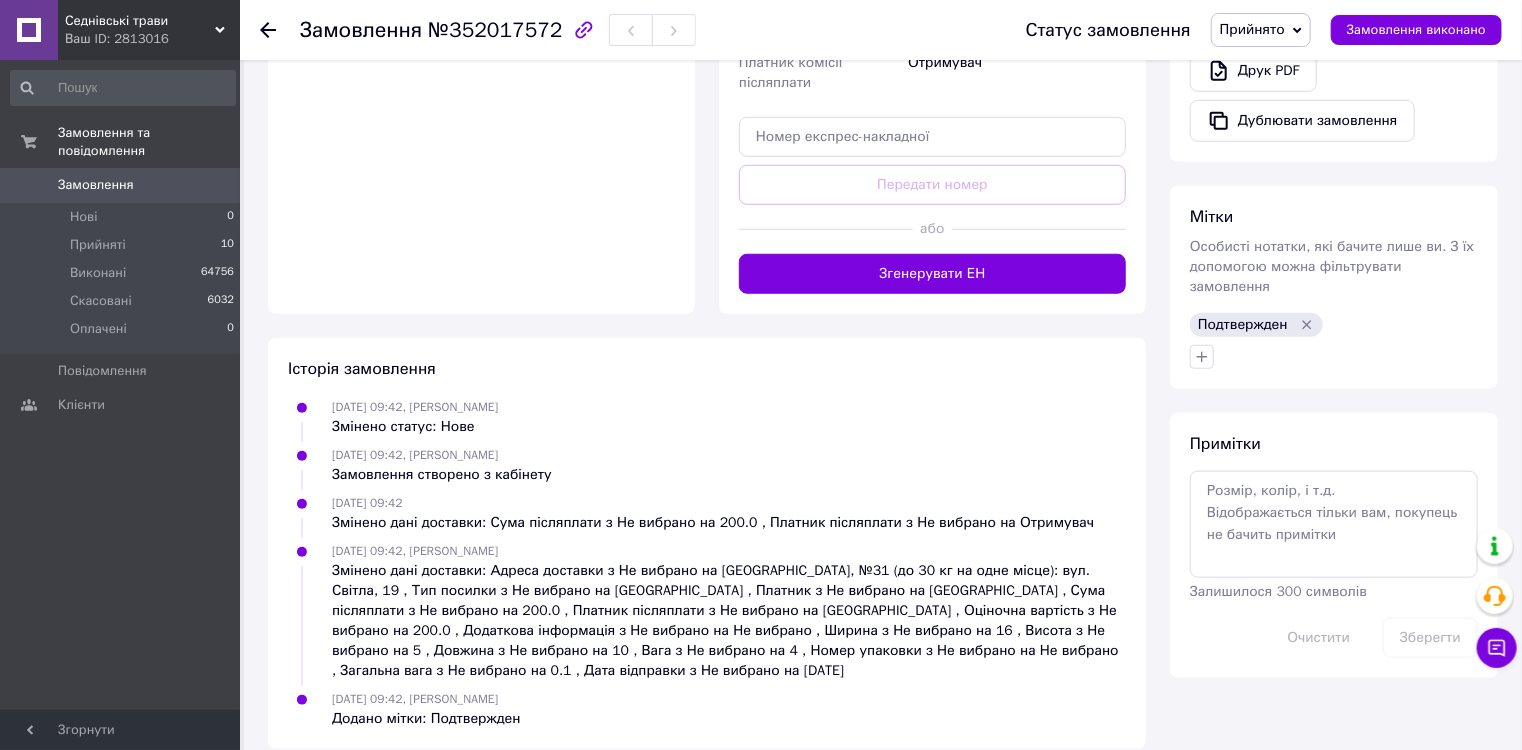 click on "№352017572" at bounding box center (495, 30) 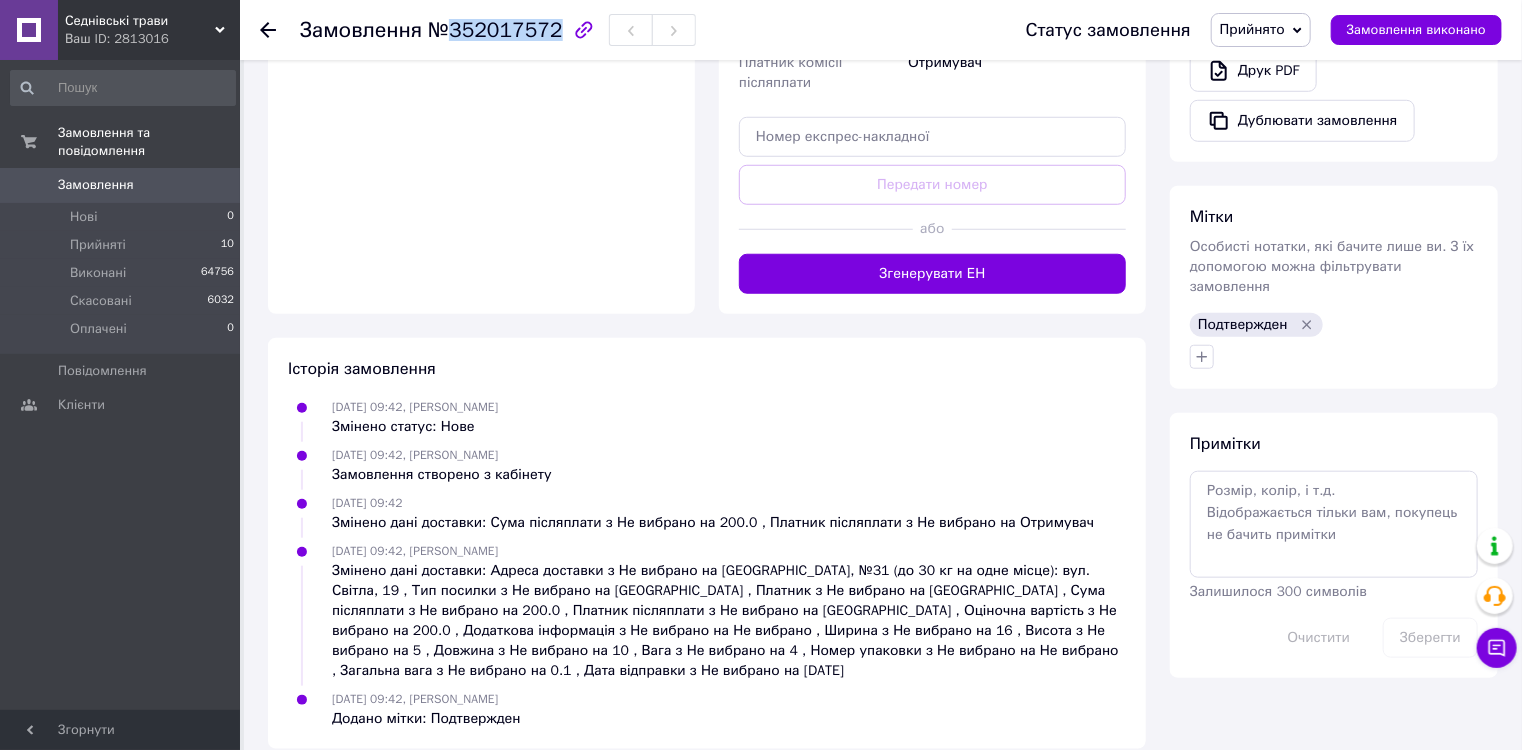 click on "№352017572" at bounding box center (495, 30) 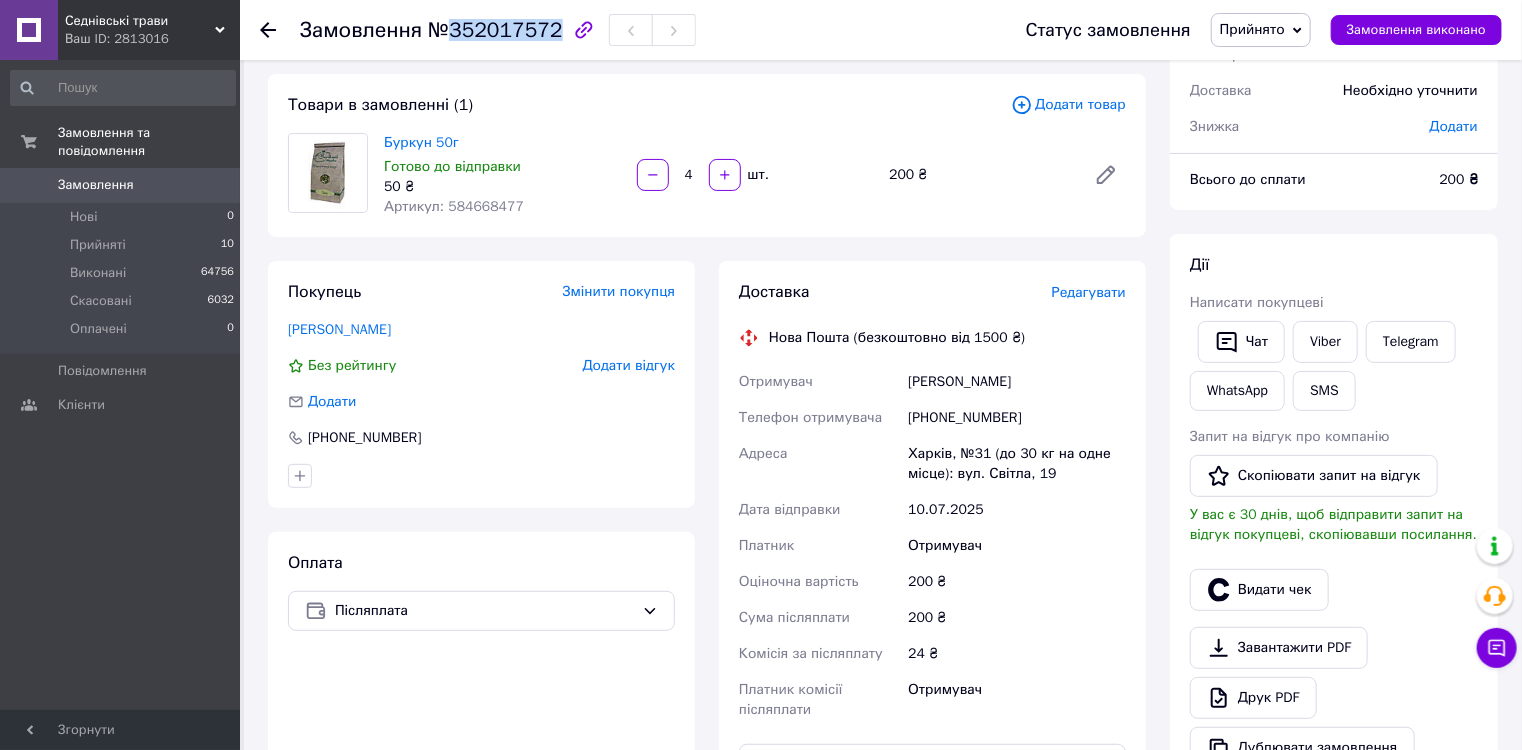 scroll, scrollTop: 0, scrollLeft: 0, axis: both 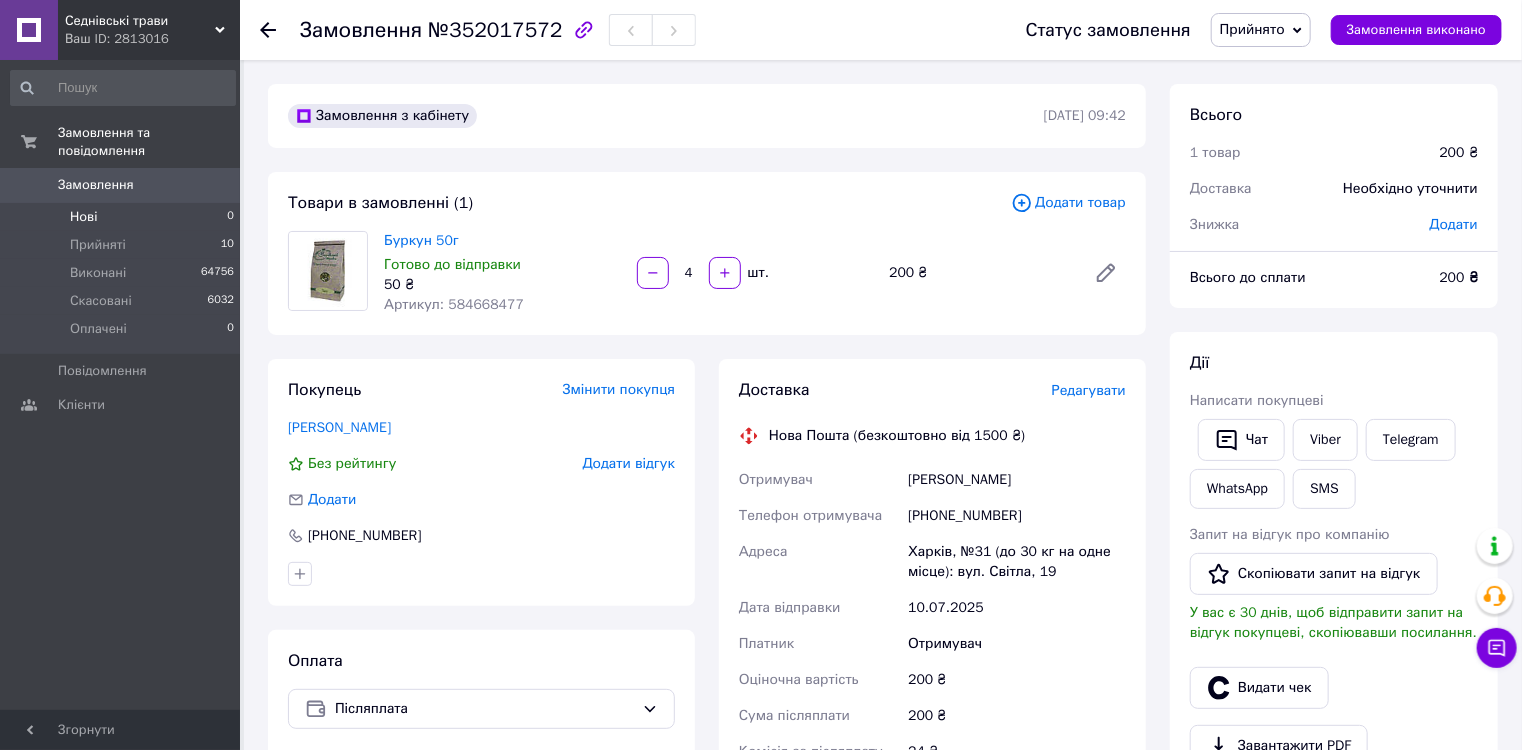 drag, startPoint x: 588, startPoint y: 236, endPoint x: 190, endPoint y: 184, distance: 401.3826 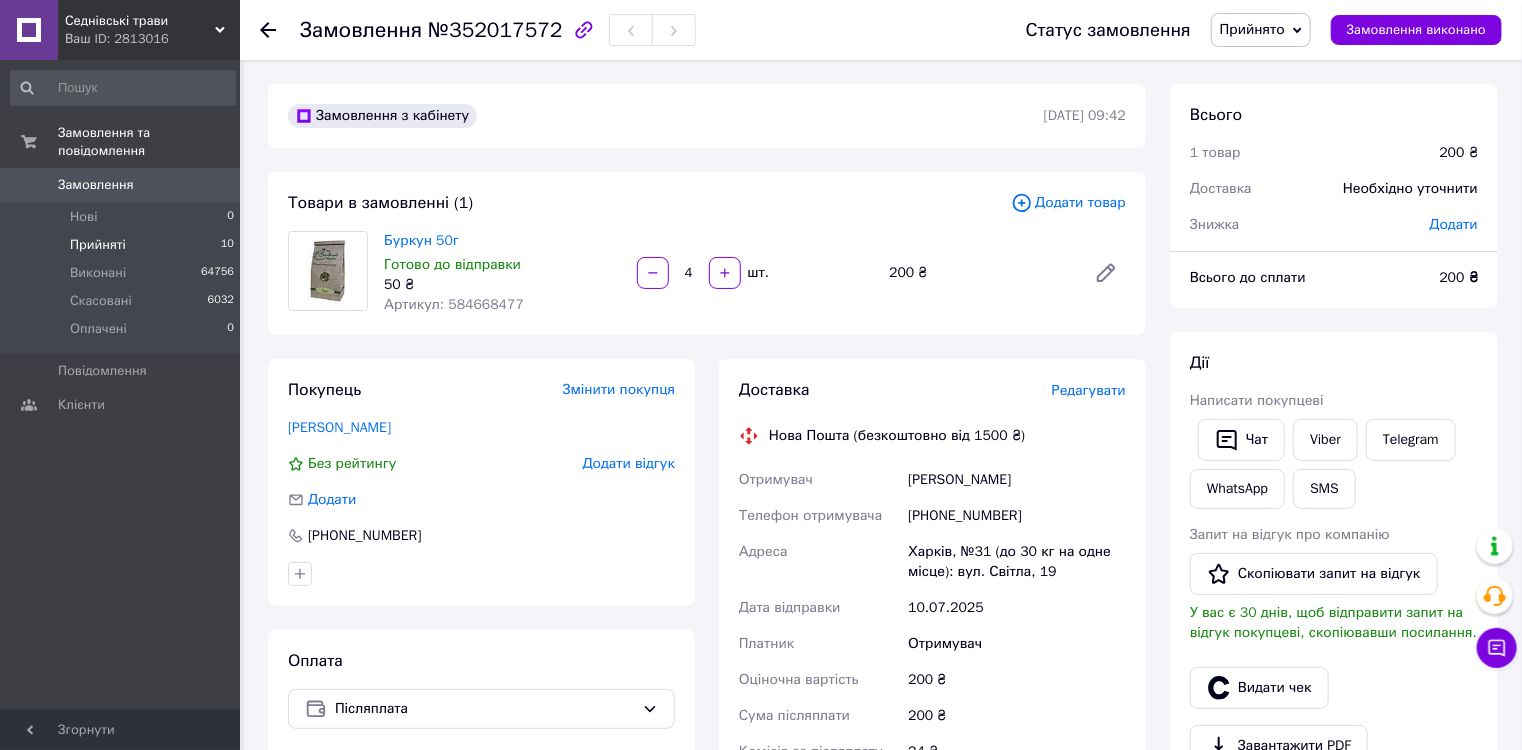 click on "Прийняті" at bounding box center [98, 245] 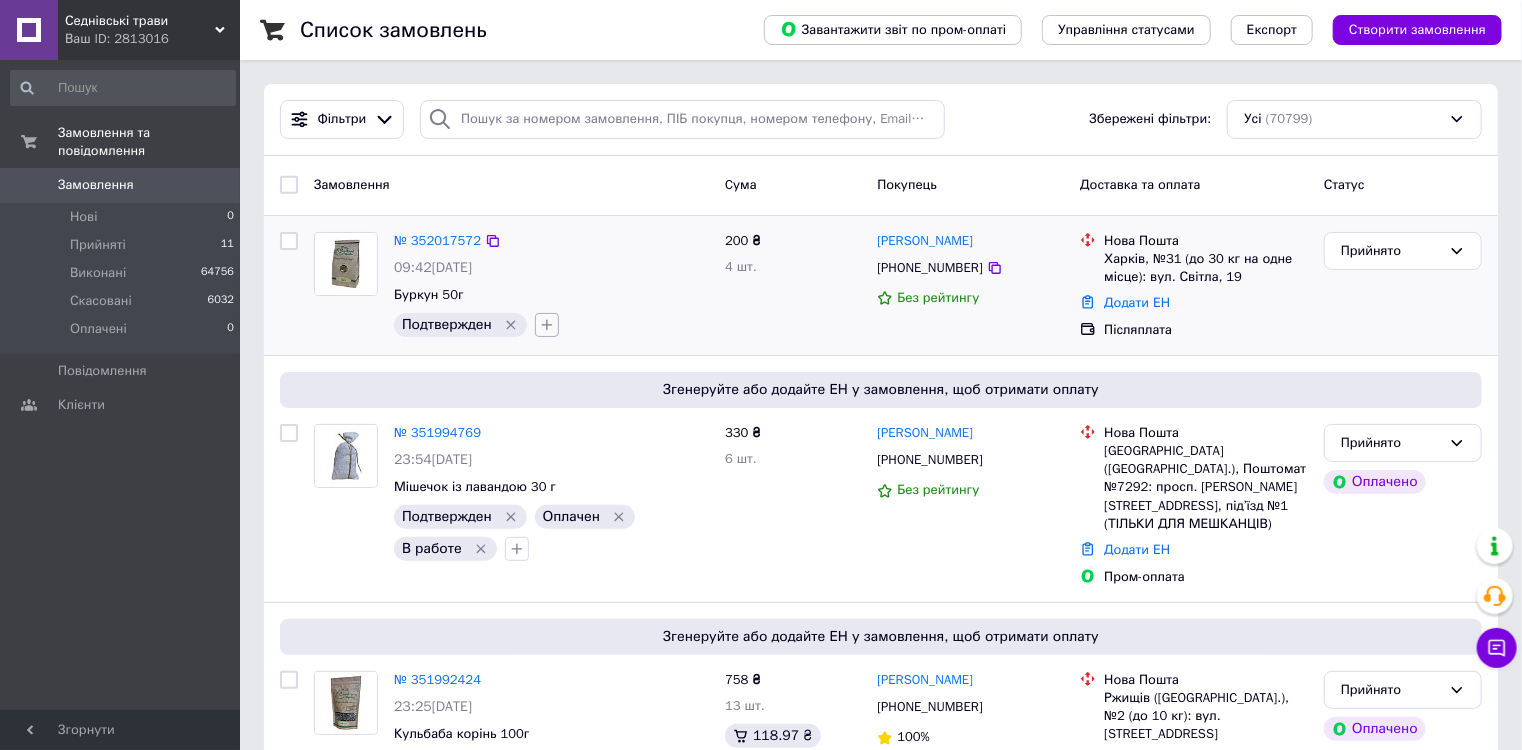 click 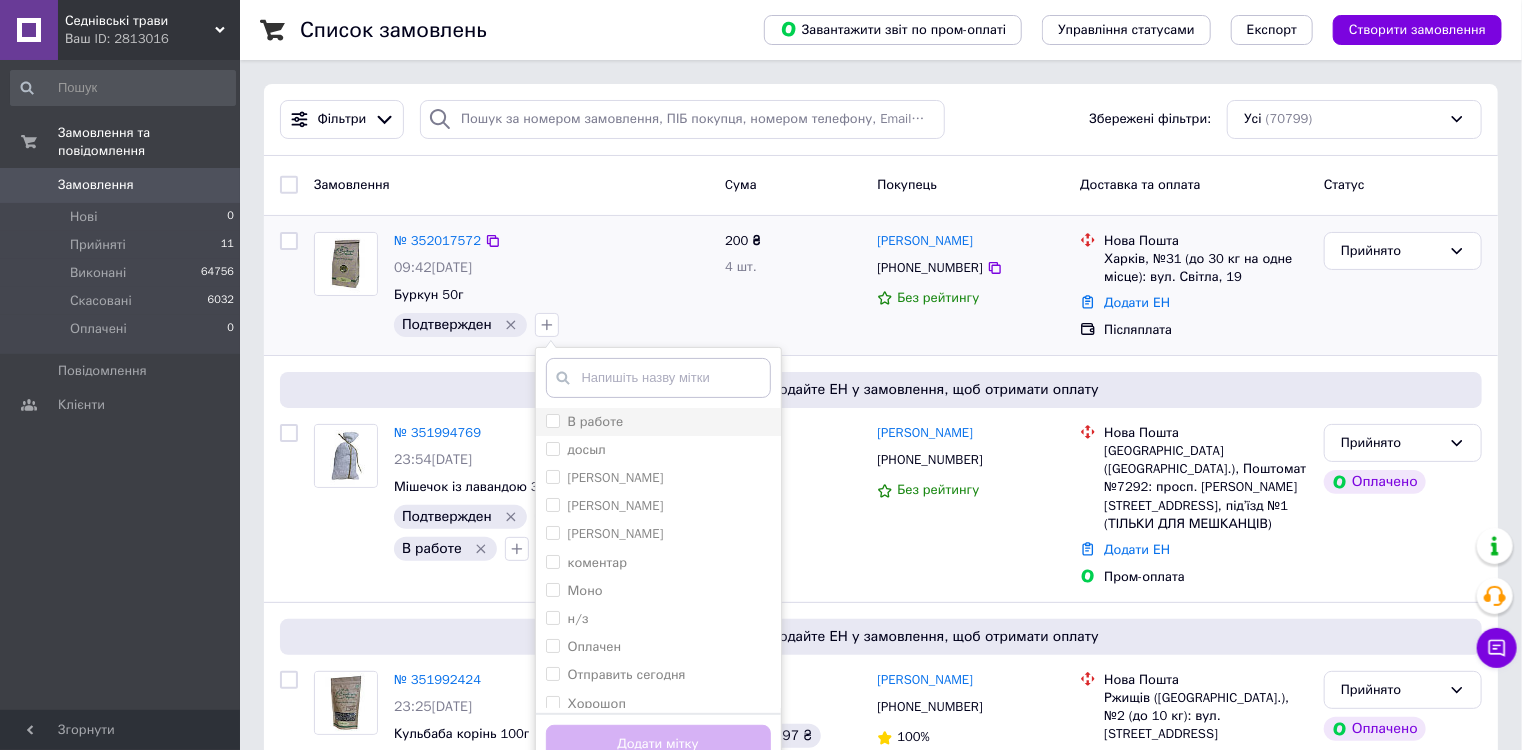 click on "В работе" at bounding box center (552, 420) 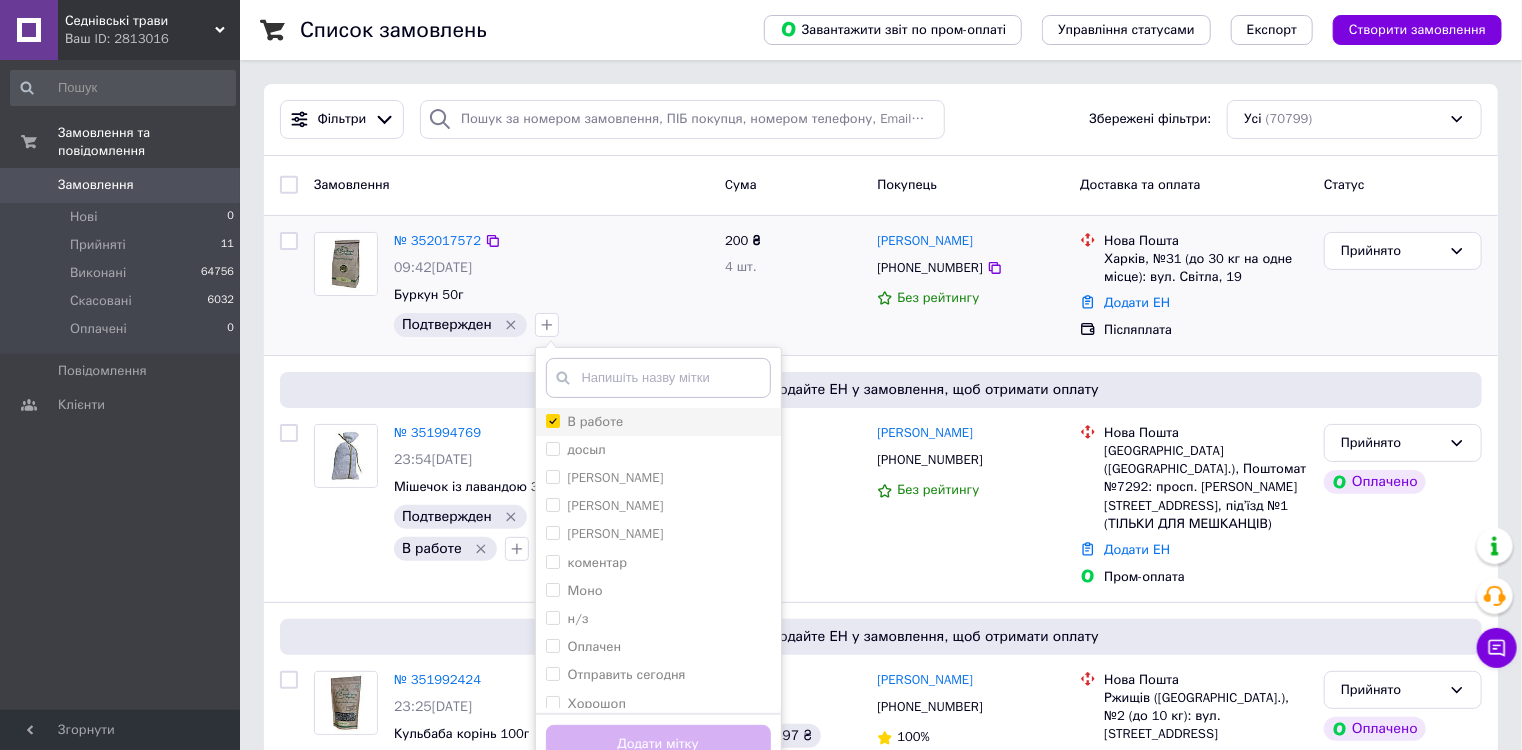 checkbox on "true" 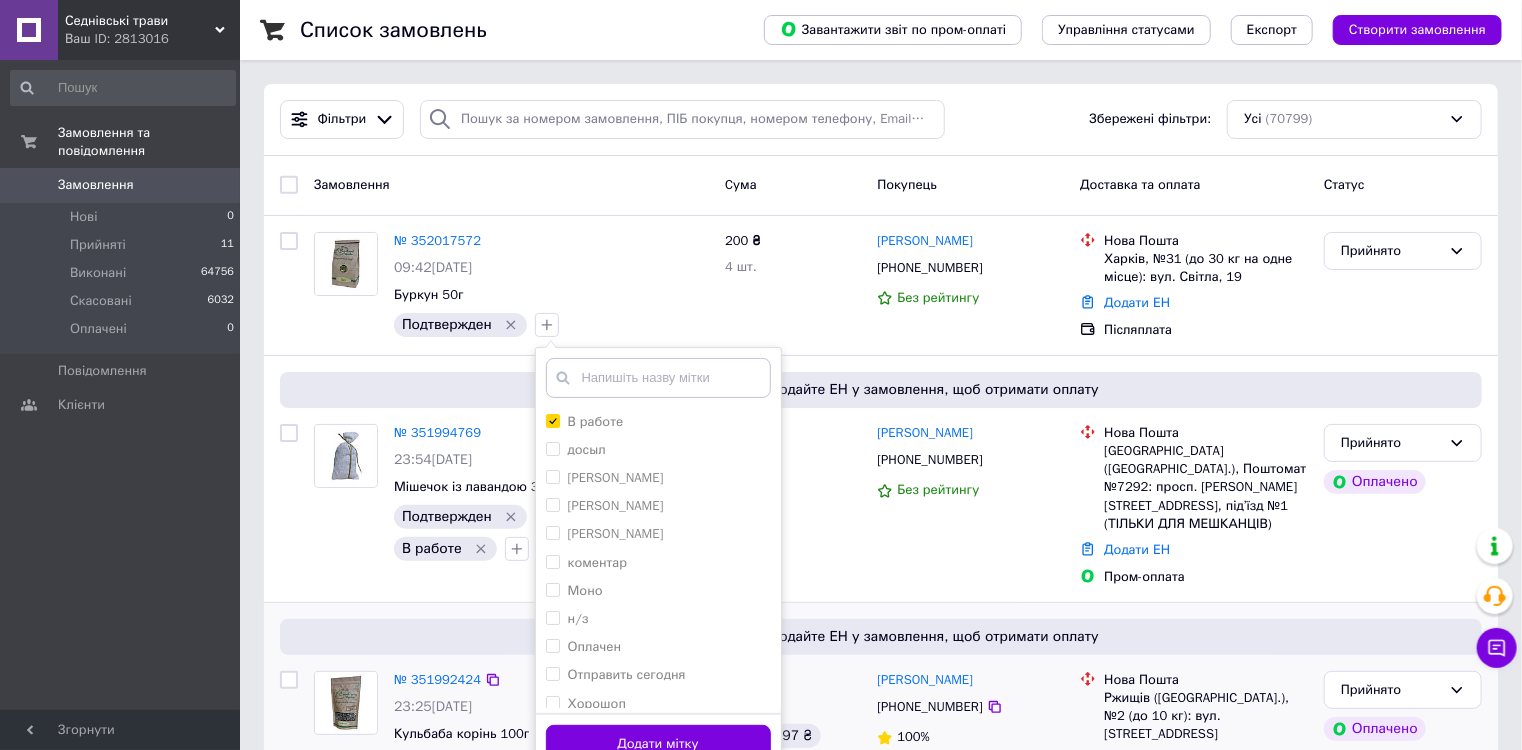 click on "Додати мітку" at bounding box center [658, 744] 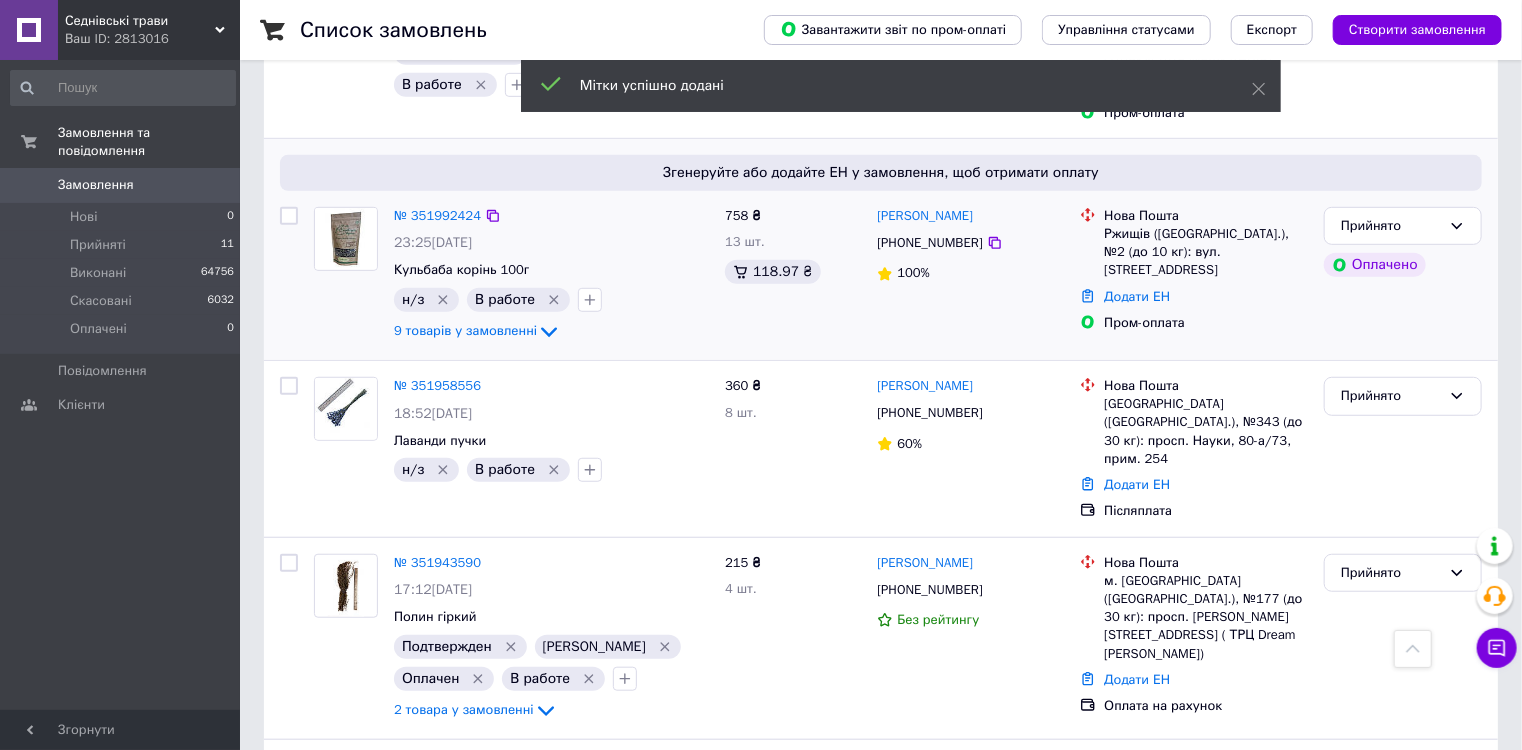 scroll, scrollTop: 480, scrollLeft: 0, axis: vertical 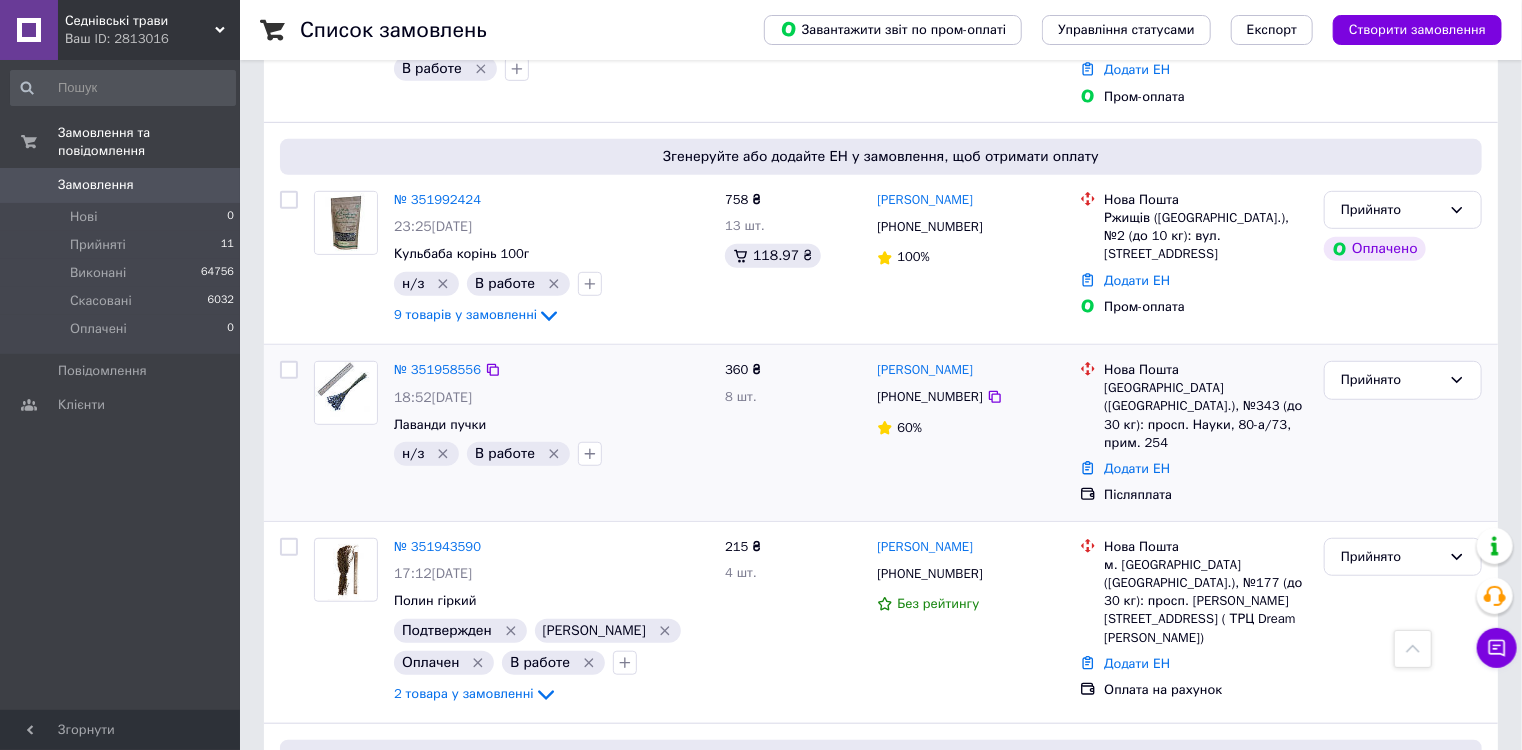 click 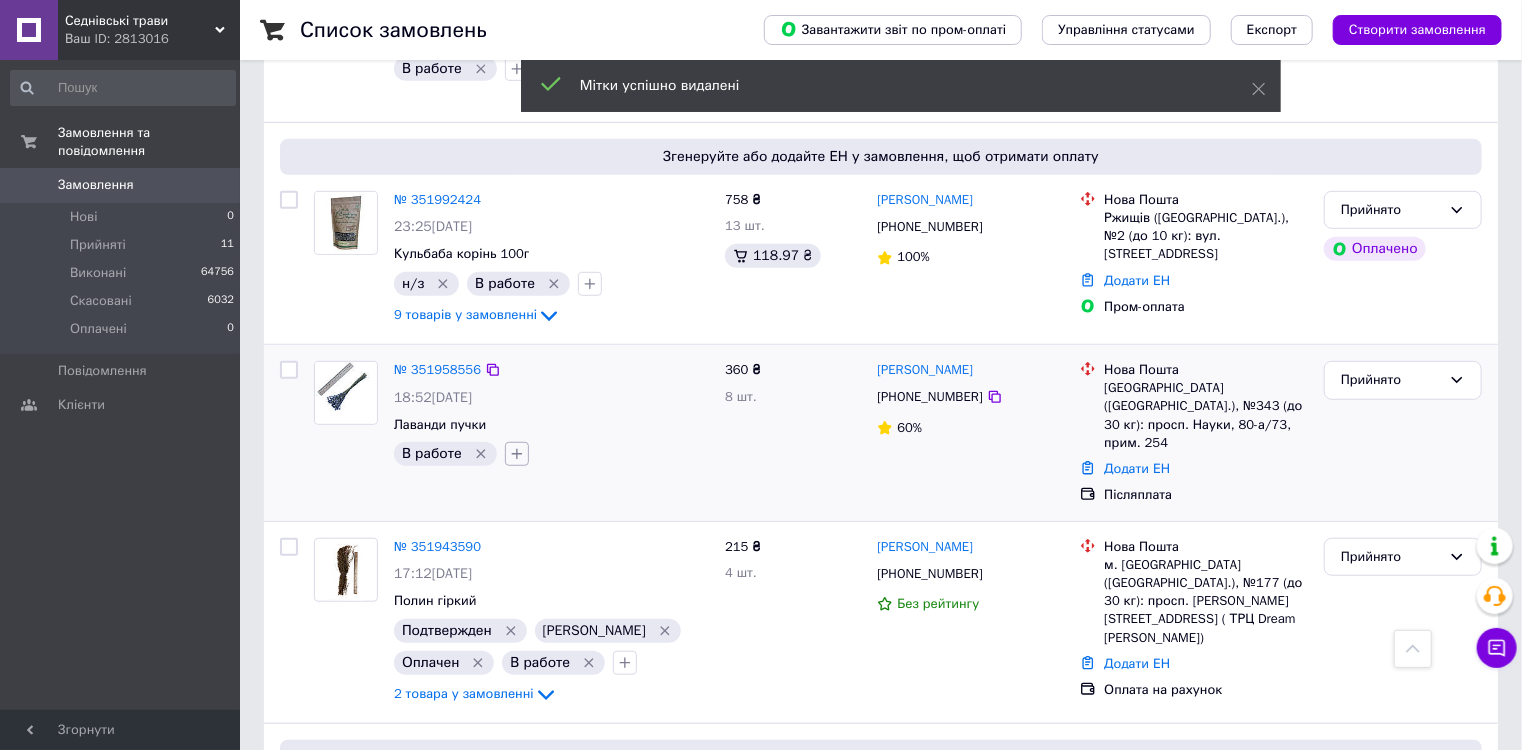 click 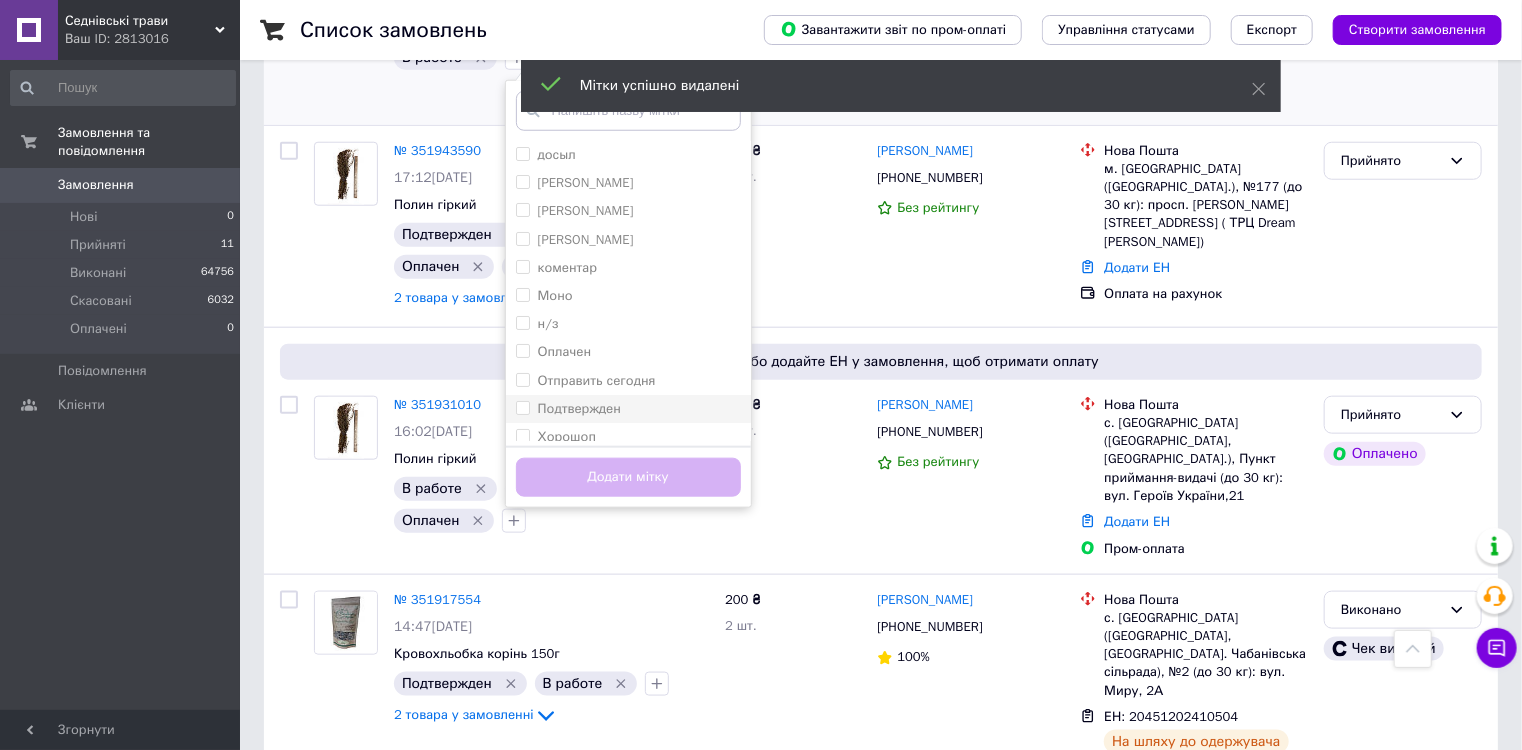 scroll, scrollTop: 880, scrollLeft: 0, axis: vertical 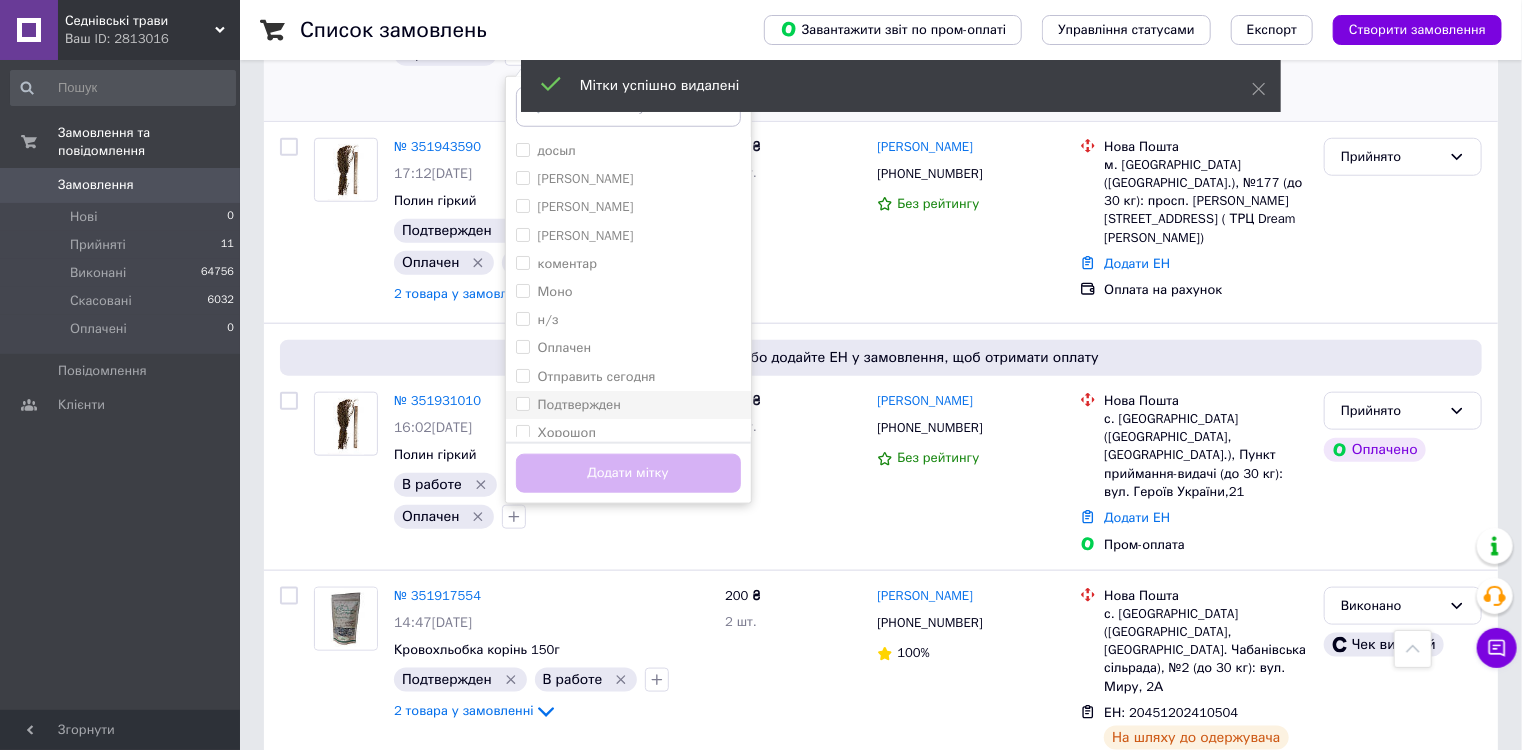 click on "Подтвержден" at bounding box center (522, 403) 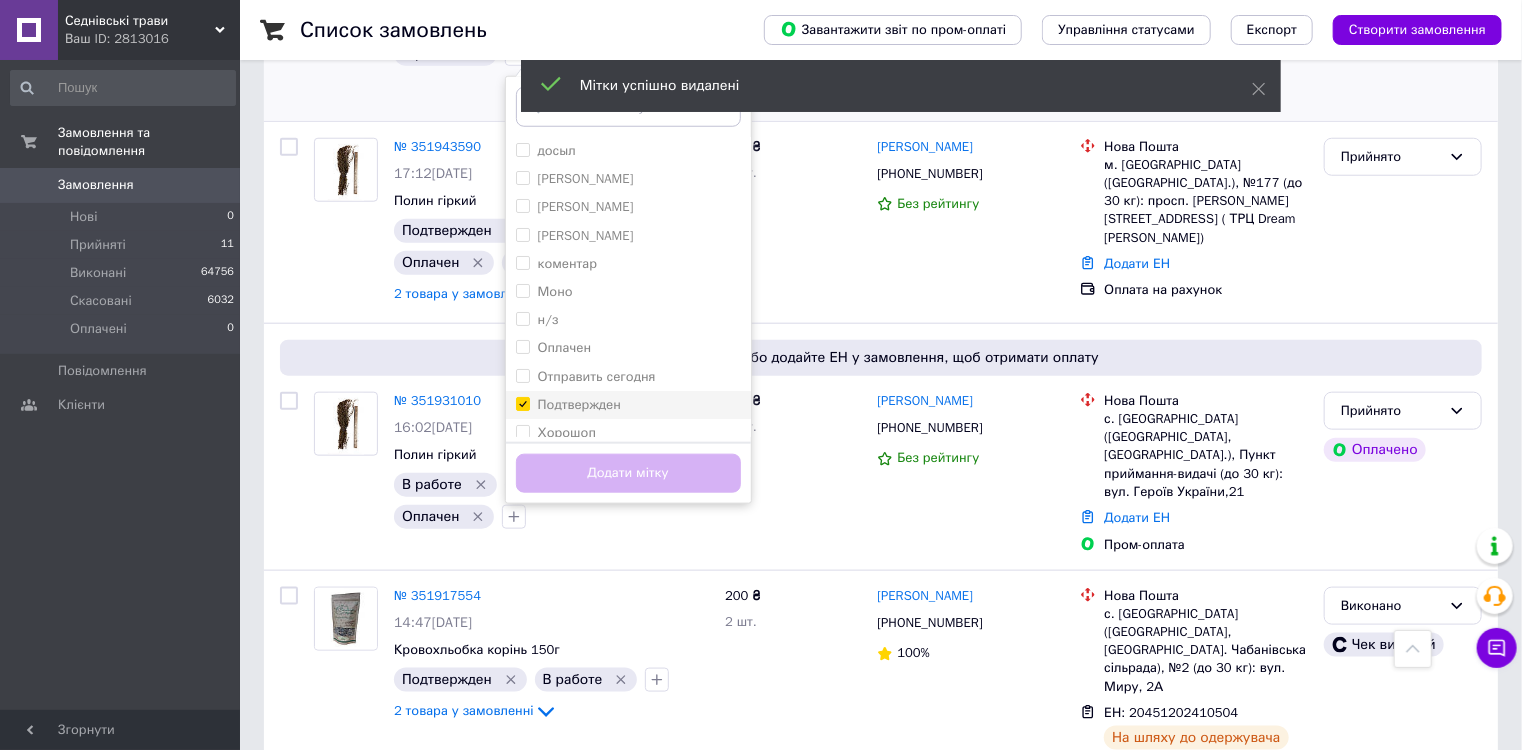 checkbox on "true" 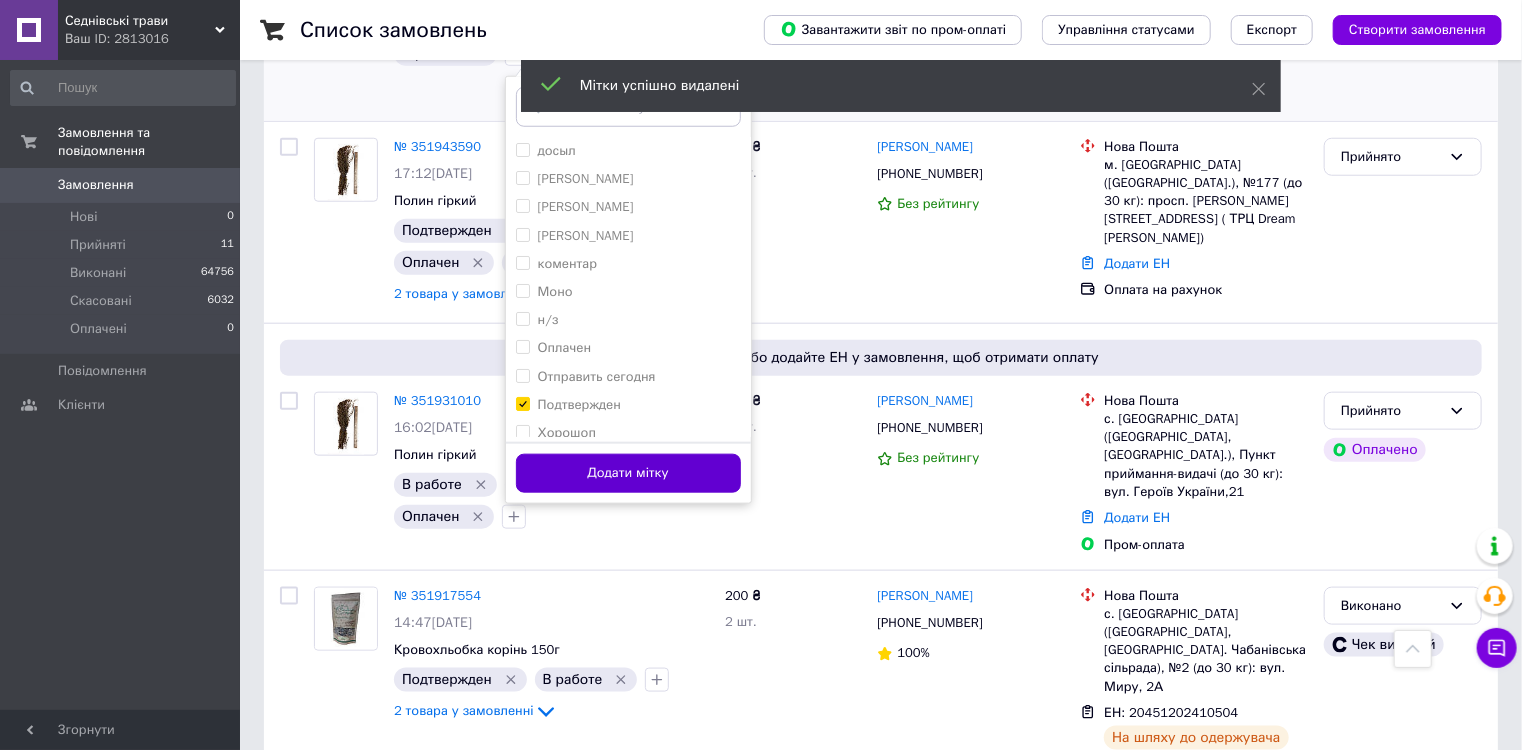 click on "Додати мітку" at bounding box center [628, 473] 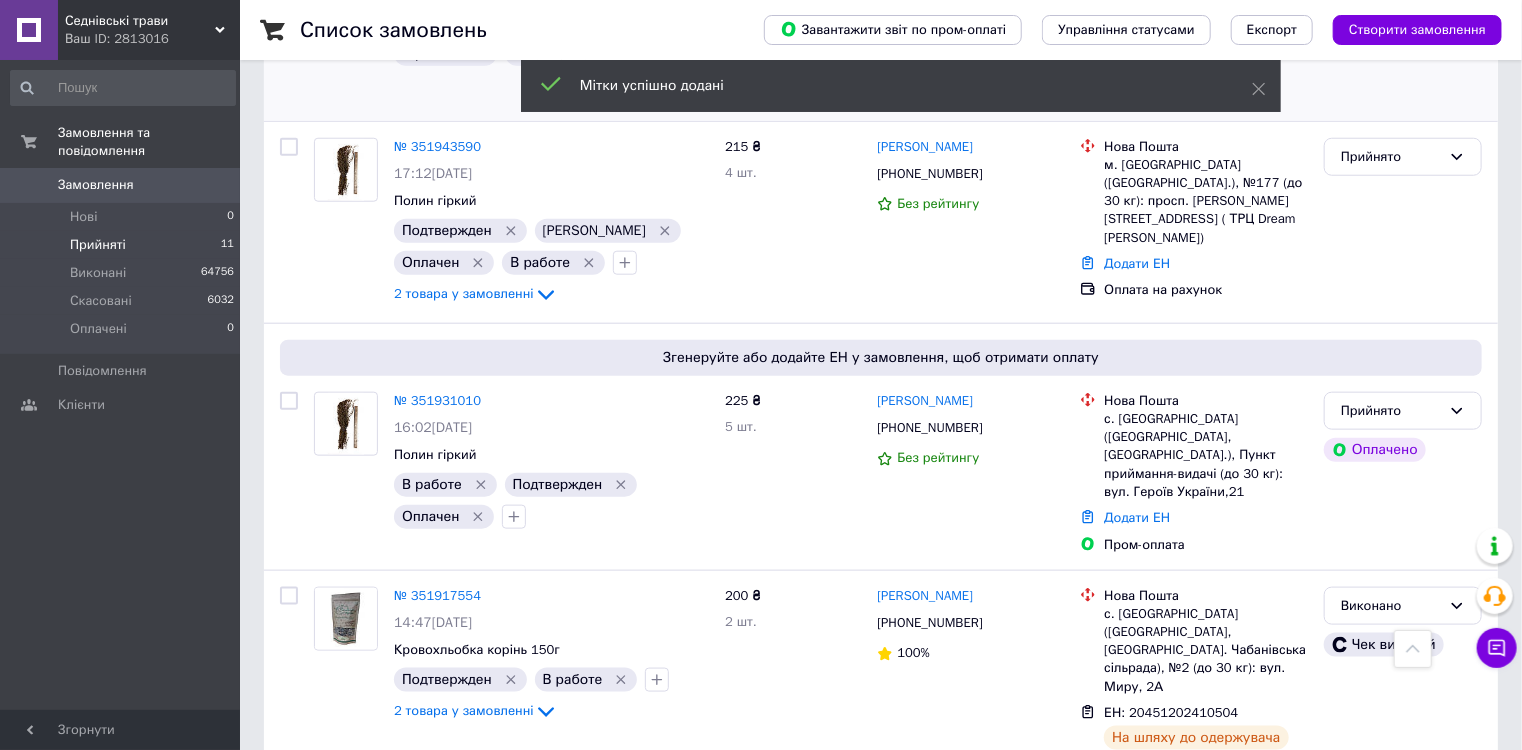 click on "Прийняті" at bounding box center [98, 245] 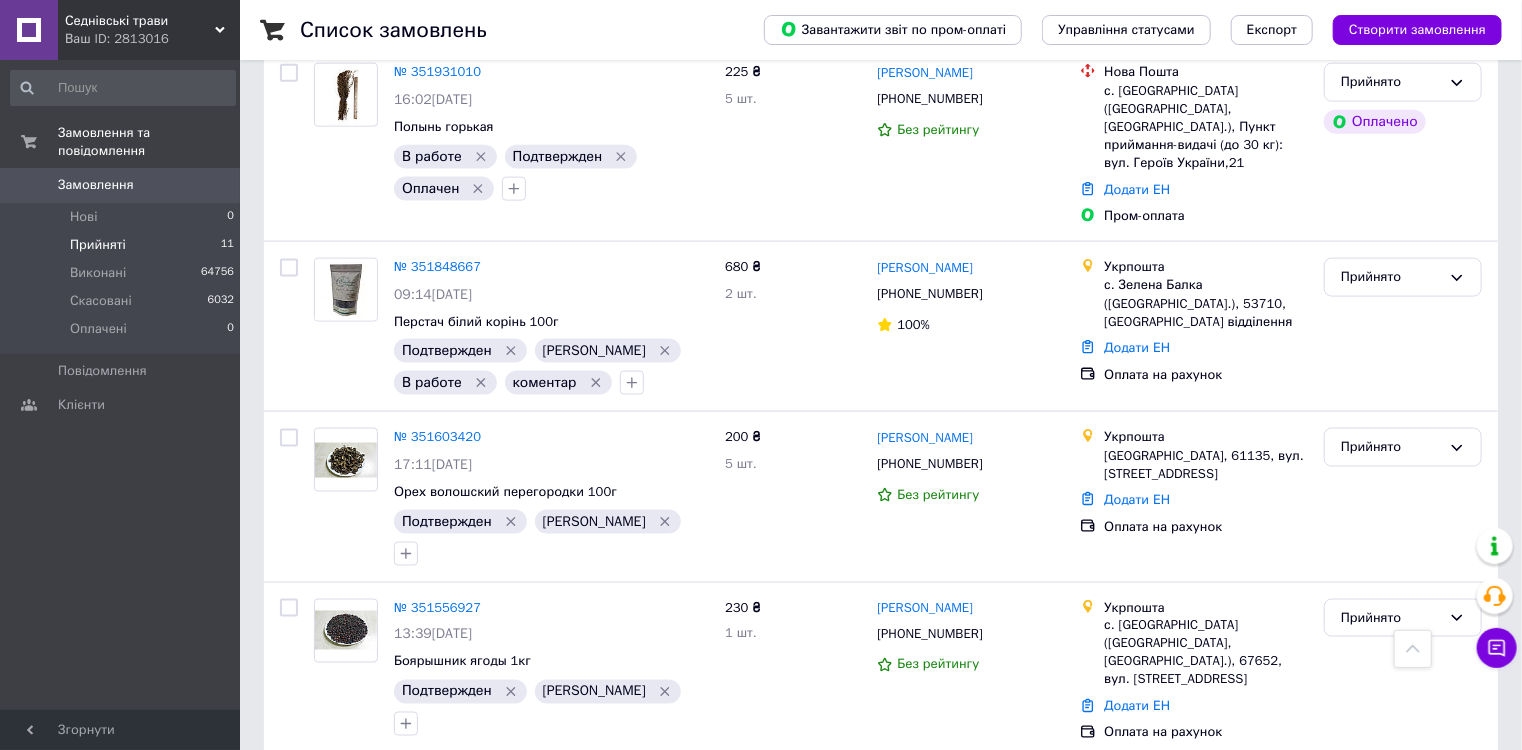 scroll, scrollTop: 1360, scrollLeft: 0, axis: vertical 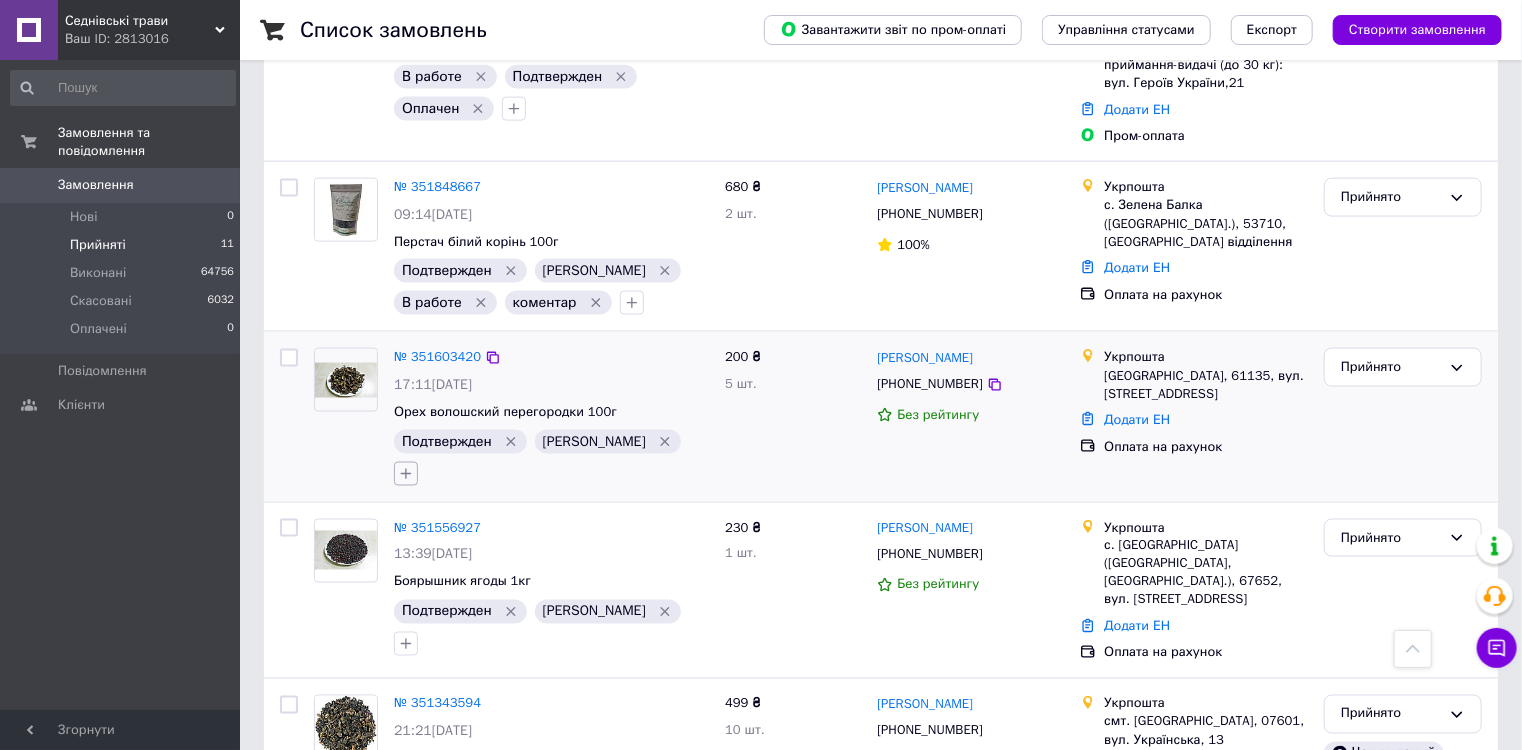 click 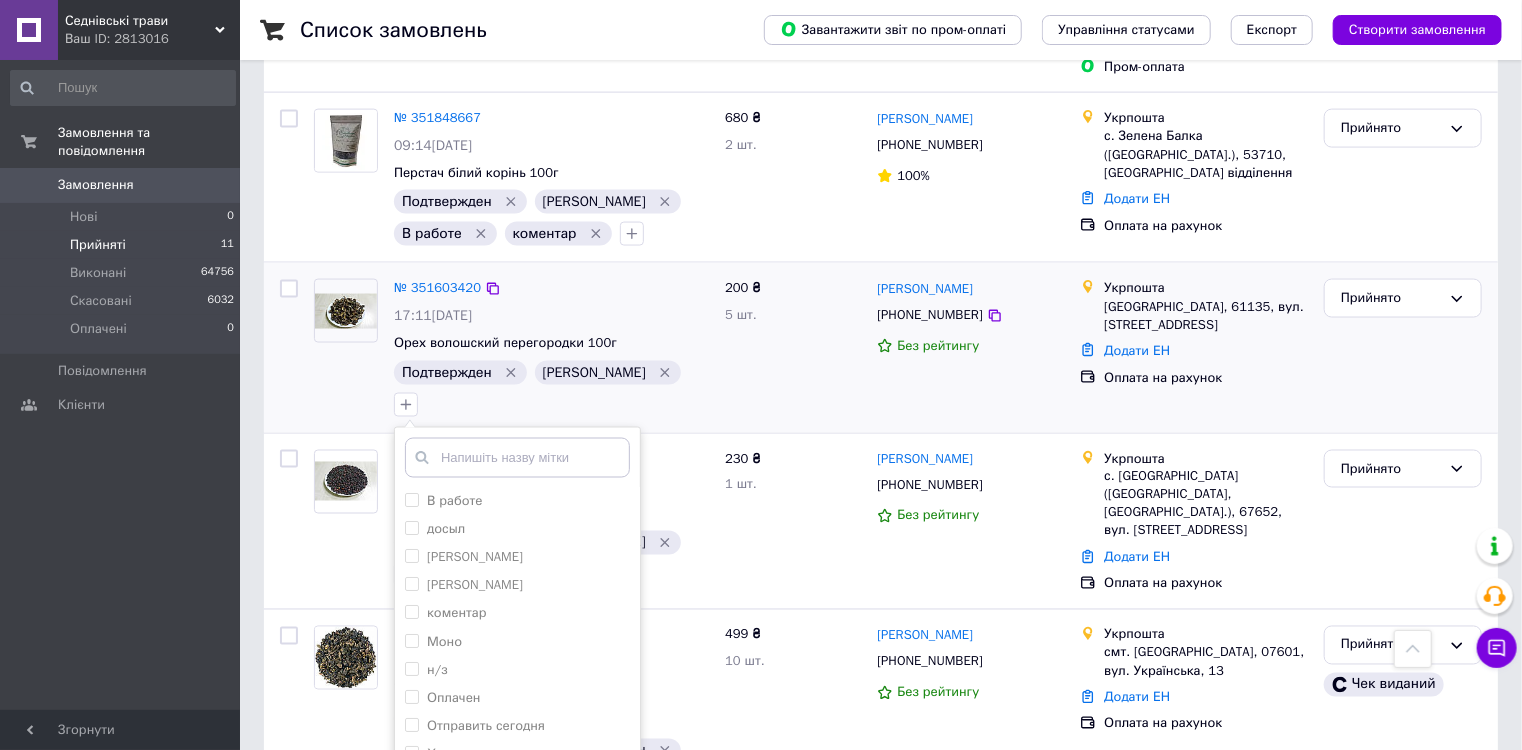 scroll, scrollTop: 1593, scrollLeft: 0, axis: vertical 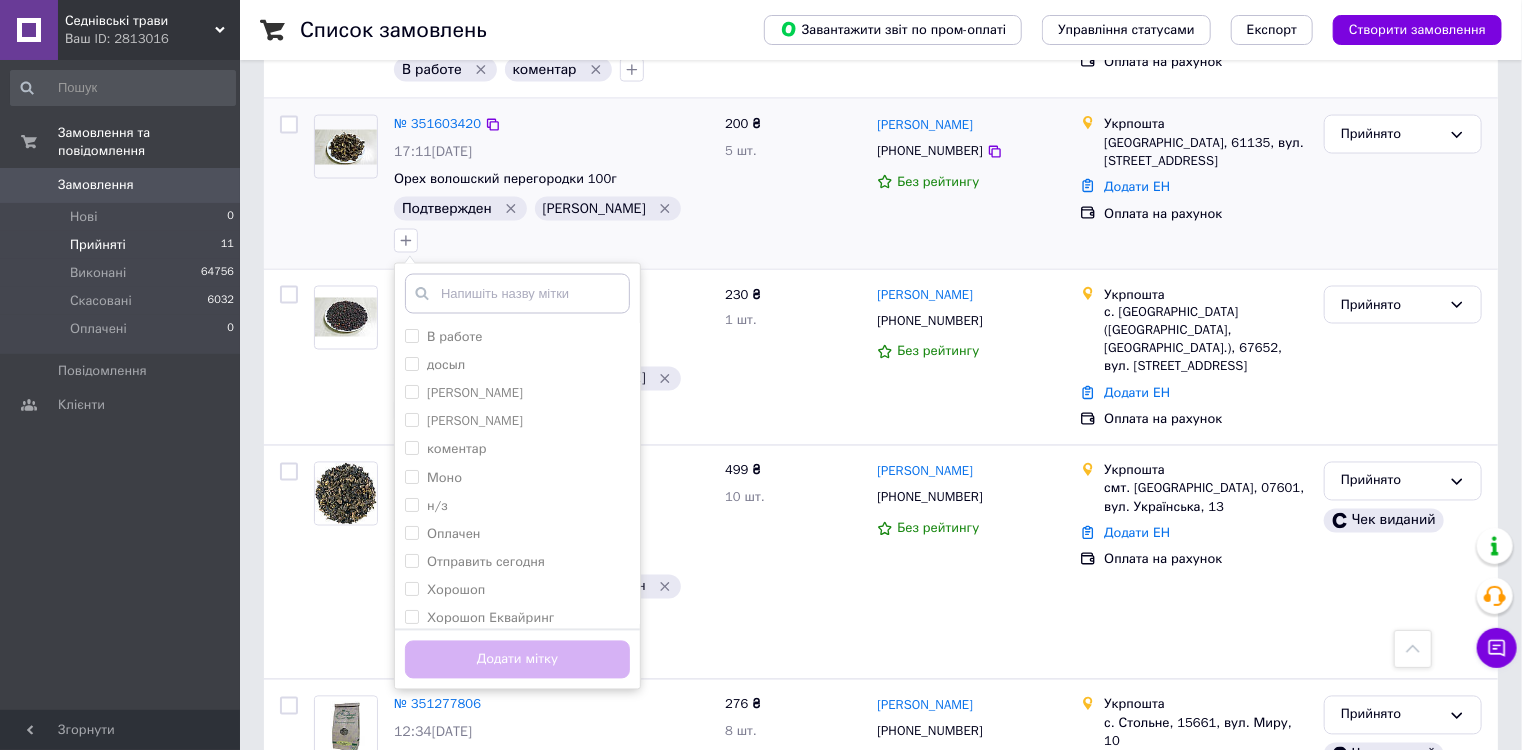 click on "№ 351603420 17:11[DATE] Орех волошский перегородки 100г Подтвержден   Карта К   В работе досыл Карта В Карта Ю коментар Моно н/з Оплачен Отправить сегодня Хорошоп Хорошоп Еквайринг Чернигов черновик Створити мітку   Додати мітку" at bounding box center [551, 183] 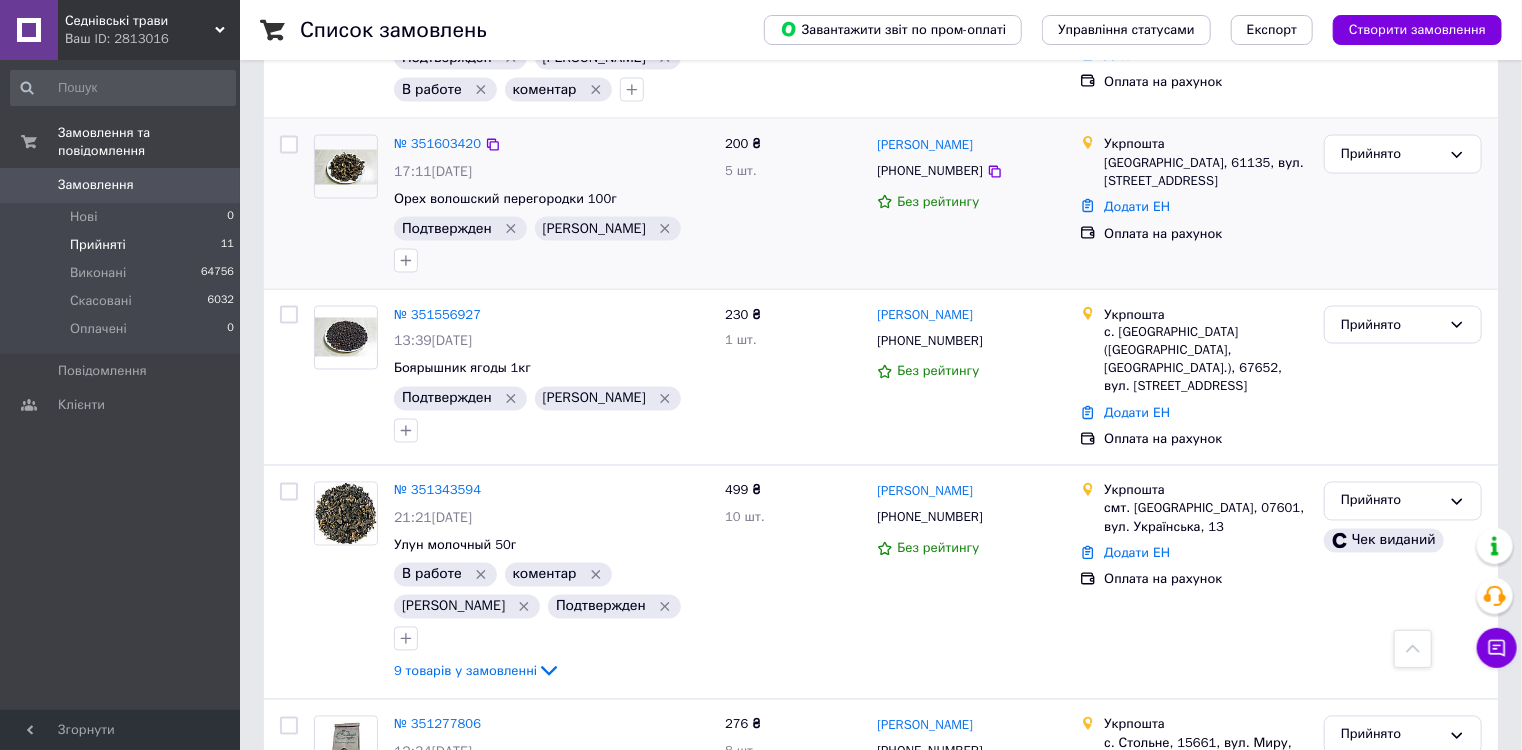scroll, scrollTop: 1593, scrollLeft: 0, axis: vertical 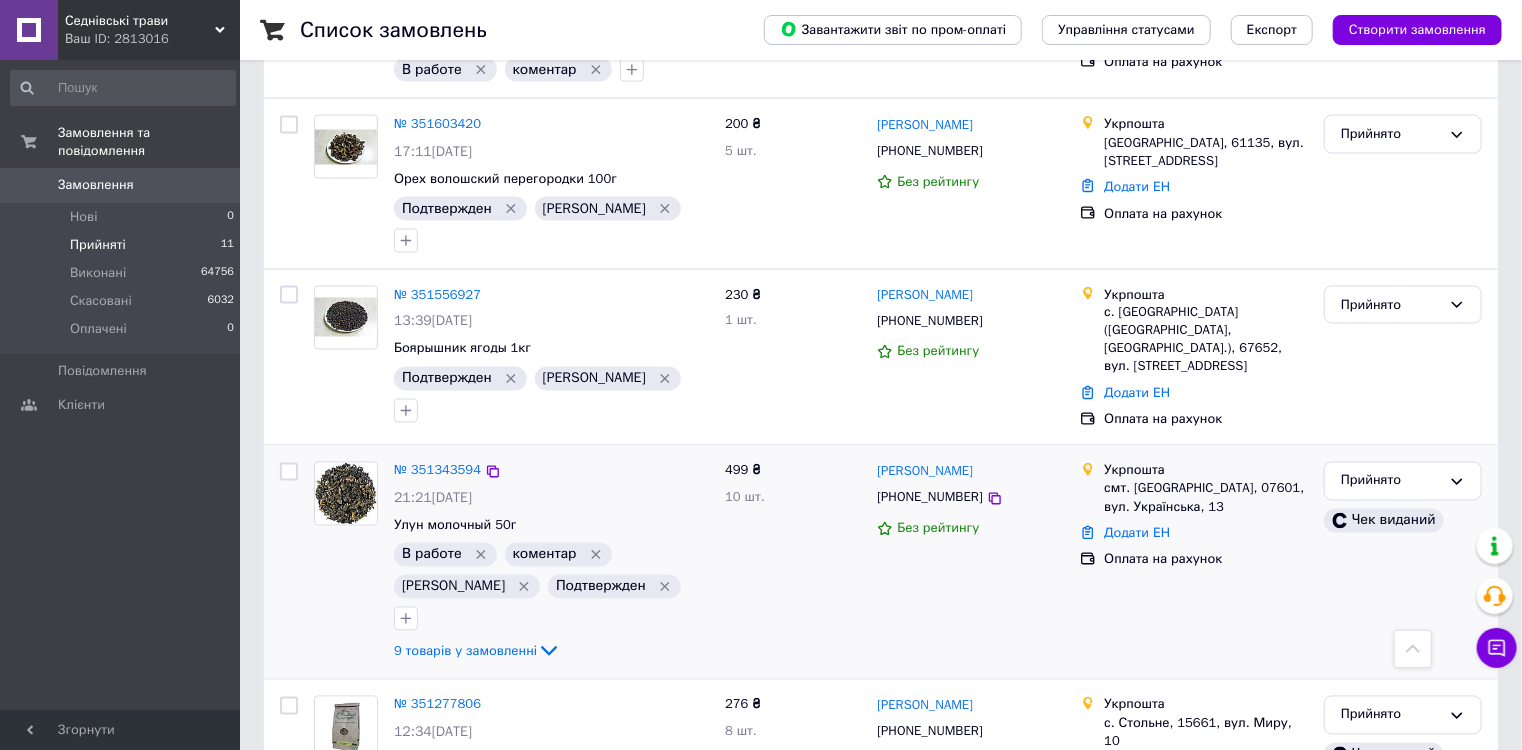 click 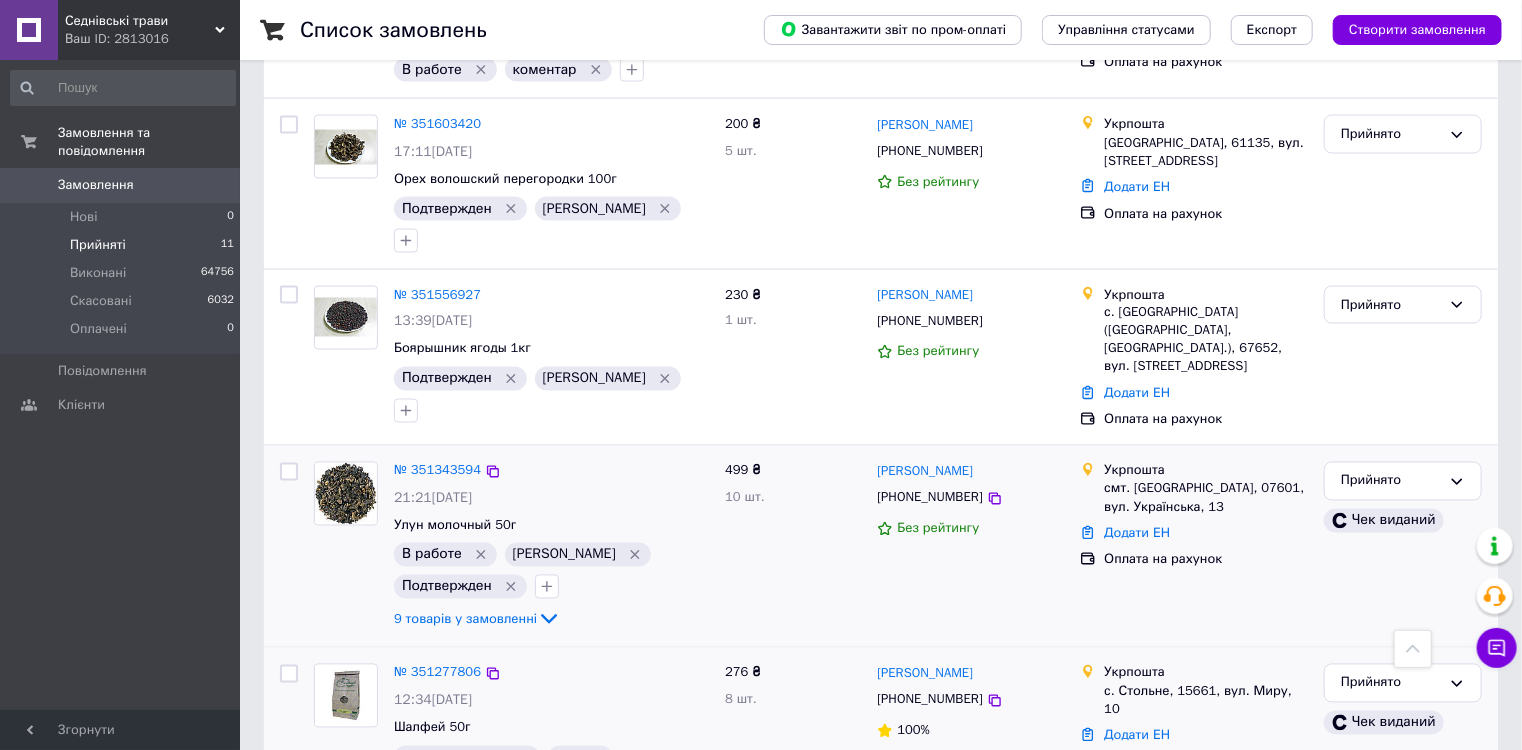 click 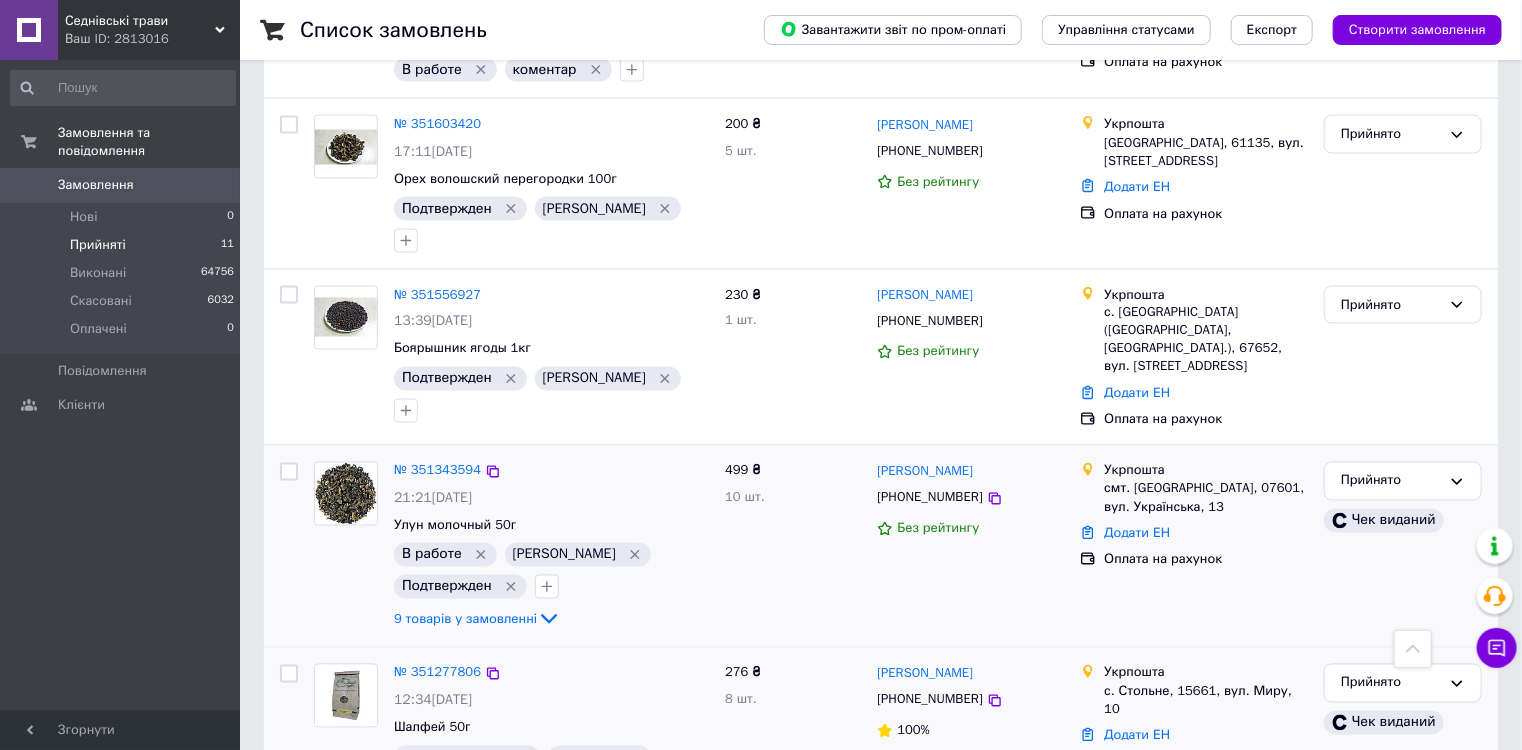 click 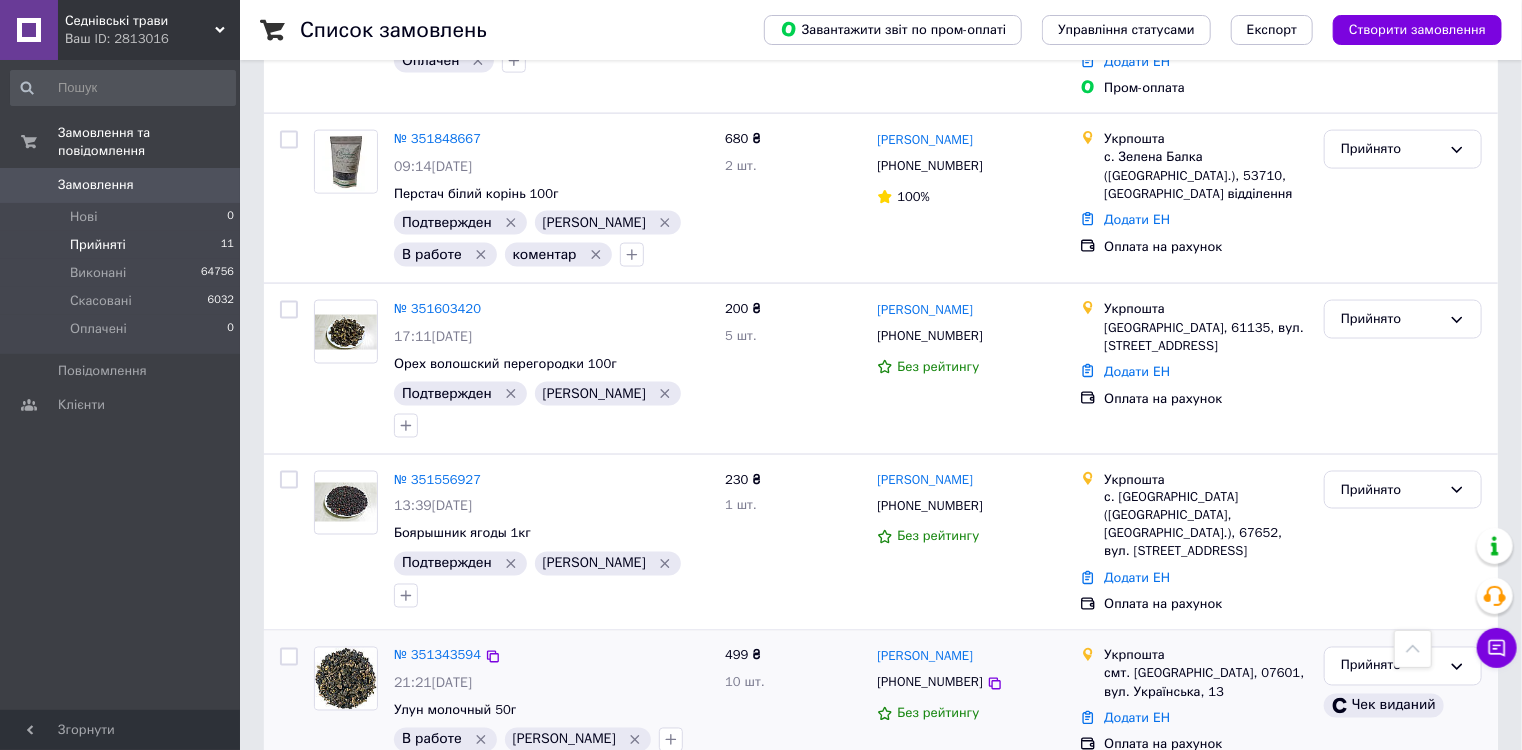 scroll, scrollTop: 1401, scrollLeft: 0, axis: vertical 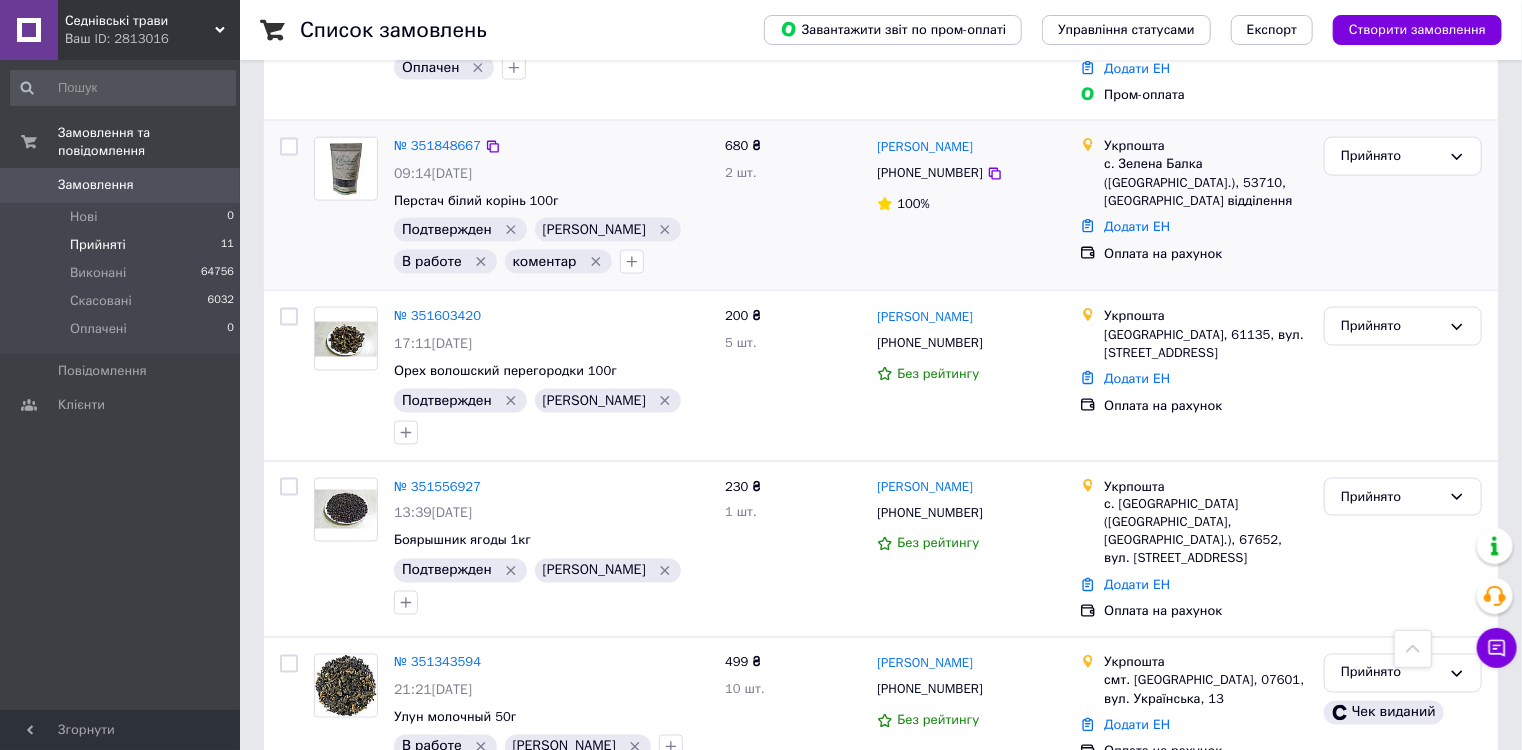 click on "680 ₴ 2 шт." at bounding box center [793, 205] 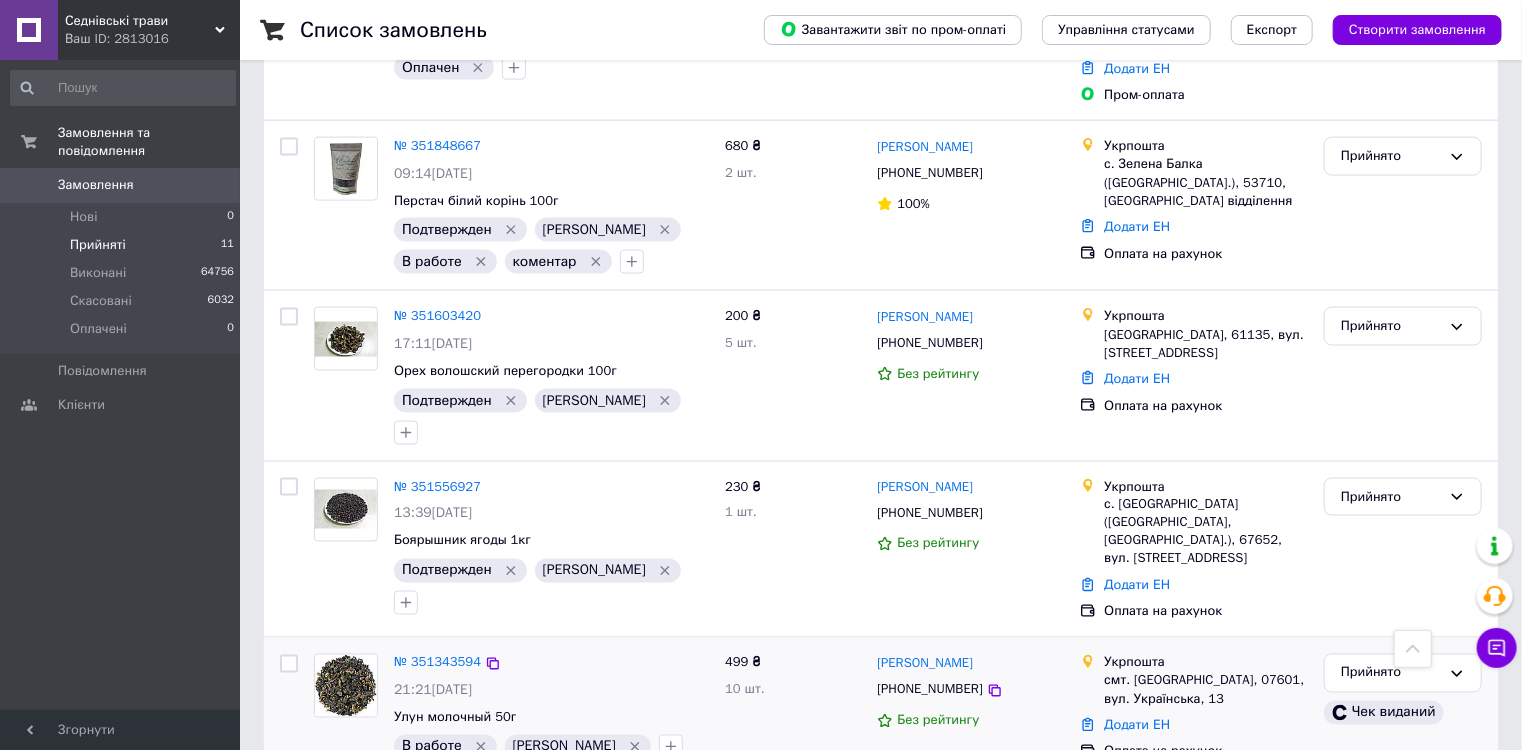 click on "№ 351343594 21:21[DATE] Улун молочный 50г В работе   Карта К   9 товарів у замовленні" at bounding box center [551, 722] 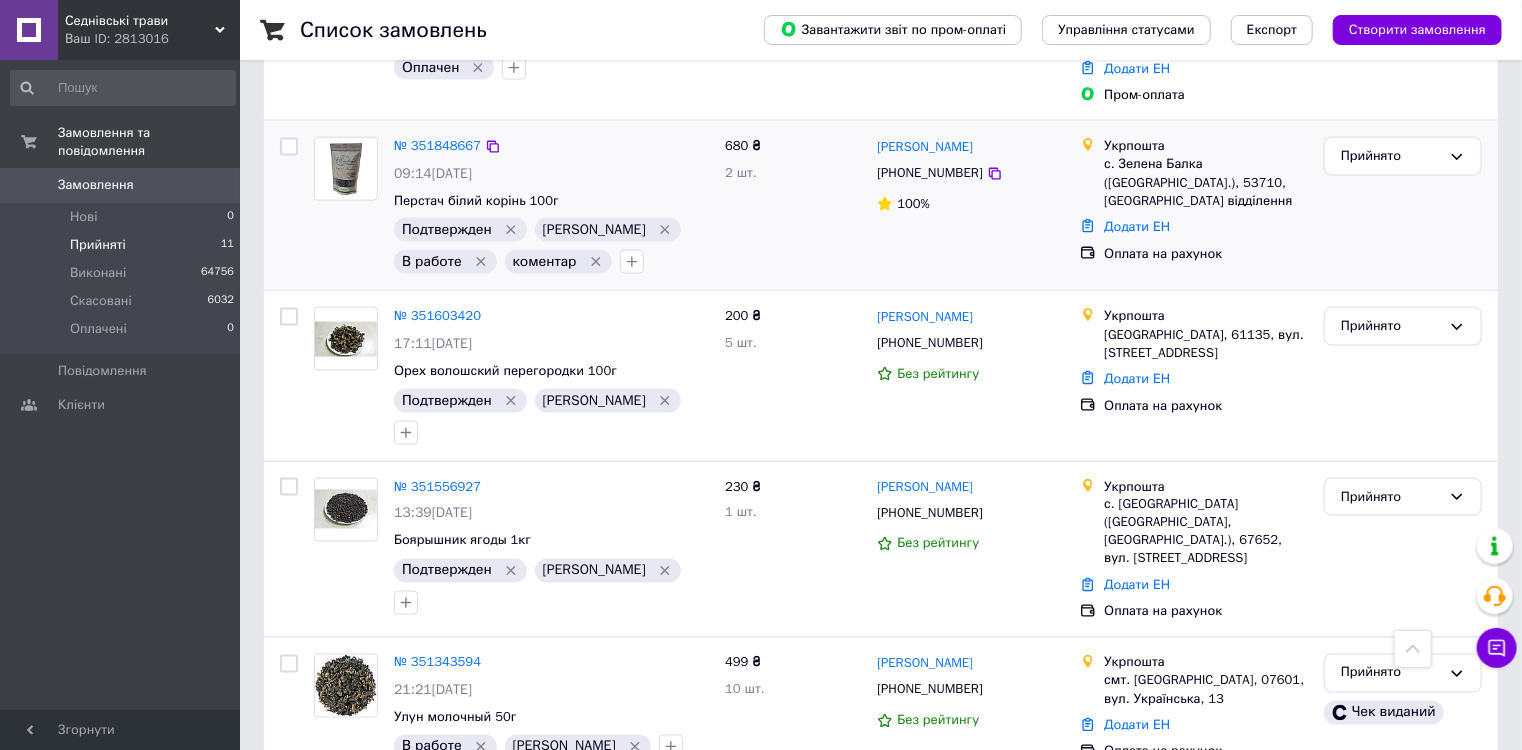 click on "680 ₴ 2 шт." at bounding box center (793, 205) 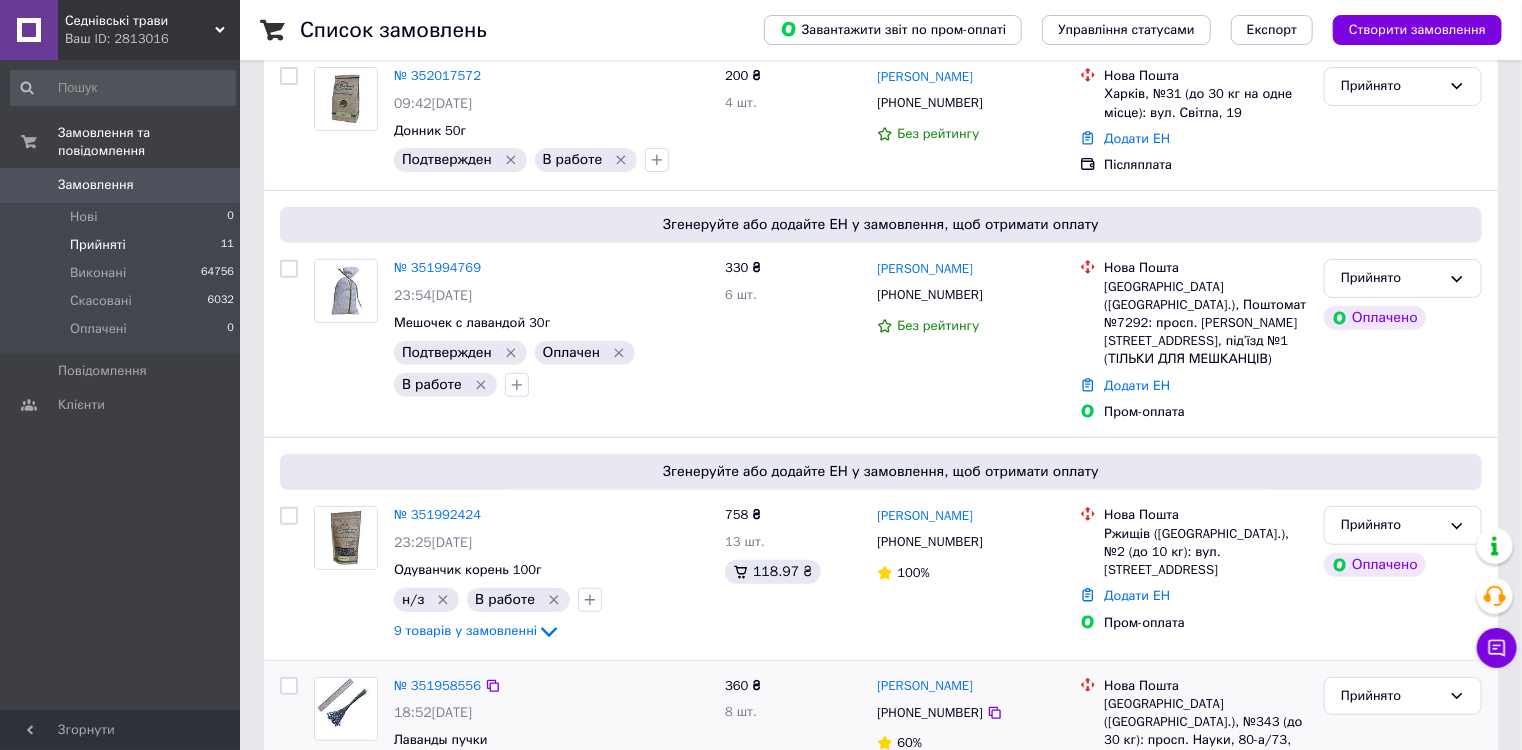 scroll, scrollTop: 0, scrollLeft: 0, axis: both 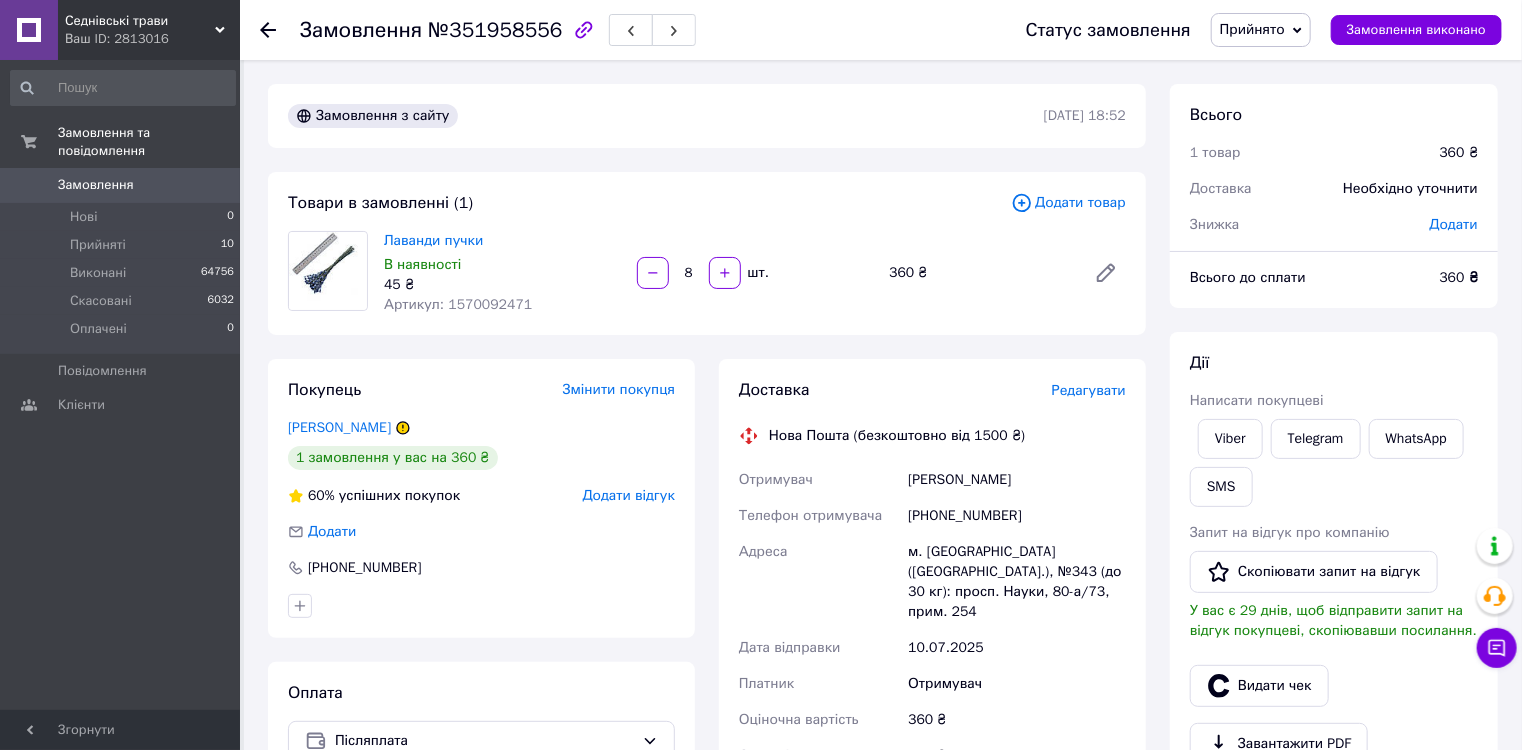 click on "[PHONE_NUMBER]" at bounding box center [1017, 516] 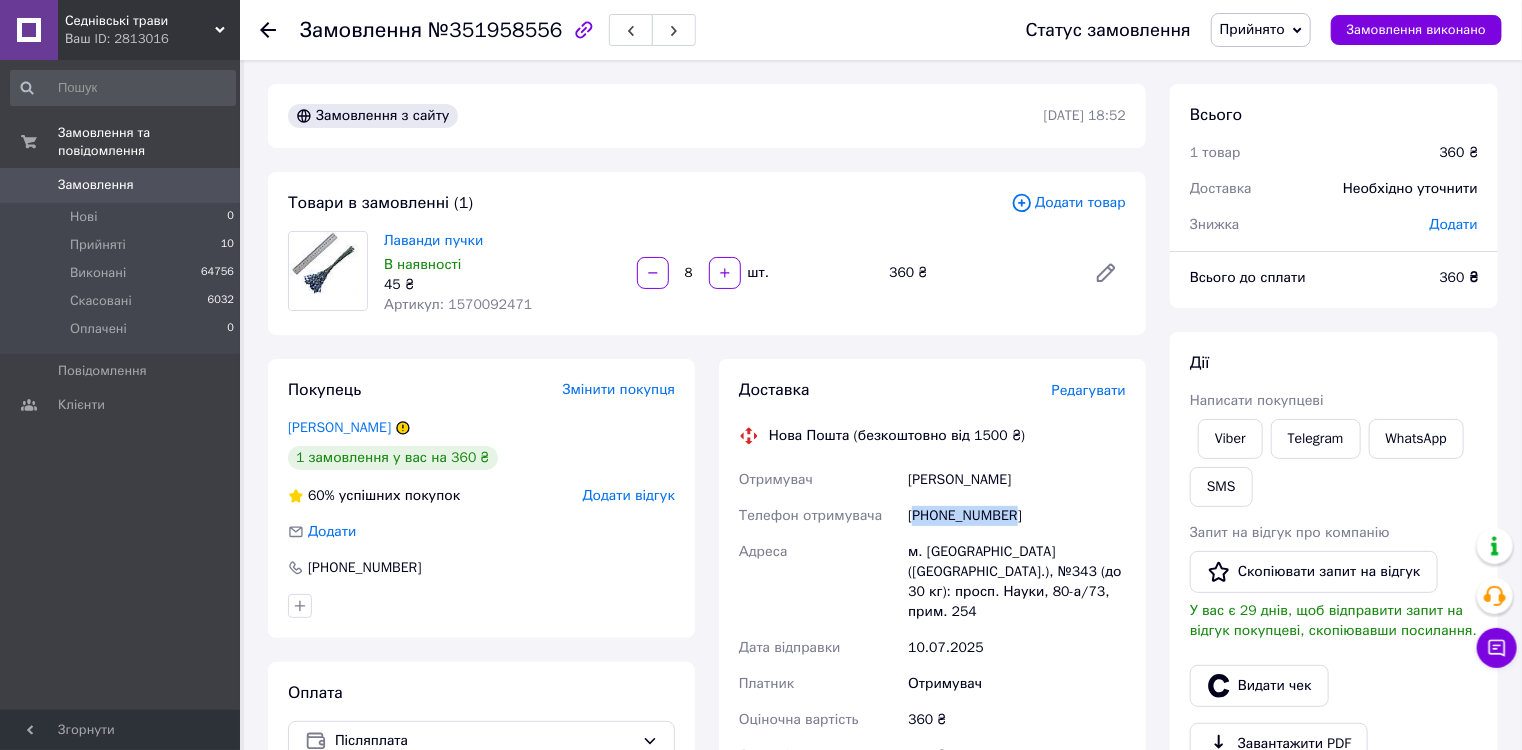 click on "[PHONE_NUMBER]" at bounding box center [1017, 516] 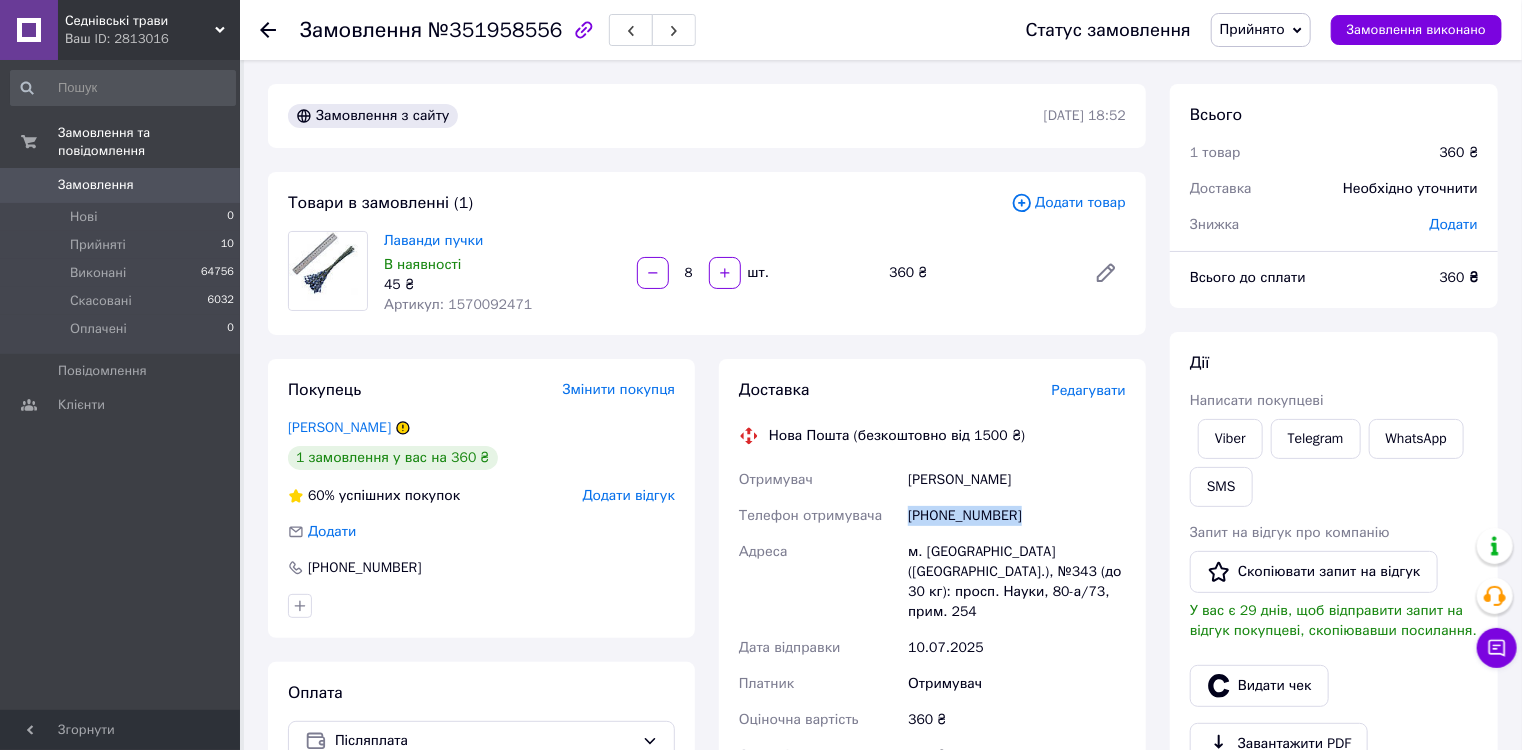 click on "[PHONE_NUMBER]" at bounding box center (1017, 516) 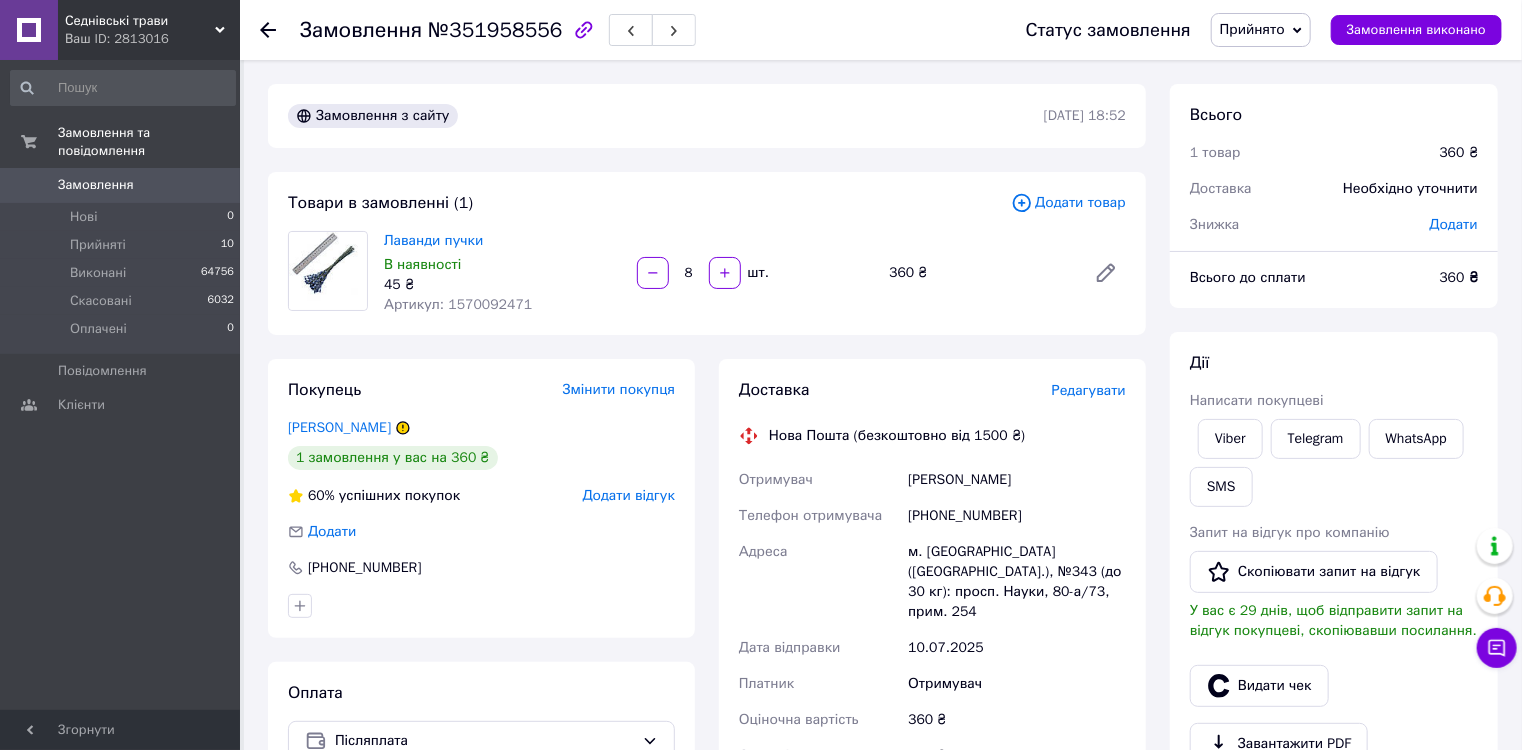 drag, startPoint x: 970, startPoint y: 516, endPoint x: 1068, endPoint y: 462, distance: 111.89281 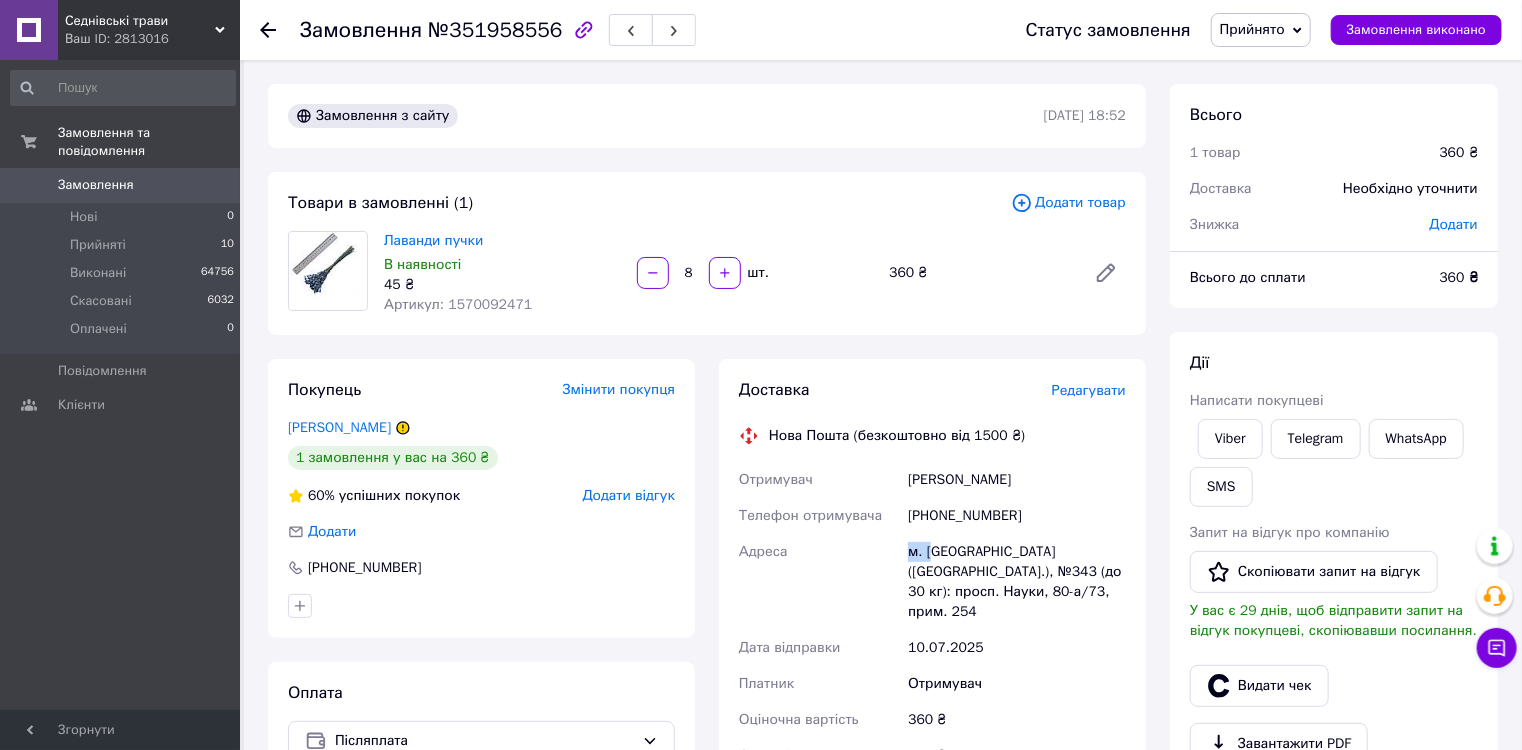drag, startPoint x: 904, startPoint y: 553, endPoint x: 929, endPoint y: 556, distance: 25.179358 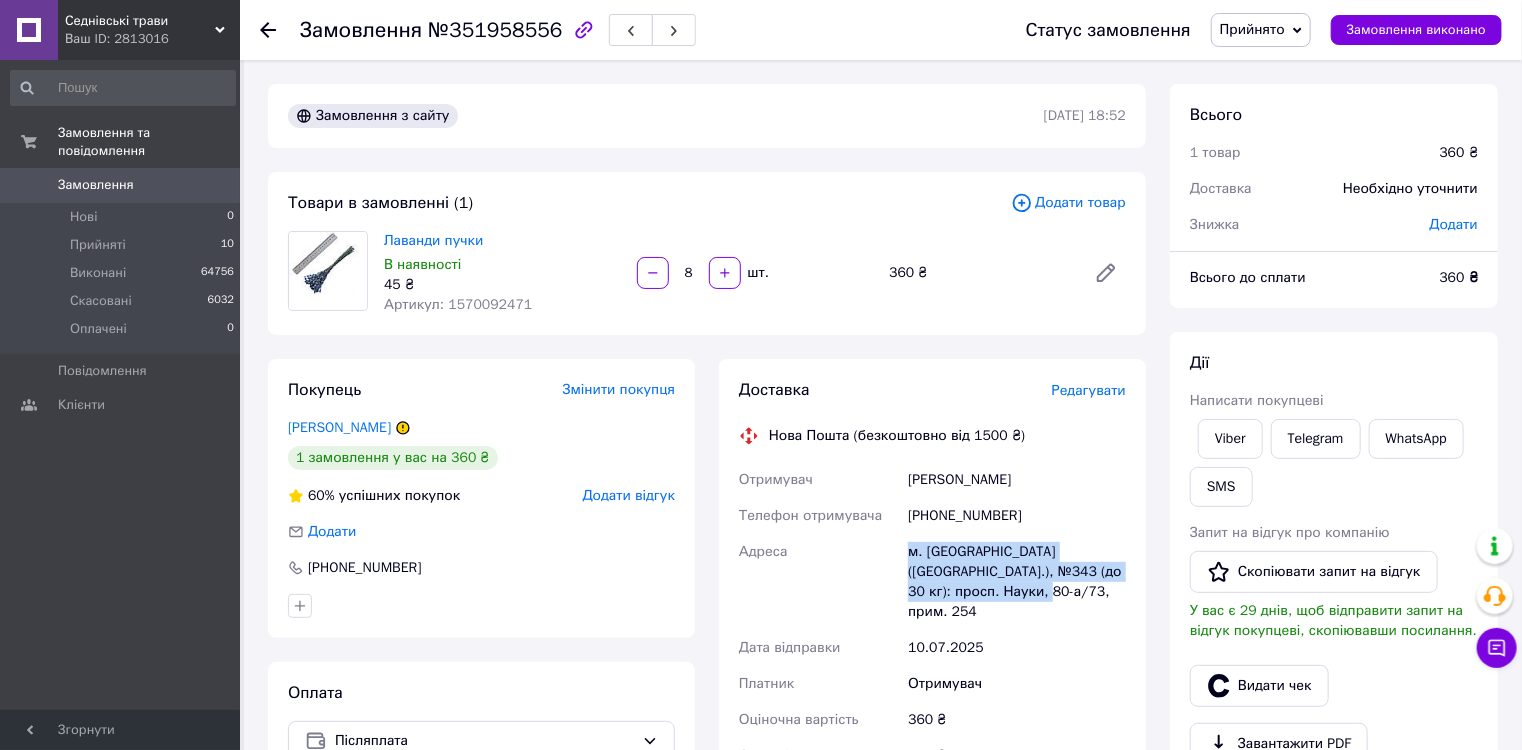 drag, startPoint x: 905, startPoint y: 548, endPoint x: 1040, endPoint y: 572, distance: 137.11674 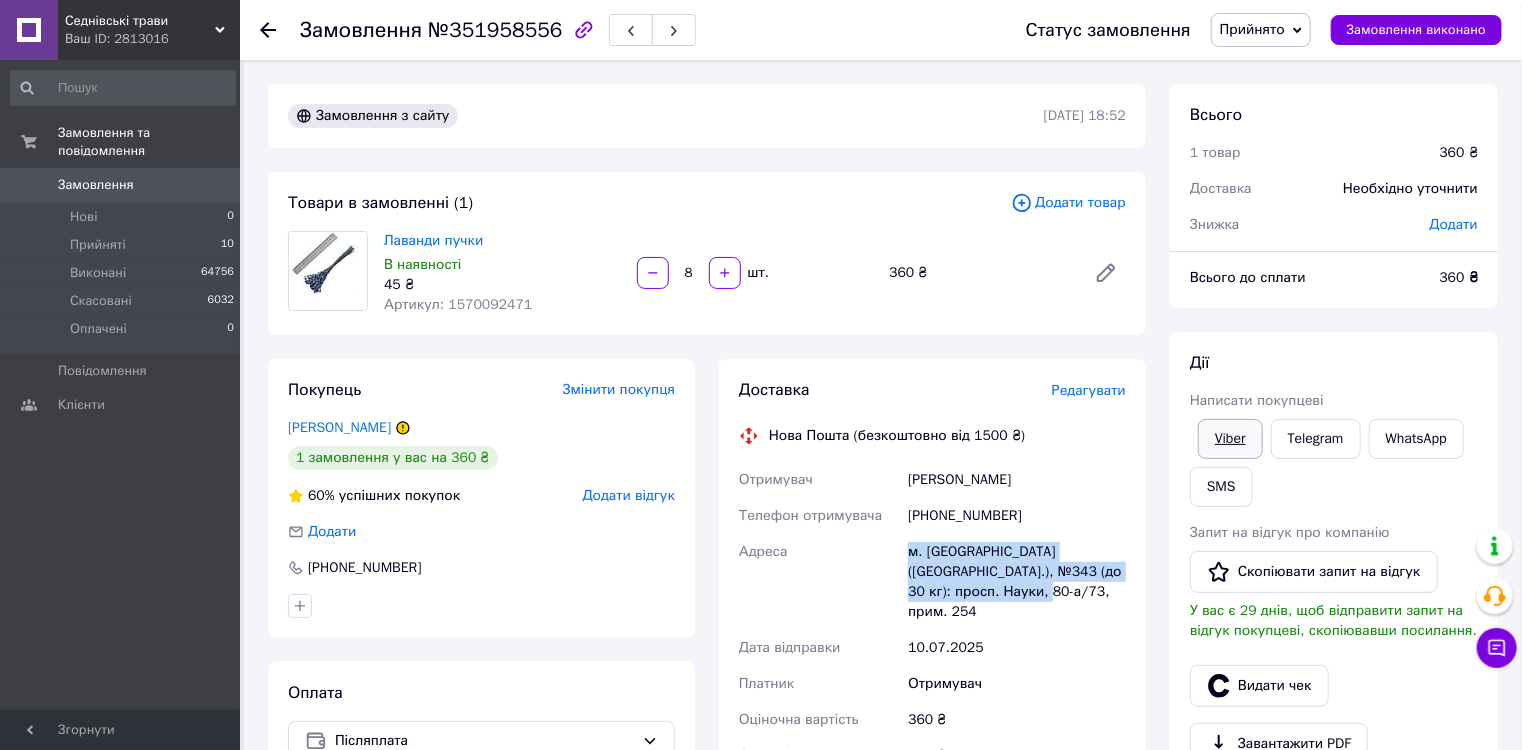 click on "Viber" at bounding box center [1230, 439] 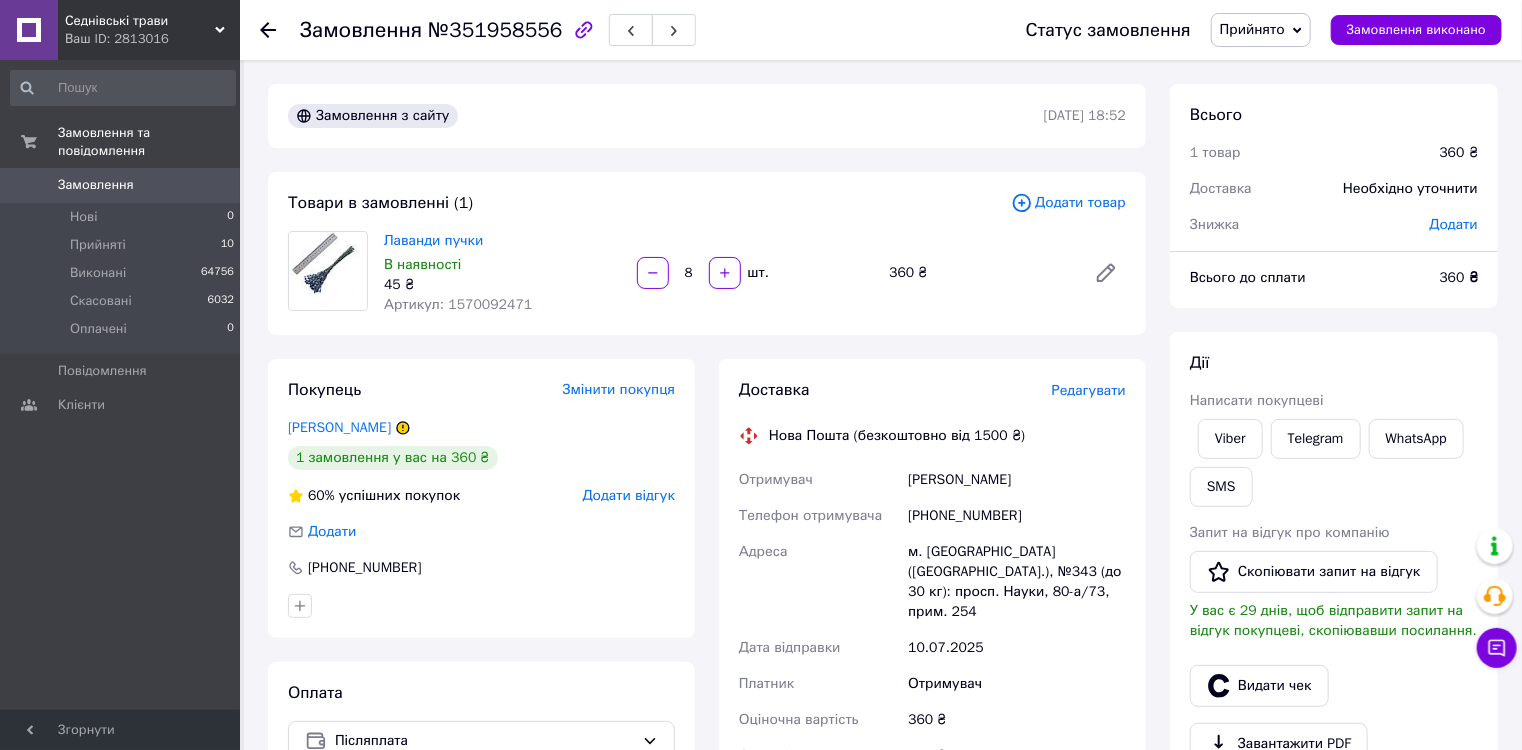 click on "Покупець Змінити покупця Іщенко Надія 1 замовлення у вас на 360 ₴ 60%   успішних покупок Додати відгук Додати +380507876765" at bounding box center [481, 498] 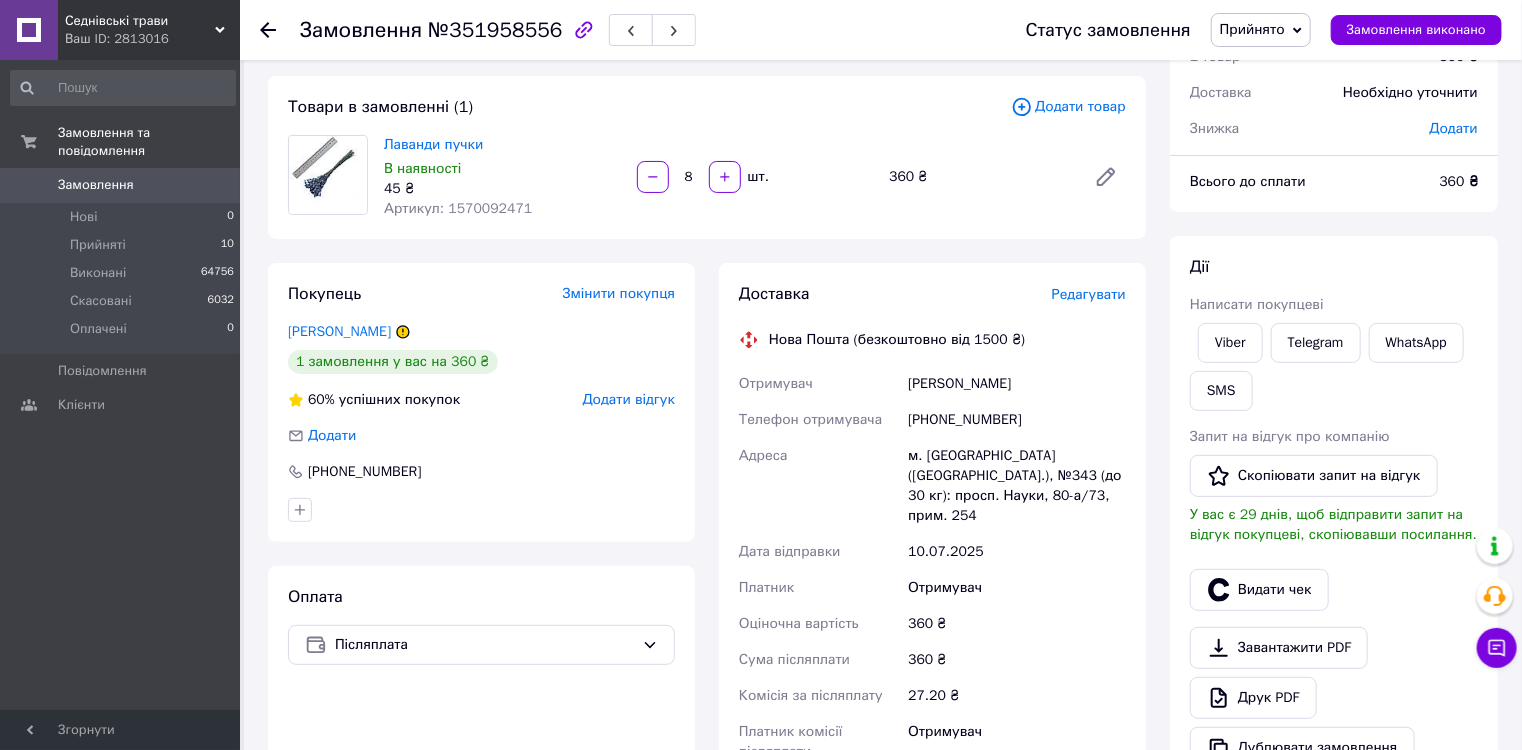 scroll, scrollTop: 80, scrollLeft: 0, axis: vertical 